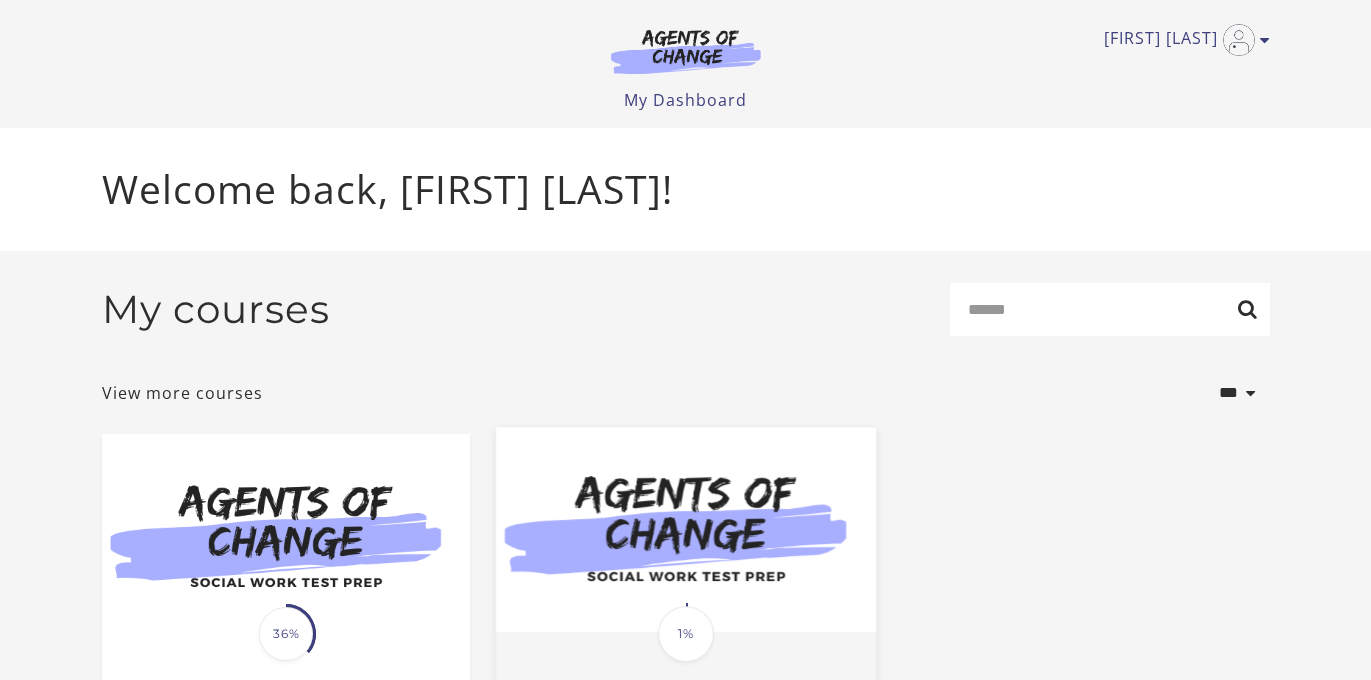 scroll, scrollTop: 0, scrollLeft: 0, axis: both 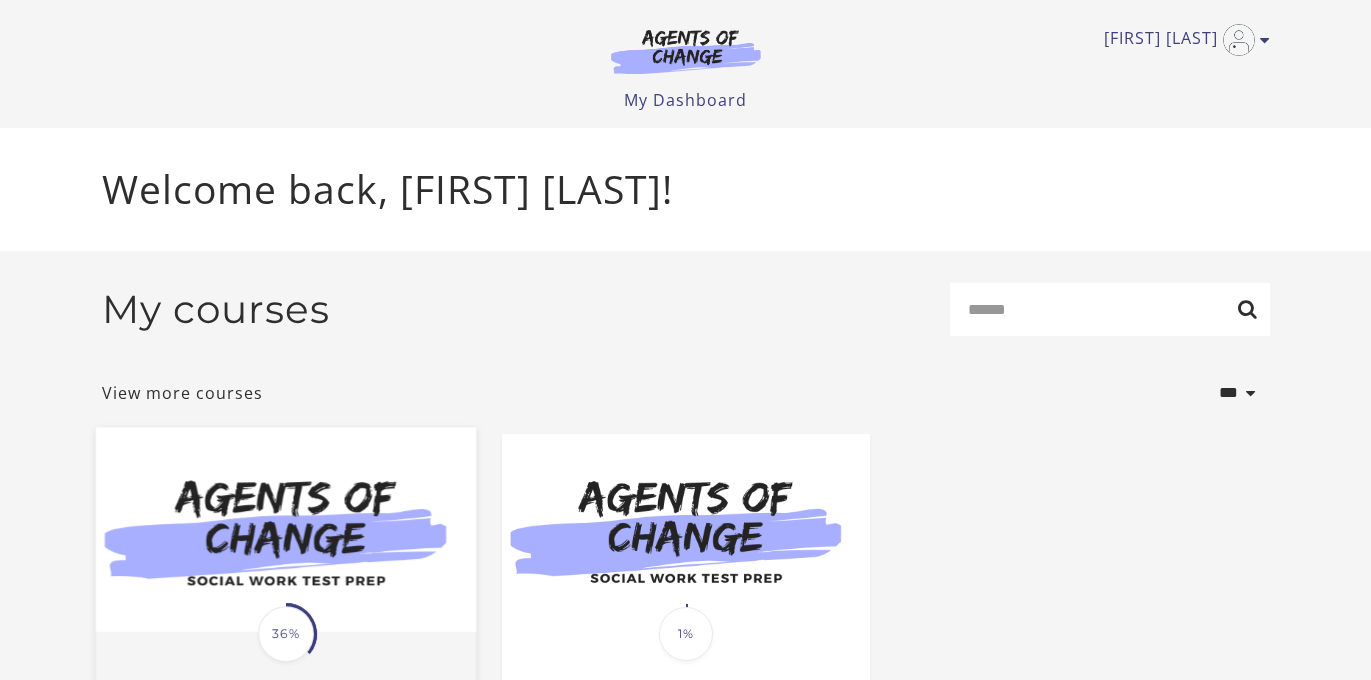 click at bounding box center [285, 530] 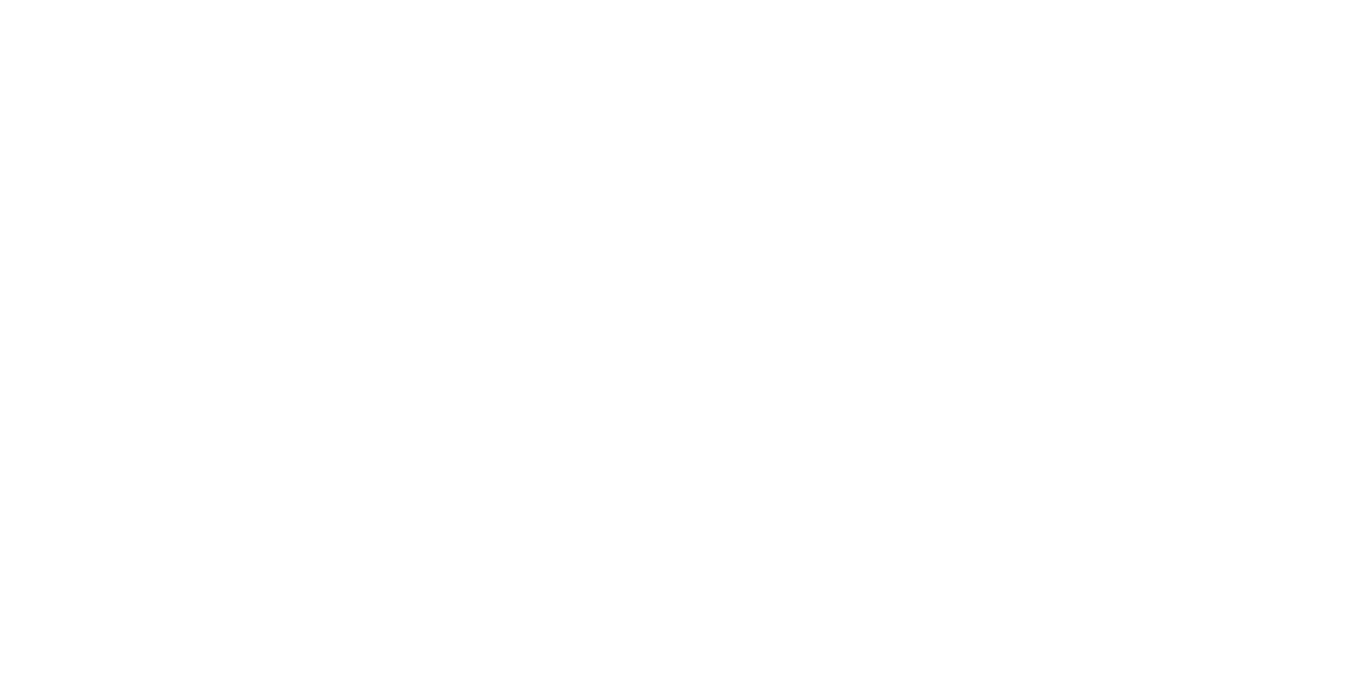 scroll, scrollTop: 0, scrollLeft: 0, axis: both 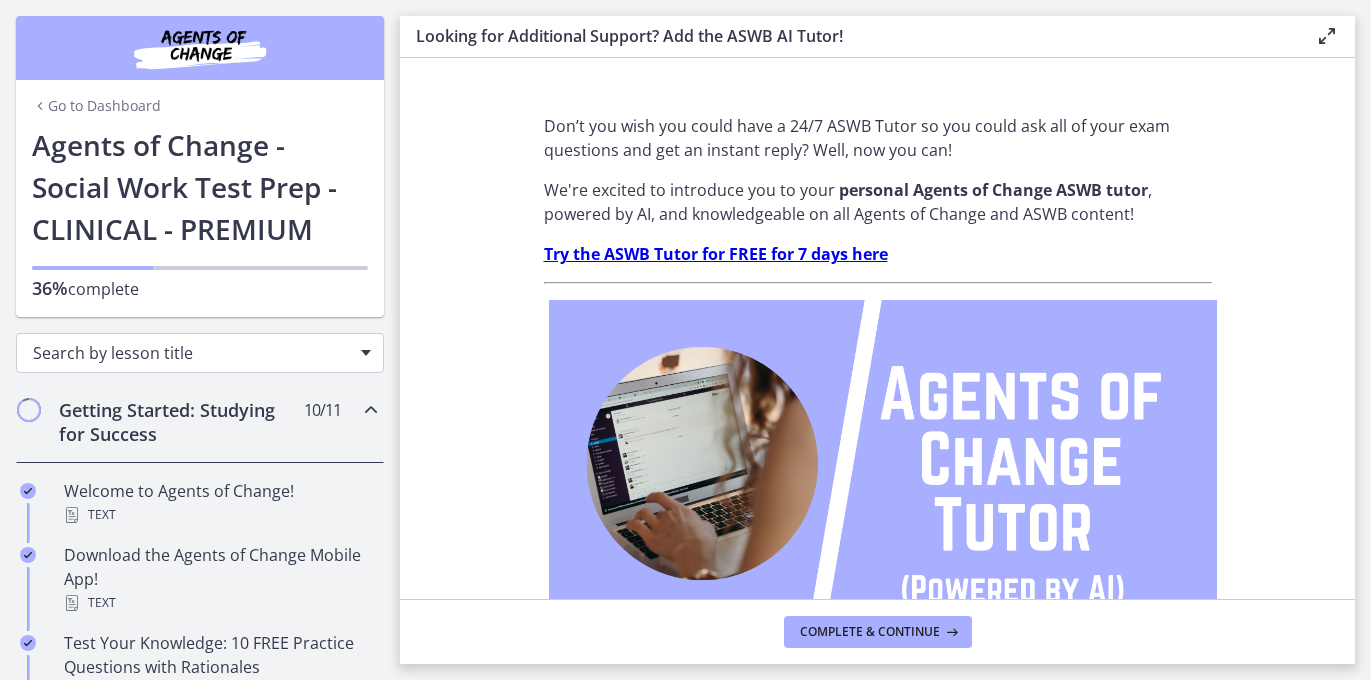 click at bounding box center [366, 353] 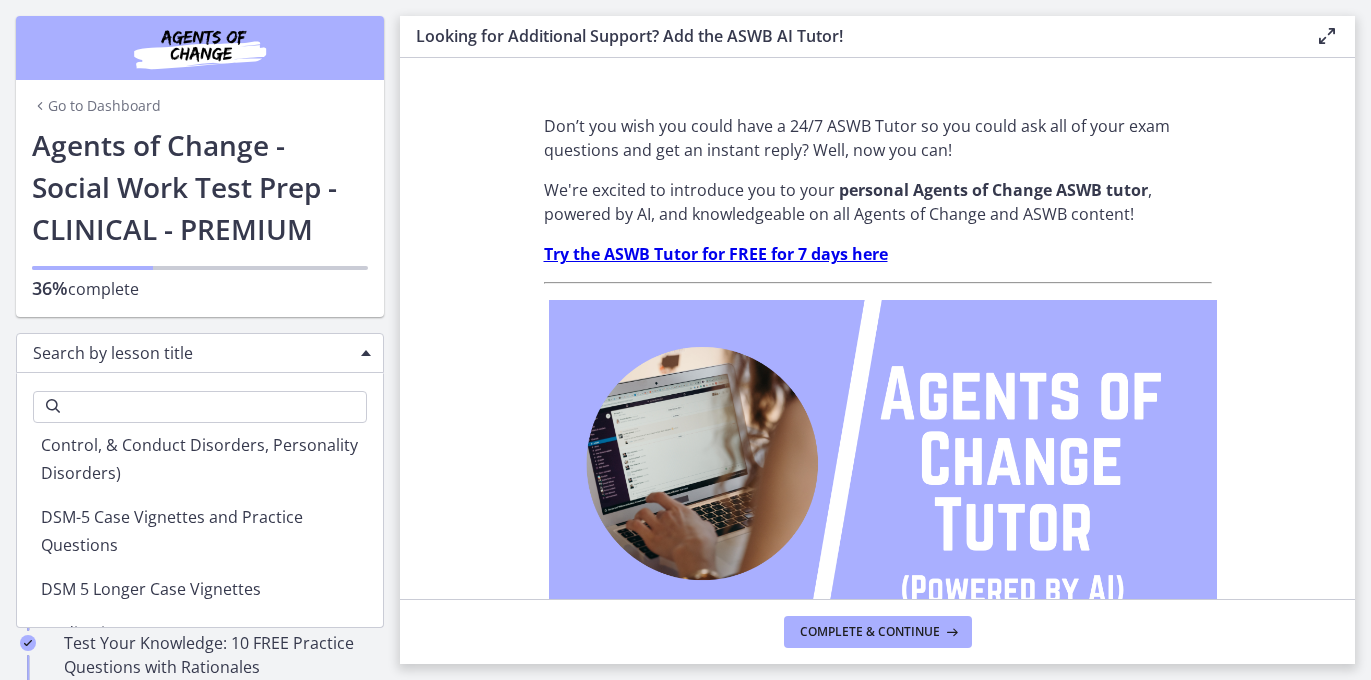 scroll, scrollTop: 2192, scrollLeft: 0, axis: vertical 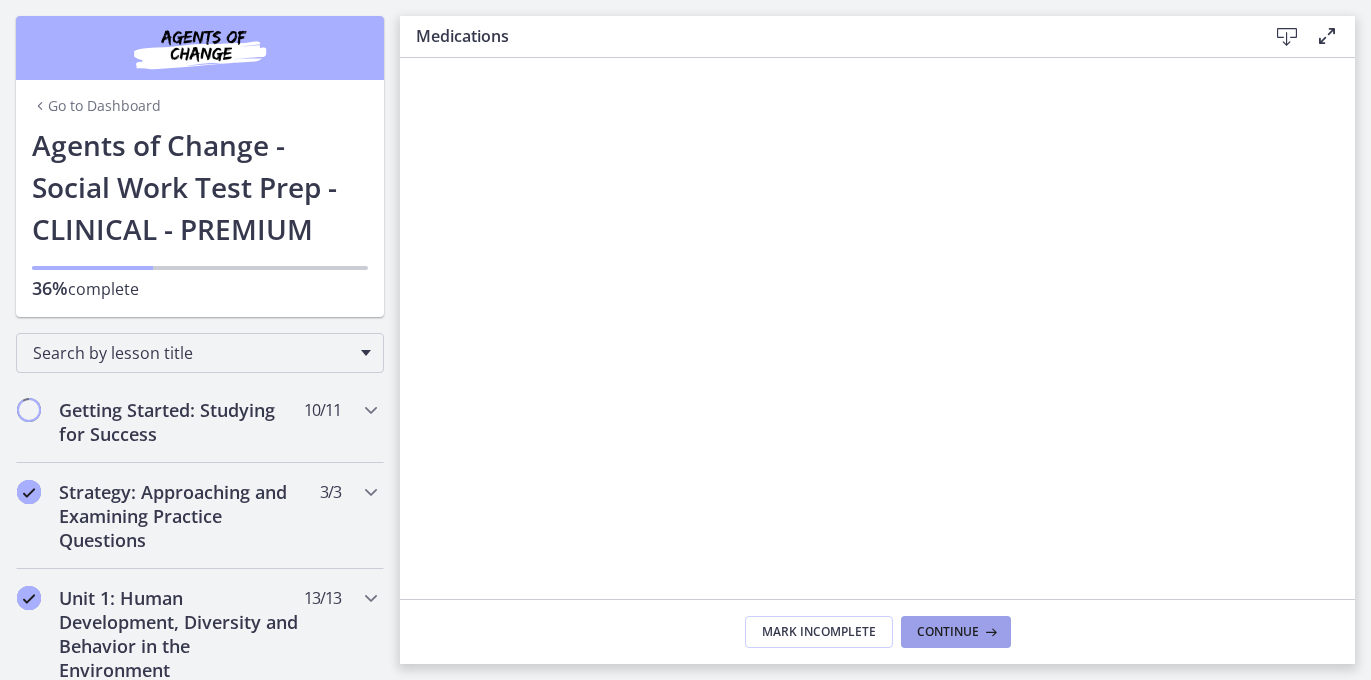 click on "Continue" at bounding box center (948, 632) 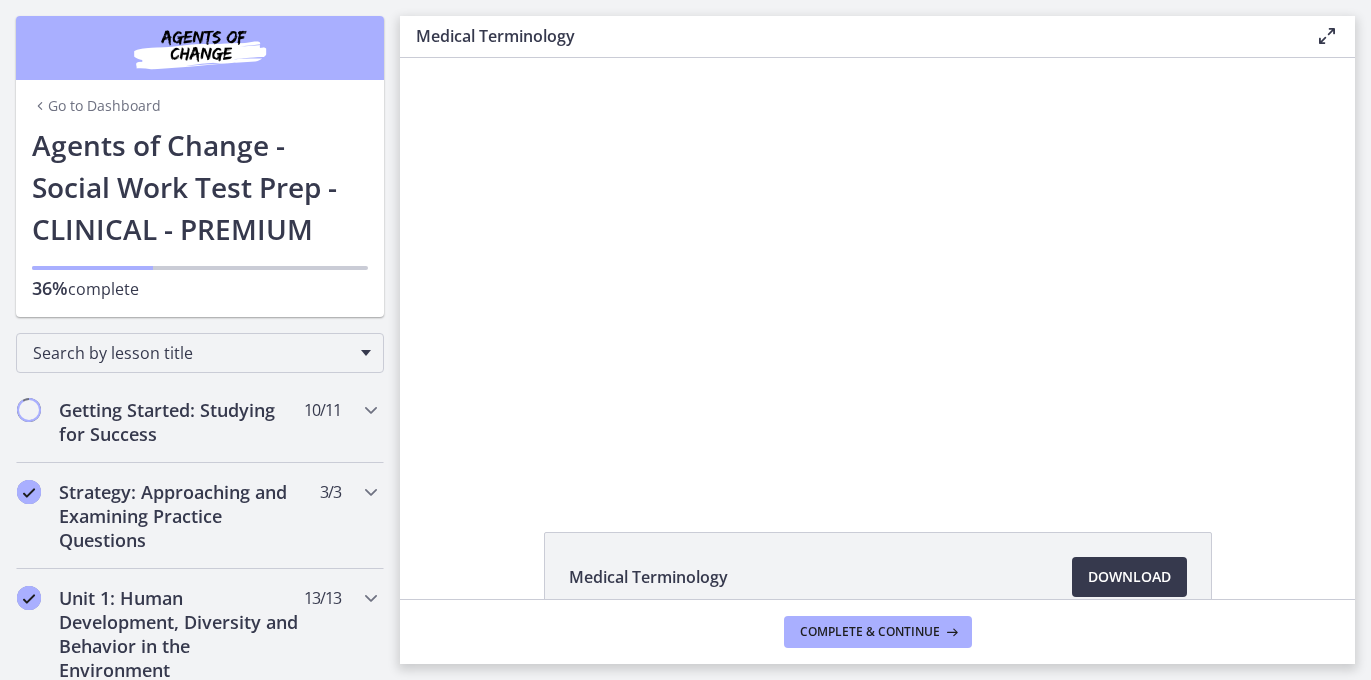 scroll, scrollTop: 0, scrollLeft: 0, axis: both 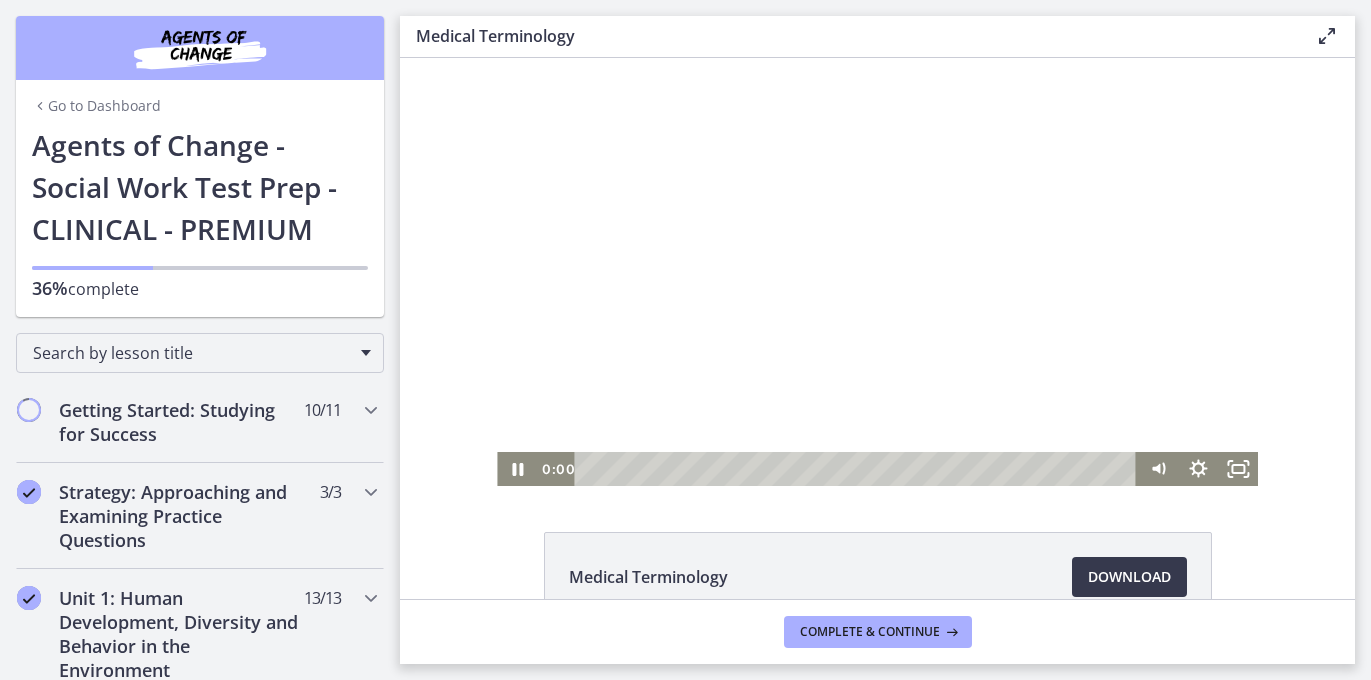 drag, startPoint x: 609, startPoint y: 471, endPoint x: 554, endPoint y: 471, distance: 55 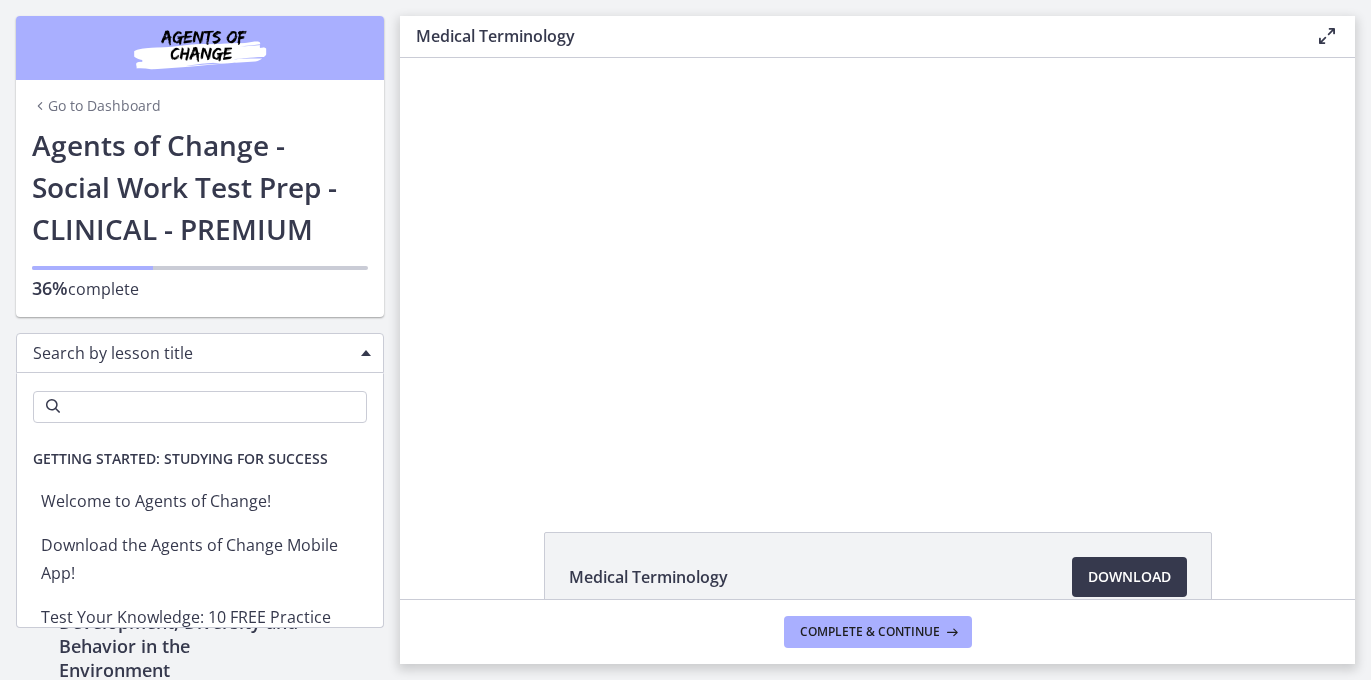click on "Search by lesson title" at bounding box center (200, 353) 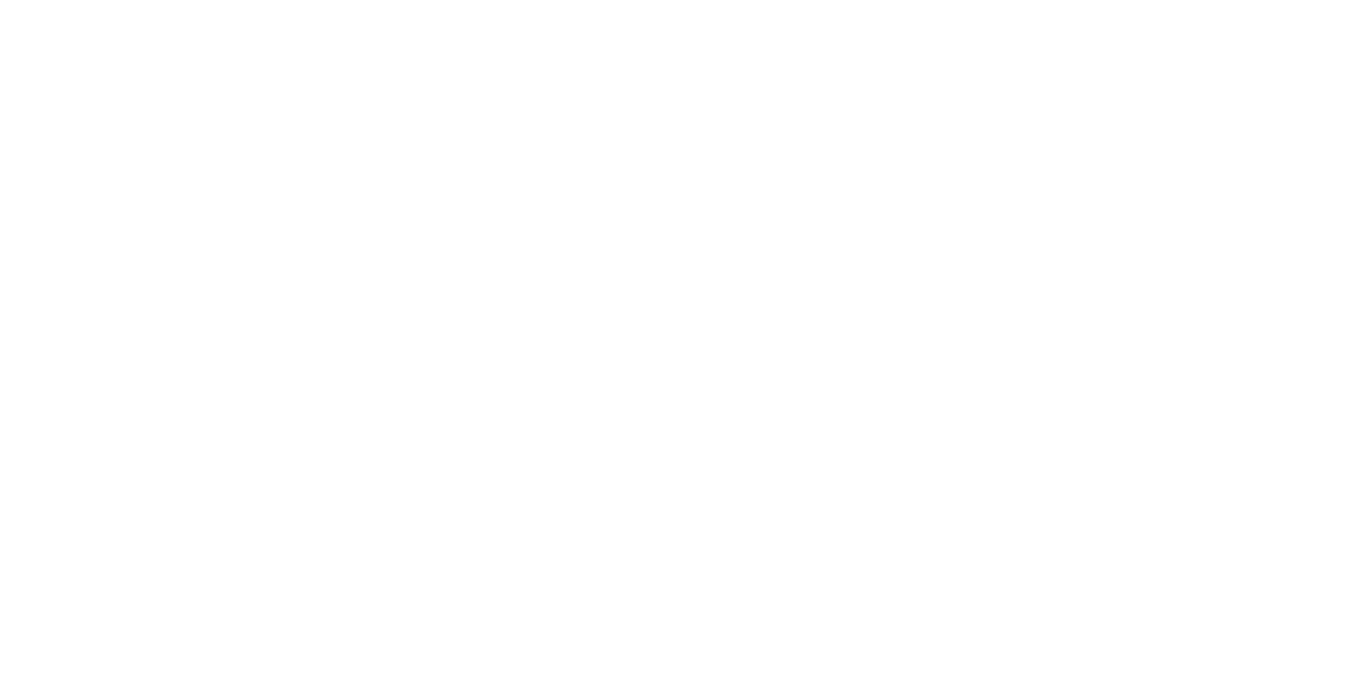 scroll, scrollTop: 0, scrollLeft: 0, axis: both 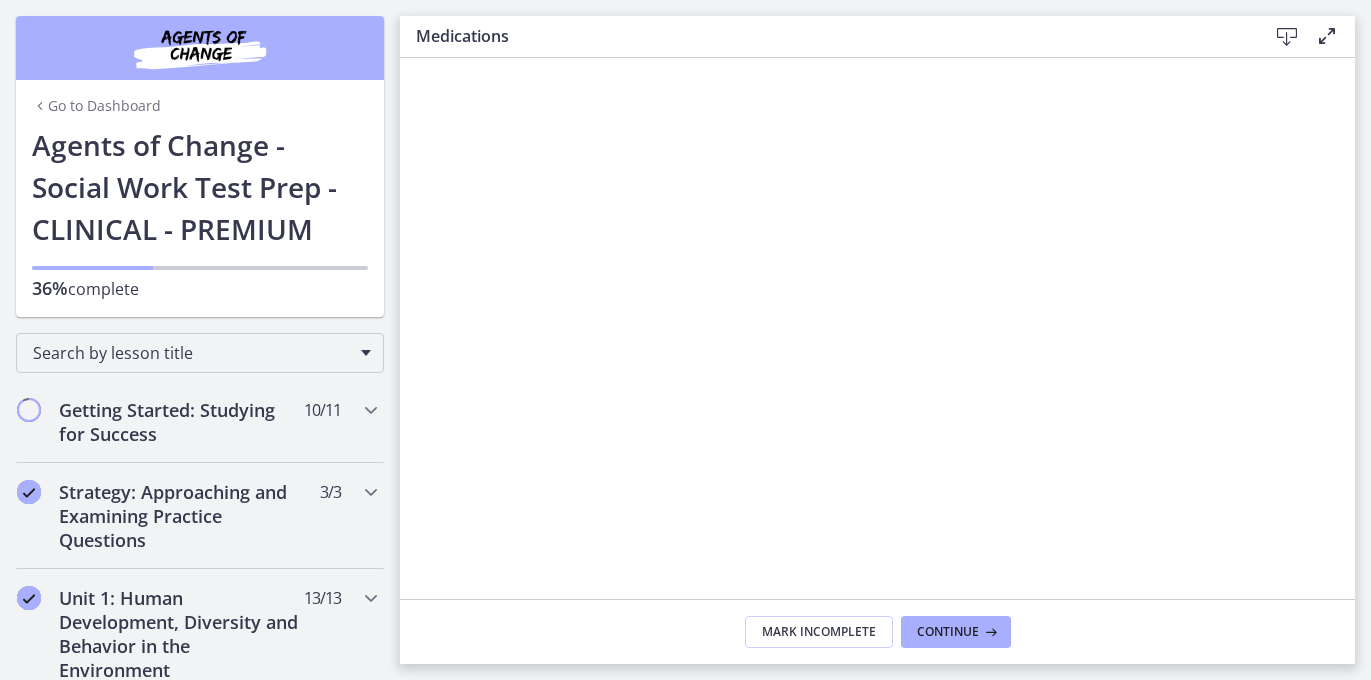 click on "36%  complete" at bounding box center [200, 288] 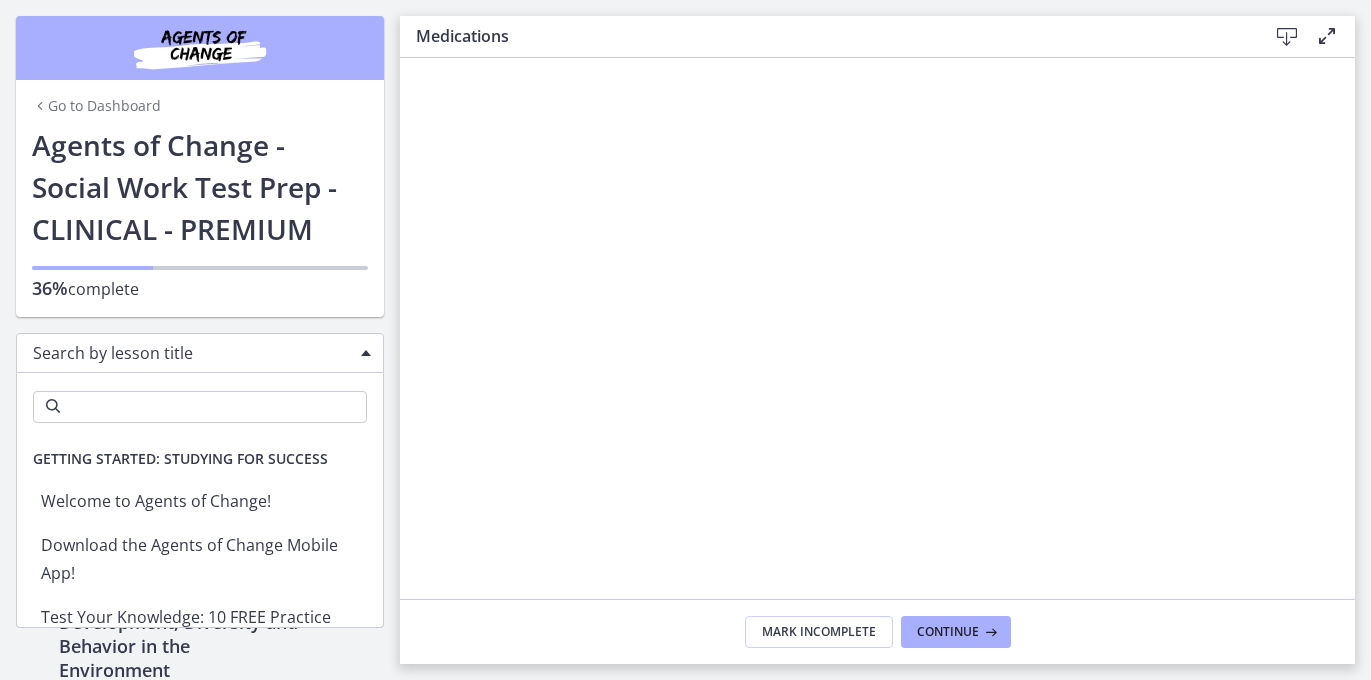 click on "Search by lesson title" at bounding box center (192, 353) 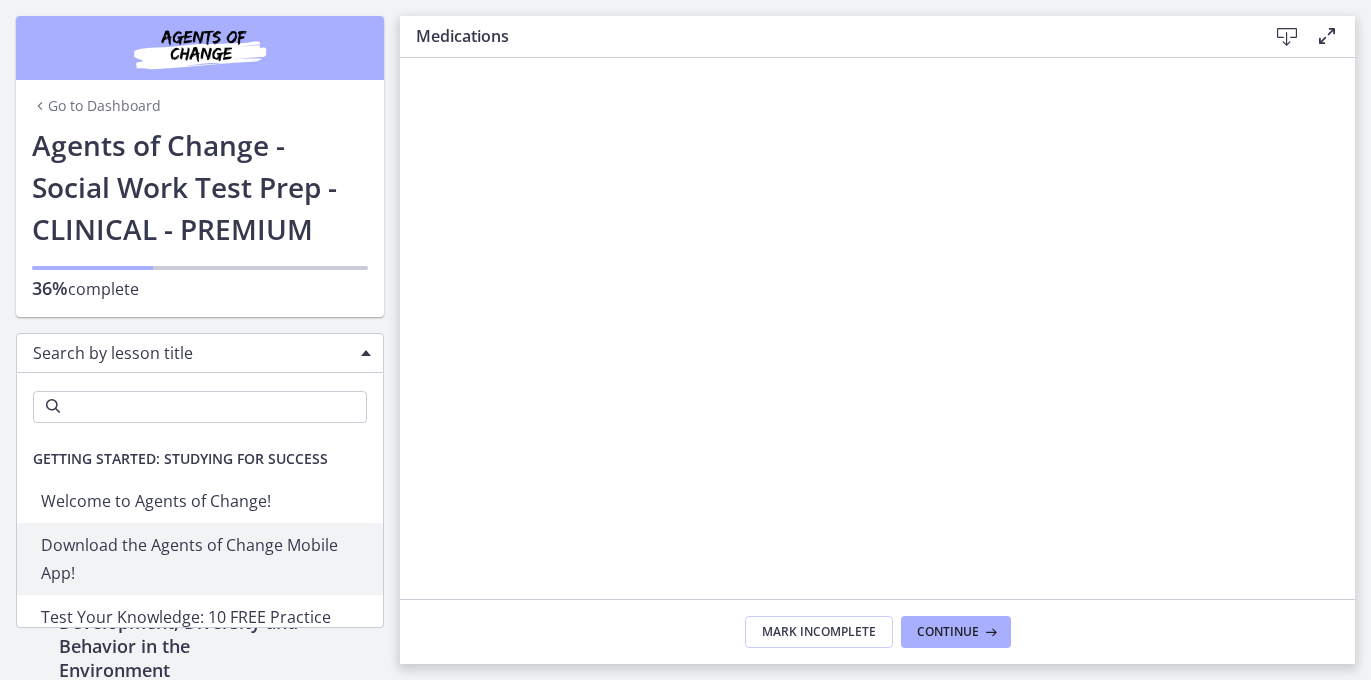 scroll, scrollTop: 40, scrollLeft: 0, axis: vertical 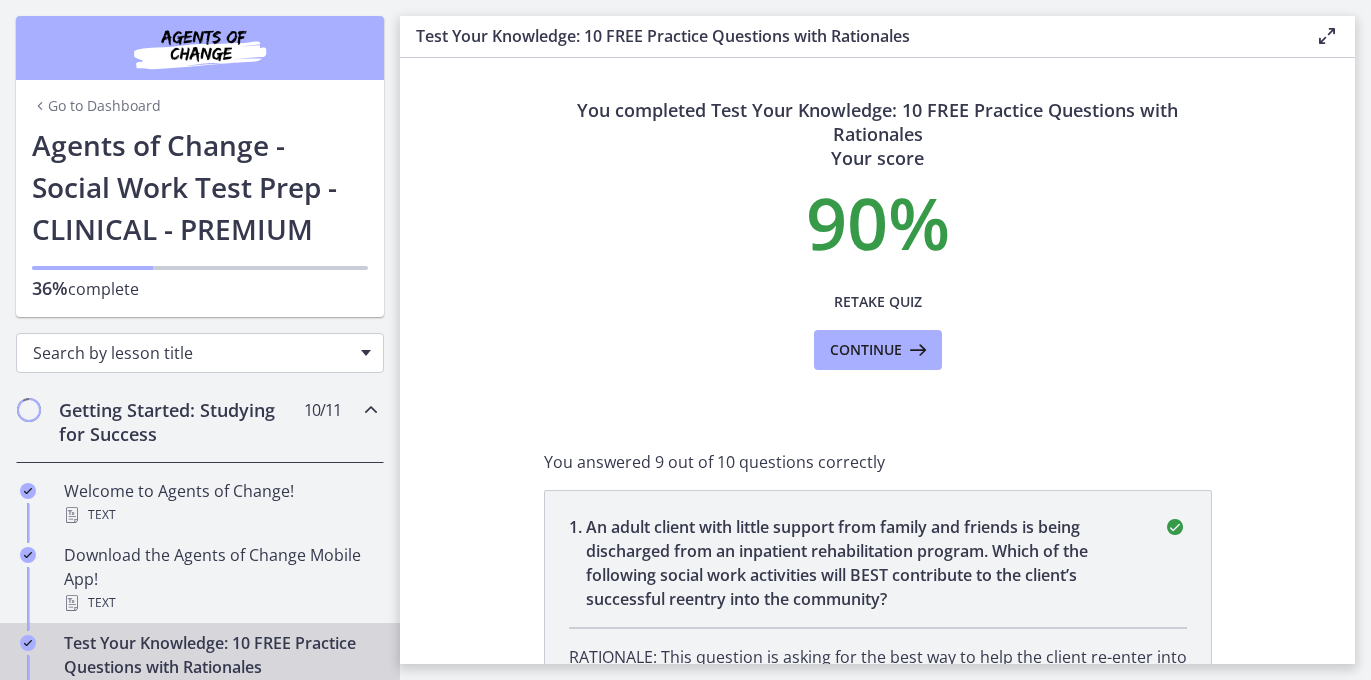 click on "Search by lesson title" at bounding box center [200, 353] 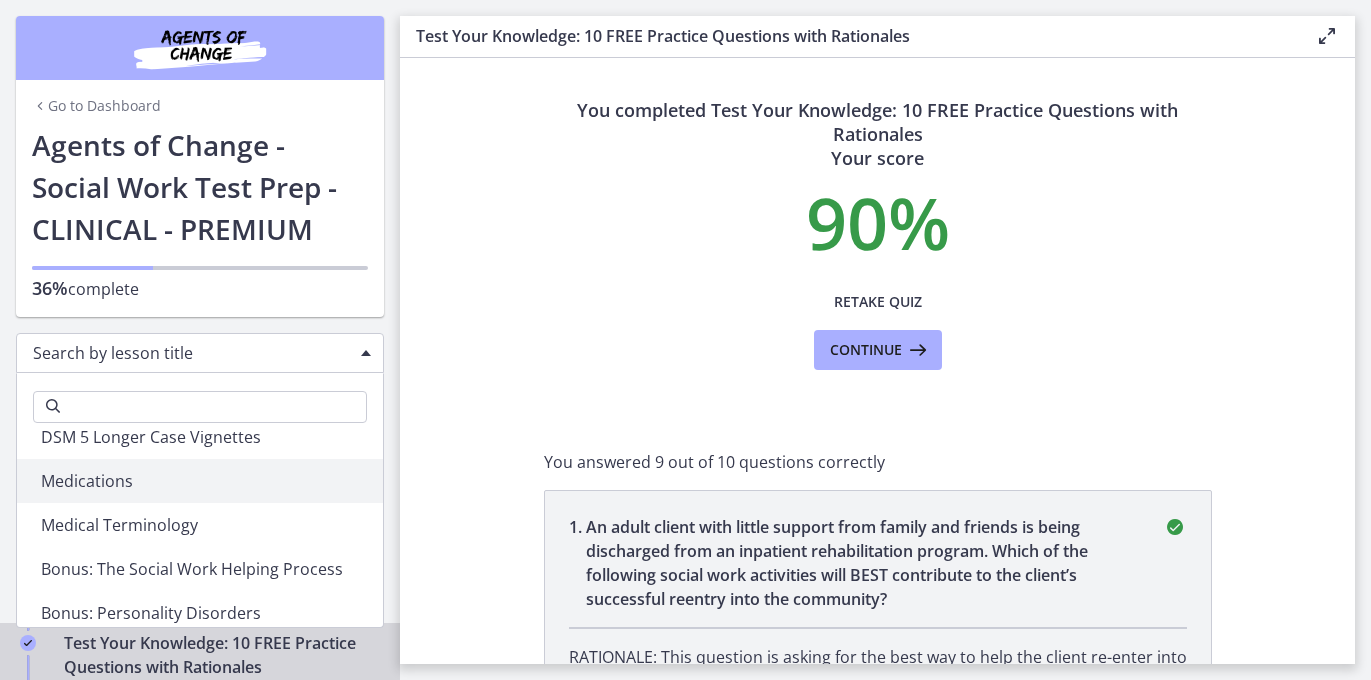 scroll, scrollTop: 2256, scrollLeft: 0, axis: vertical 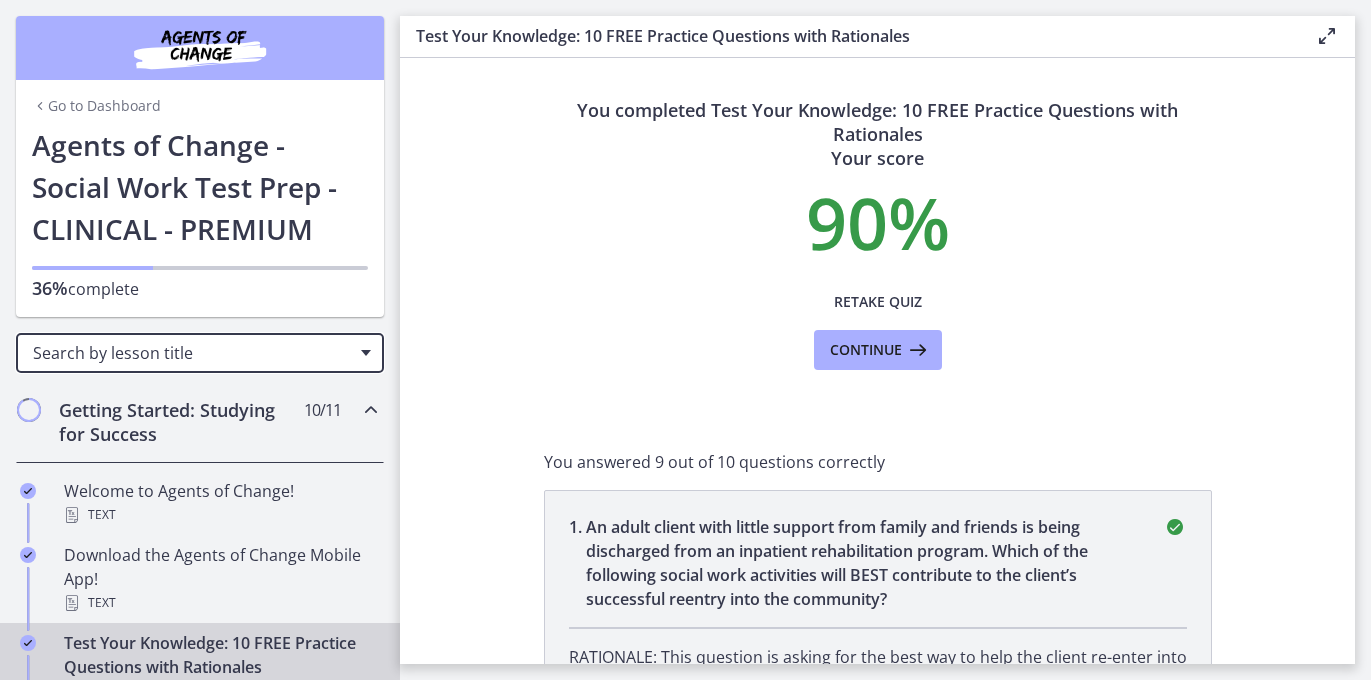 click on "Search by lesson title" at bounding box center [200, 353] 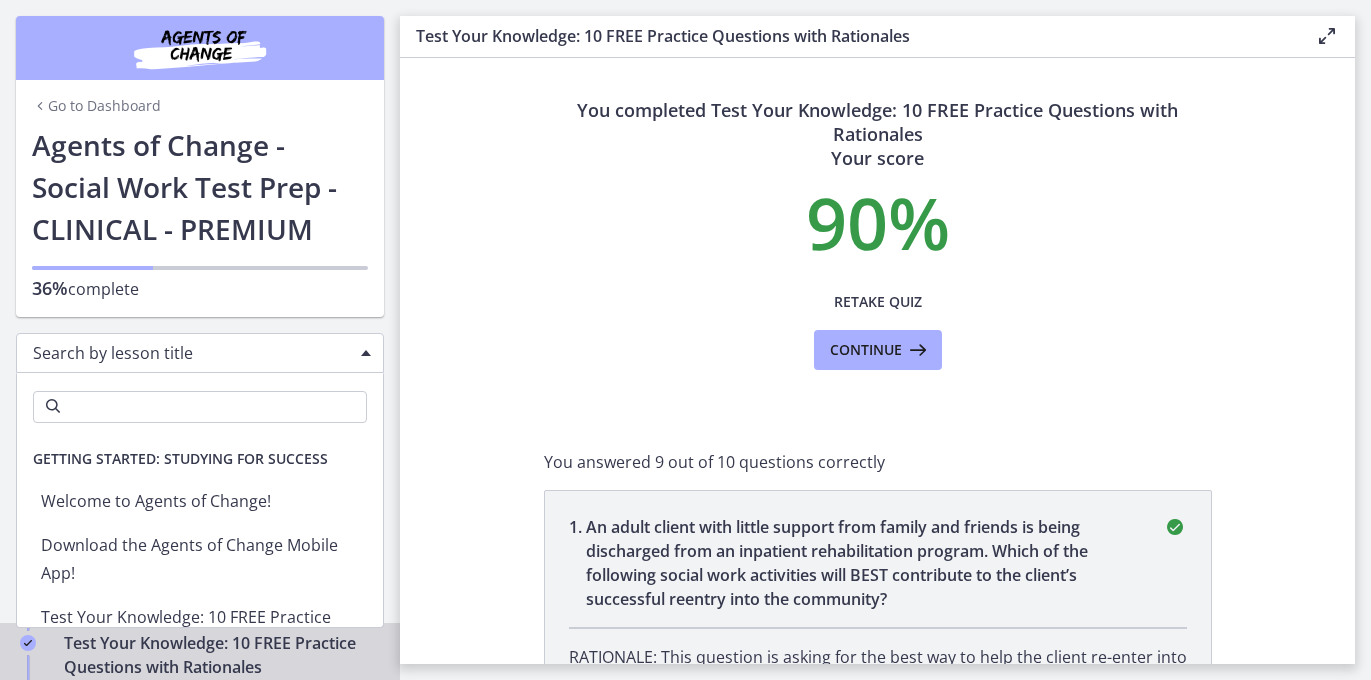 click on "Search by lesson title" at bounding box center [192, 353] 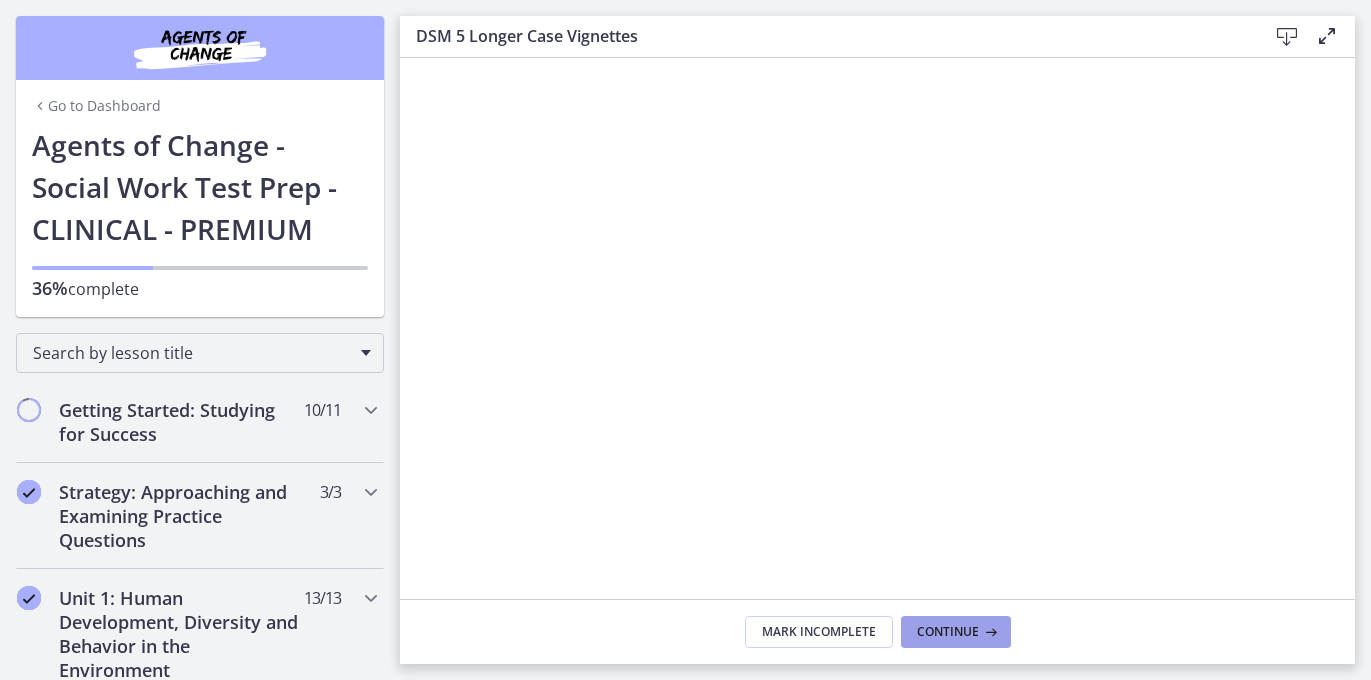 click on "Continue" at bounding box center (956, 632) 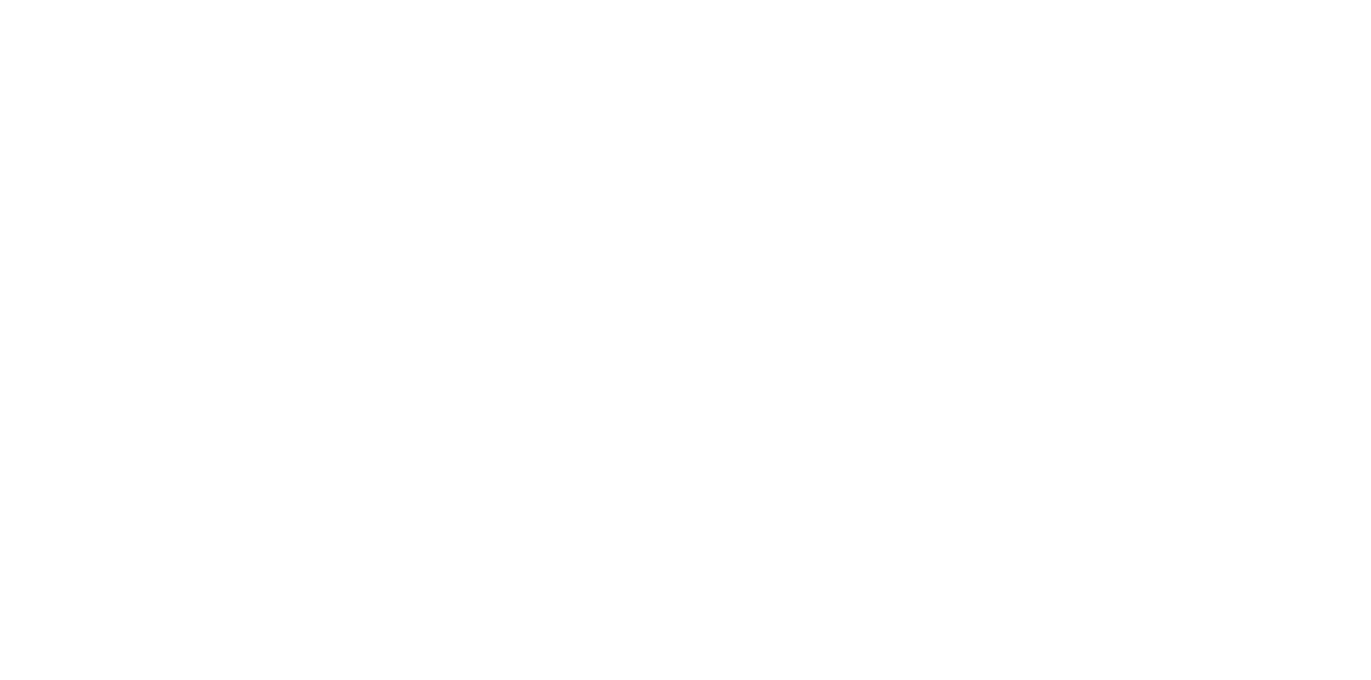 scroll, scrollTop: 0, scrollLeft: 0, axis: both 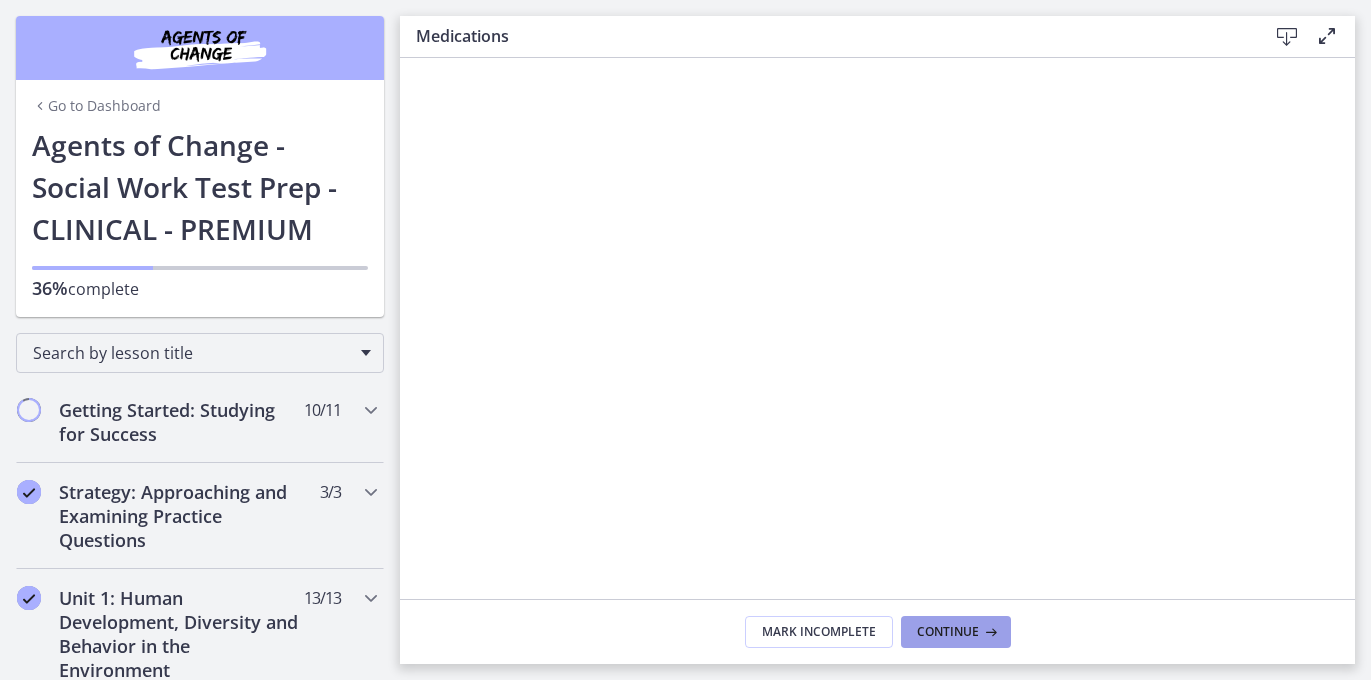 click on "Continue" at bounding box center (948, 632) 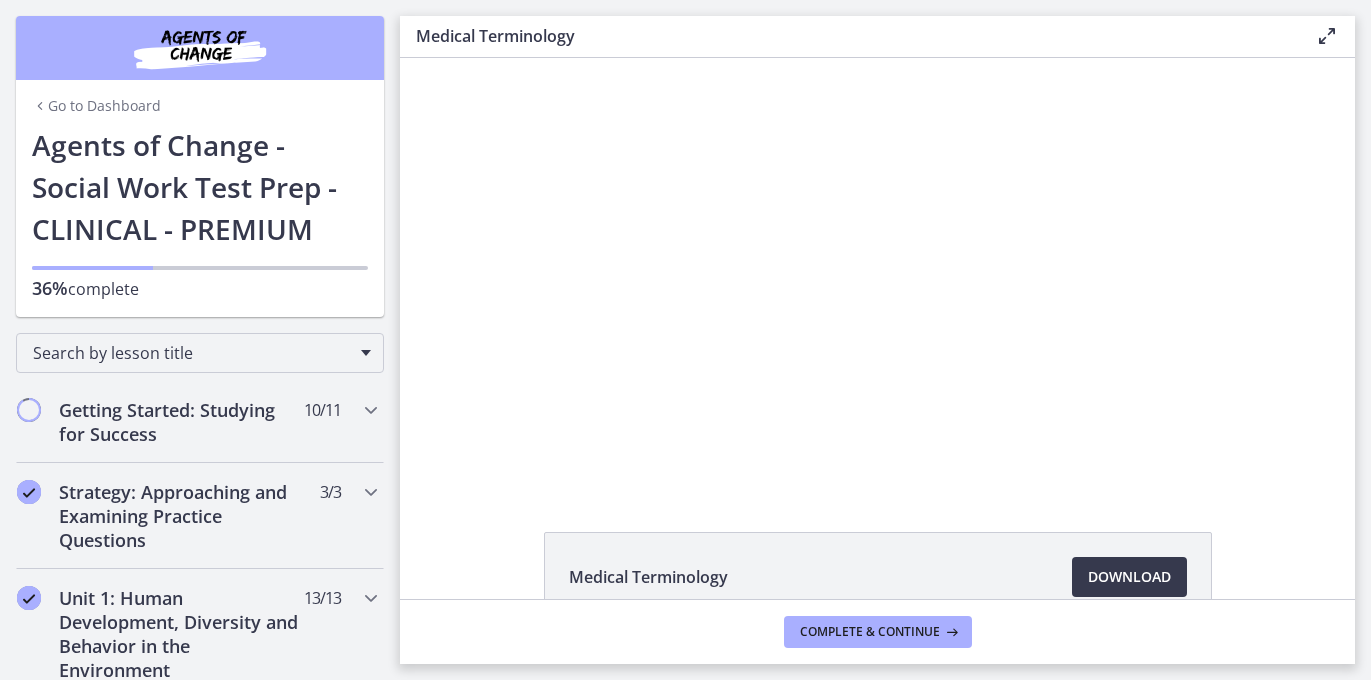 scroll, scrollTop: 0, scrollLeft: 0, axis: both 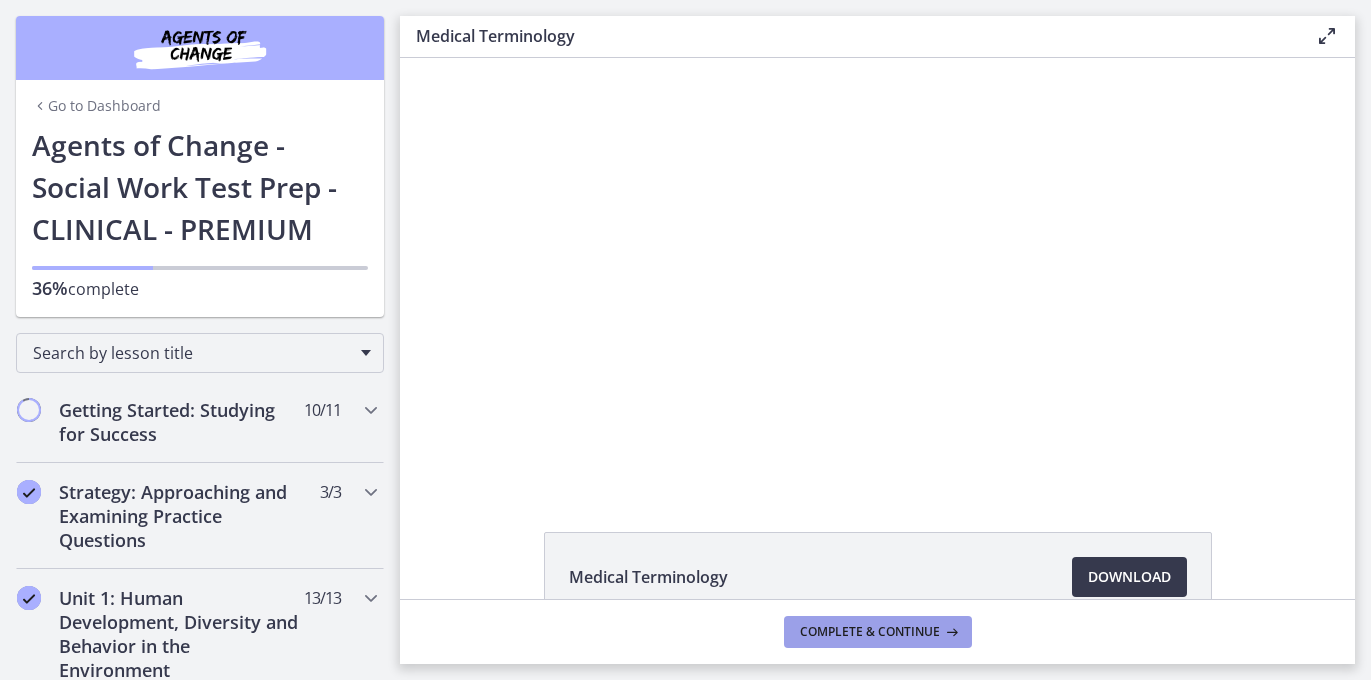 drag, startPoint x: 903, startPoint y: 638, endPoint x: 804, endPoint y: 573, distance: 118.43141 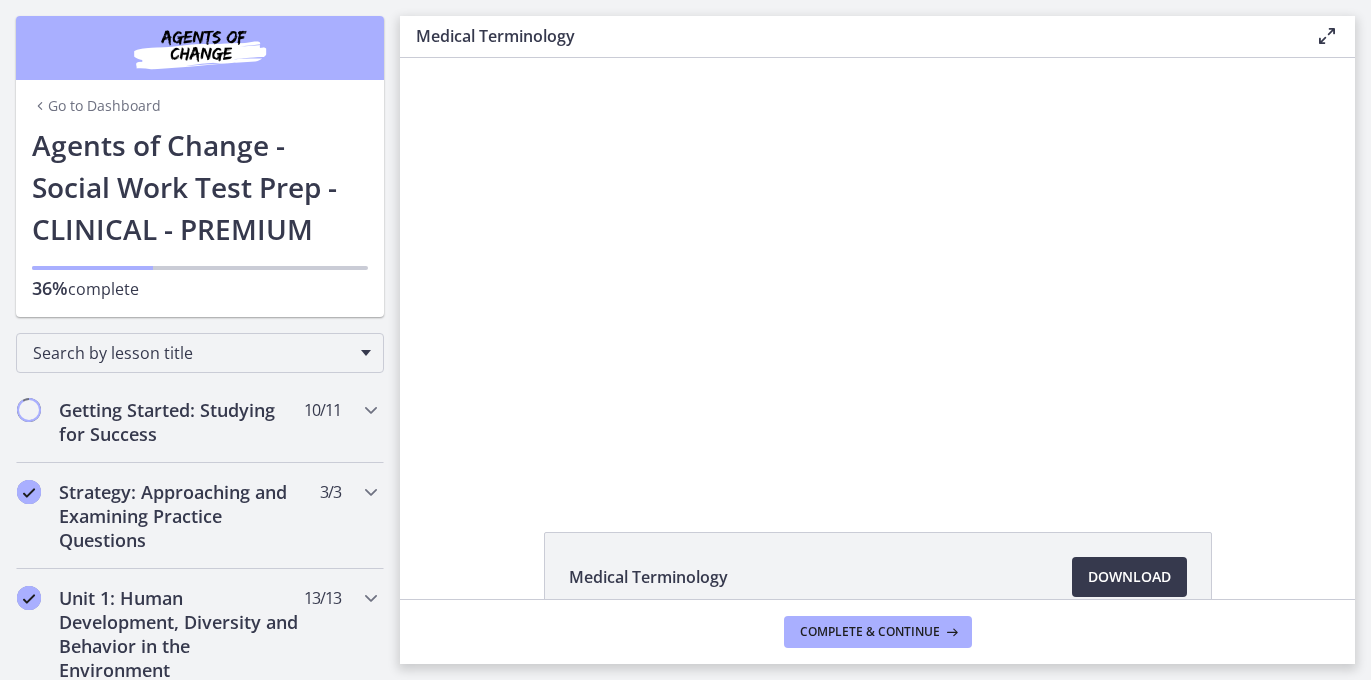 click on "Complete & continue" at bounding box center [877, 631] 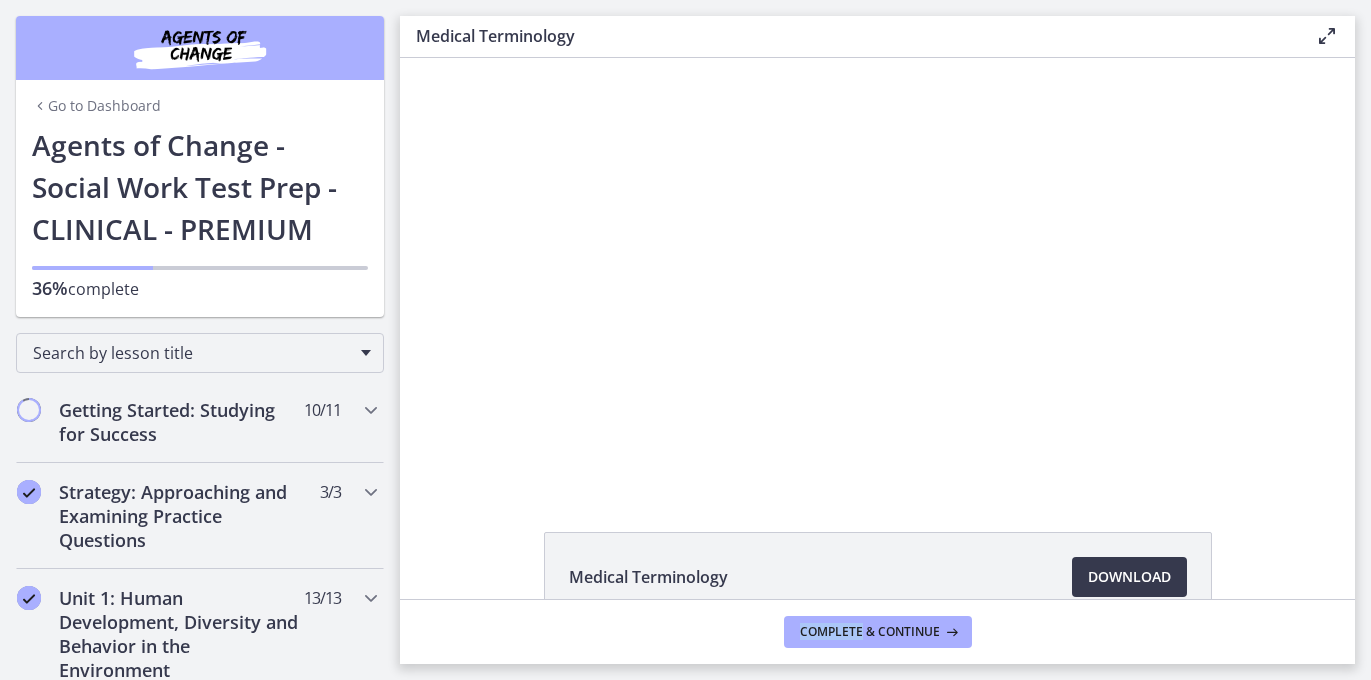 click on "Complete & continue" at bounding box center [877, 631] 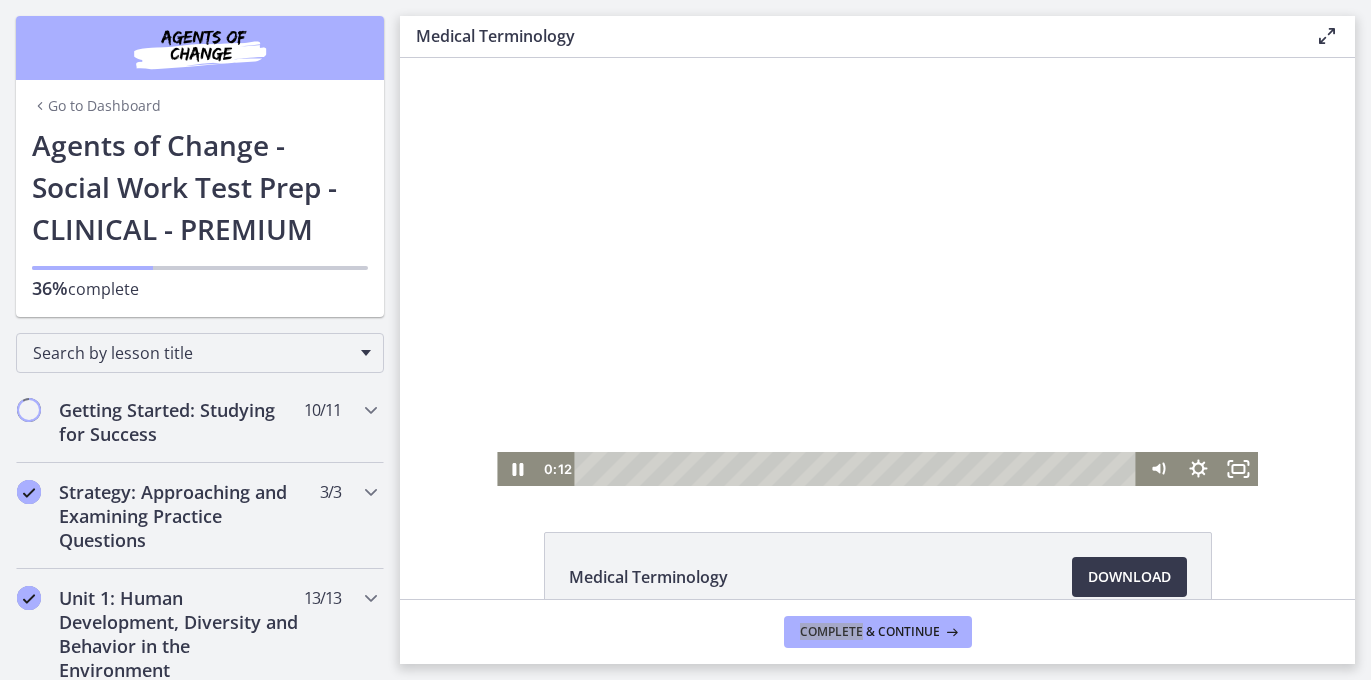 click at bounding box center (877, 272) 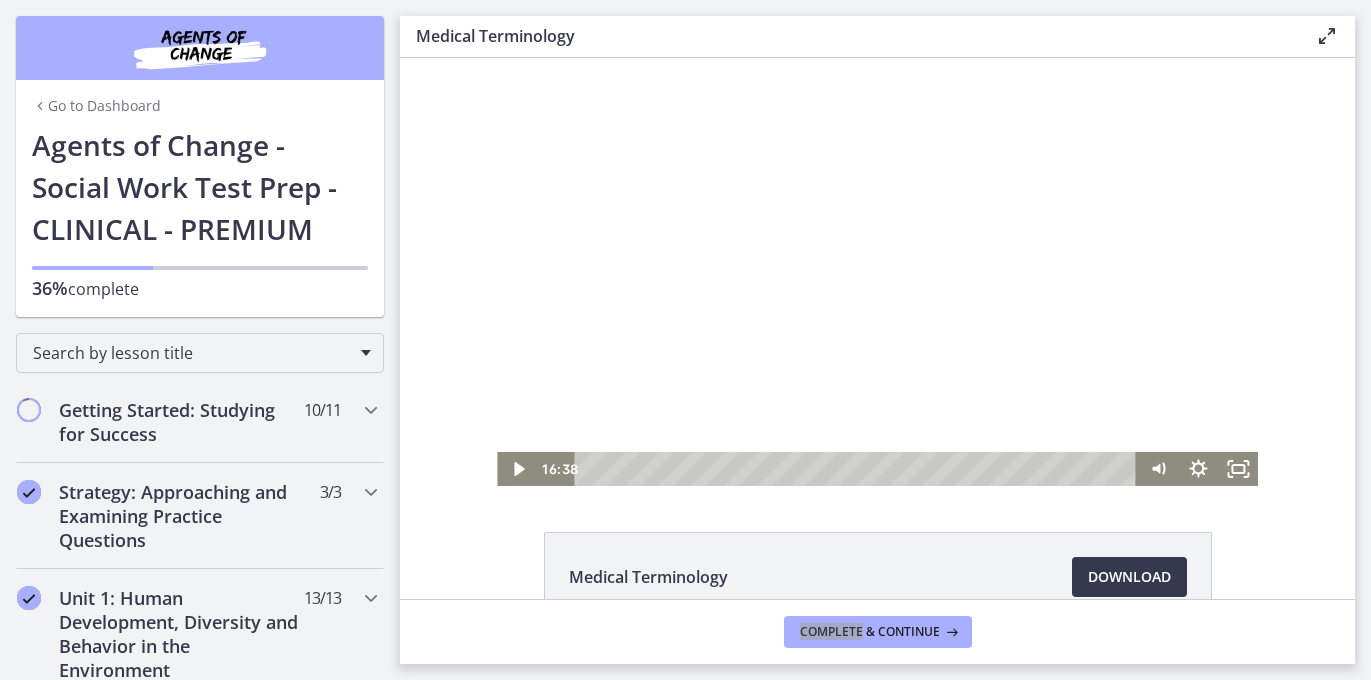 drag, startPoint x: 598, startPoint y: 466, endPoint x: 969, endPoint y: 407, distance: 375.66208 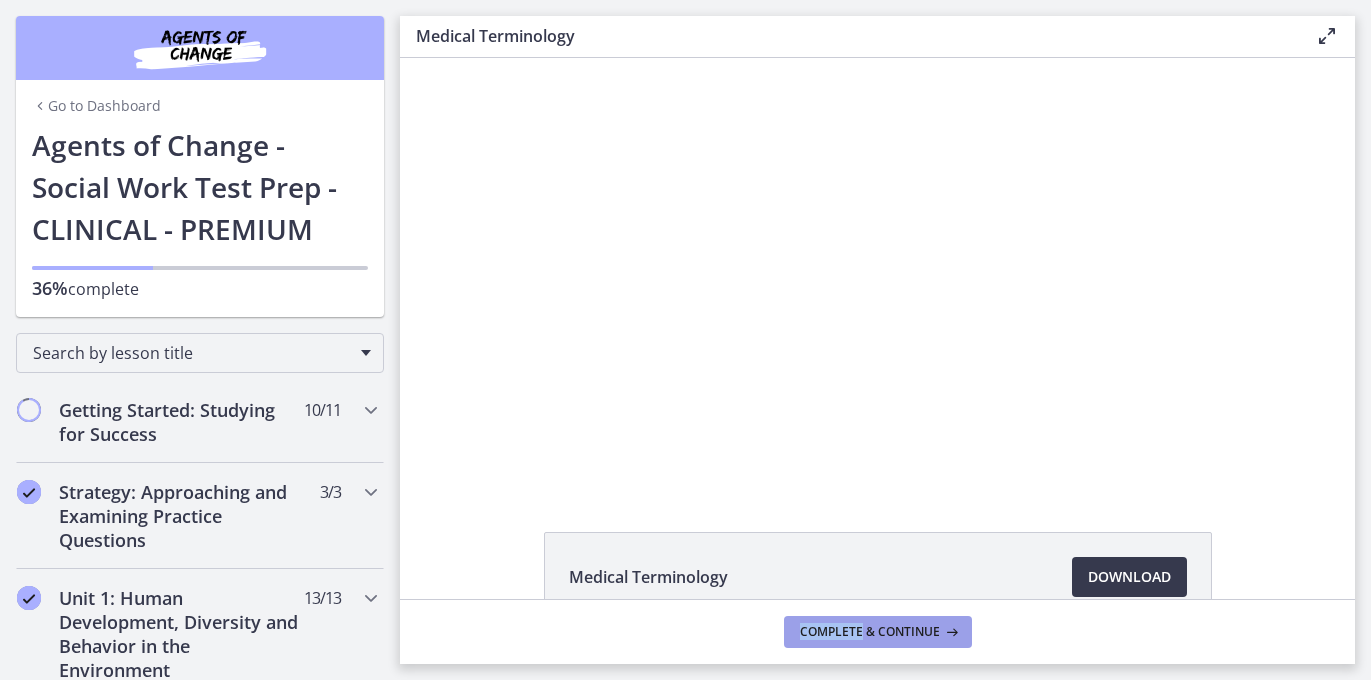 click on "Complete & continue" at bounding box center (870, 632) 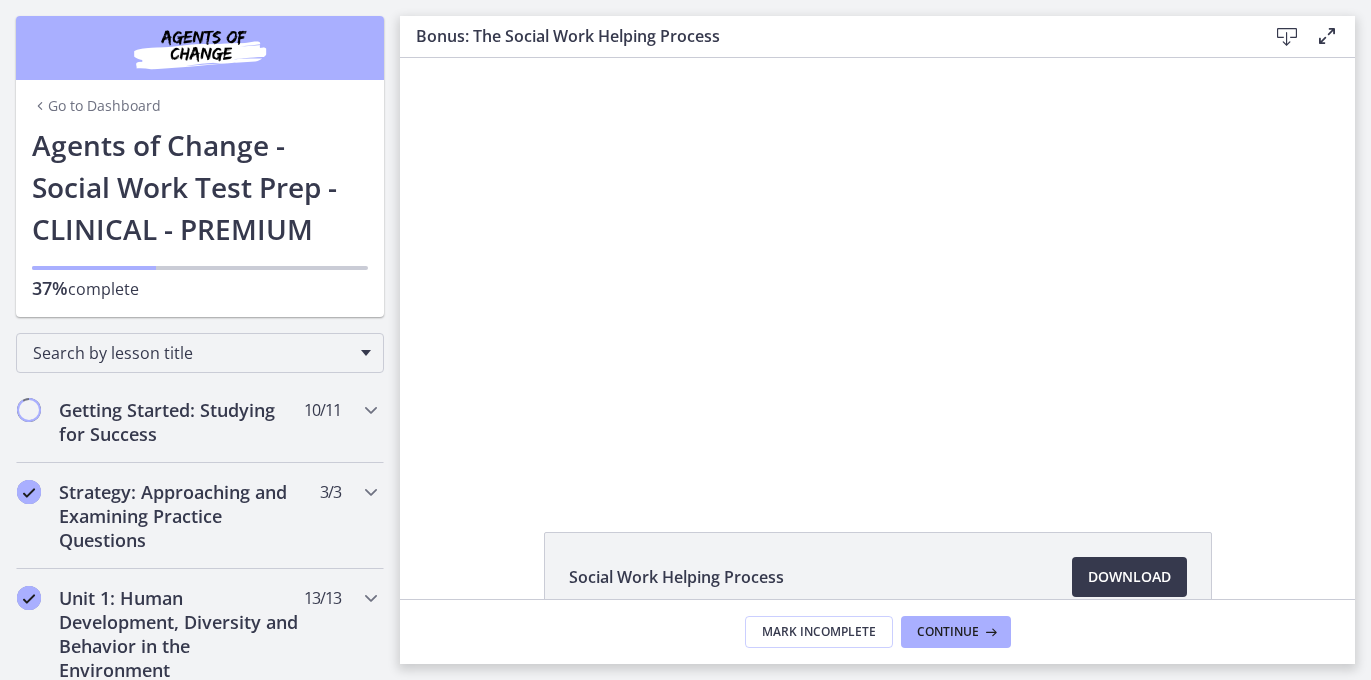 scroll, scrollTop: 0, scrollLeft: 0, axis: both 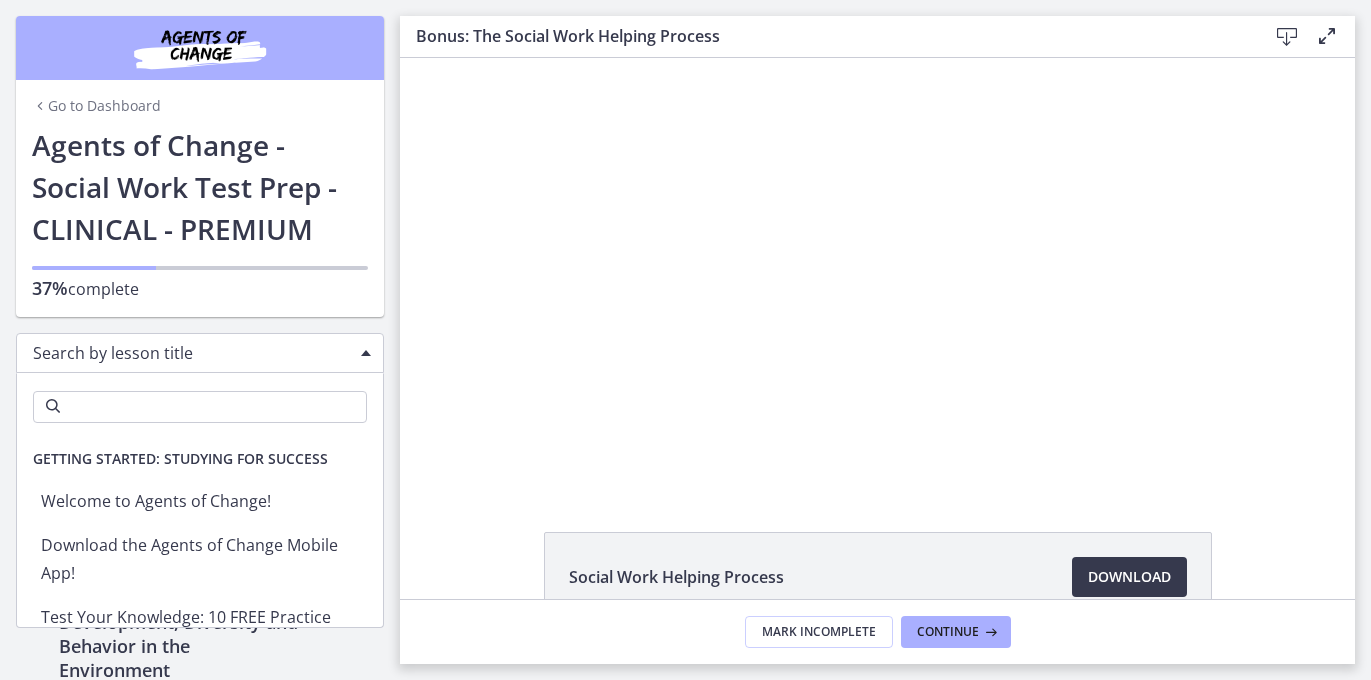click at bounding box center [366, 353] 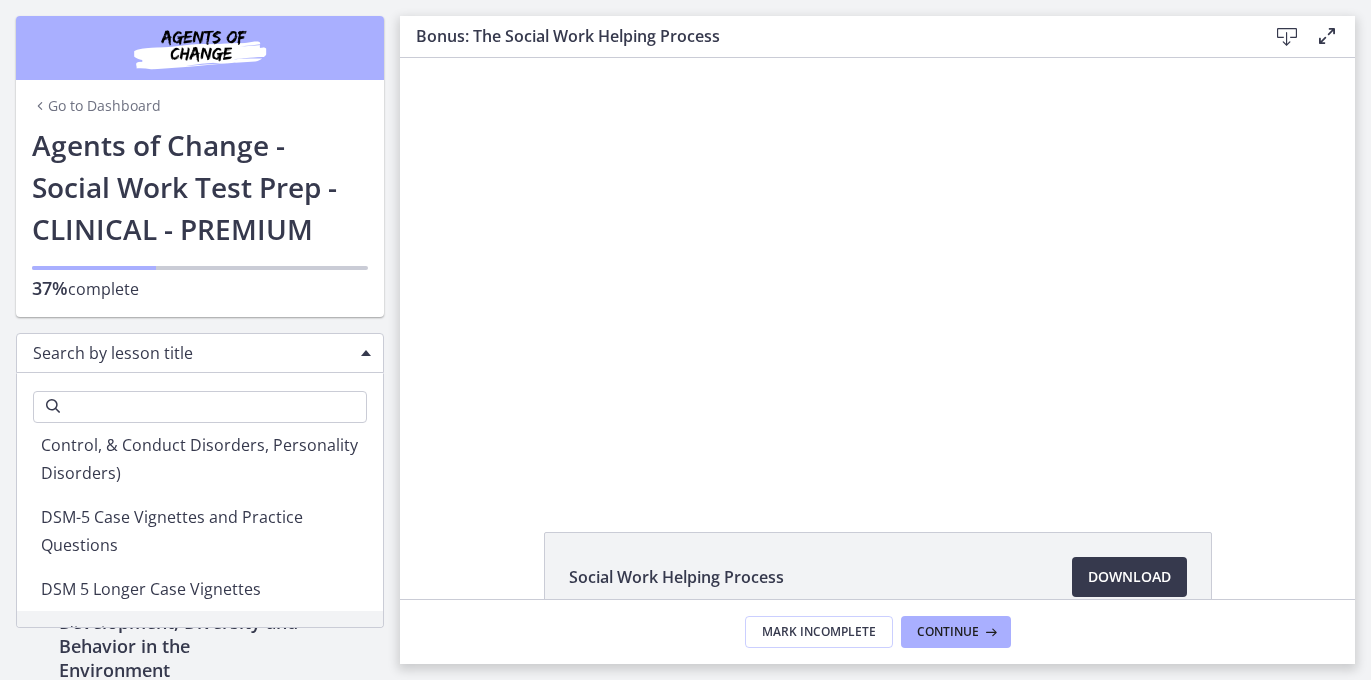 scroll, scrollTop: 2192, scrollLeft: 0, axis: vertical 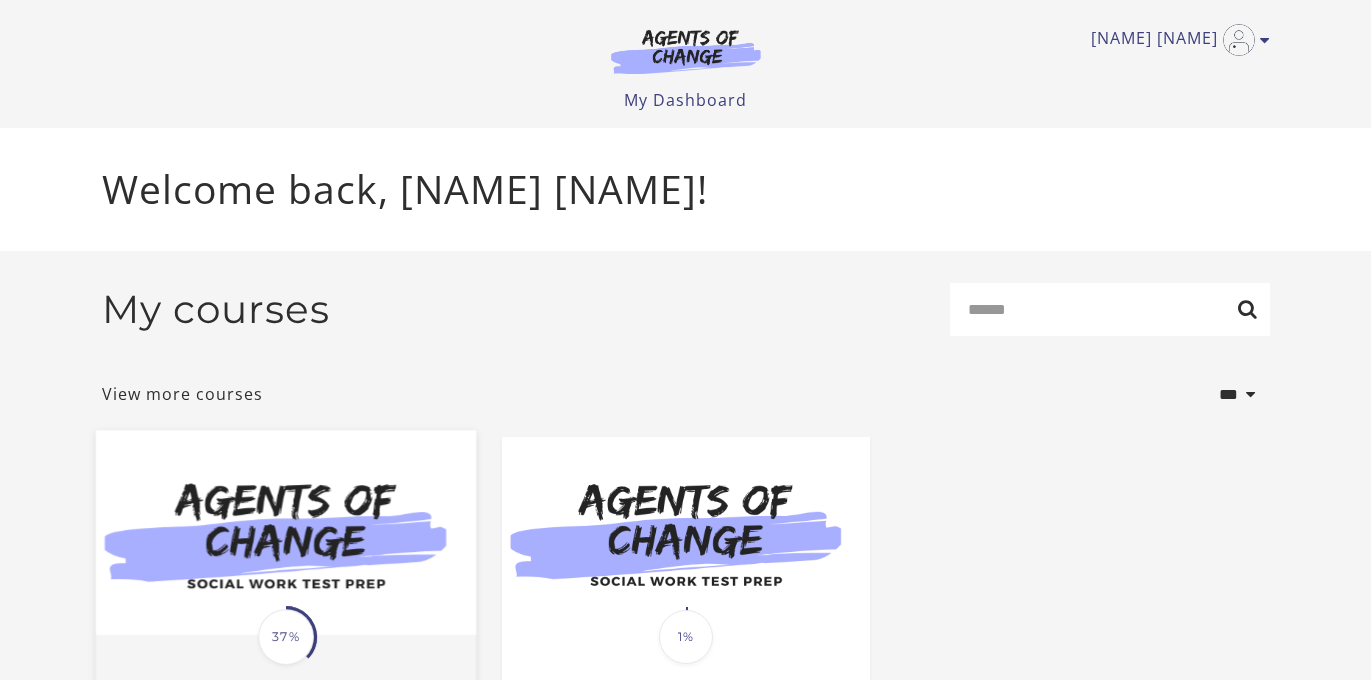 click at bounding box center [285, 533] 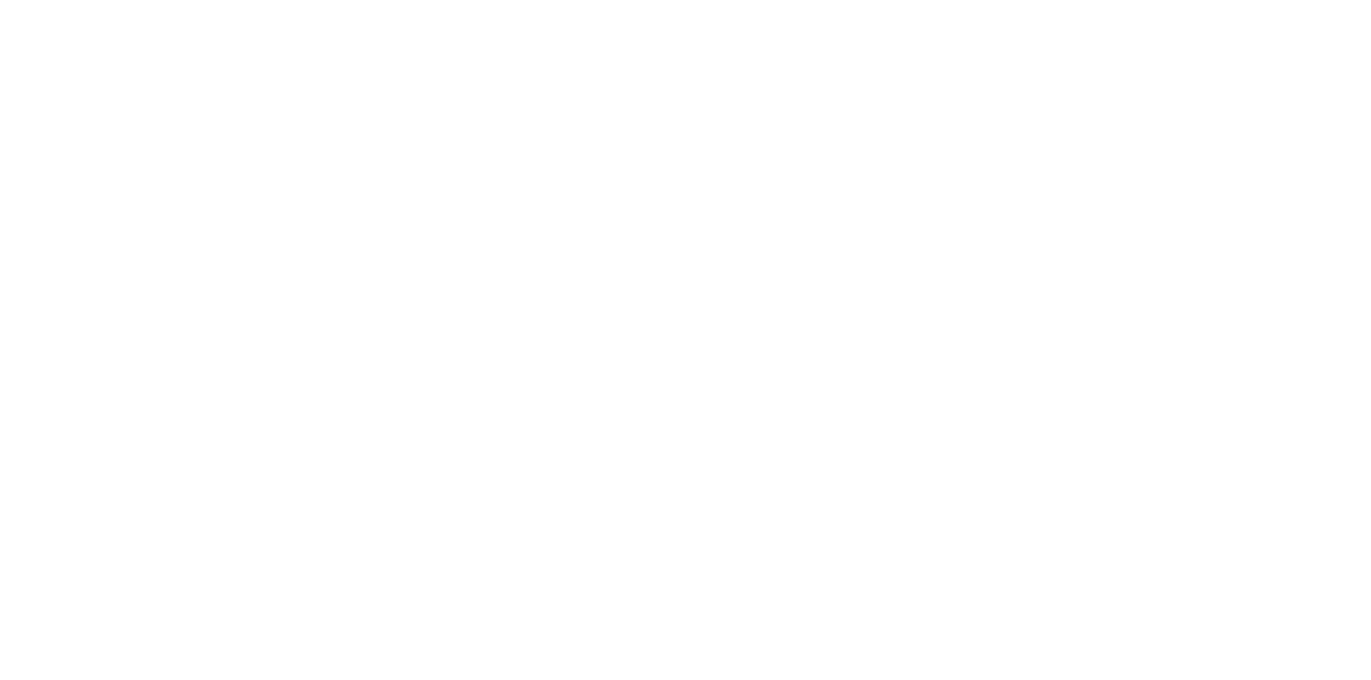scroll, scrollTop: 0, scrollLeft: 0, axis: both 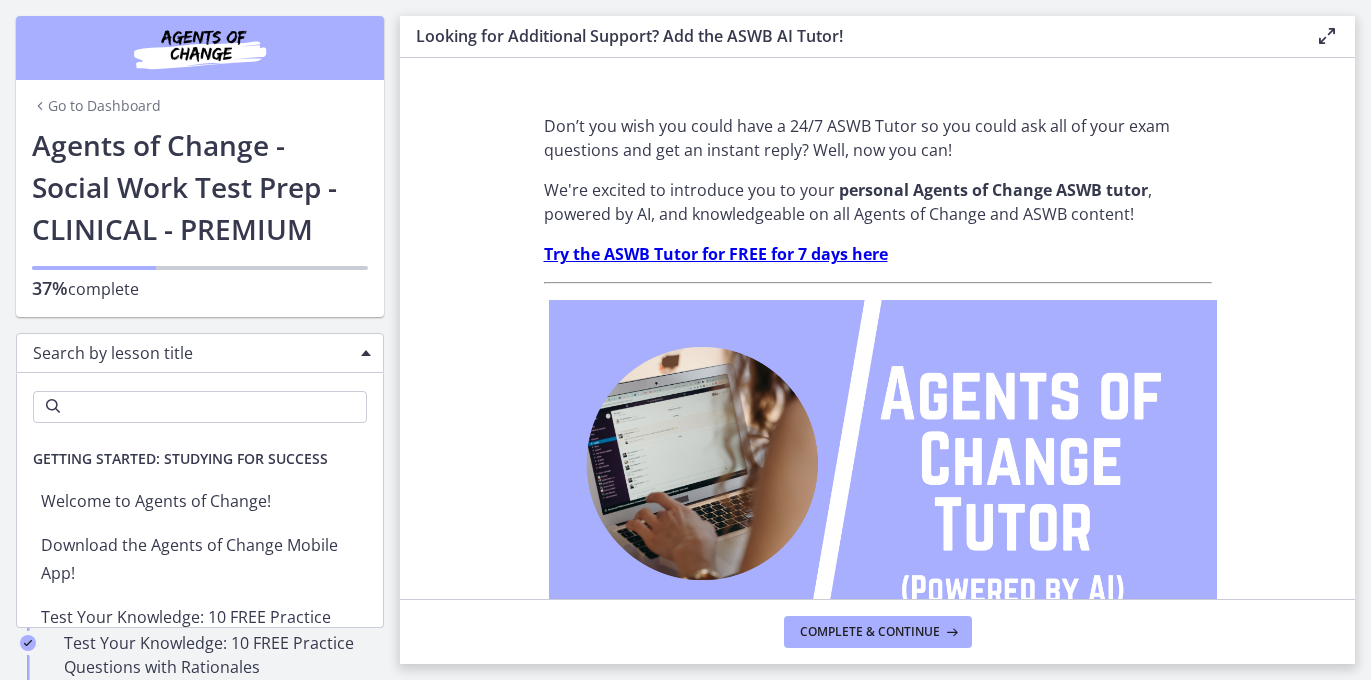 click on "Search by lesson title" at bounding box center [192, 353] 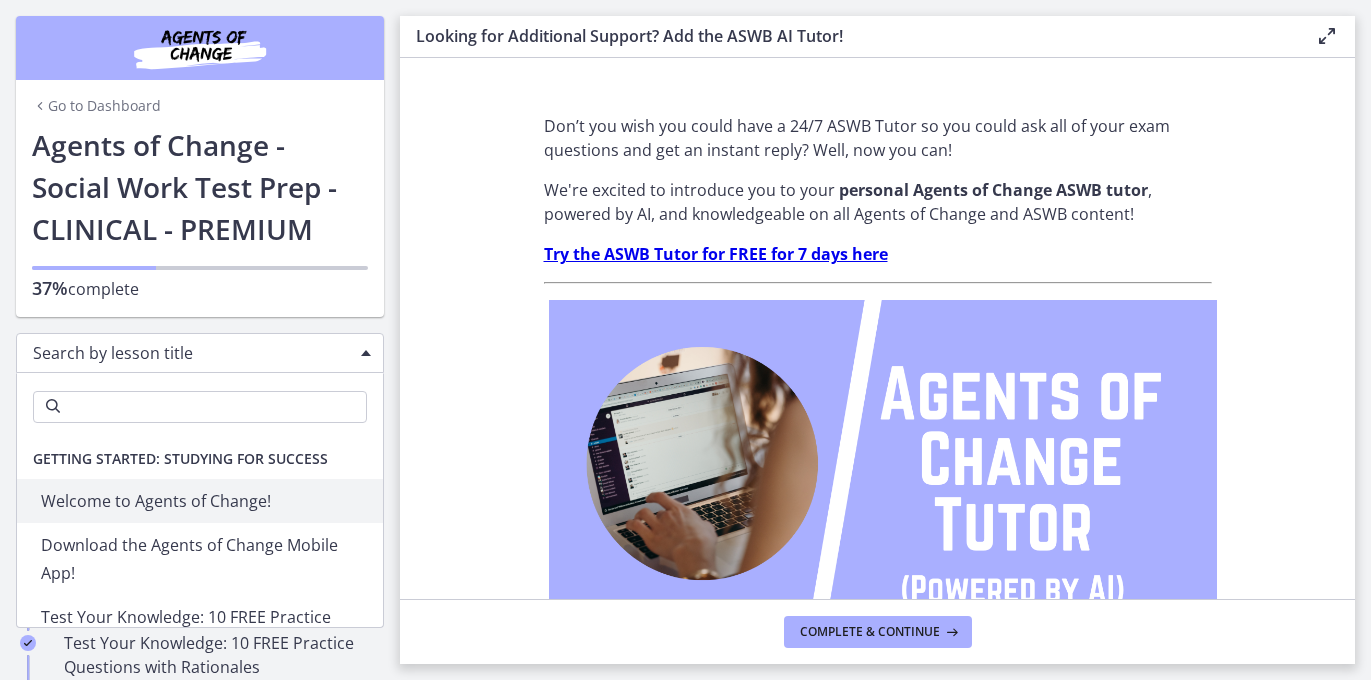 click on "Search by lesson title" at bounding box center (192, 353) 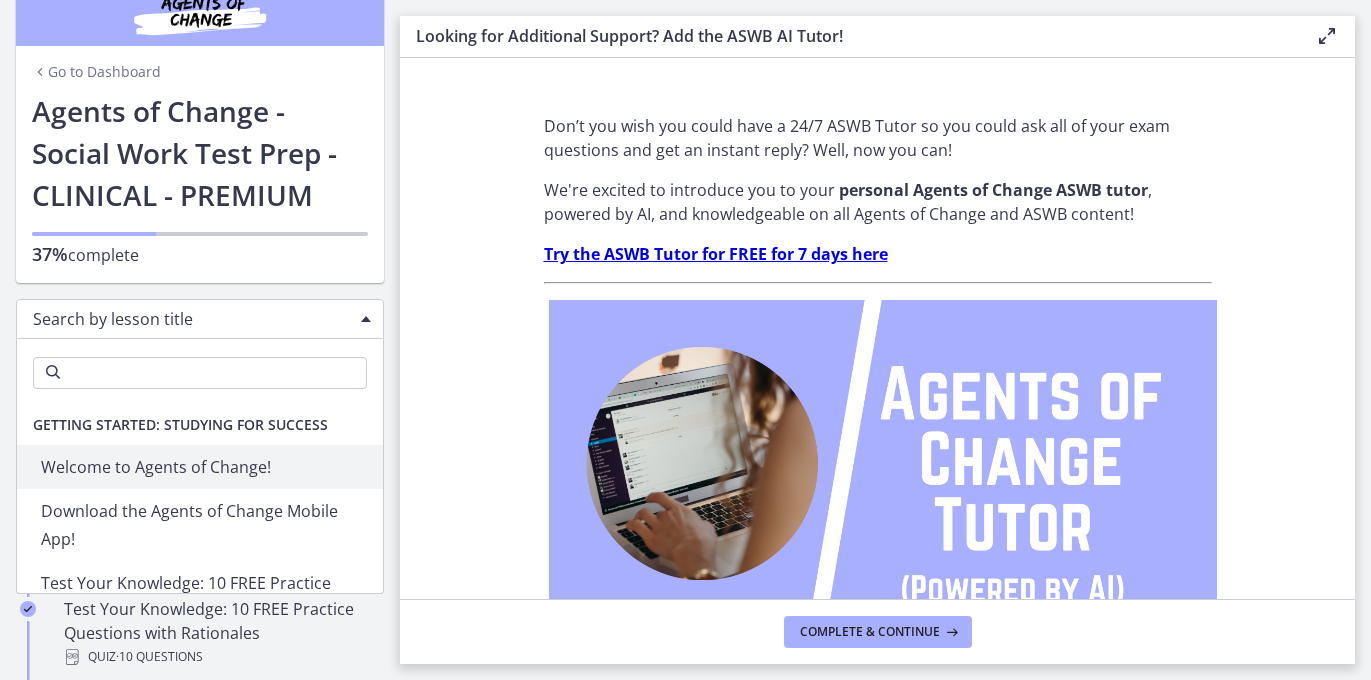 scroll, scrollTop: 40, scrollLeft: 0, axis: vertical 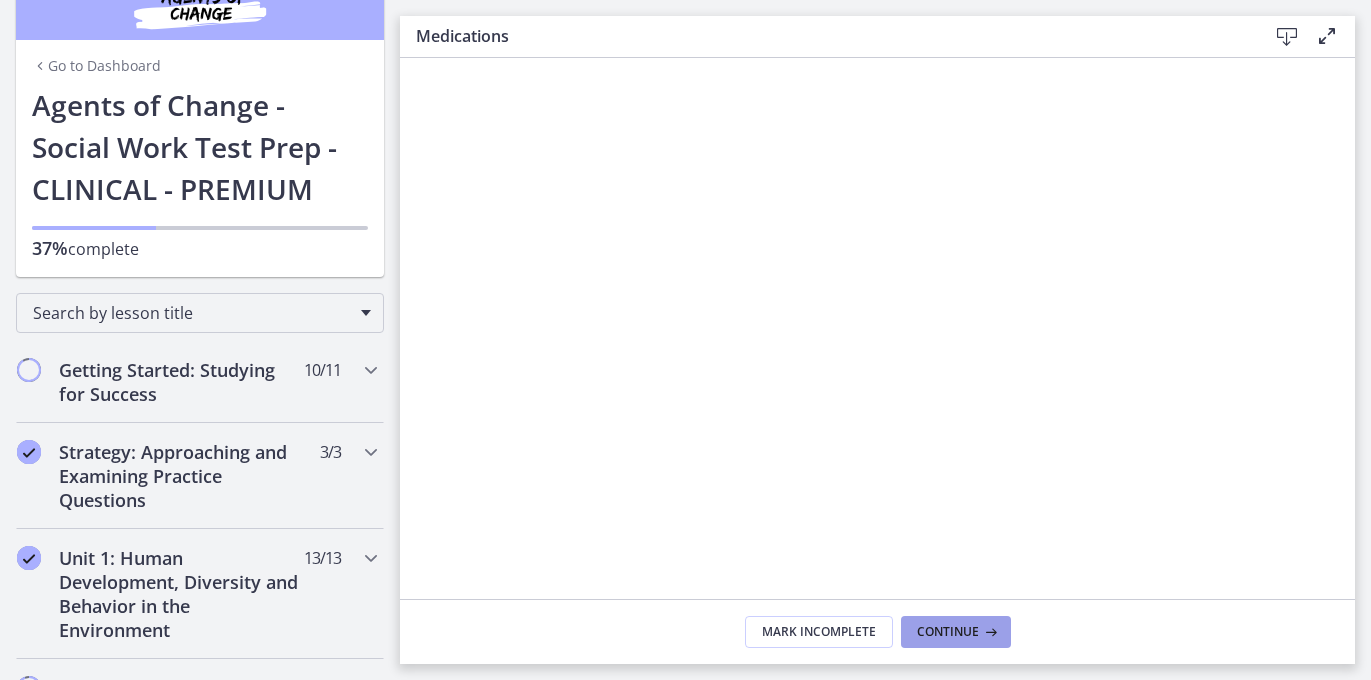 click on "Continue" at bounding box center [948, 632] 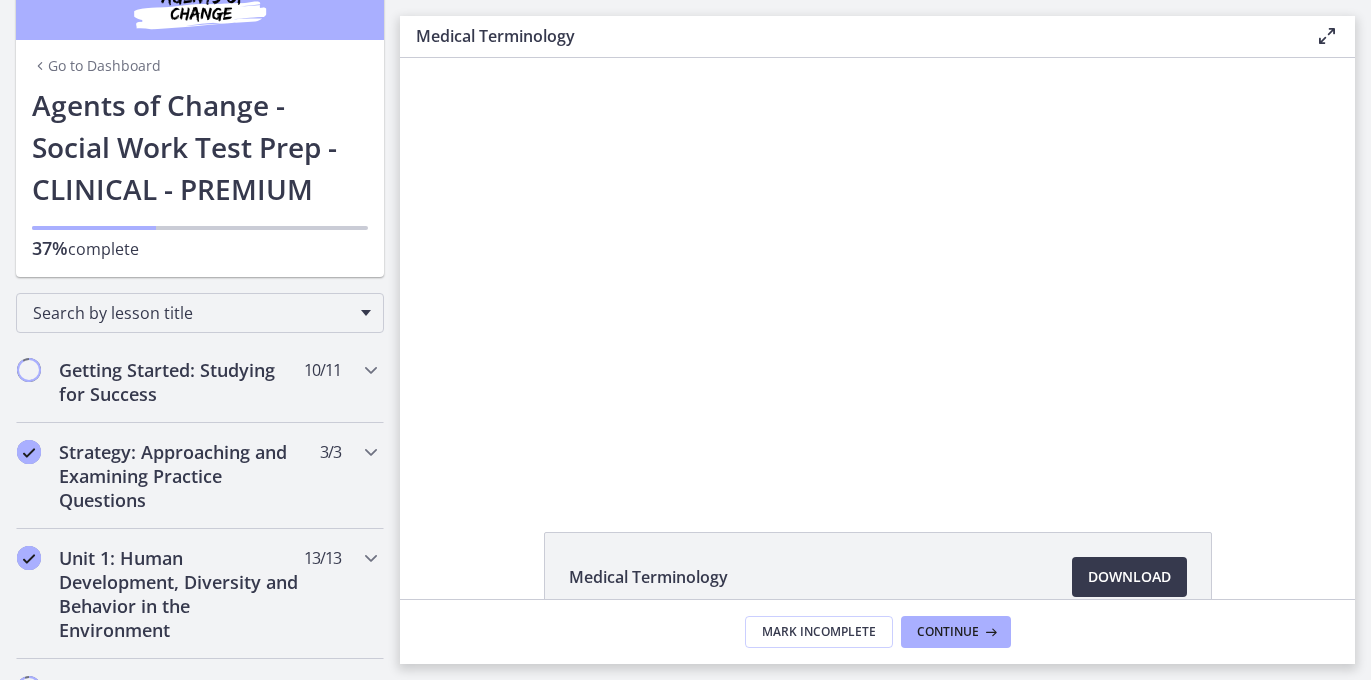 scroll, scrollTop: 0, scrollLeft: 0, axis: both 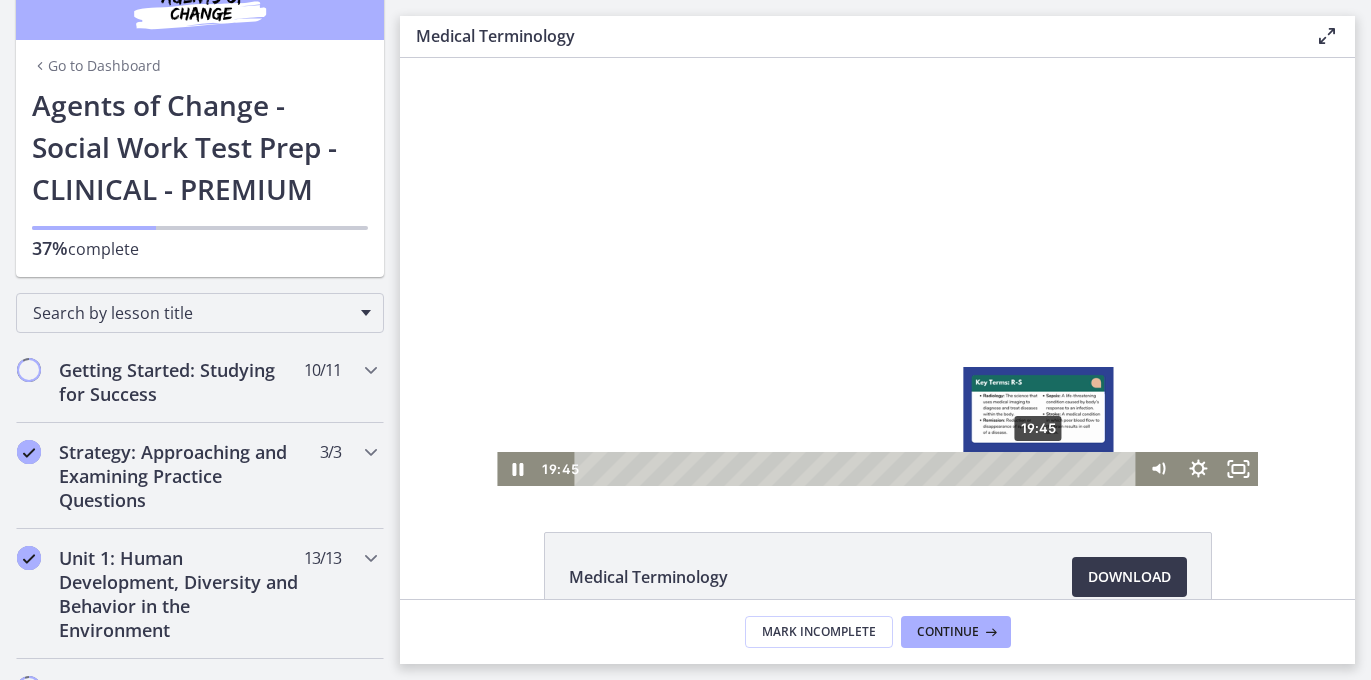click on "19:45" at bounding box center (859, 469) 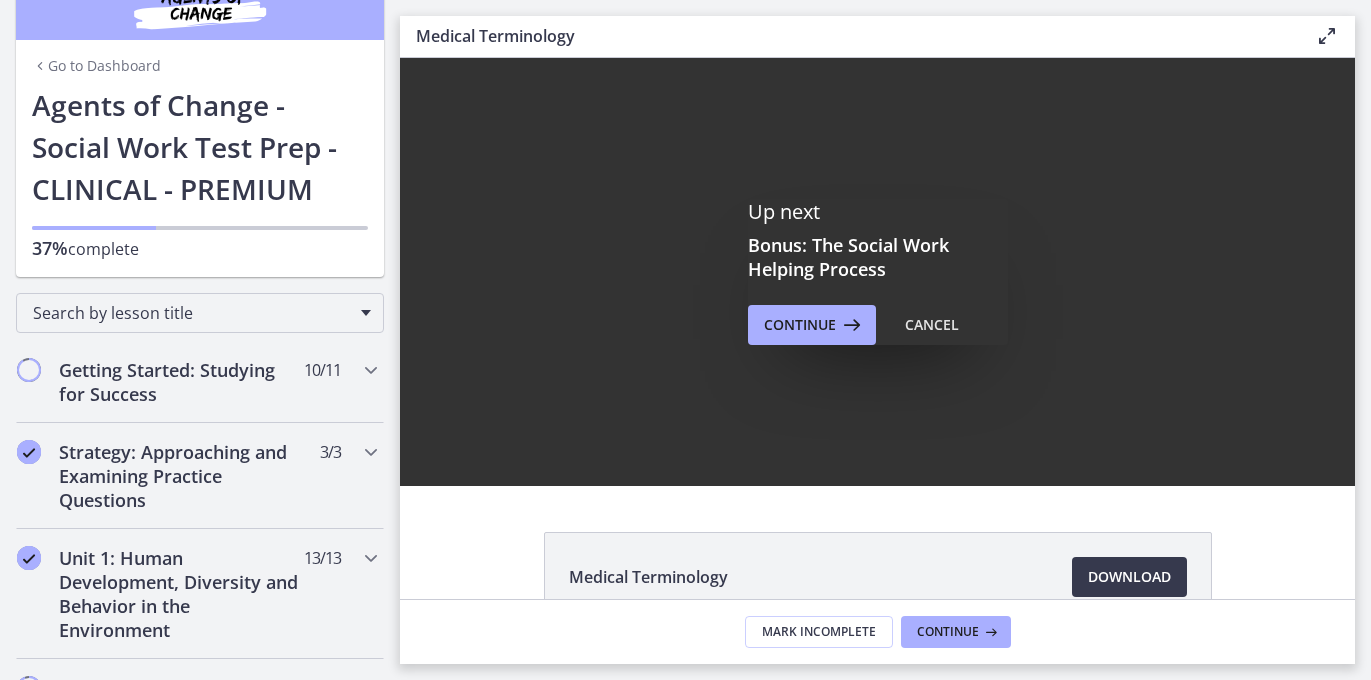 scroll, scrollTop: 0, scrollLeft: 0, axis: both 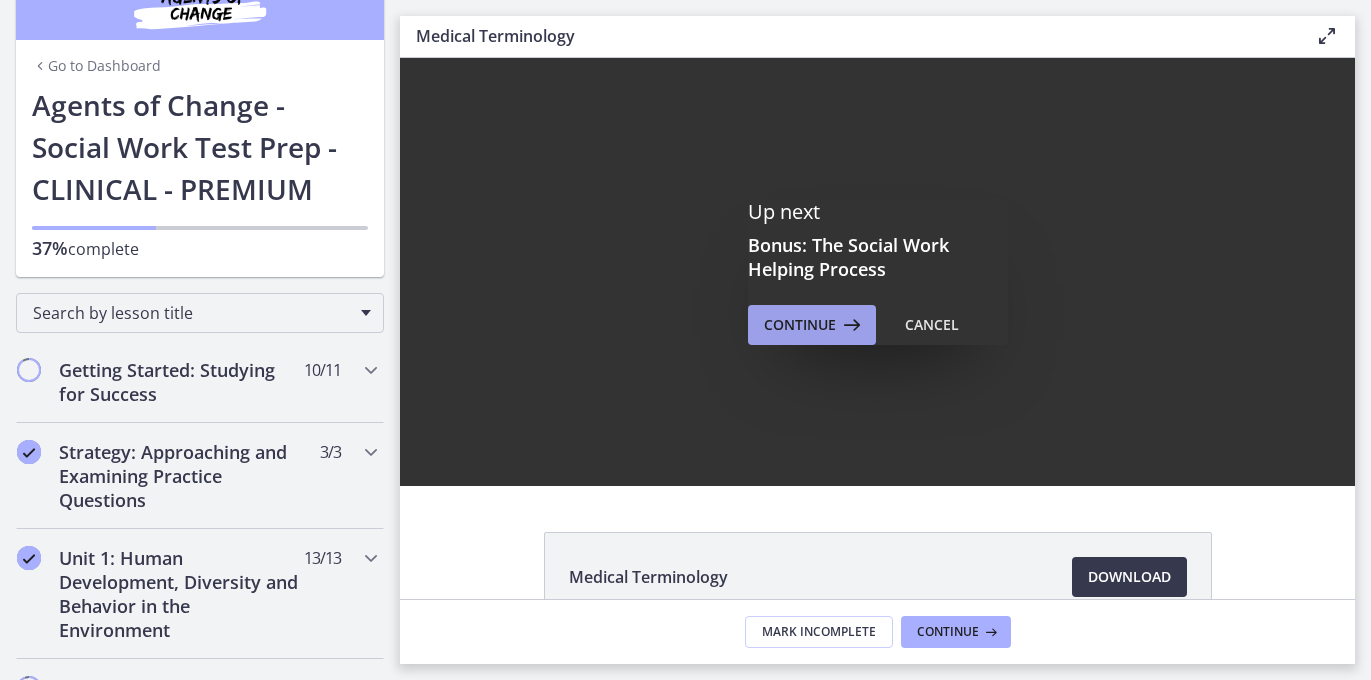 click on "Continue" at bounding box center (800, 325) 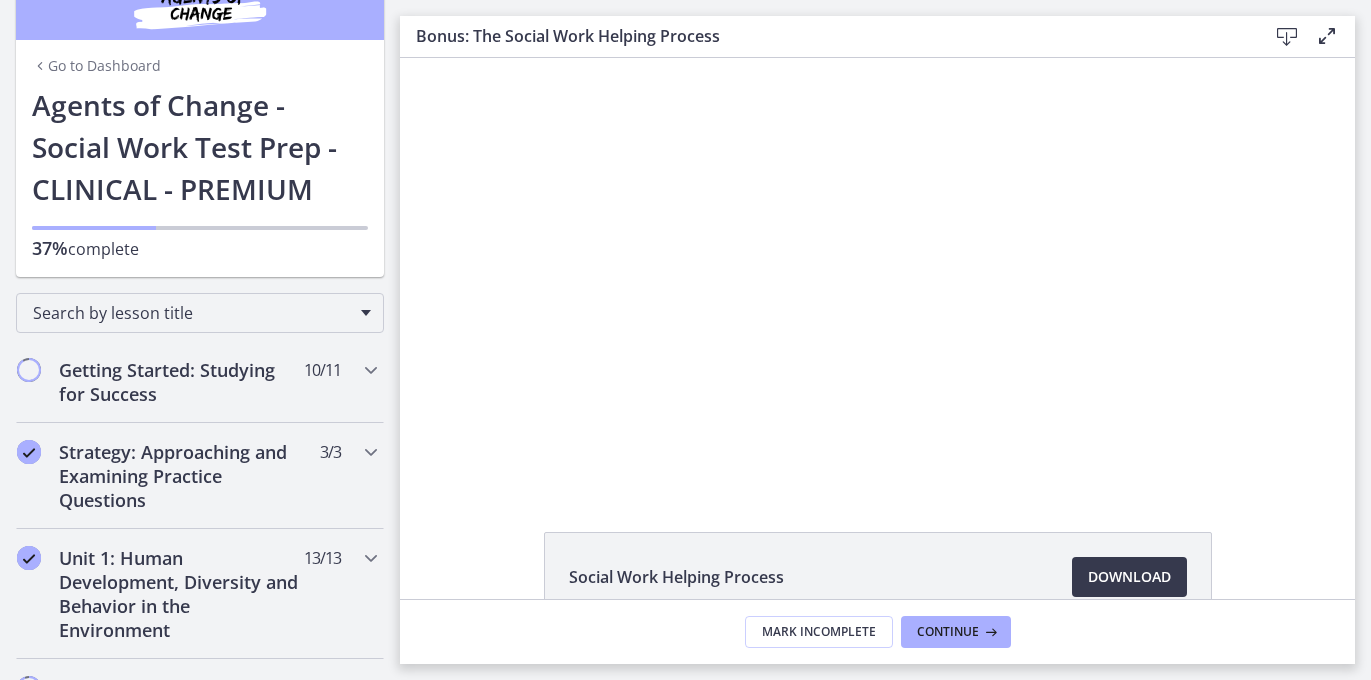 scroll, scrollTop: 0, scrollLeft: 0, axis: both 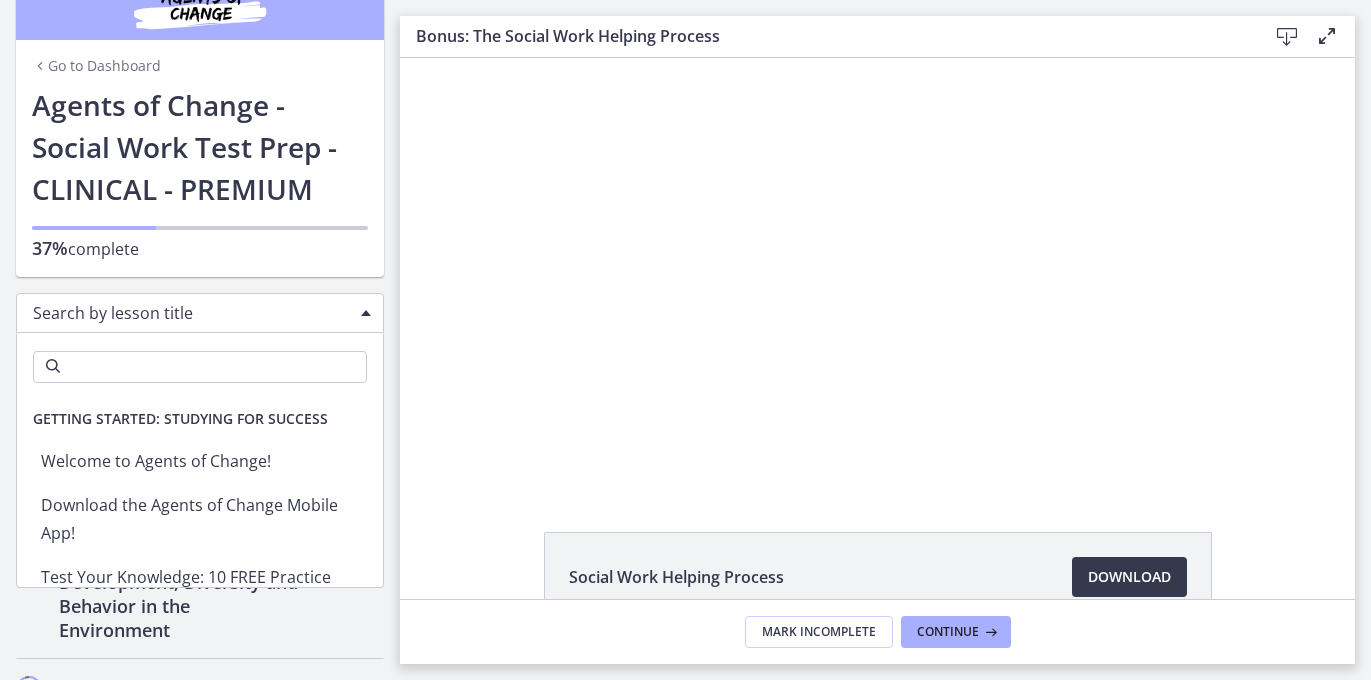 click at bounding box center [366, 313] 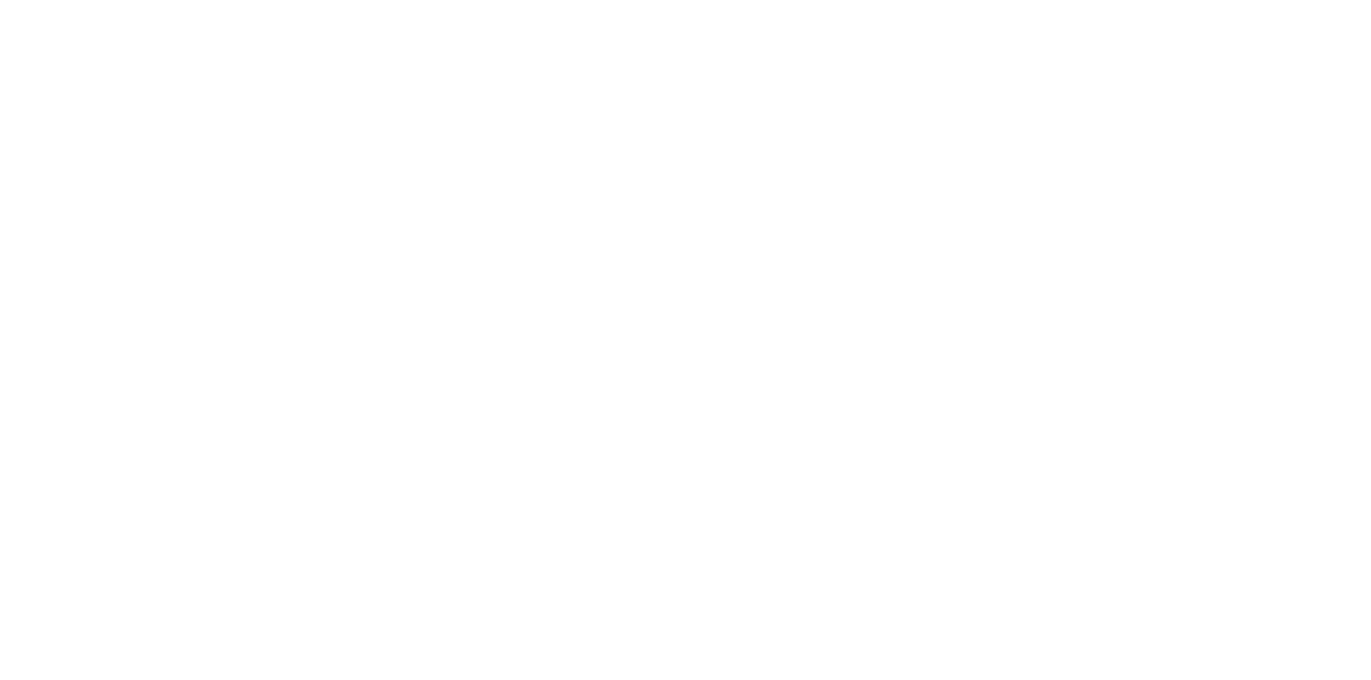 scroll, scrollTop: 0, scrollLeft: 0, axis: both 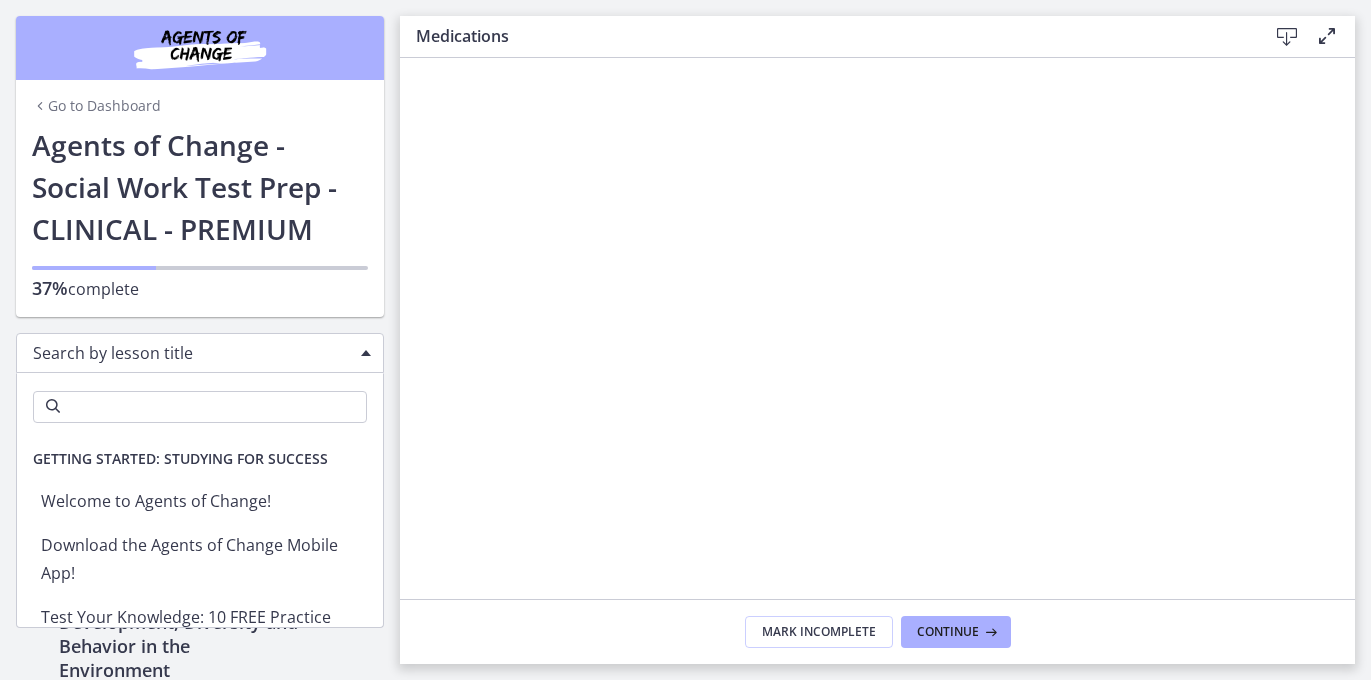 click on "Search by lesson title" at bounding box center [200, 353] 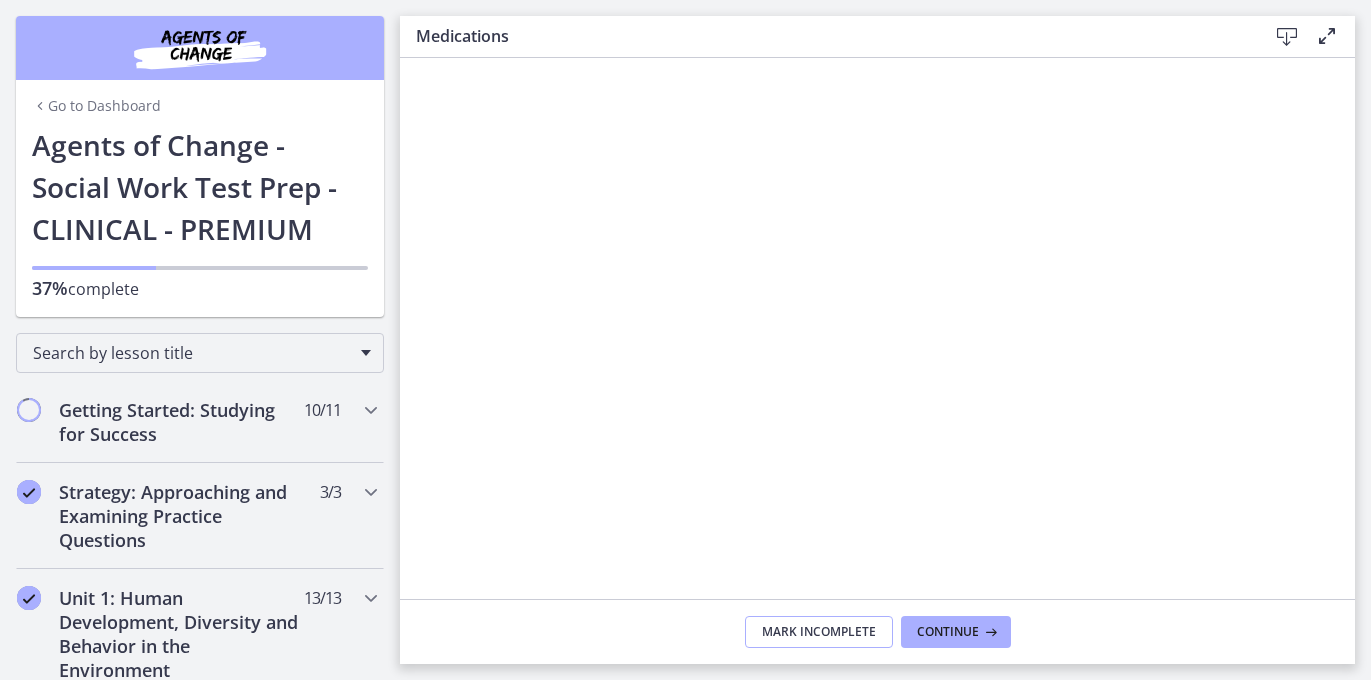 click on "Mark Incomplete" at bounding box center (819, 632) 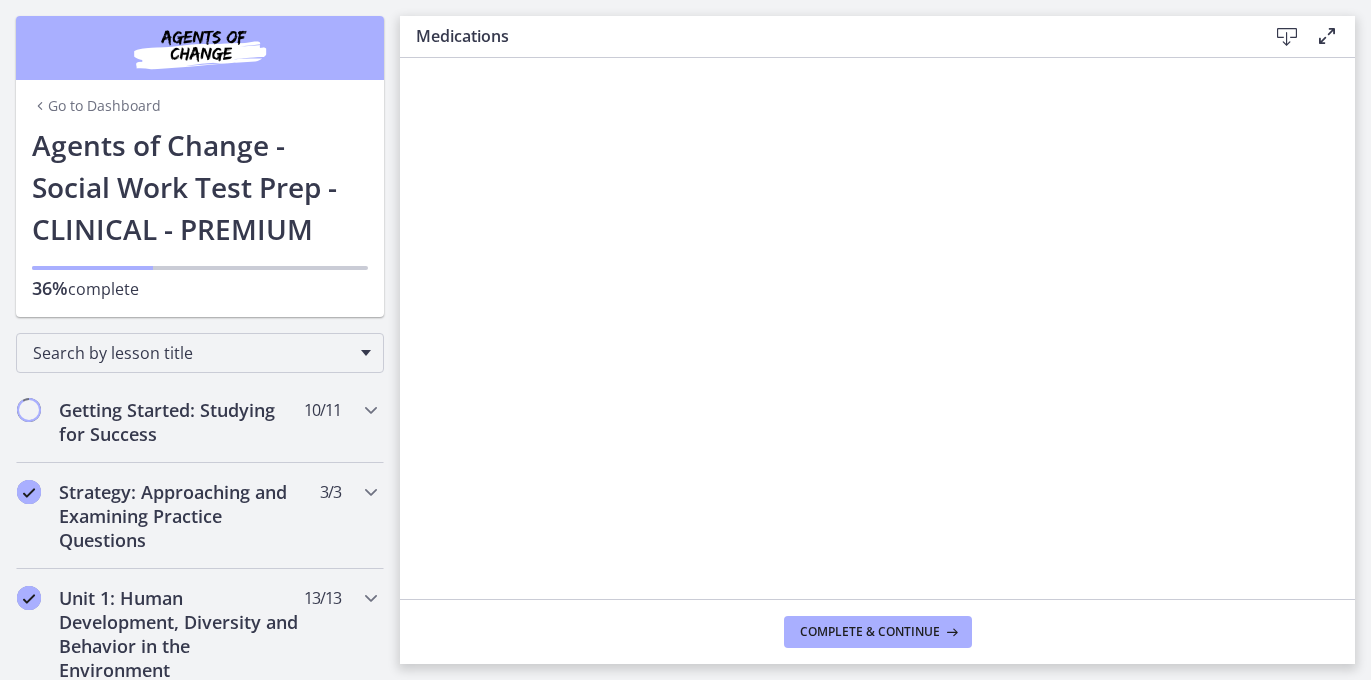 click on "Search by lesson title" at bounding box center [200, 349] 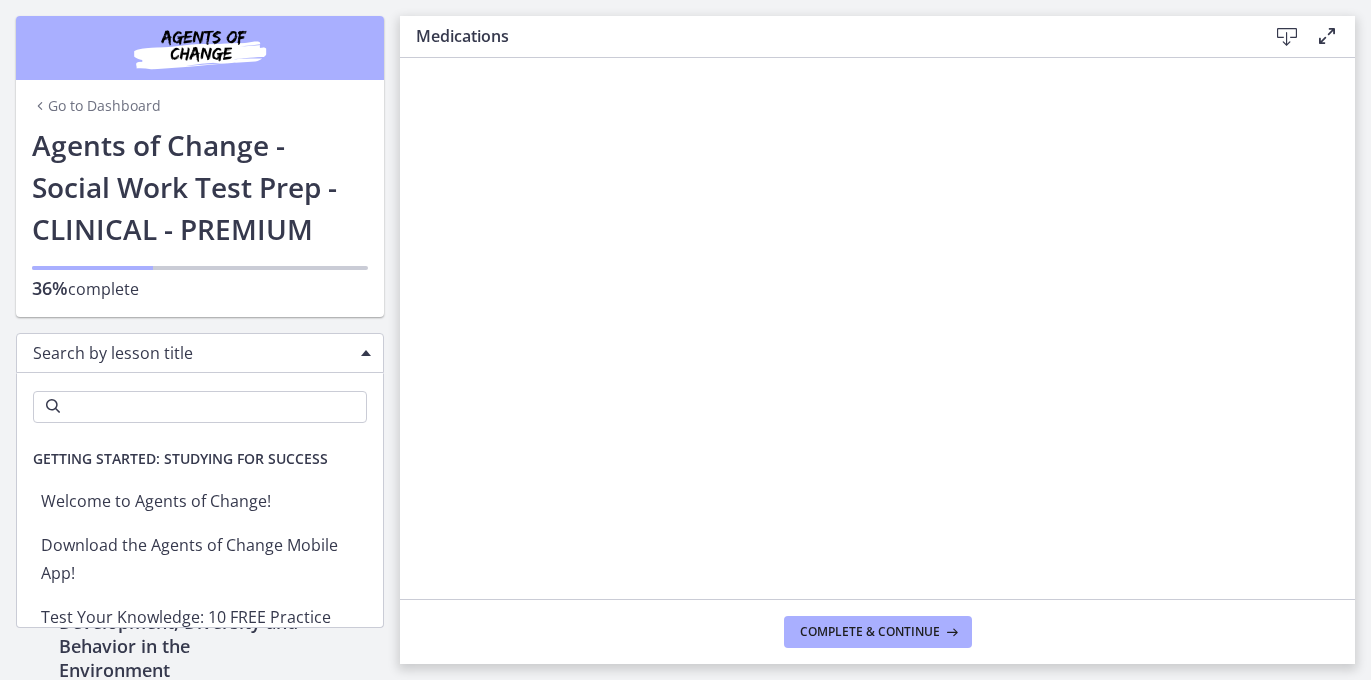 click at bounding box center [366, 353] 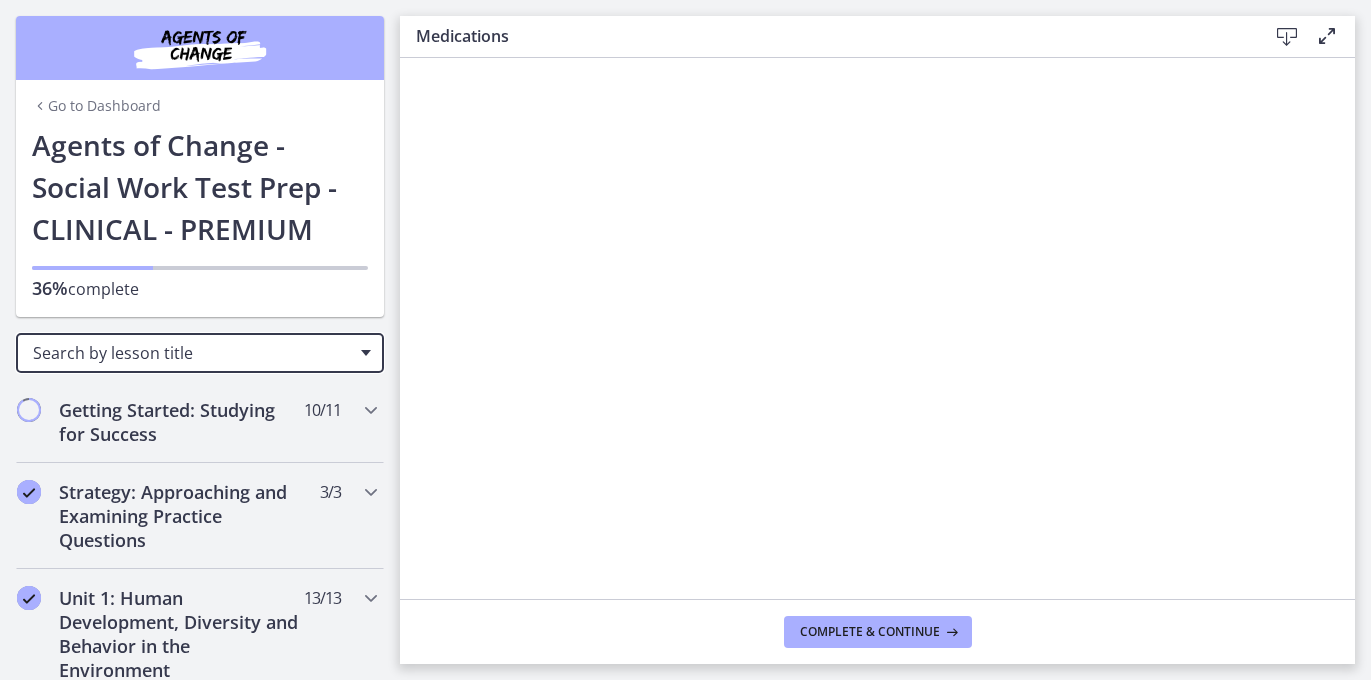 click on "Search by lesson title" at bounding box center [192, 353] 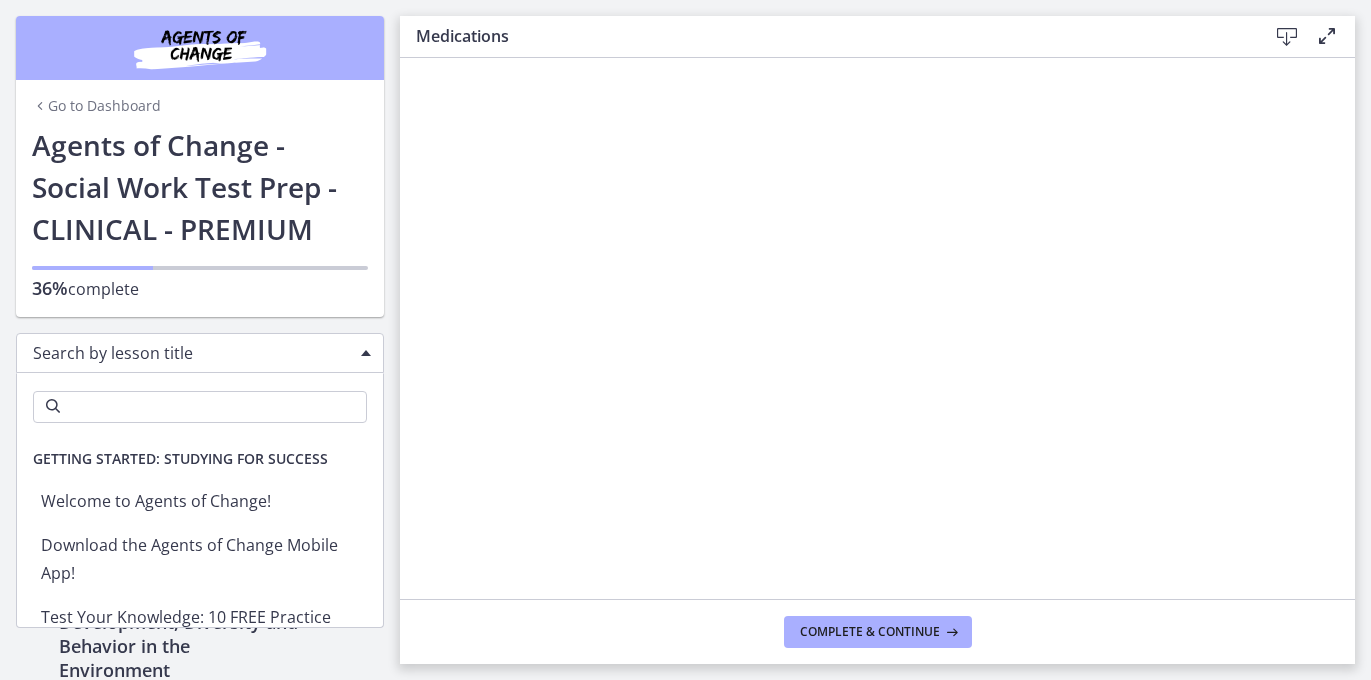 click on "Search by lesson title" at bounding box center (200, 353) 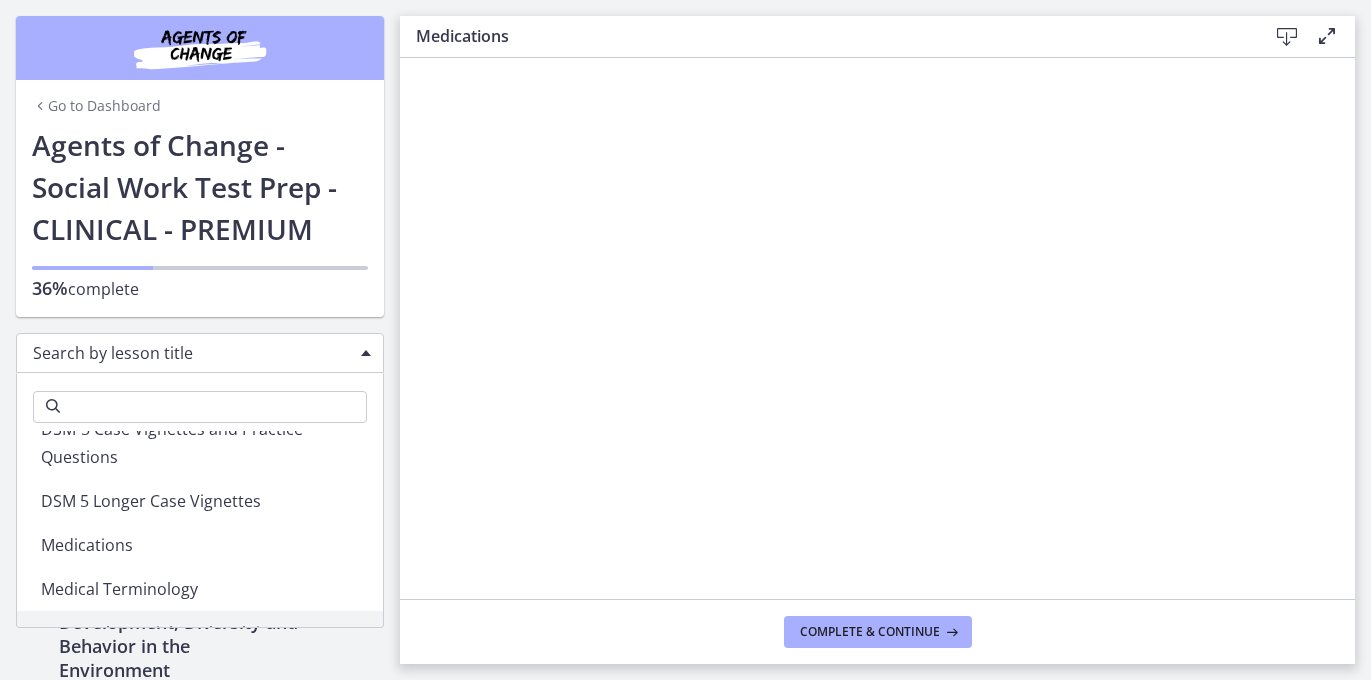 scroll, scrollTop: 2280, scrollLeft: 0, axis: vertical 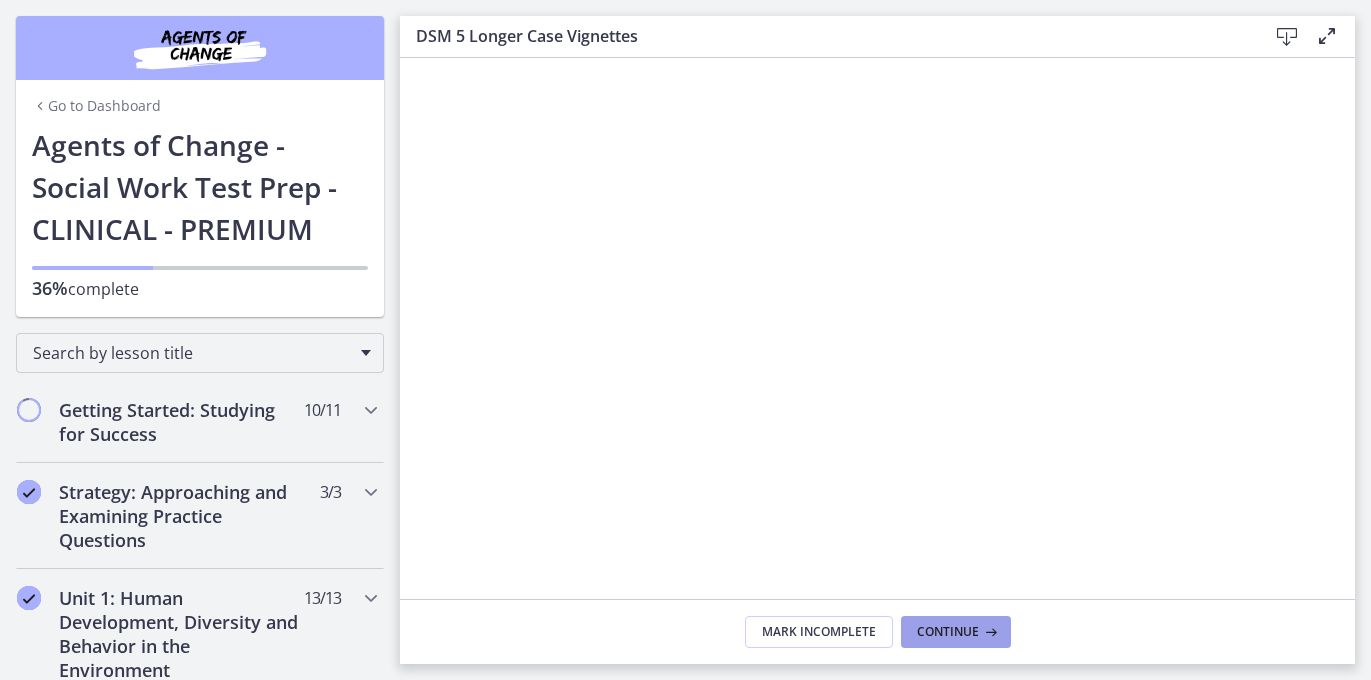 click on "Continue" at bounding box center (948, 632) 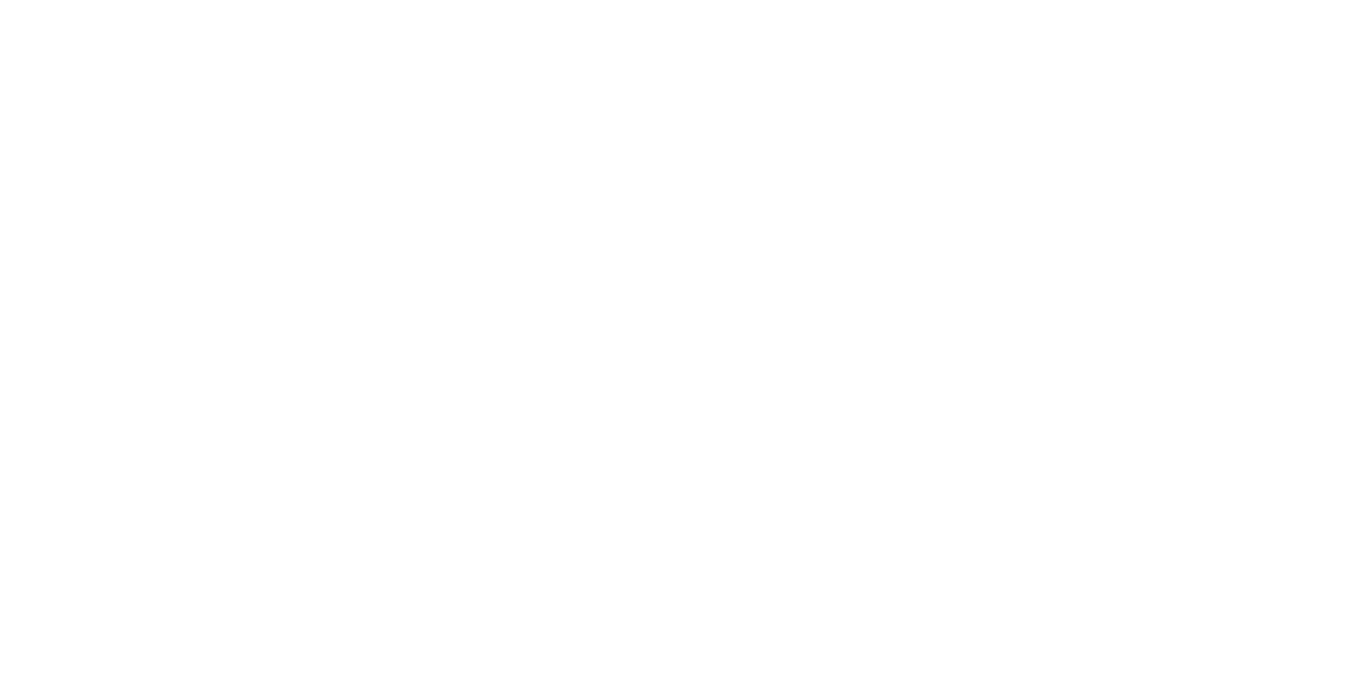 scroll, scrollTop: 0, scrollLeft: 0, axis: both 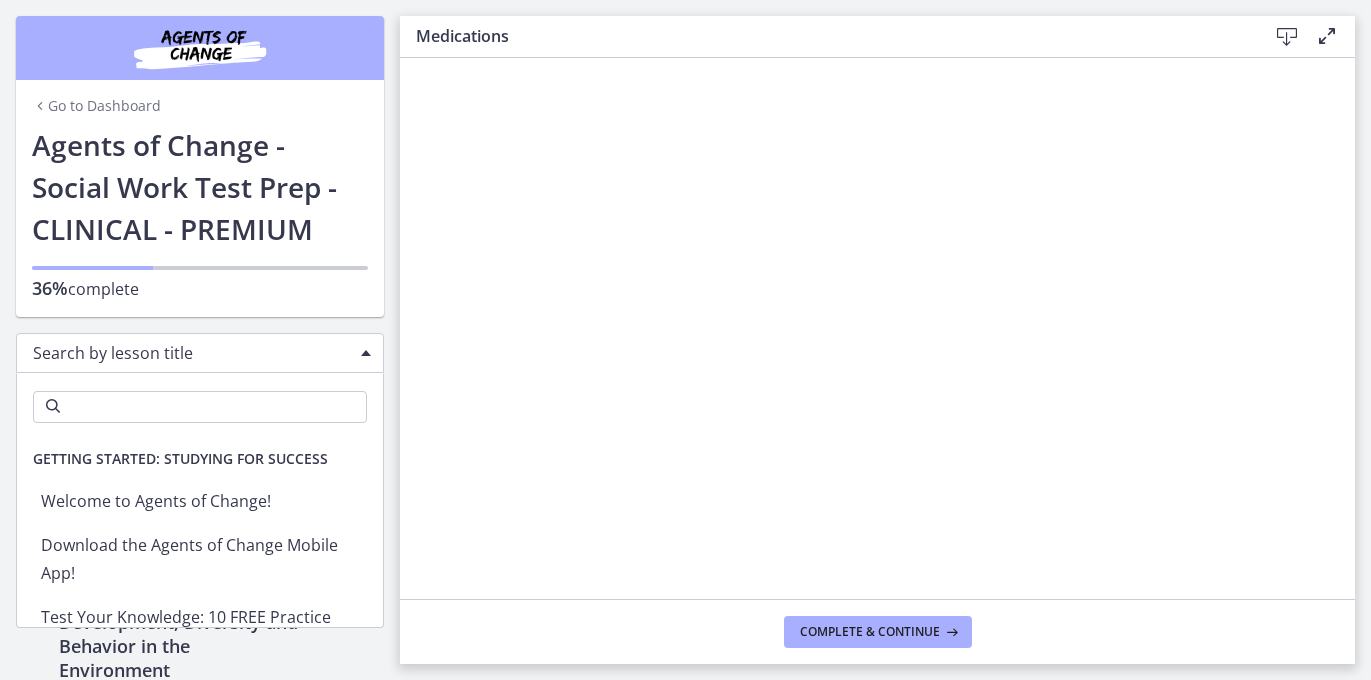 click on "Search by lesson title" at bounding box center [200, 353] 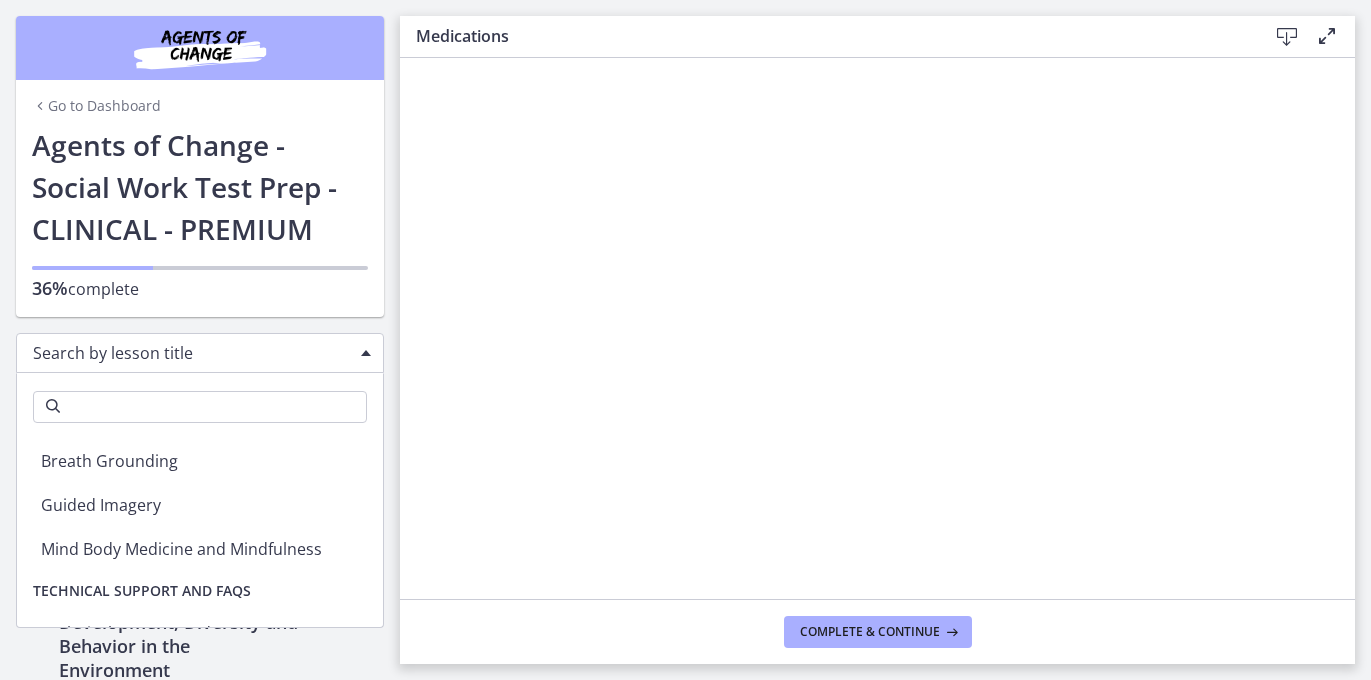 scroll, scrollTop: 7680, scrollLeft: 0, axis: vertical 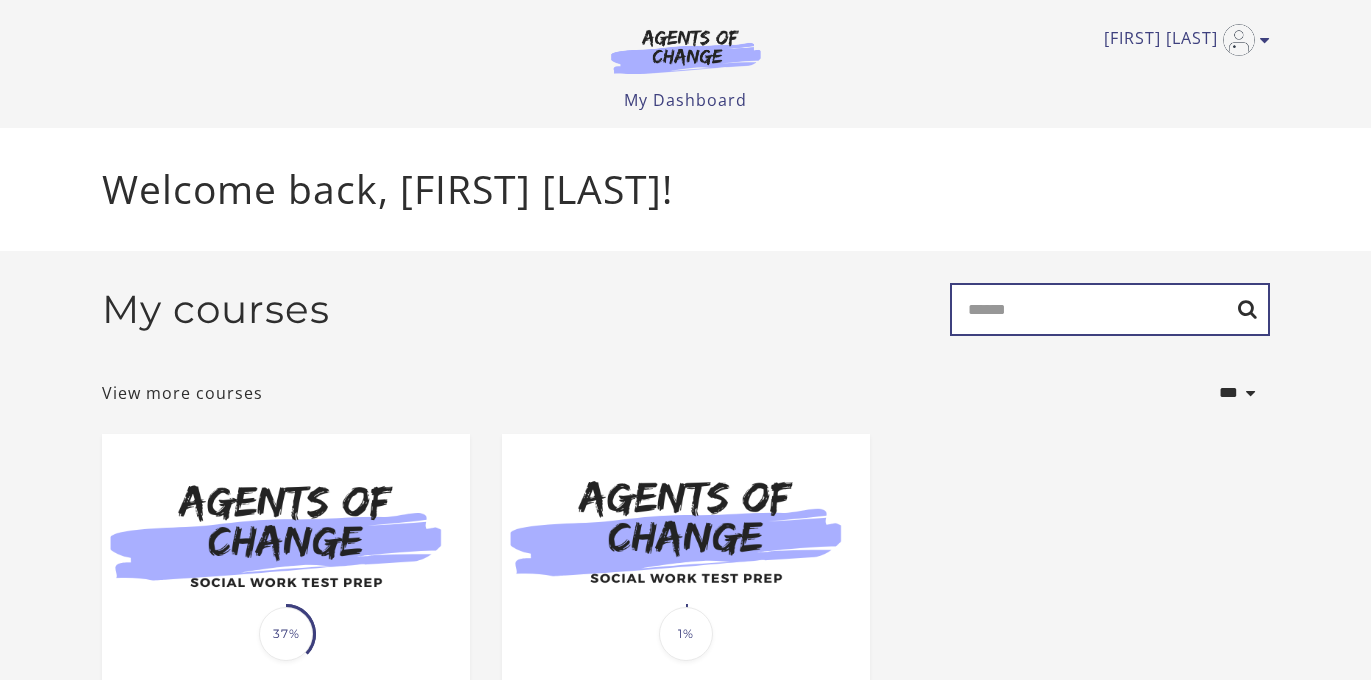 click on "Search" at bounding box center [1110, 309] 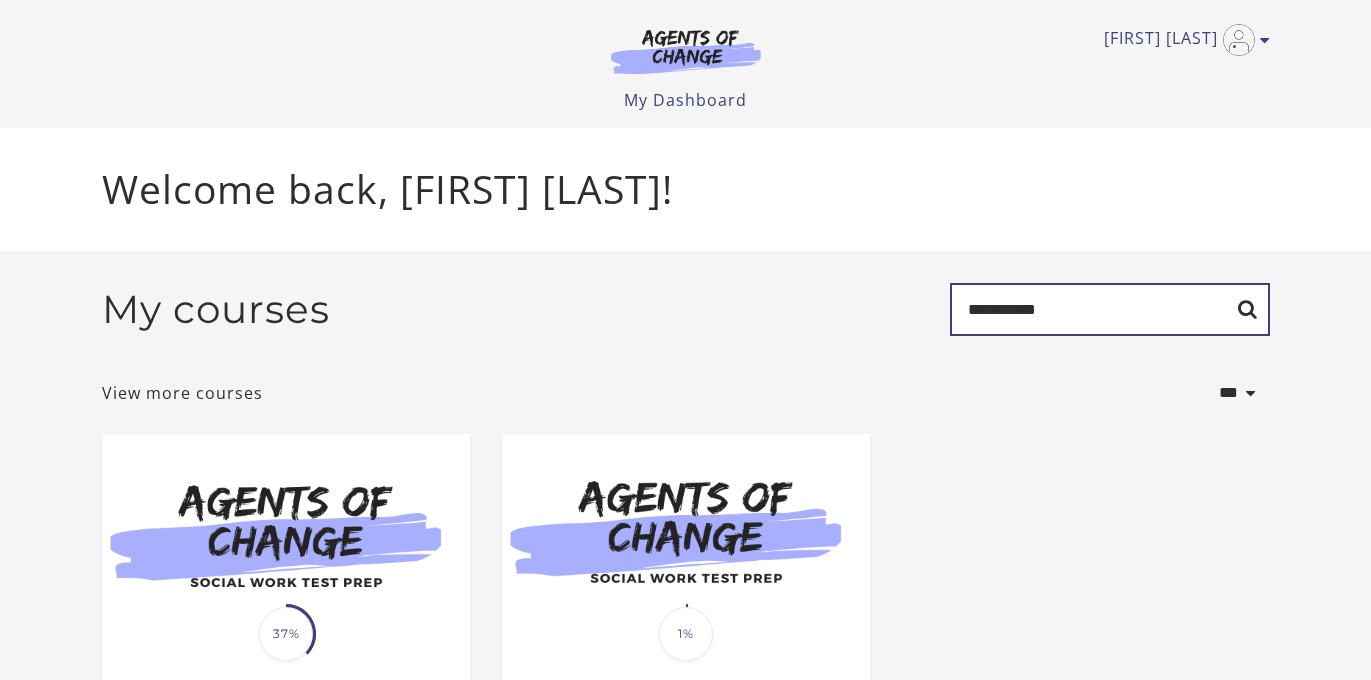 type on "**********" 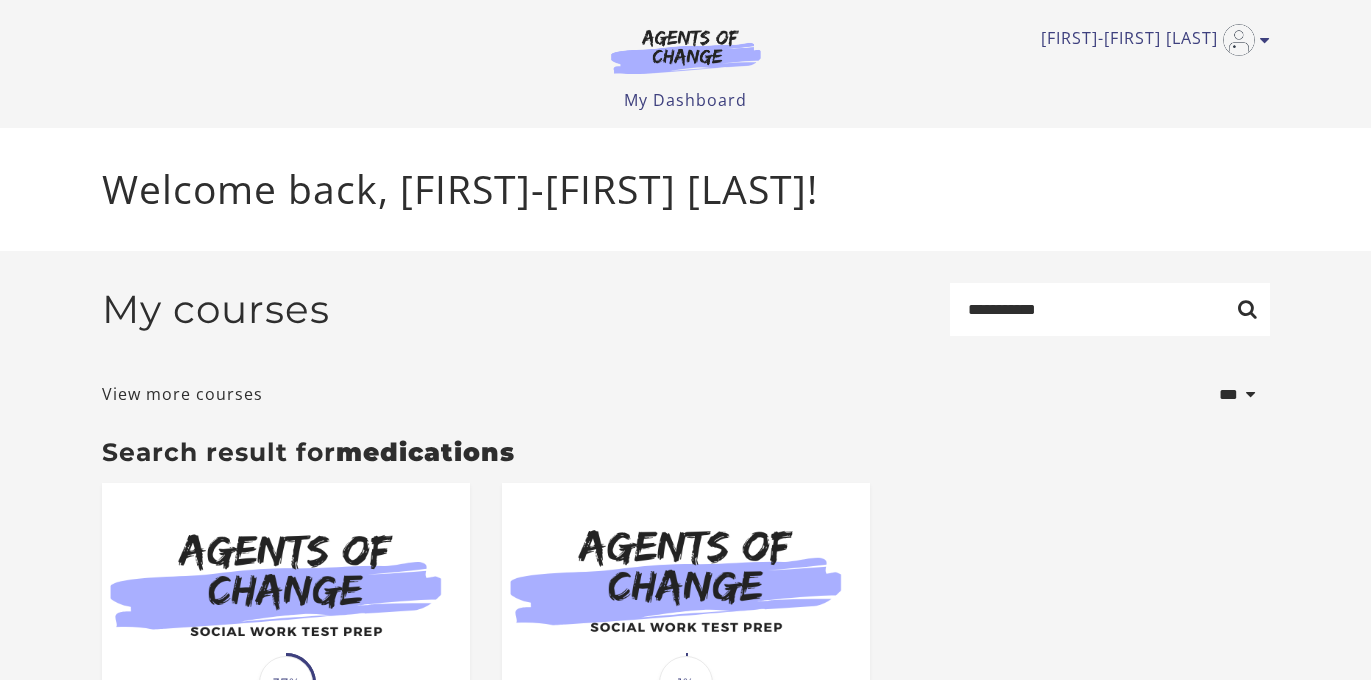 scroll, scrollTop: 0, scrollLeft: 0, axis: both 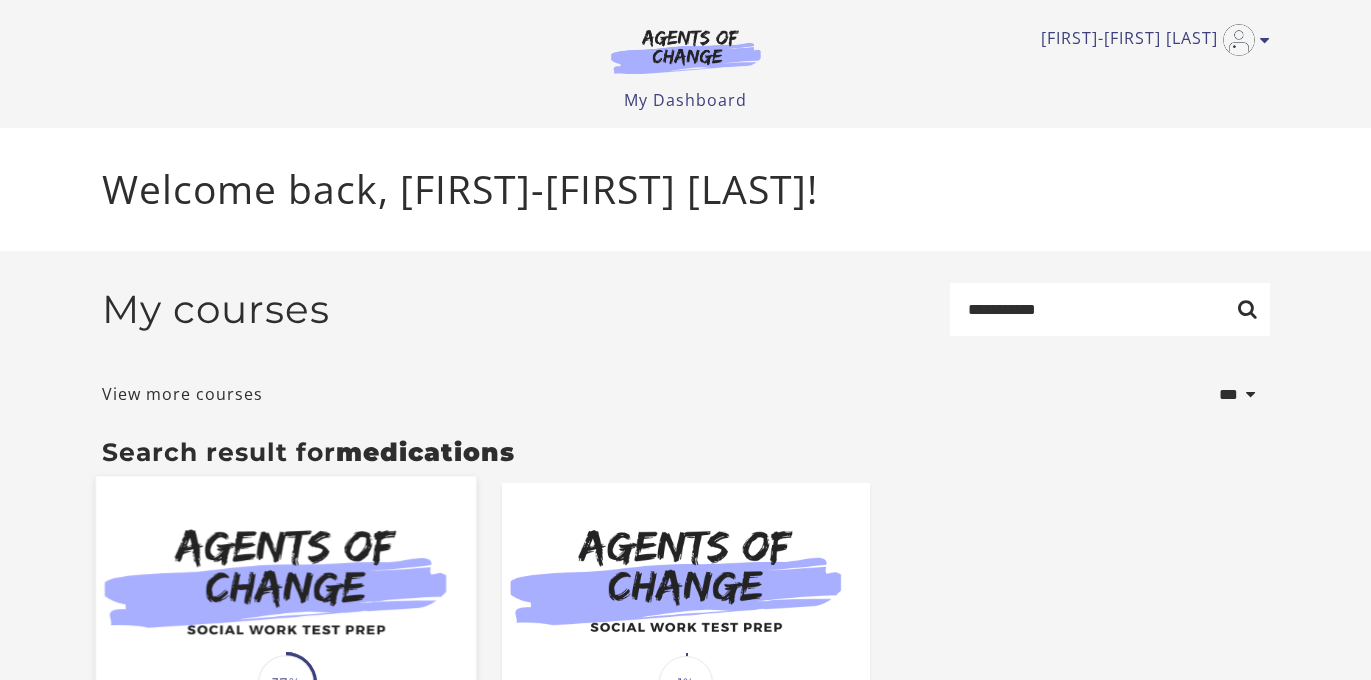 click at bounding box center (285, 579) 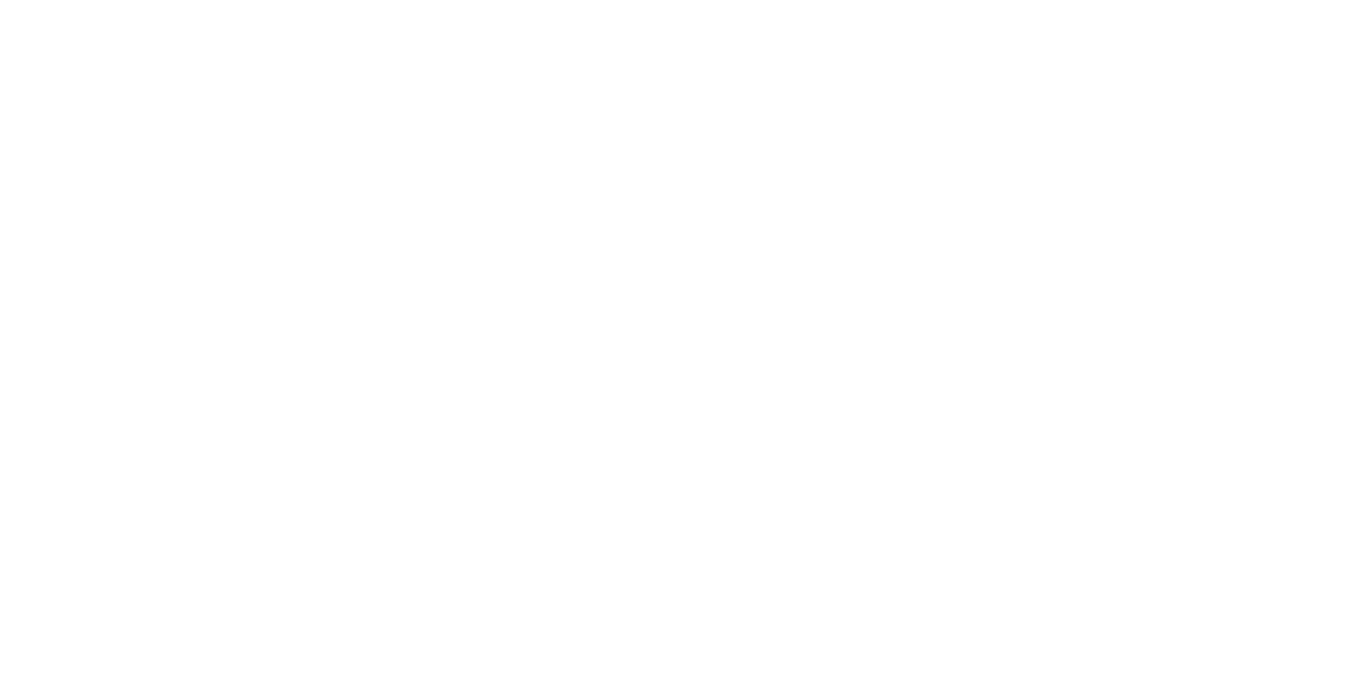 scroll, scrollTop: 0, scrollLeft: 0, axis: both 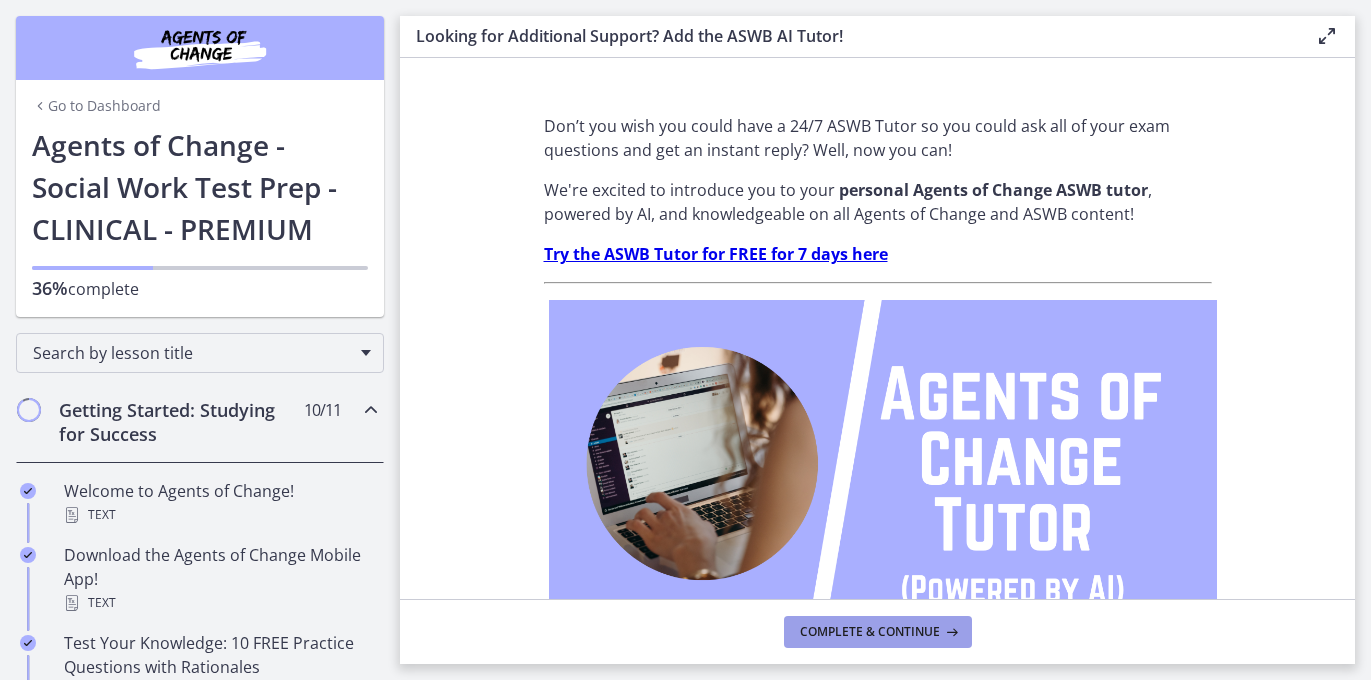 click on "Complete & continue" at bounding box center [870, 632] 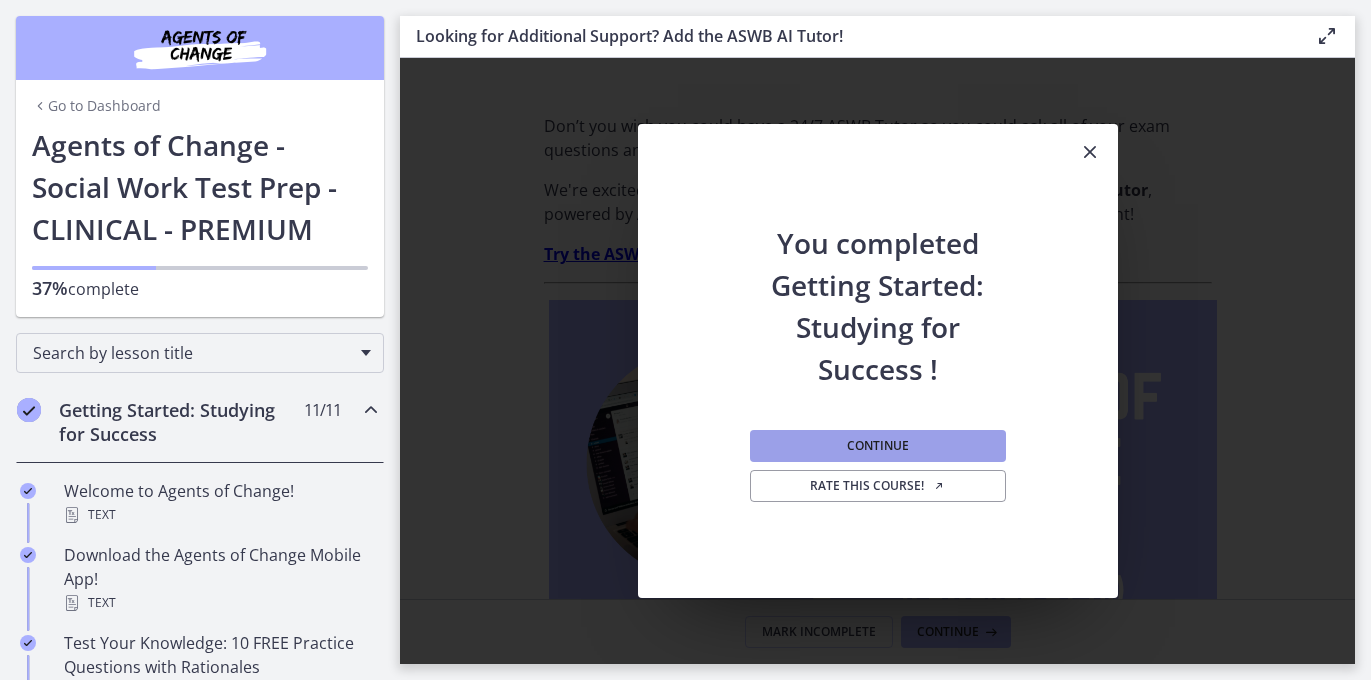 click on "Continue" at bounding box center [878, 446] 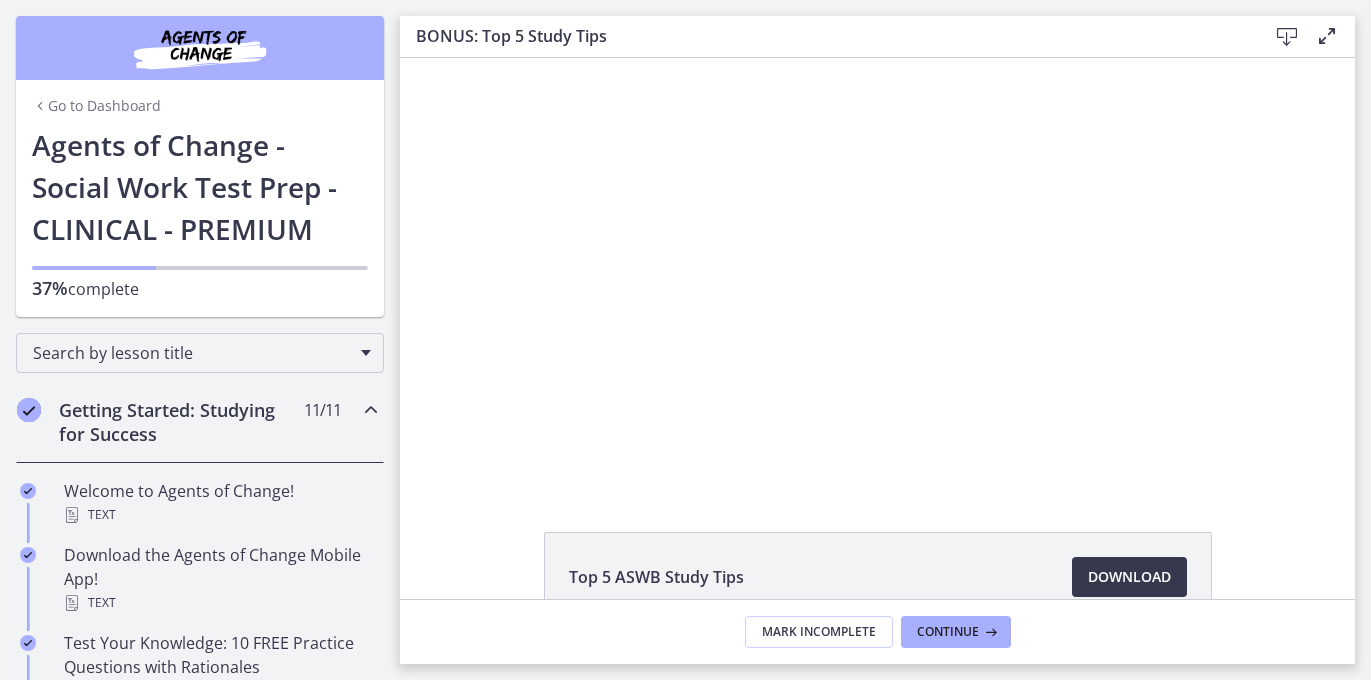 scroll, scrollTop: 0, scrollLeft: 0, axis: both 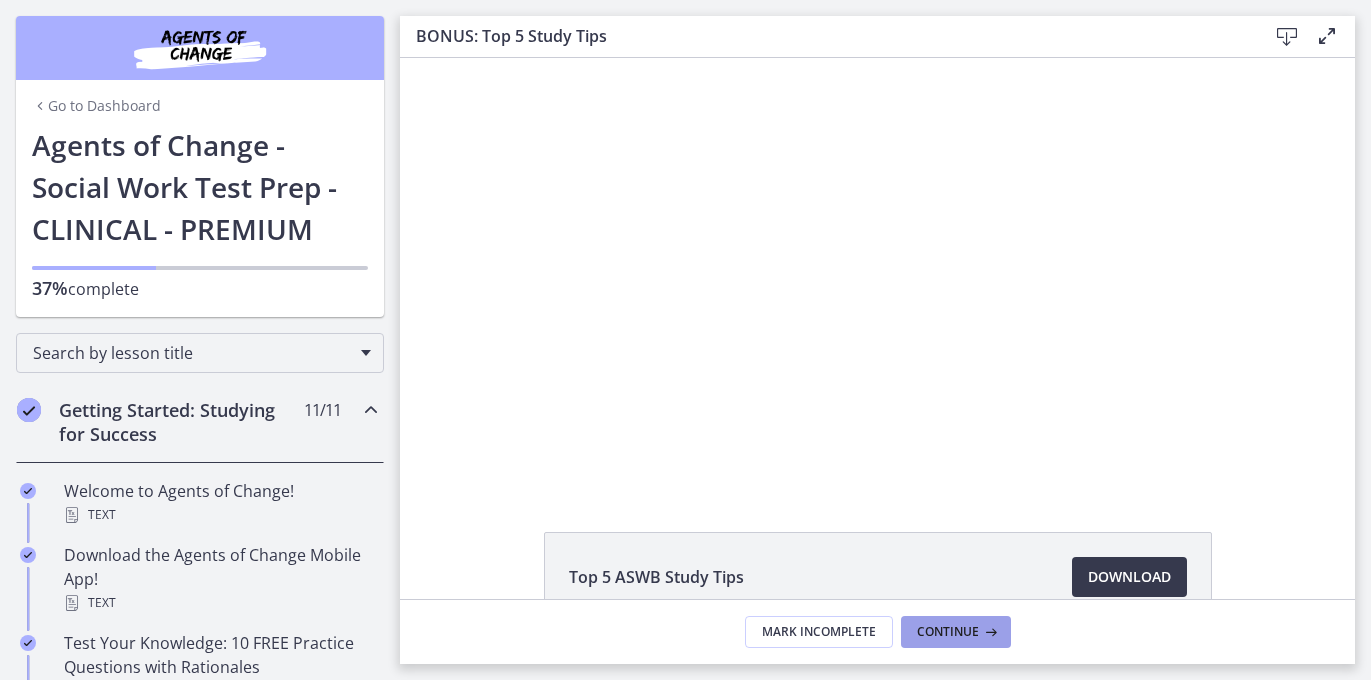 click on "Continue" at bounding box center (948, 632) 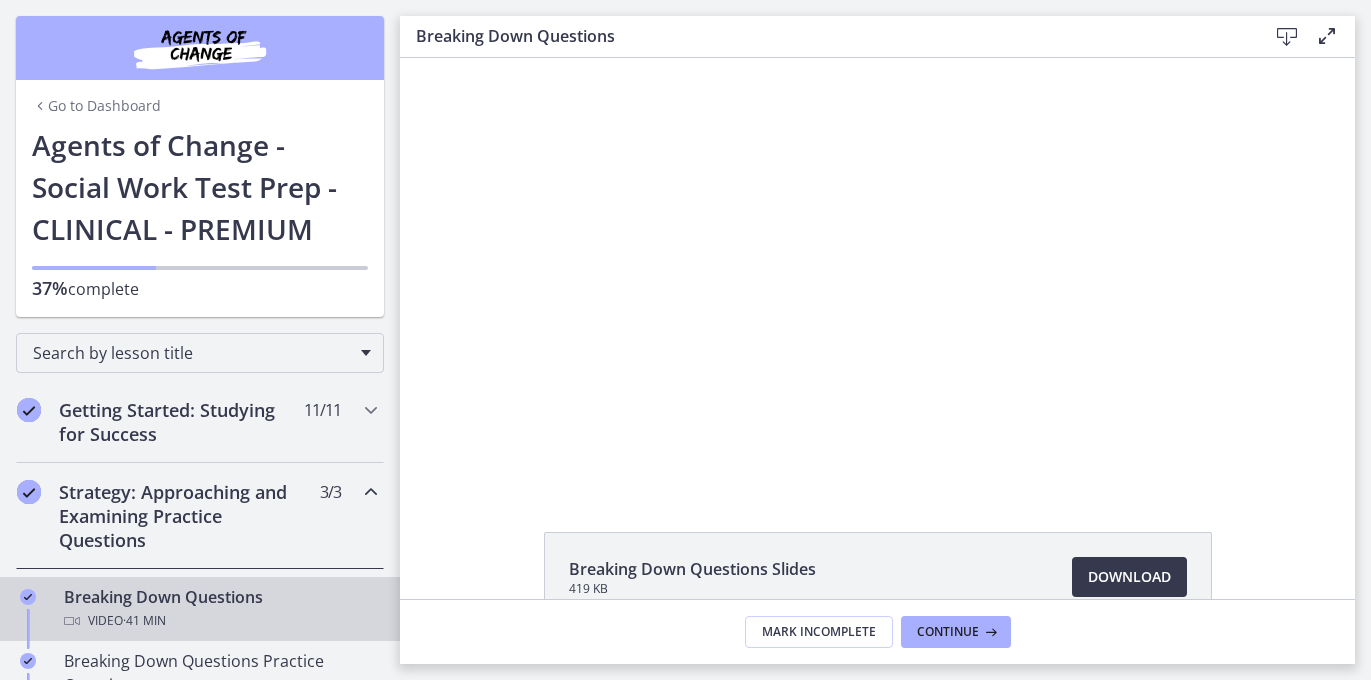 scroll, scrollTop: 0, scrollLeft: 0, axis: both 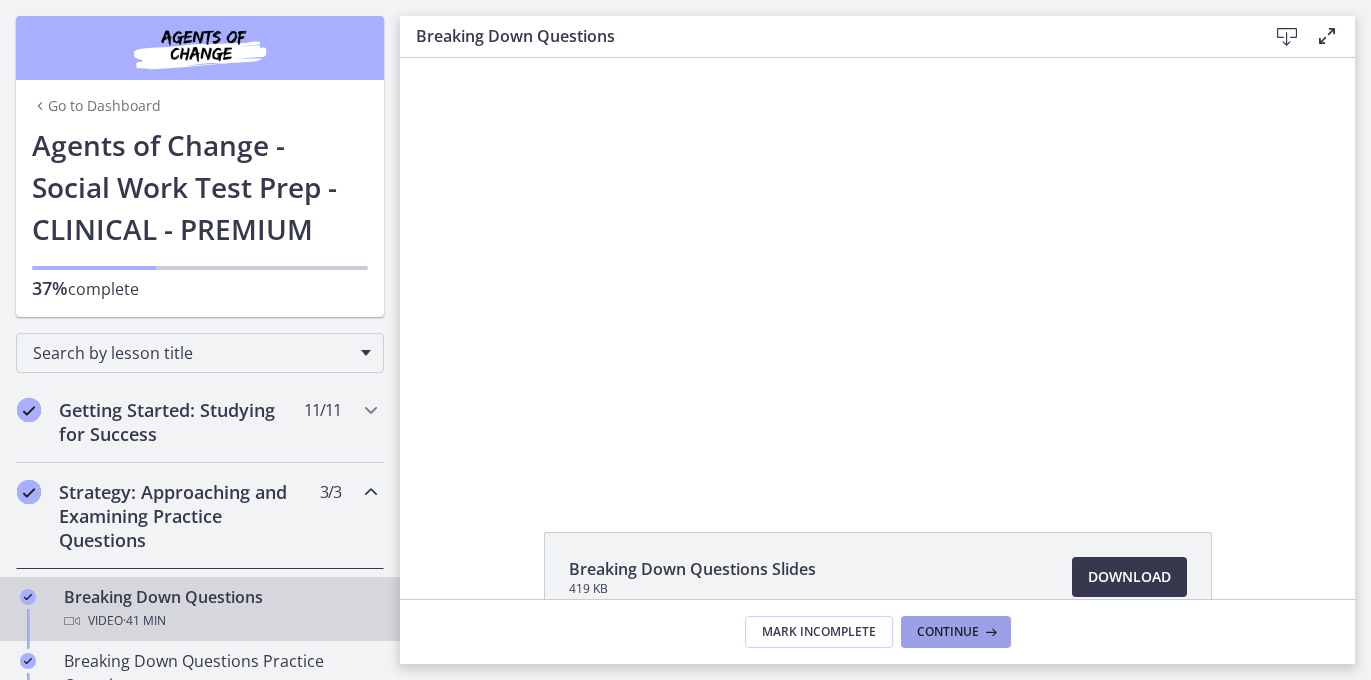 click on "Continue" at bounding box center (948, 632) 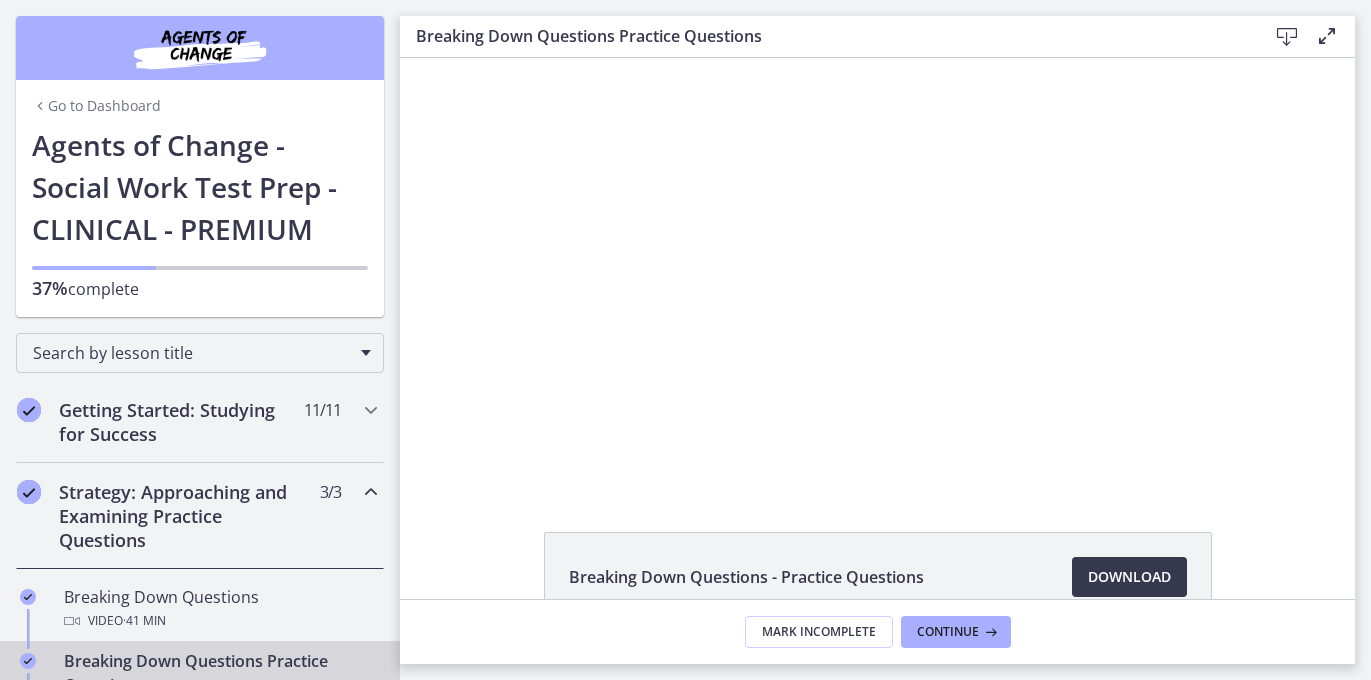 scroll, scrollTop: 0, scrollLeft: 0, axis: both 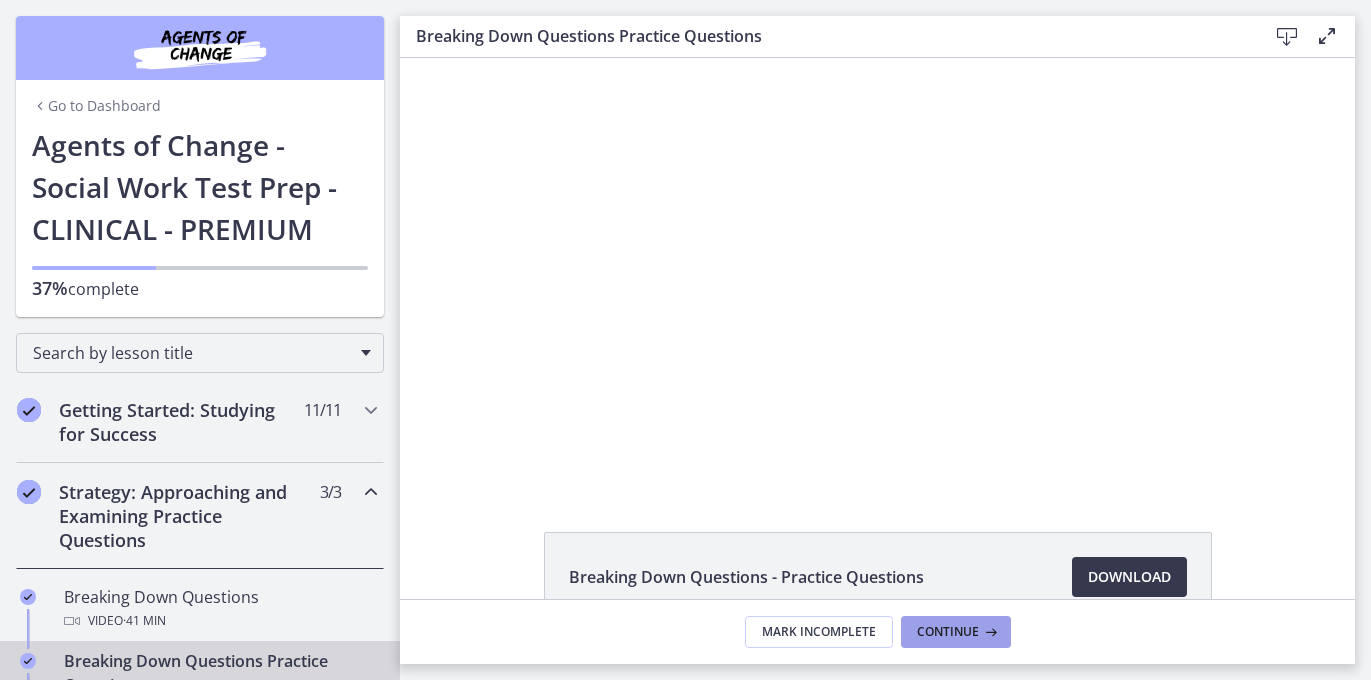 click on "Continue" at bounding box center (948, 632) 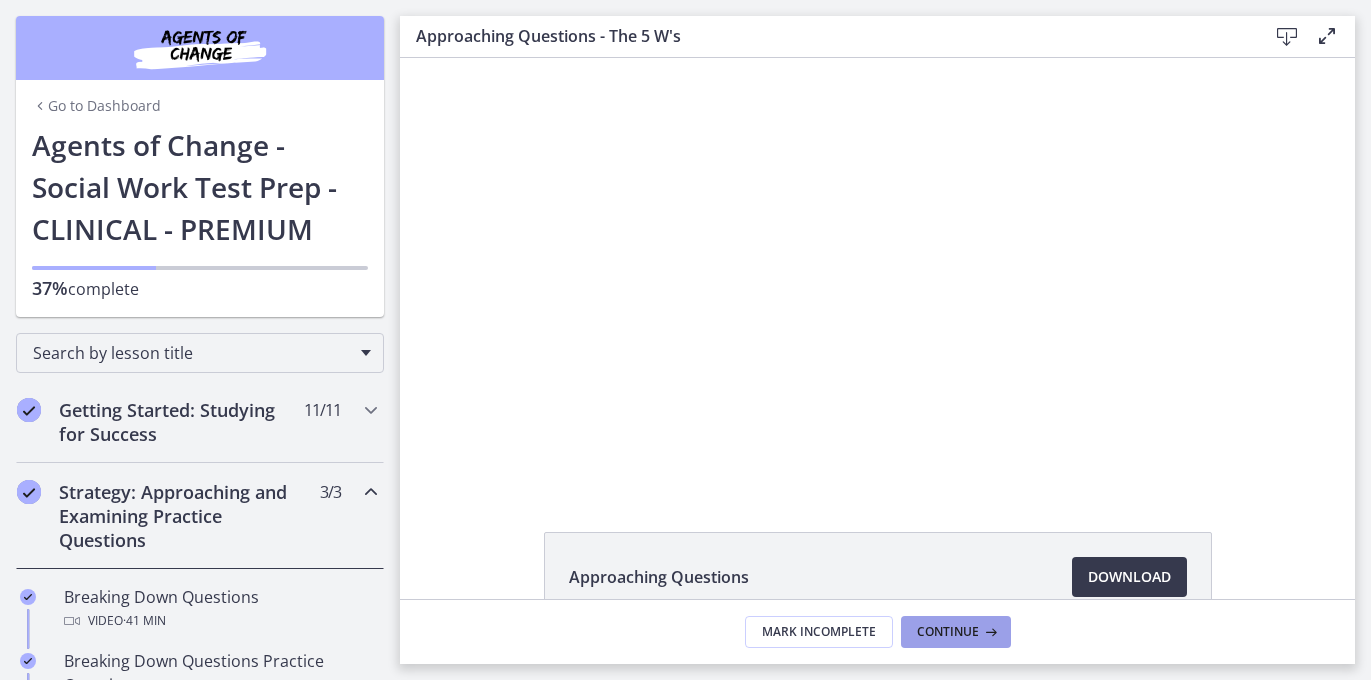 scroll, scrollTop: 0, scrollLeft: 0, axis: both 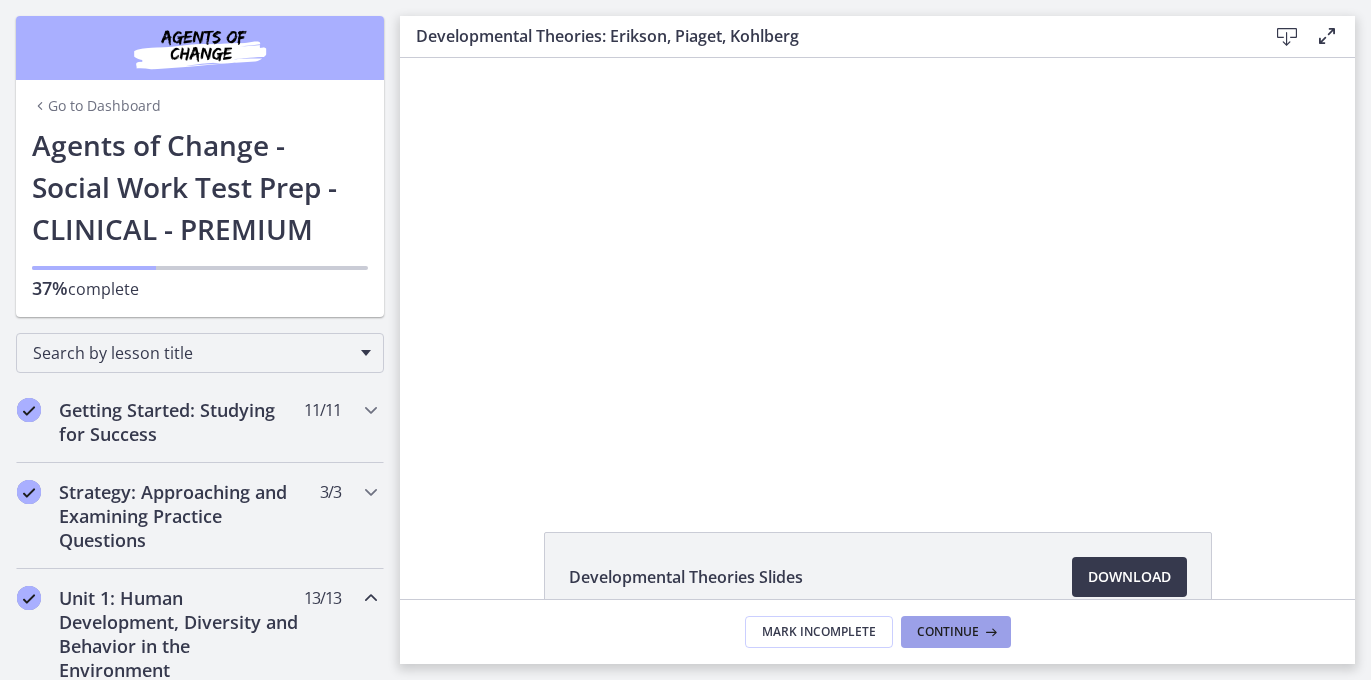 click on "Continue" at bounding box center (948, 632) 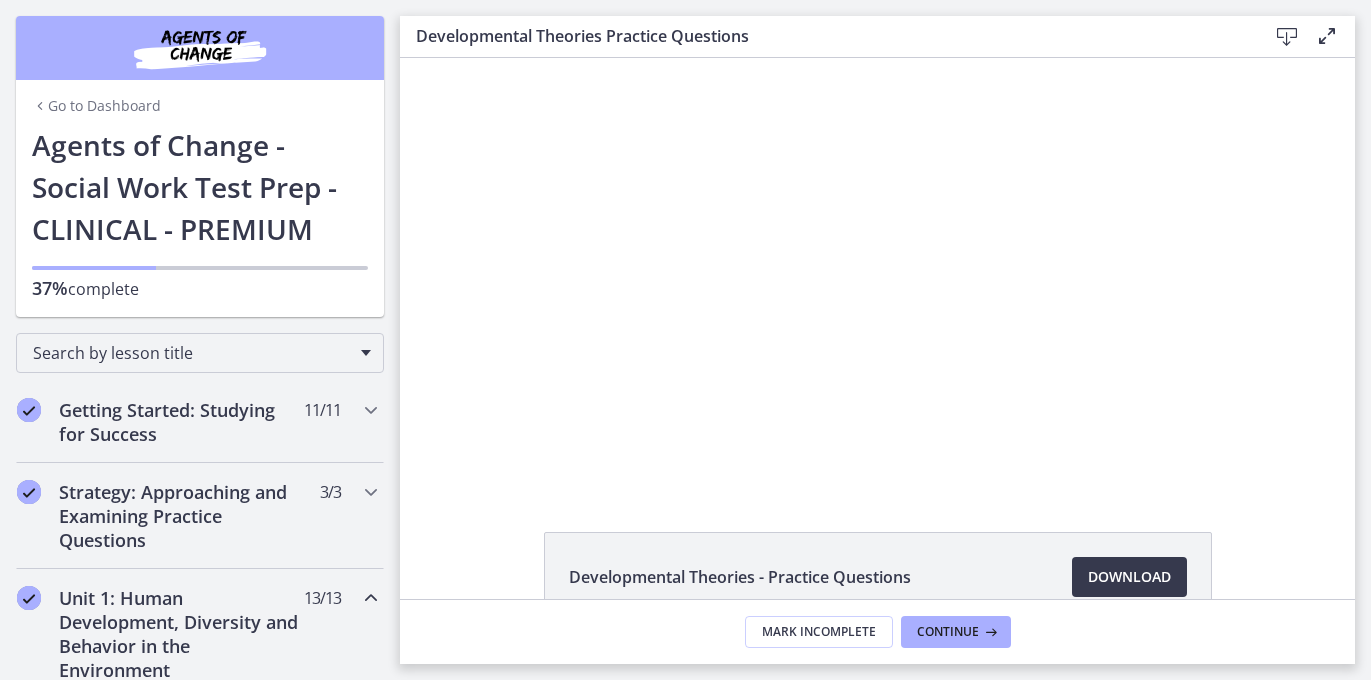 scroll, scrollTop: 0, scrollLeft: 0, axis: both 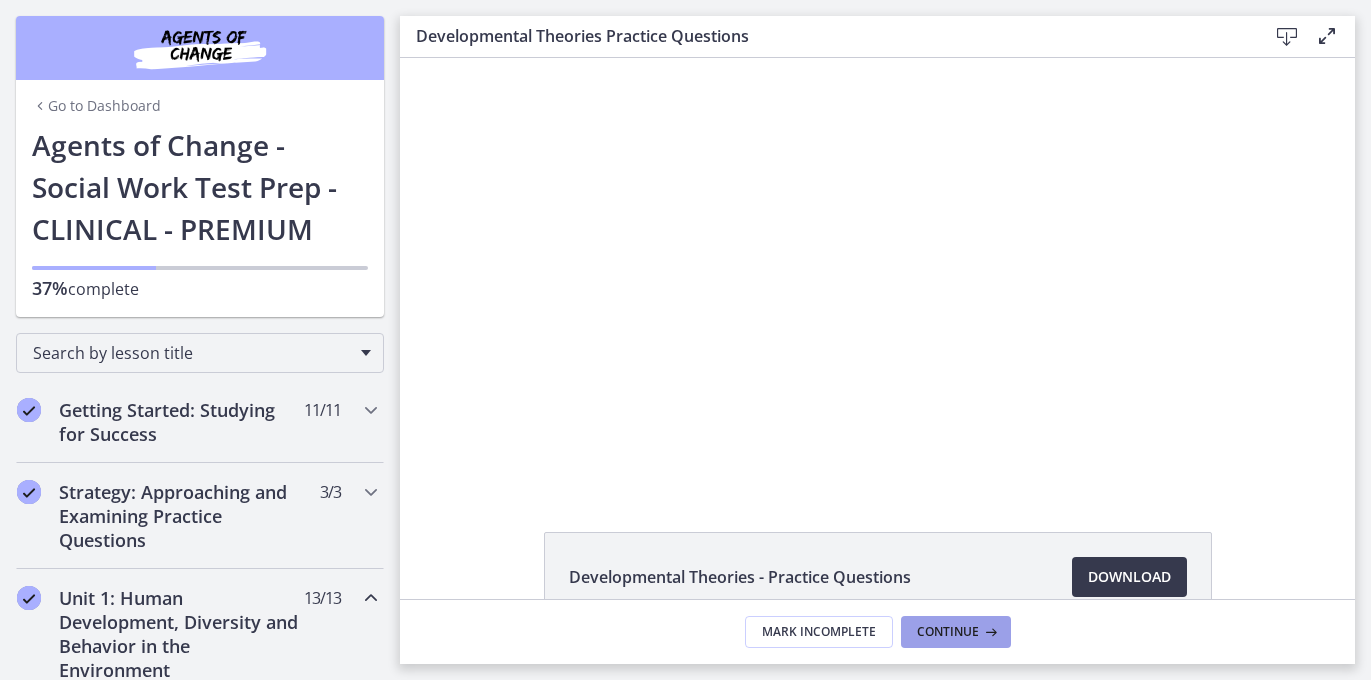 click on "Continue" at bounding box center [948, 632] 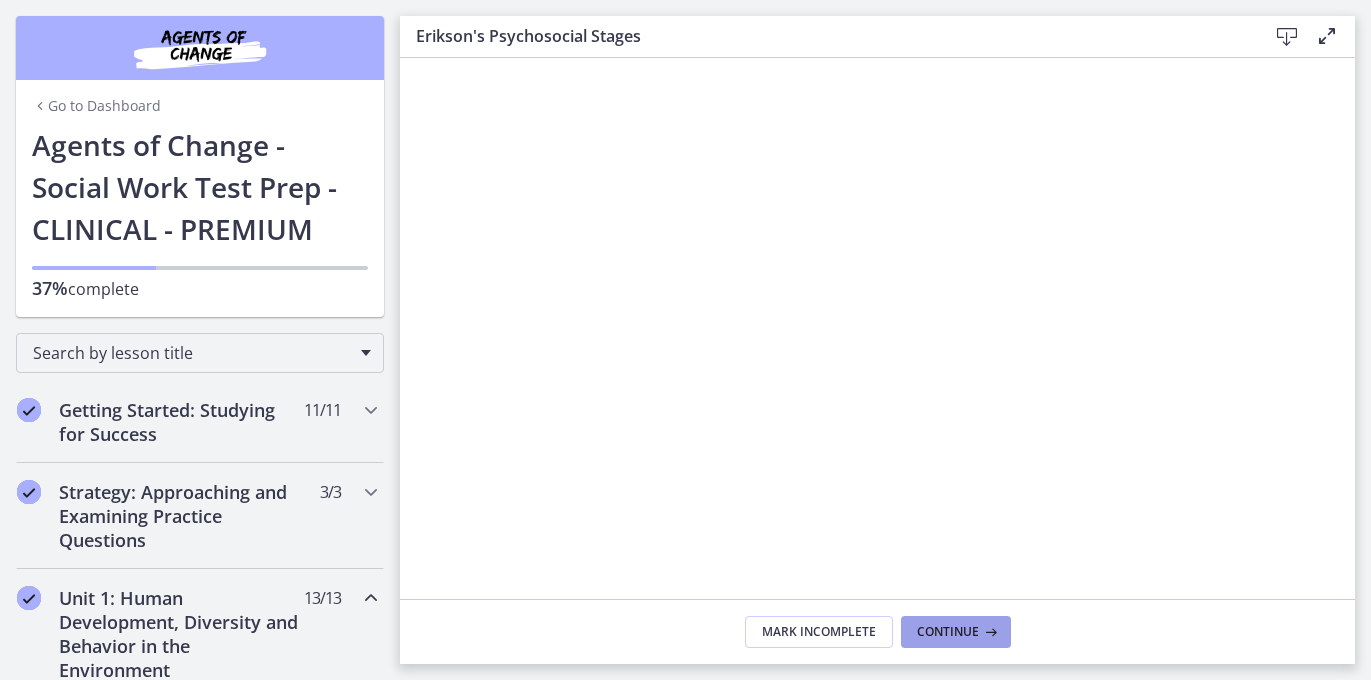click on "Continue" at bounding box center (948, 632) 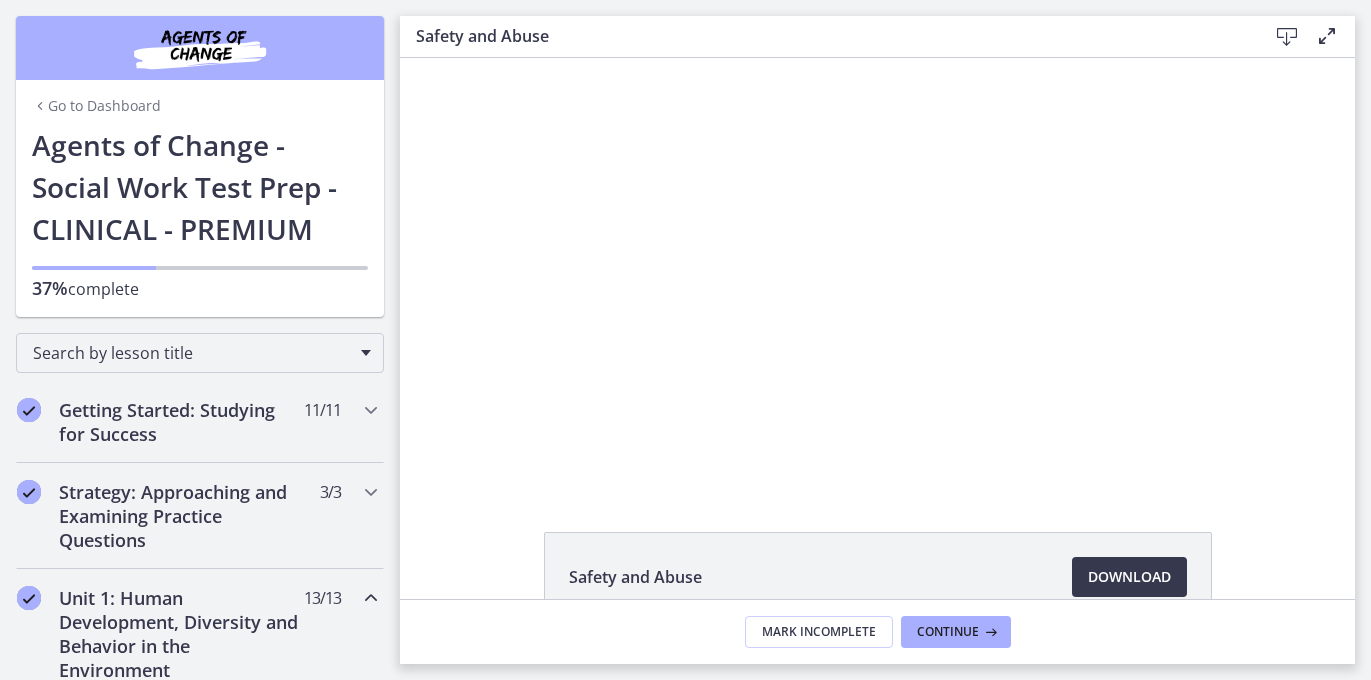 scroll, scrollTop: 0, scrollLeft: 0, axis: both 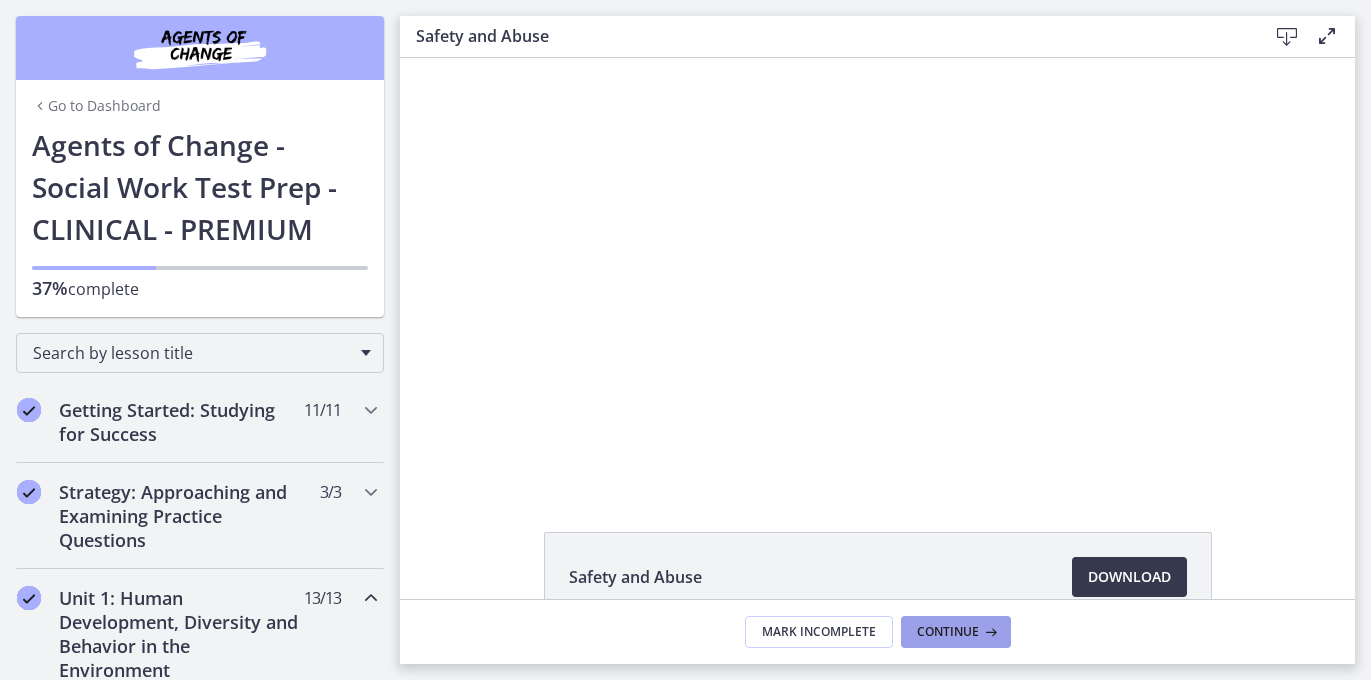 click on "Continue" at bounding box center (948, 632) 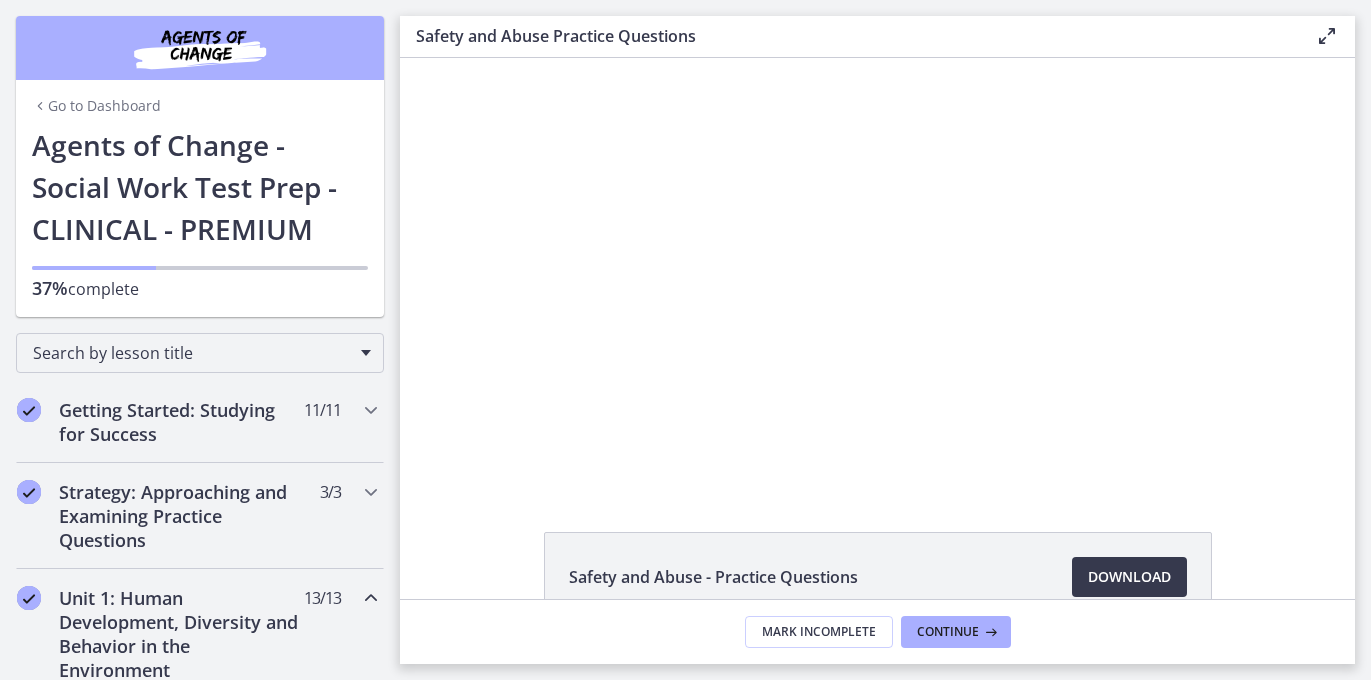 scroll, scrollTop: 0, scrollLeft: 0, axis: both 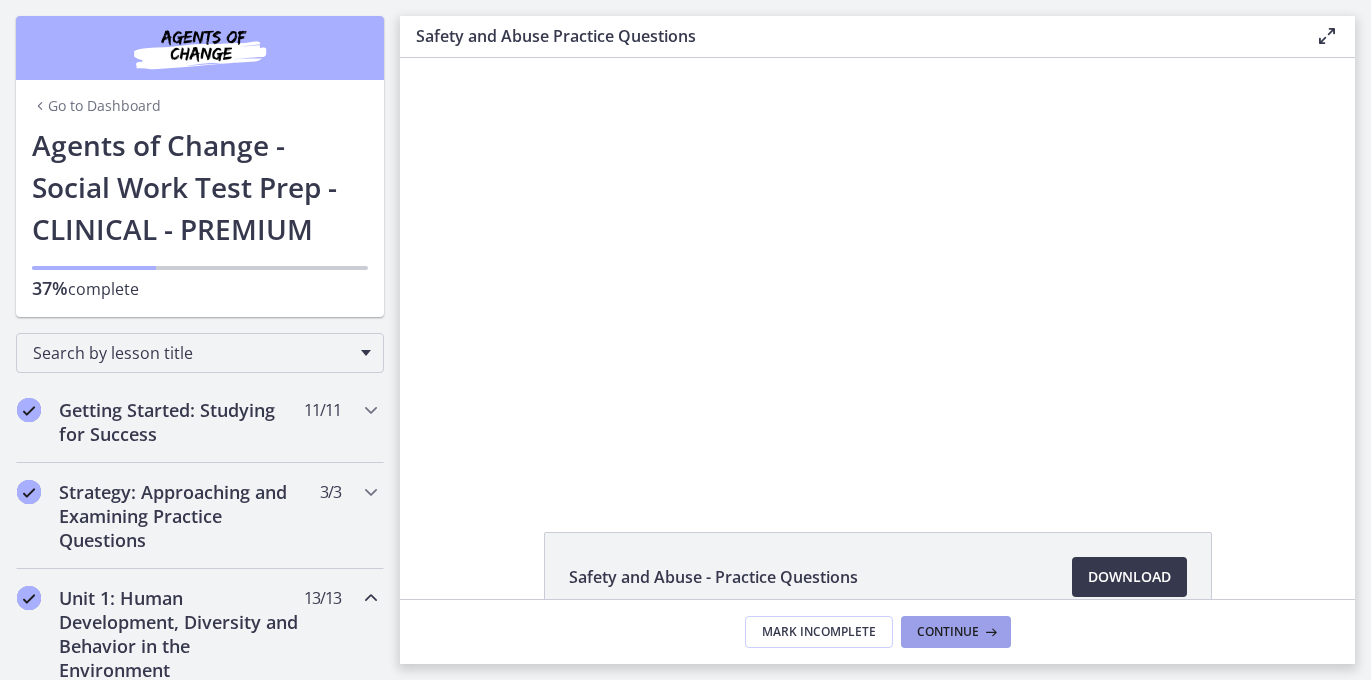 click on "Continue" at bounding box center (948, 632) 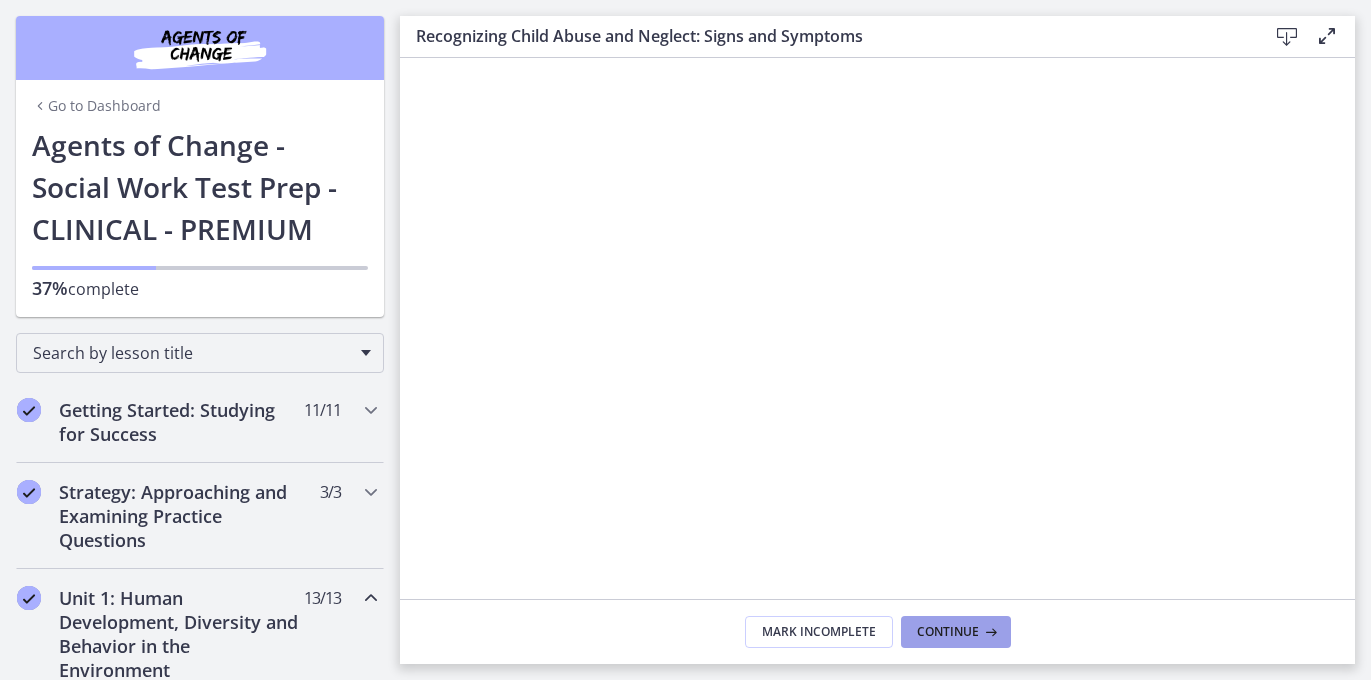 click on "Continue" at bounding box center (948, 632) 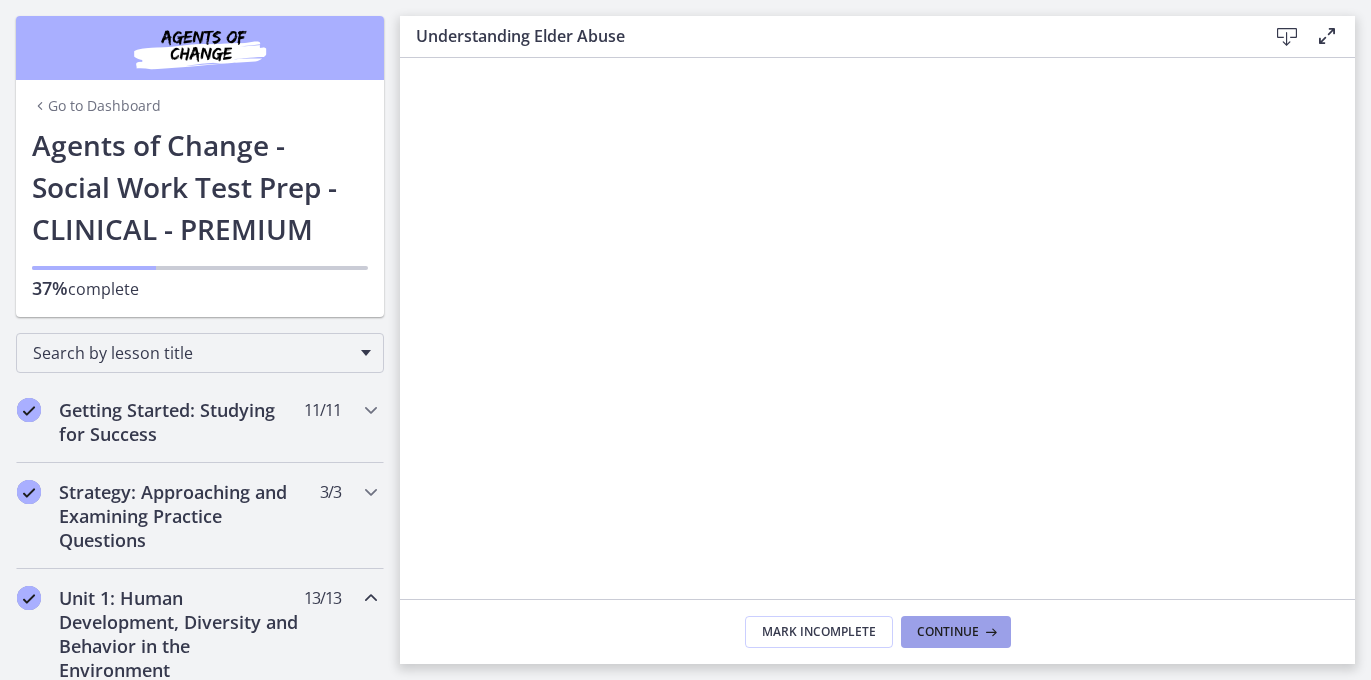 click on "Continue" at bounding box center (948, 632) 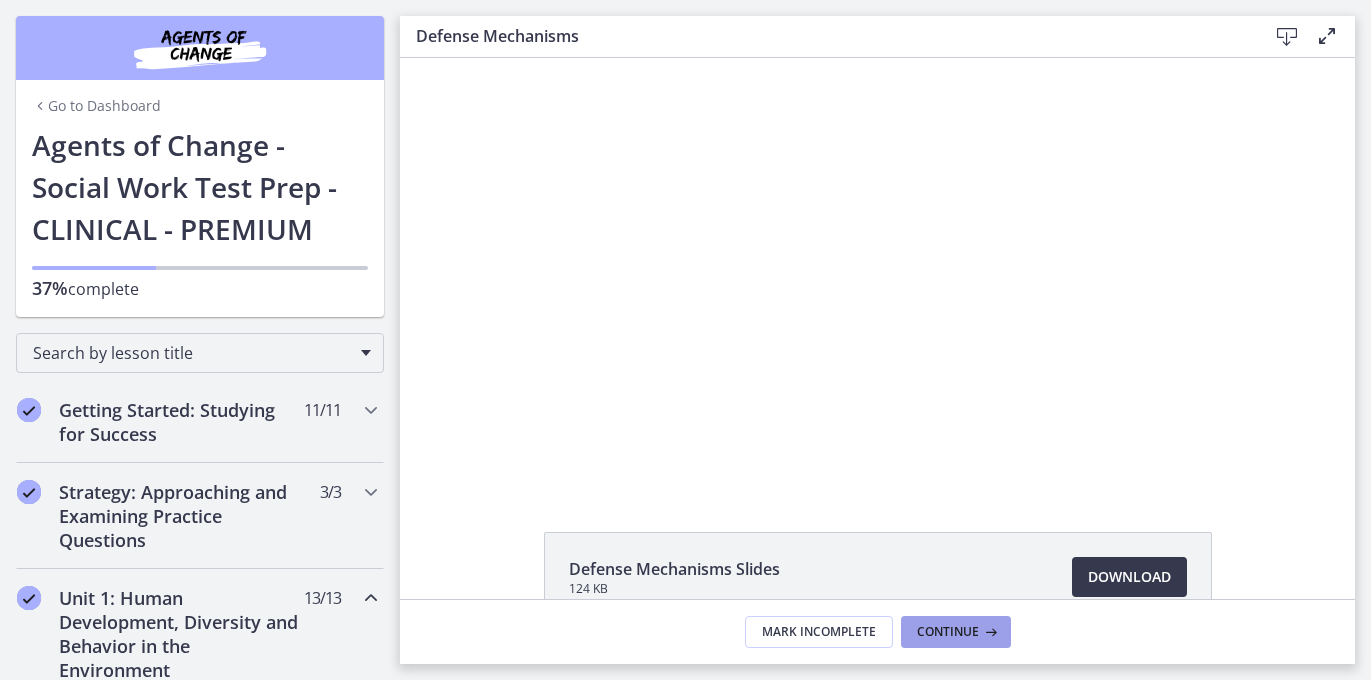 scroll, scrollTop: 0, scrollLeft: 0, axis: both 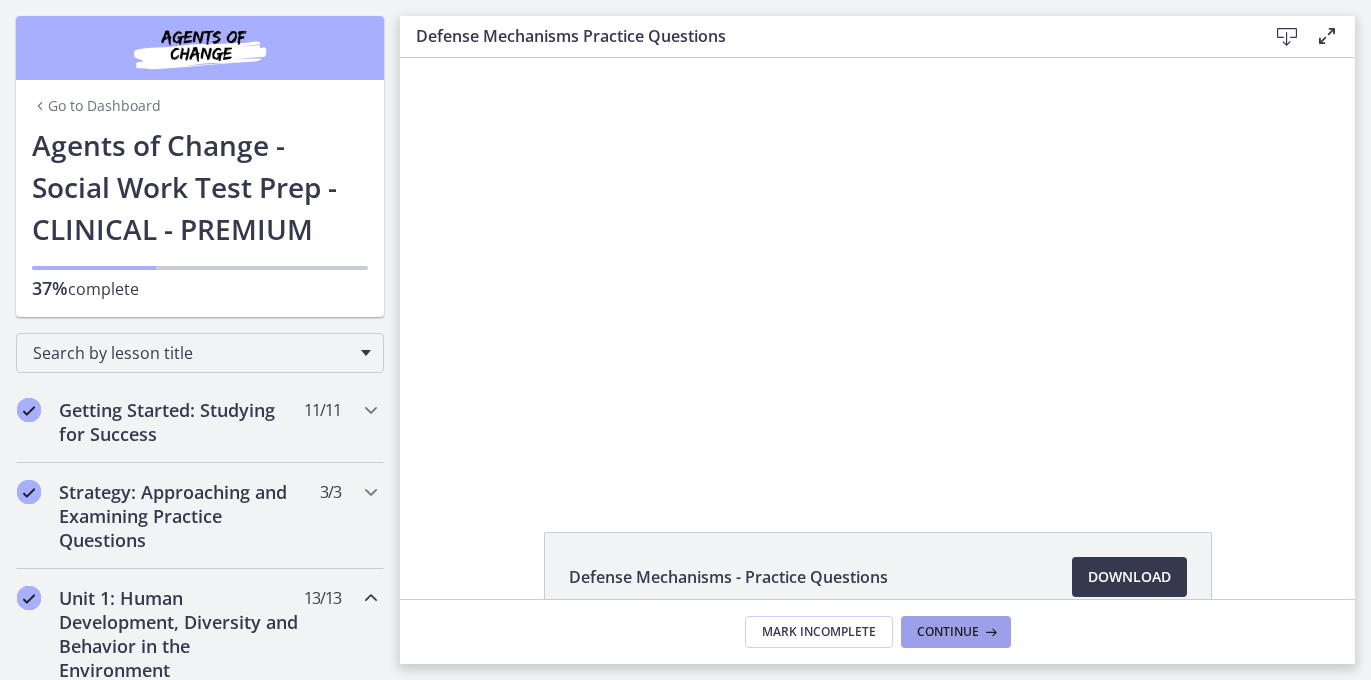 click on "Continue" at bounding box center (948, 632) 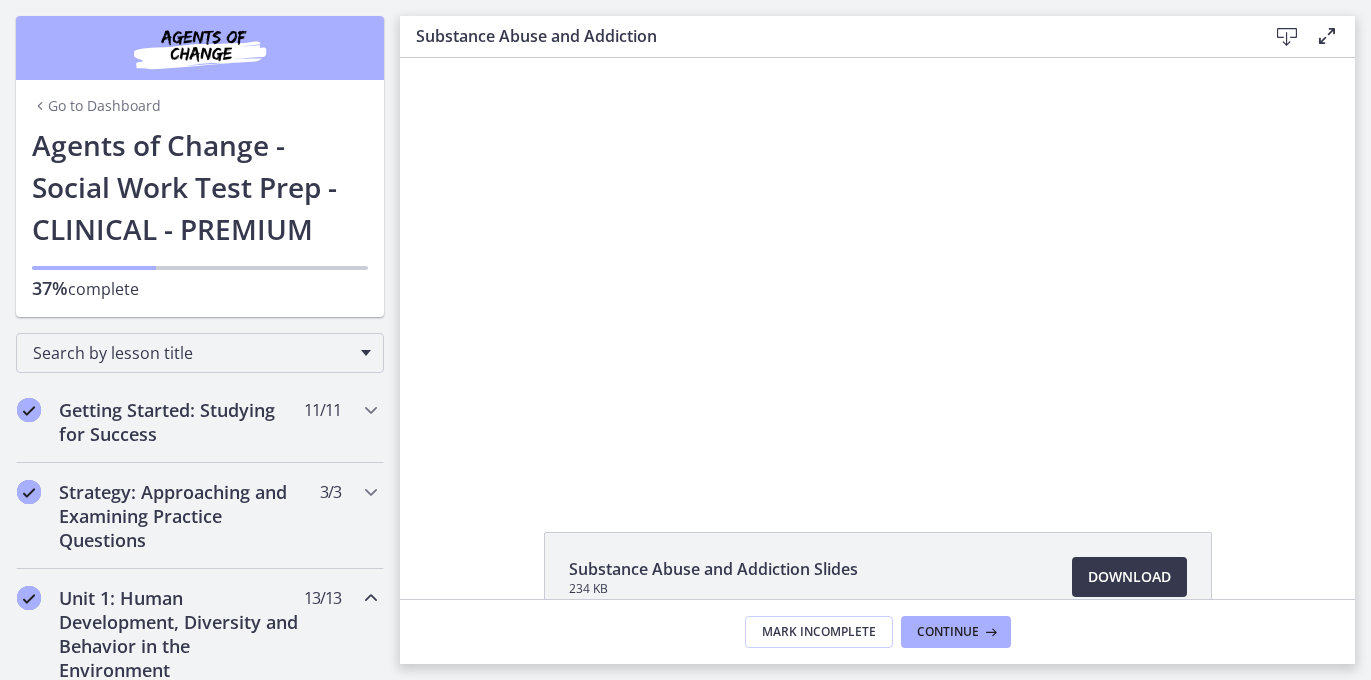 scroll, scrollTop: 0, scrollLeft: 0, axis: both 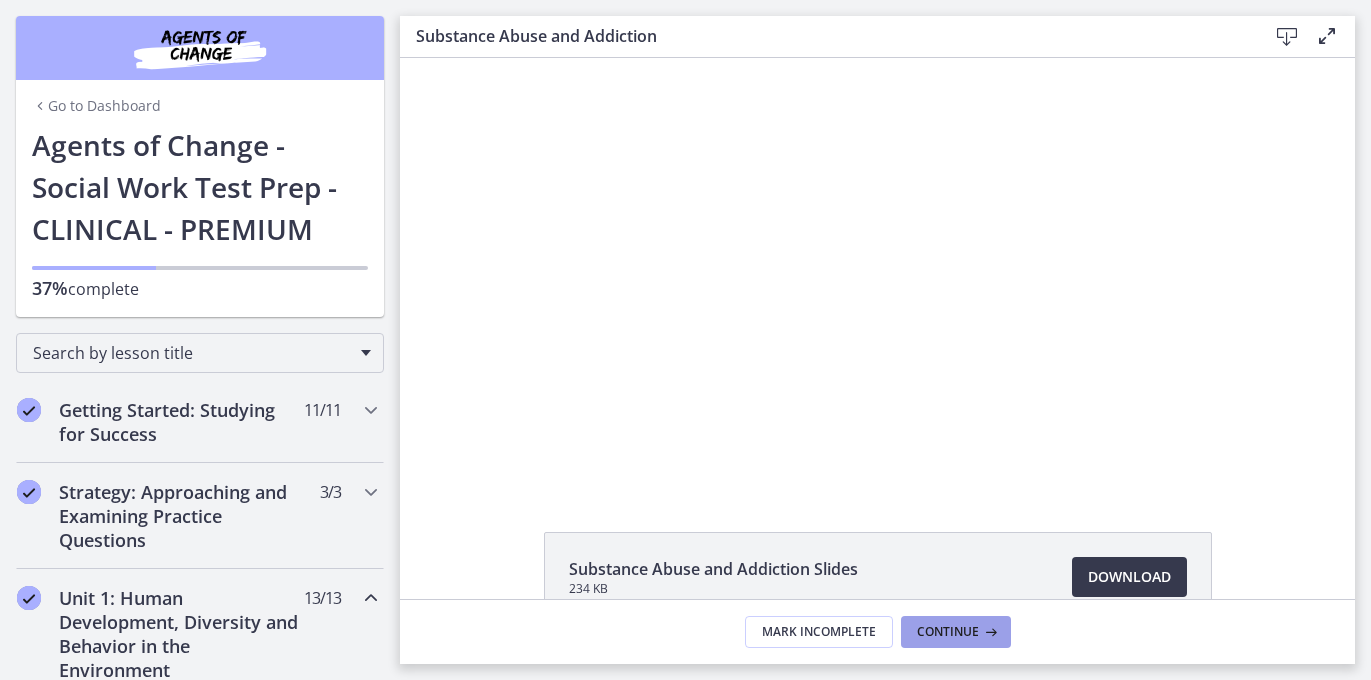 click on "Continue" at bounding box center [948, 632] 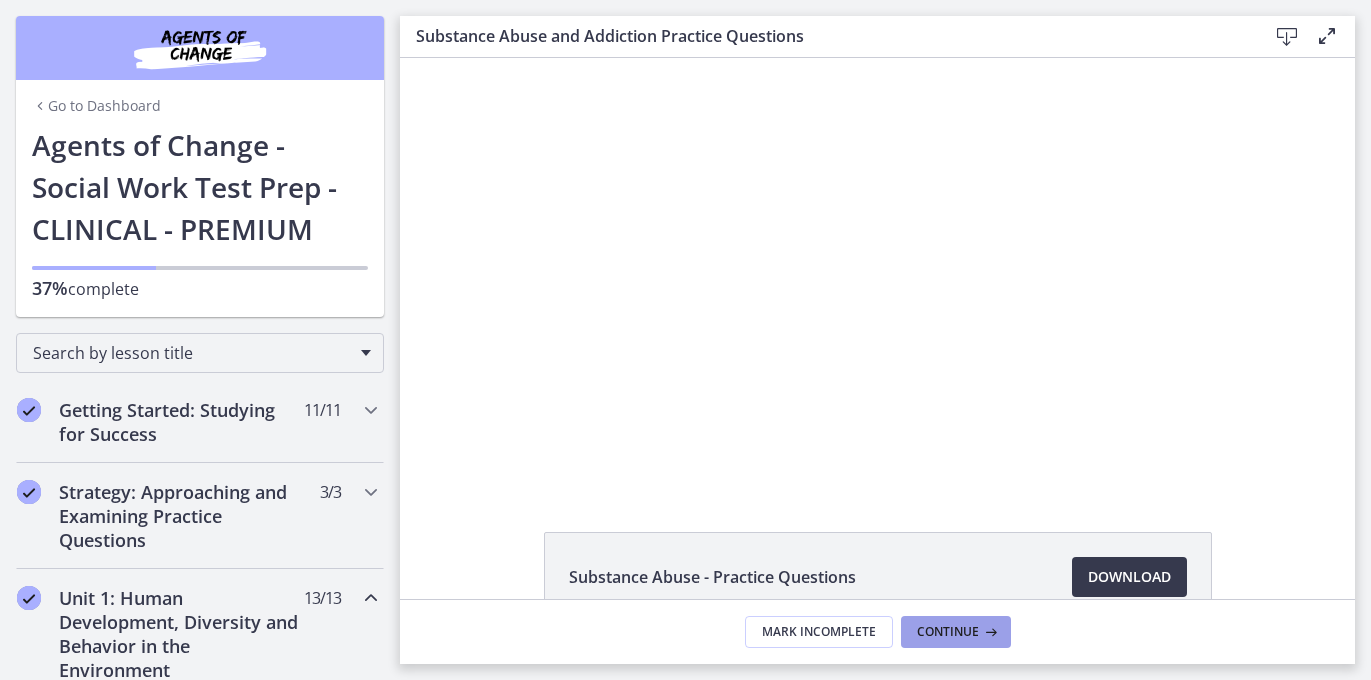 scroll, scrollTop: 0, scrollLeft: 0, axis: both 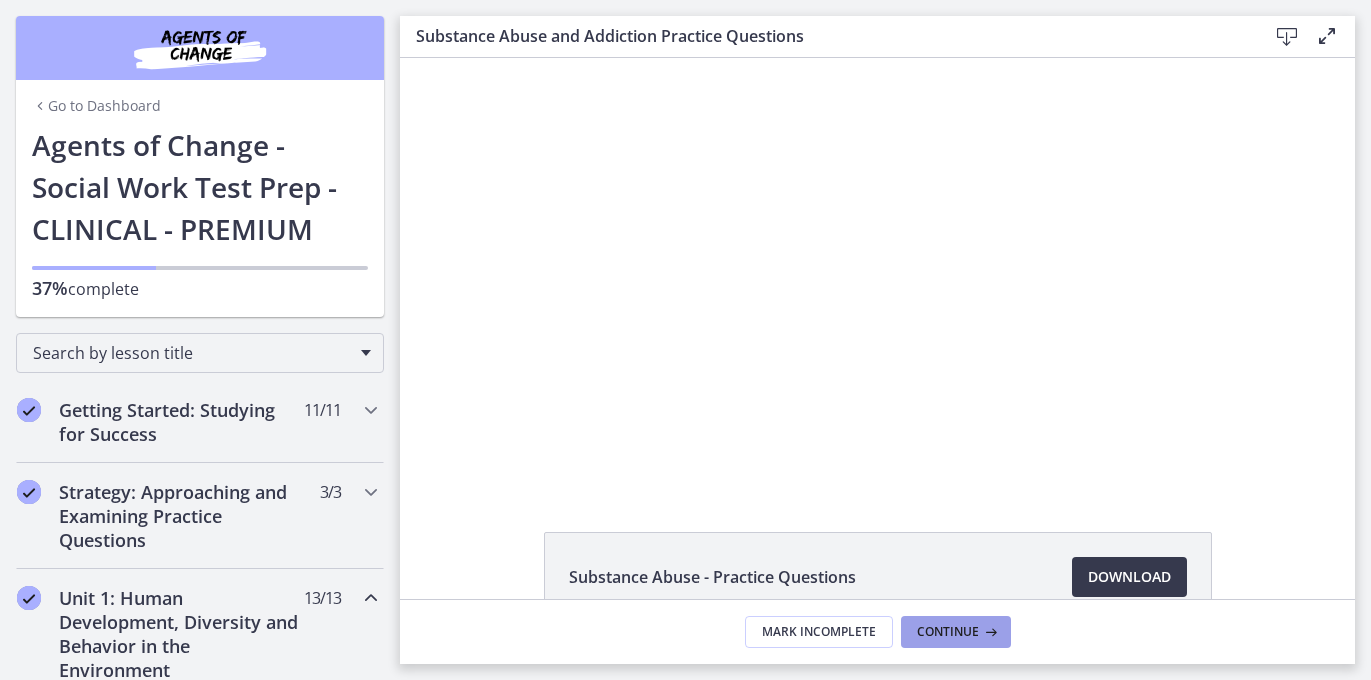 click on "Continue" at bounding box center [948, 632] 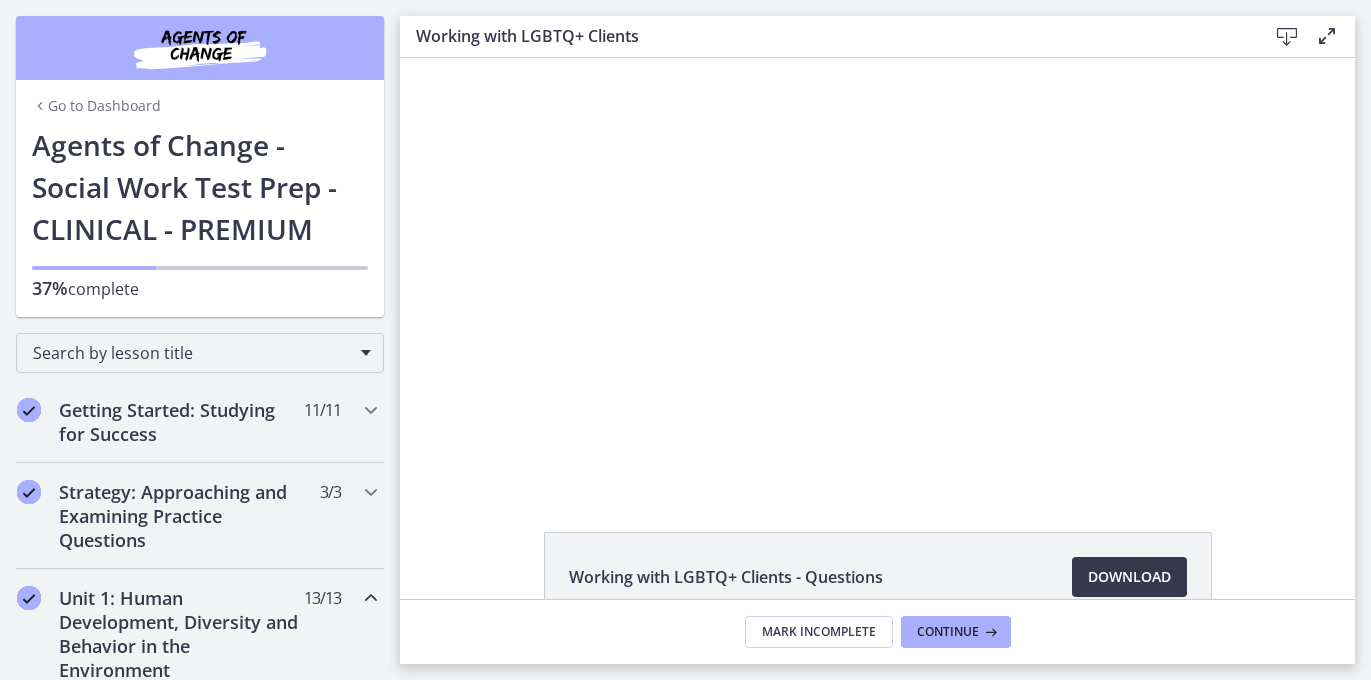 scroll, scrollTop: 0, scrollLeft: 0, axis: both 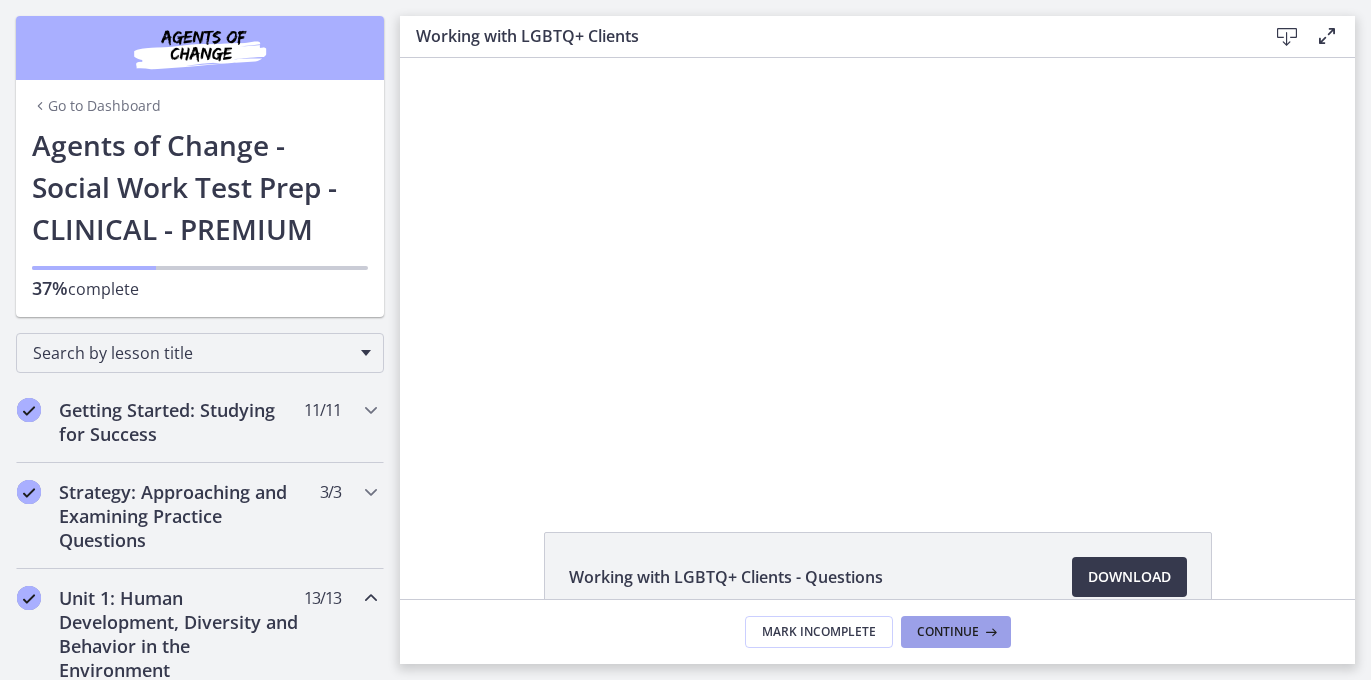 click on "Continue" at bounding box center [948, 632] 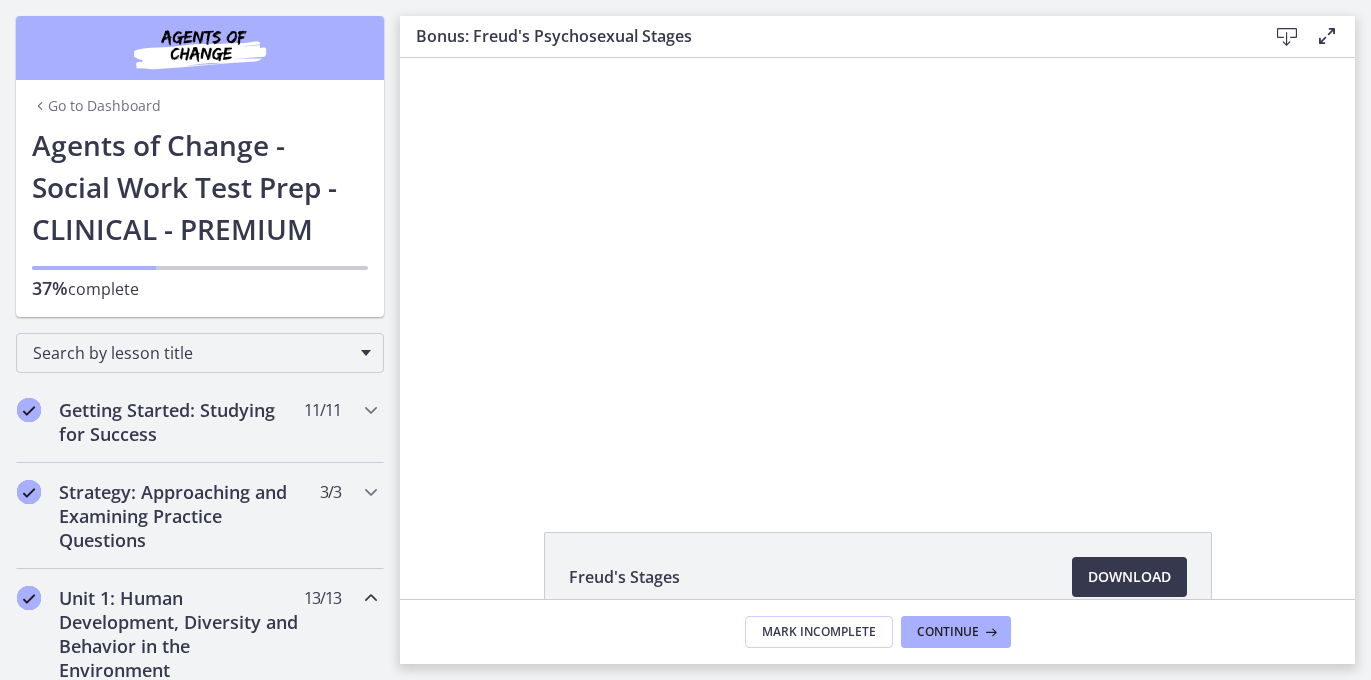 scroll, scrollTop: 0, scrollLeft: 0, axis: both 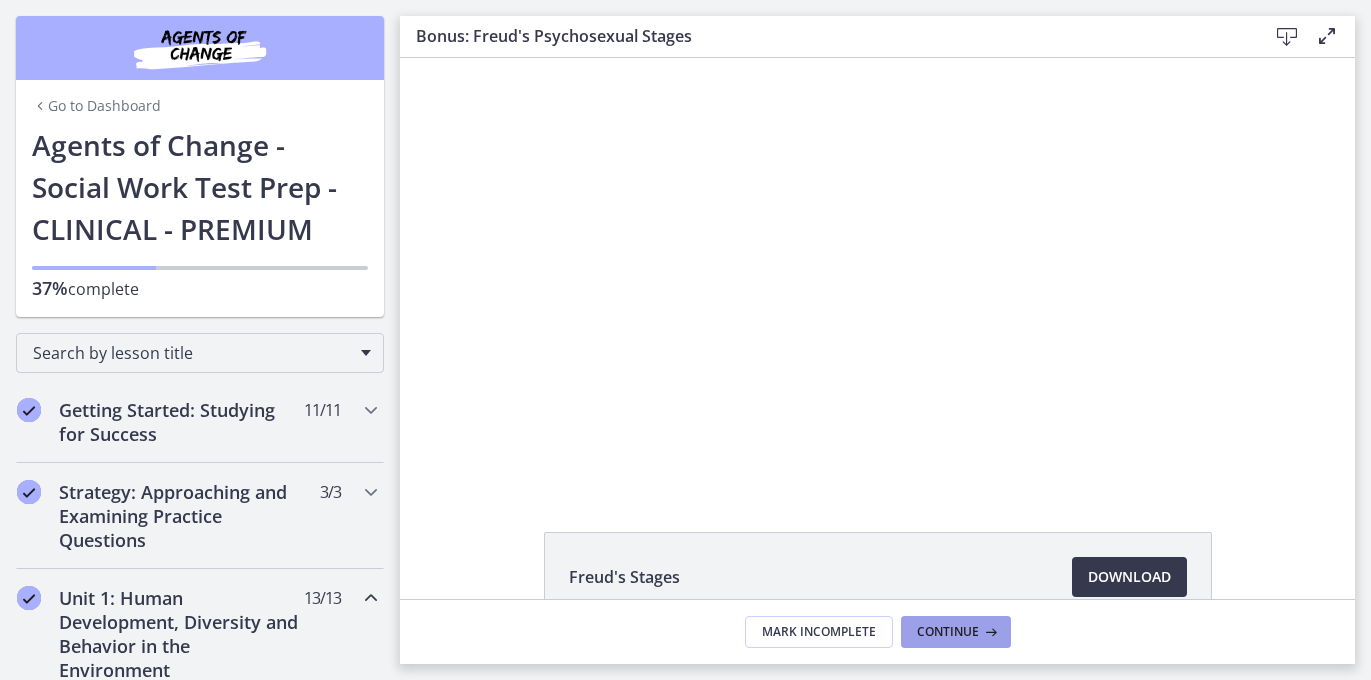 click on "Continue" at bounding box center (948, 632) 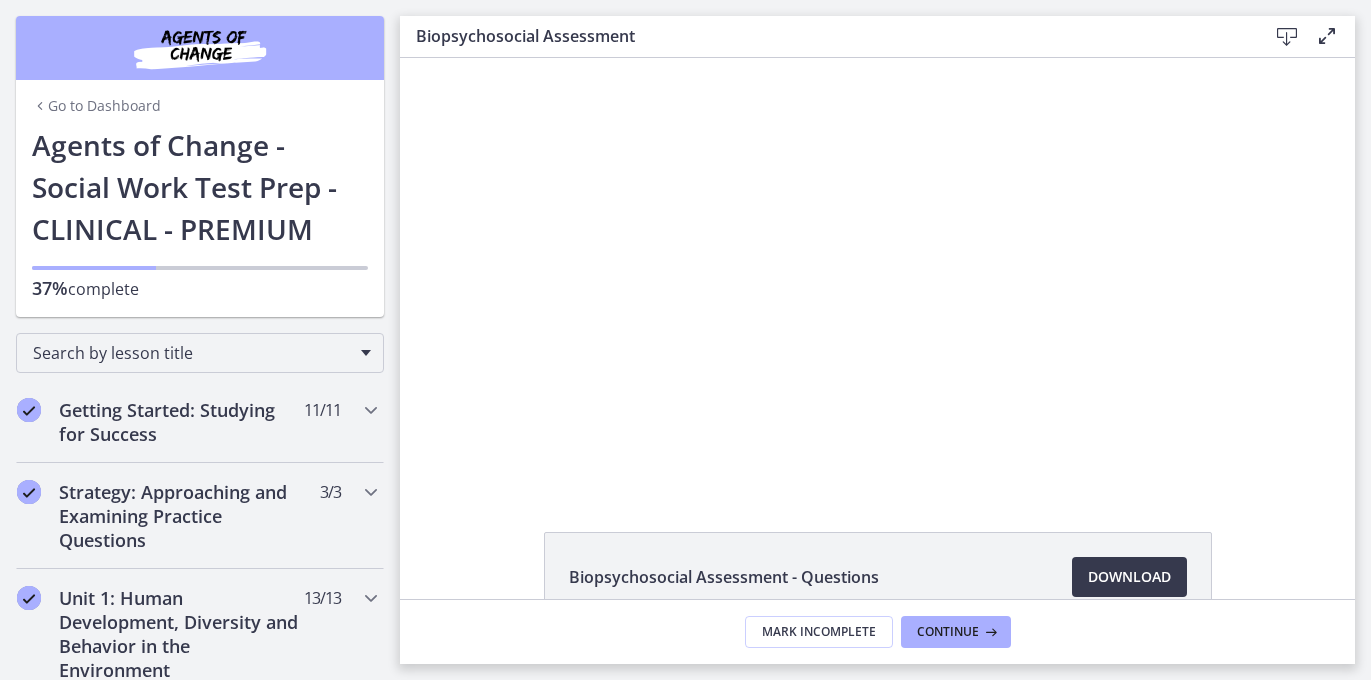 scroll, scrollTop: 0, scrollLeft: 0, axis: both 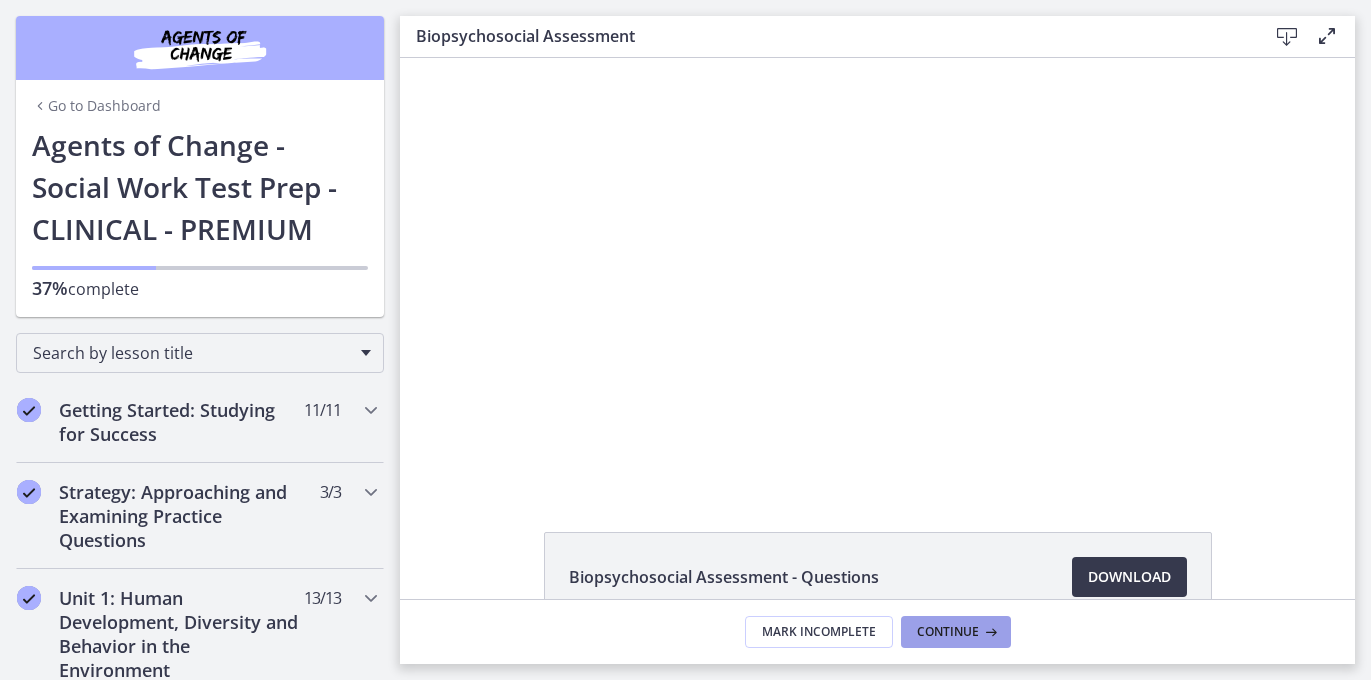 click on "Continue" at bounding box center (948, 632) 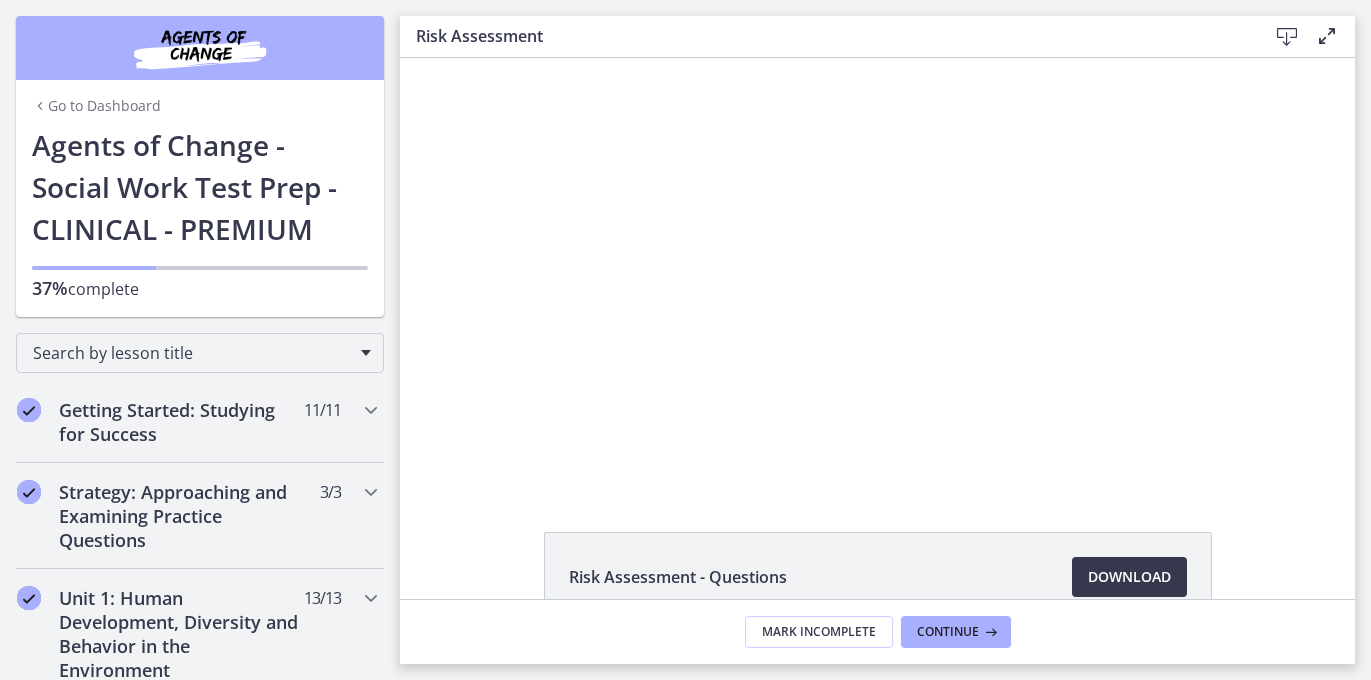 scroll, scrollTop: 0, scrollLeft: 0, axis: both 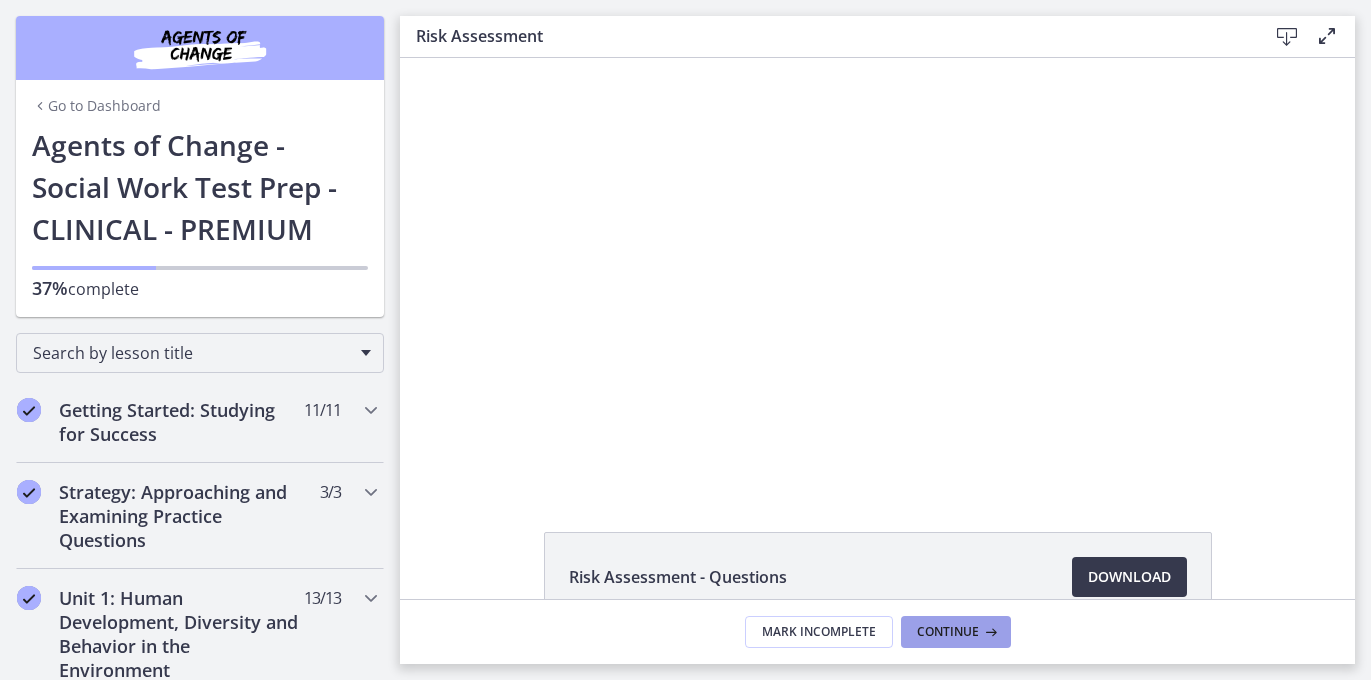 click on "Continue" at bounding box center (948, 632) 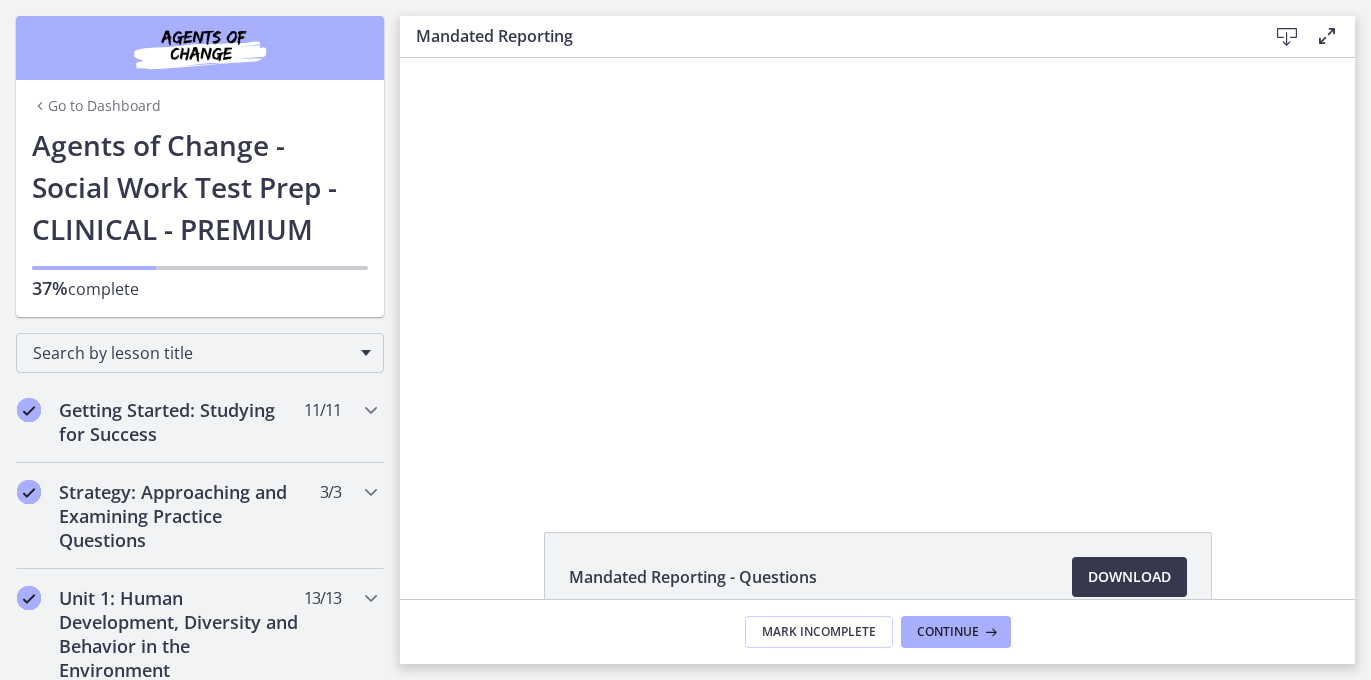 scroll, scrollTop: 0, scrollLeft: 0, axis: both 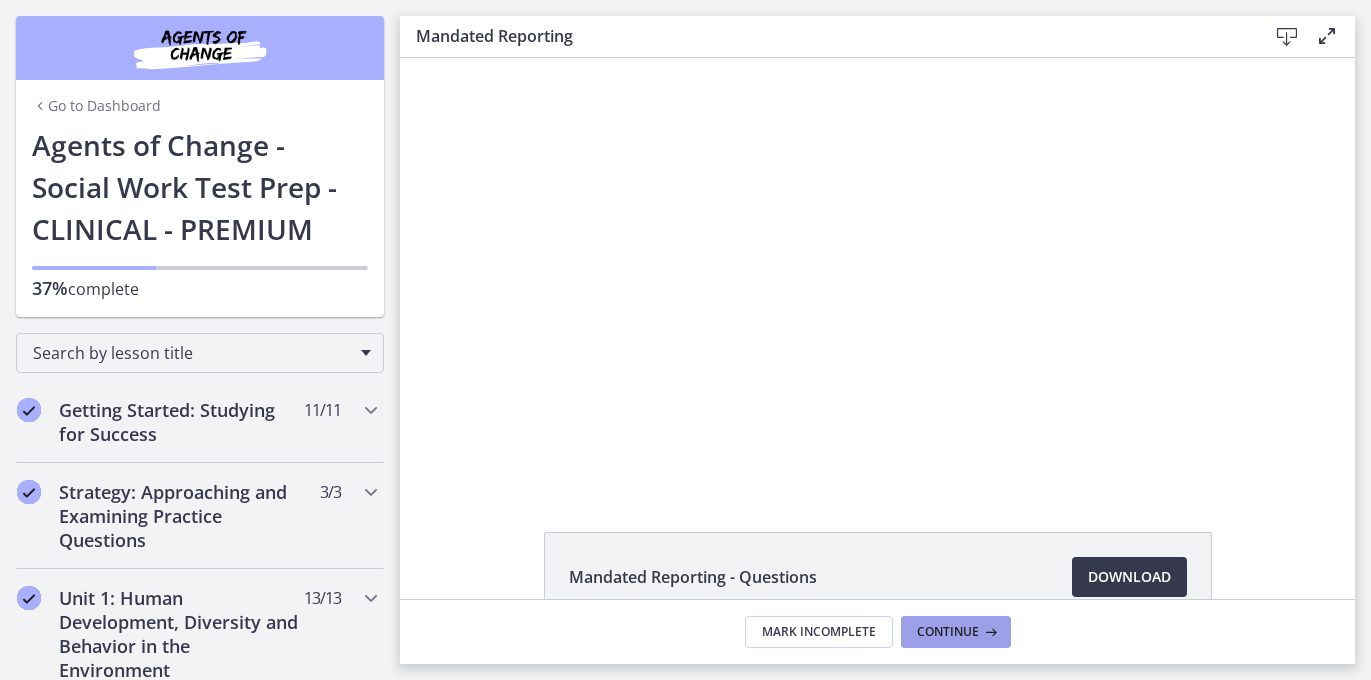 click on "Continue" at bounding box center [948, 632] 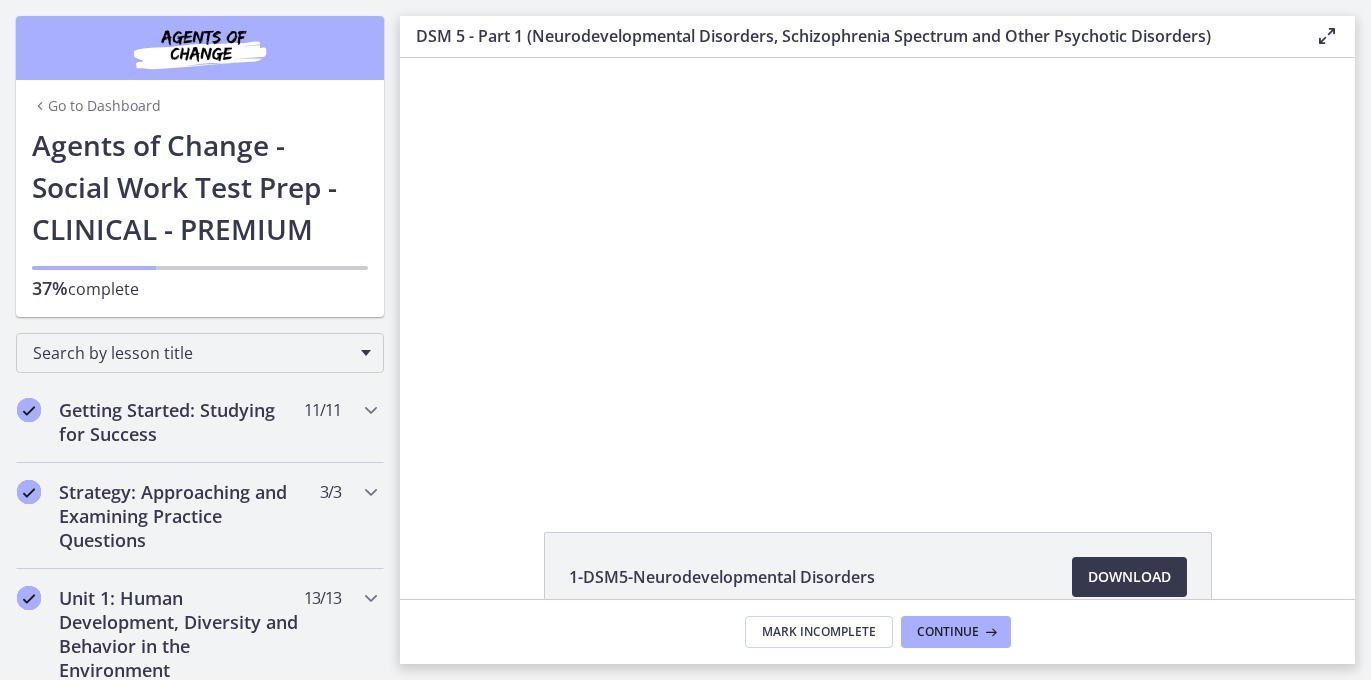 scroll, scrollTop: 0, scrollLeft: 0, axis: both 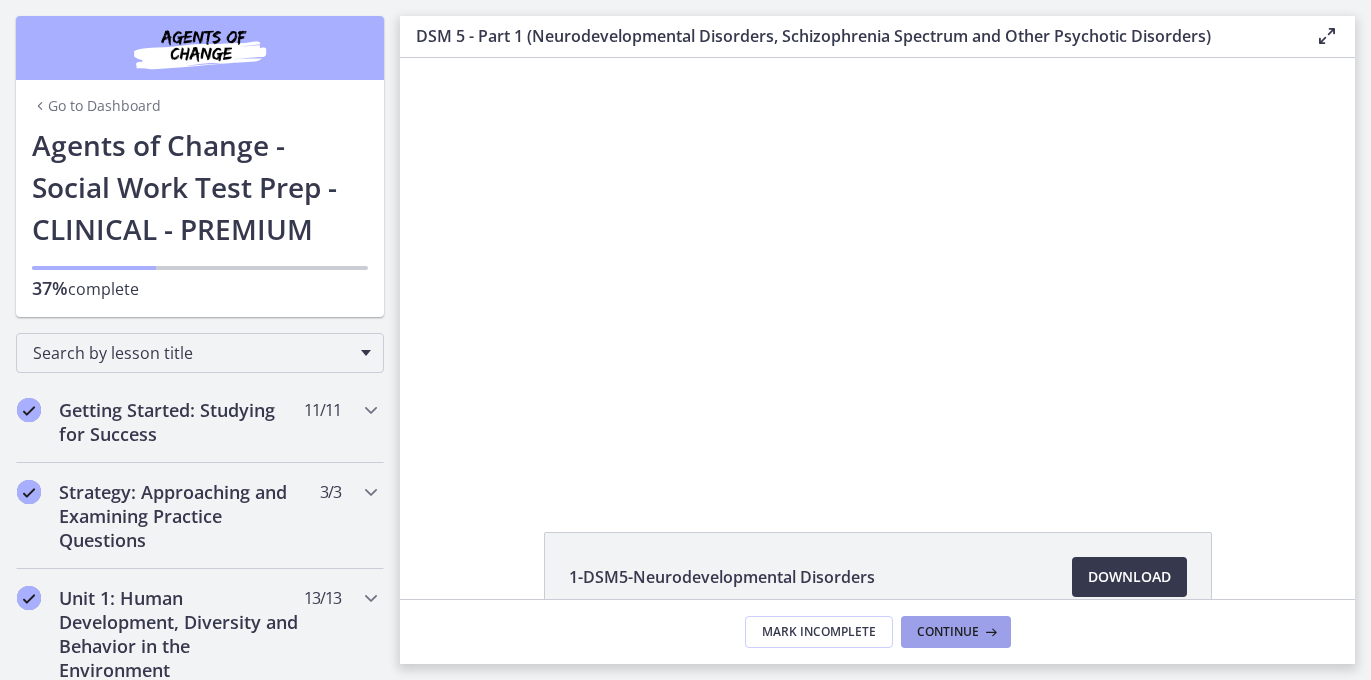 click on "Continue" at bounding box center [948, 632] 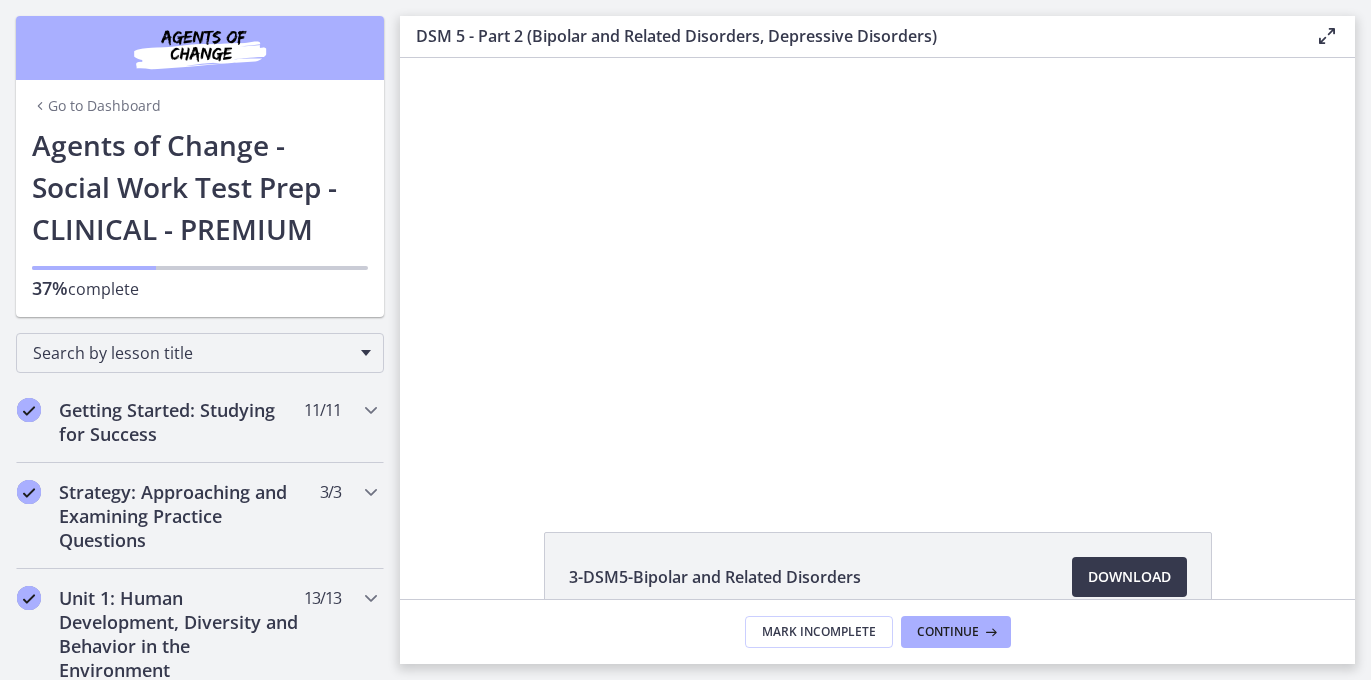 scroll, scrollTop: 0, scrollLeft: 0, axis: both 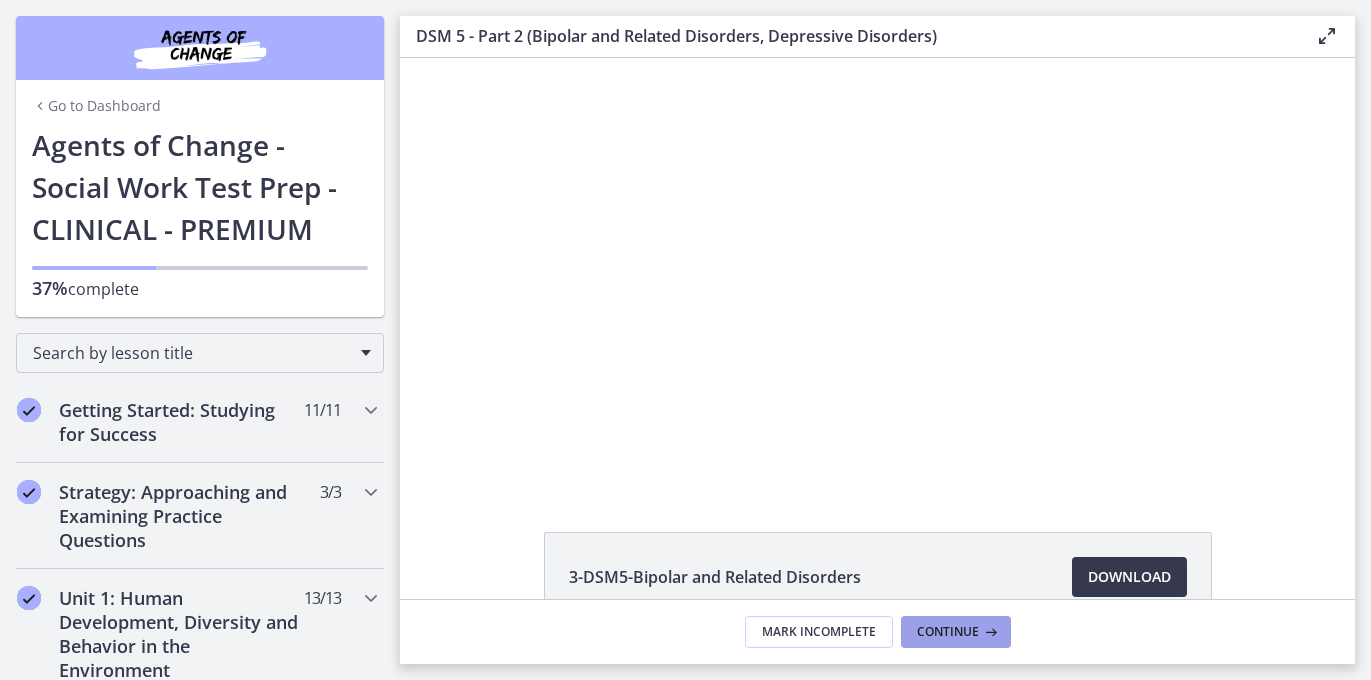 click on "Continue" at bounding box center (948, 632) 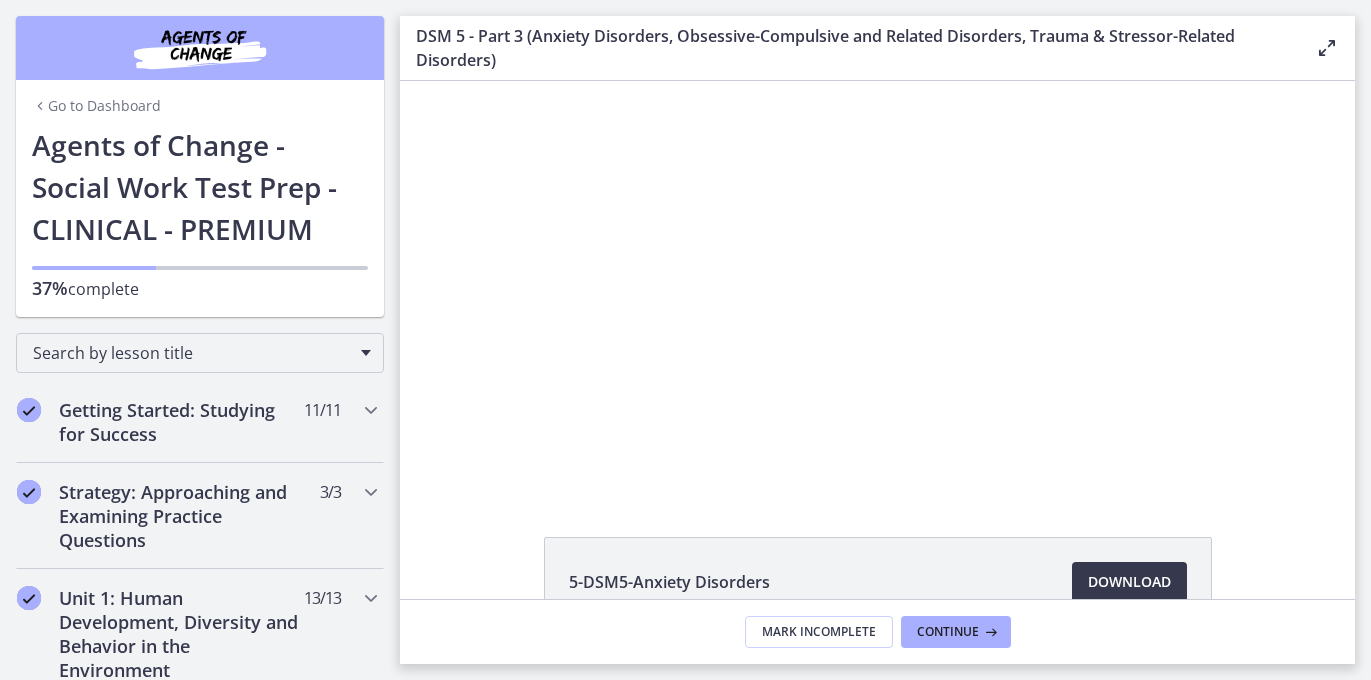 scroll, scrollTop: 0, scrollLeft: 0, axis: both 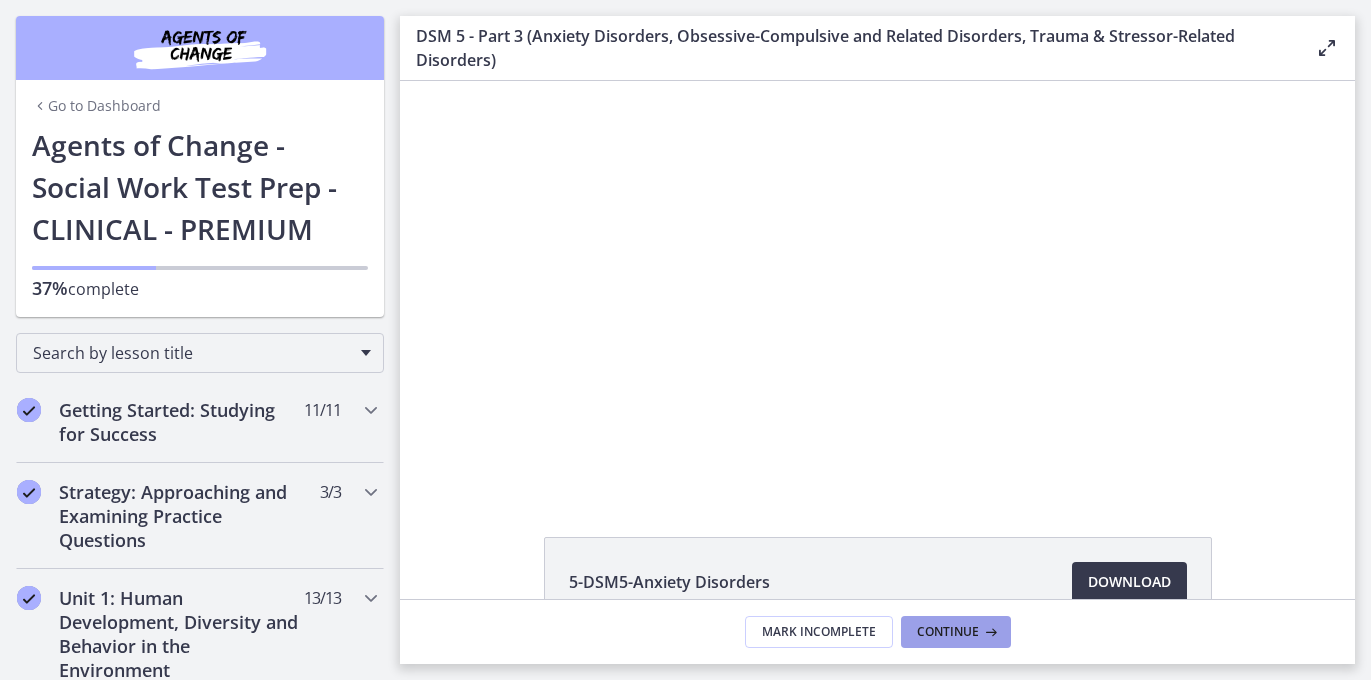 click on "Continue" at bounding box center [948, 632] 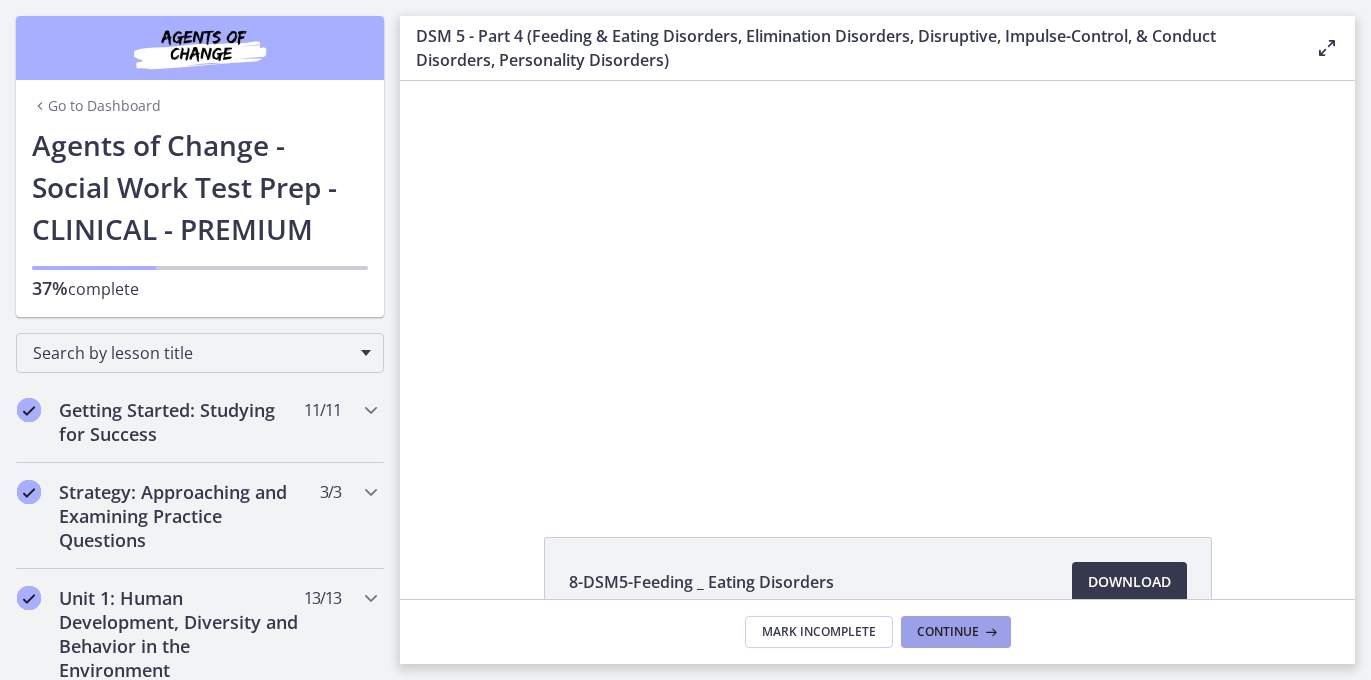 scroll, scrollTop: 0, scrollLeft: 0, axis: both 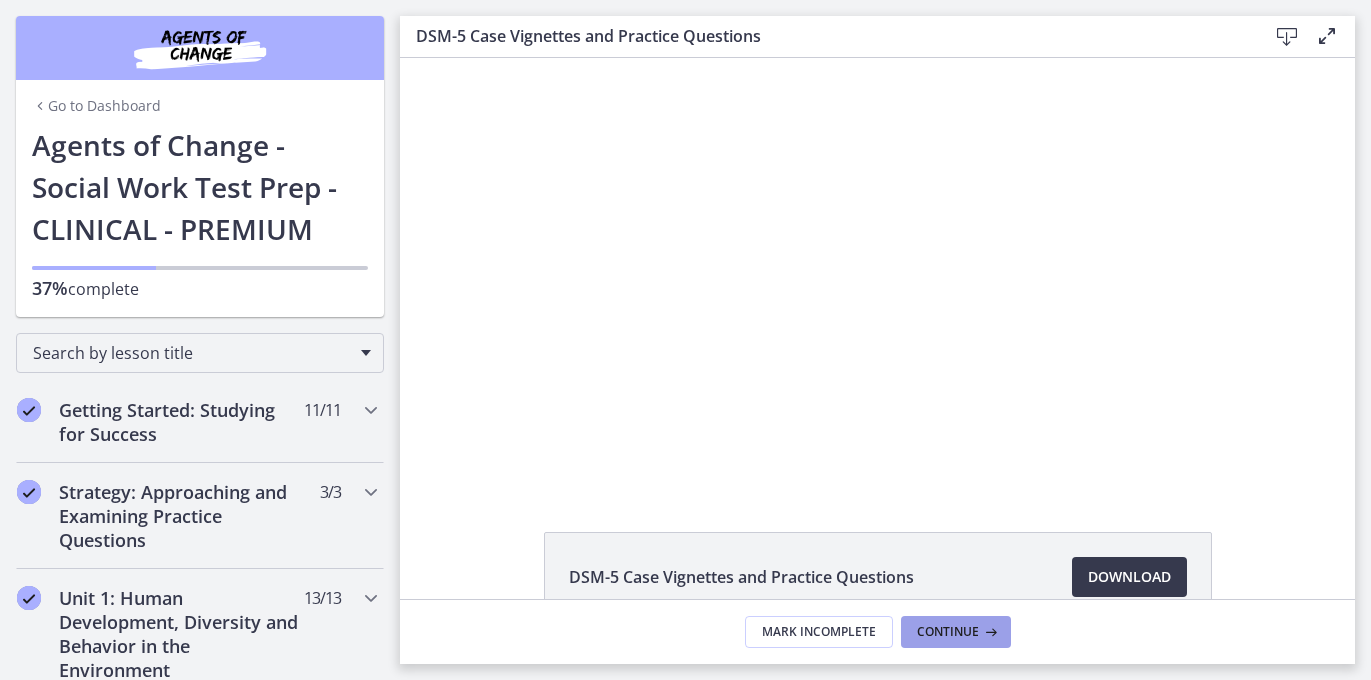 click on "Continue" at bounding box center (948, 632) 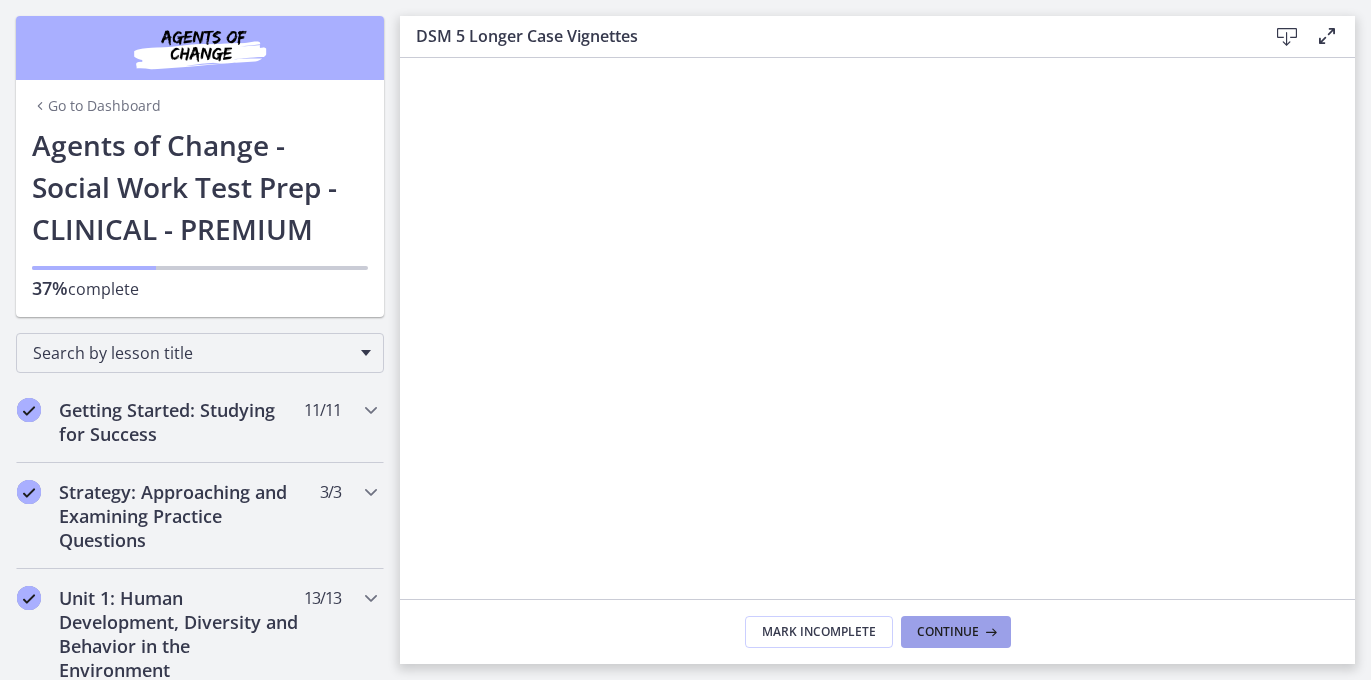 click on "Continue" at bounding box center [956, 632] 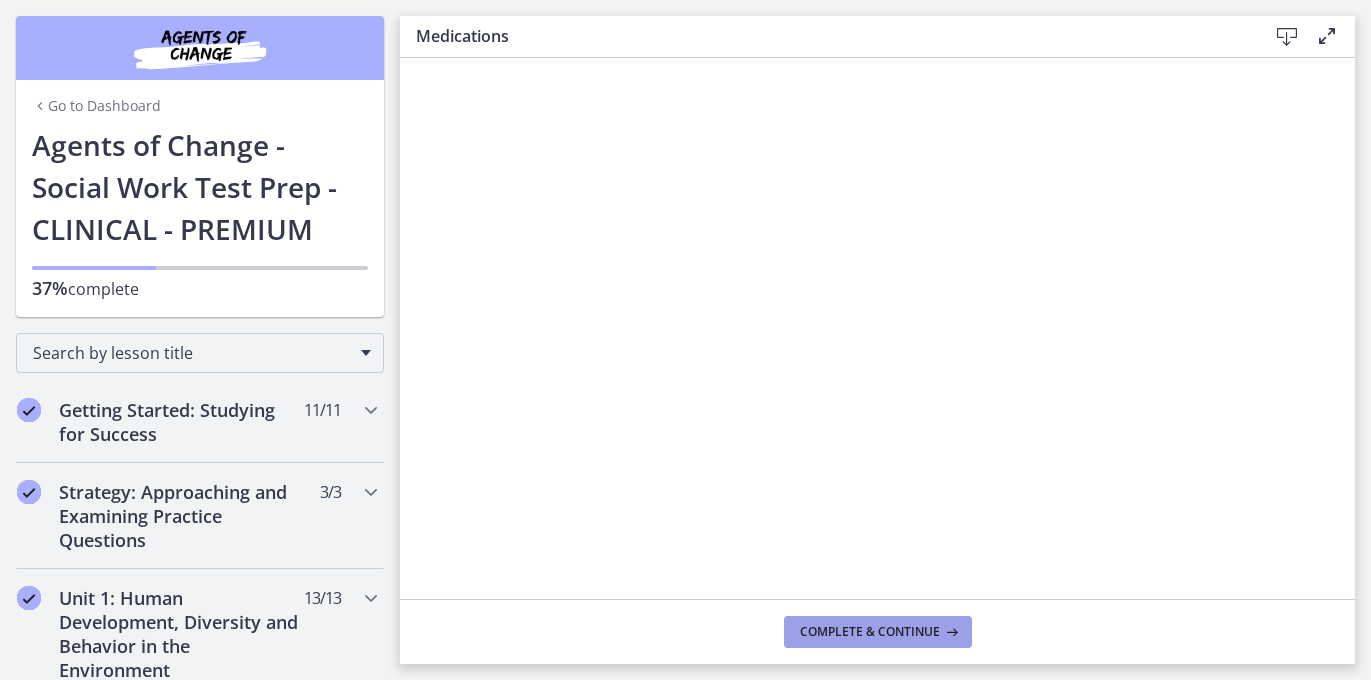 click on "Complete & continue" at bounding box center [878, 632] 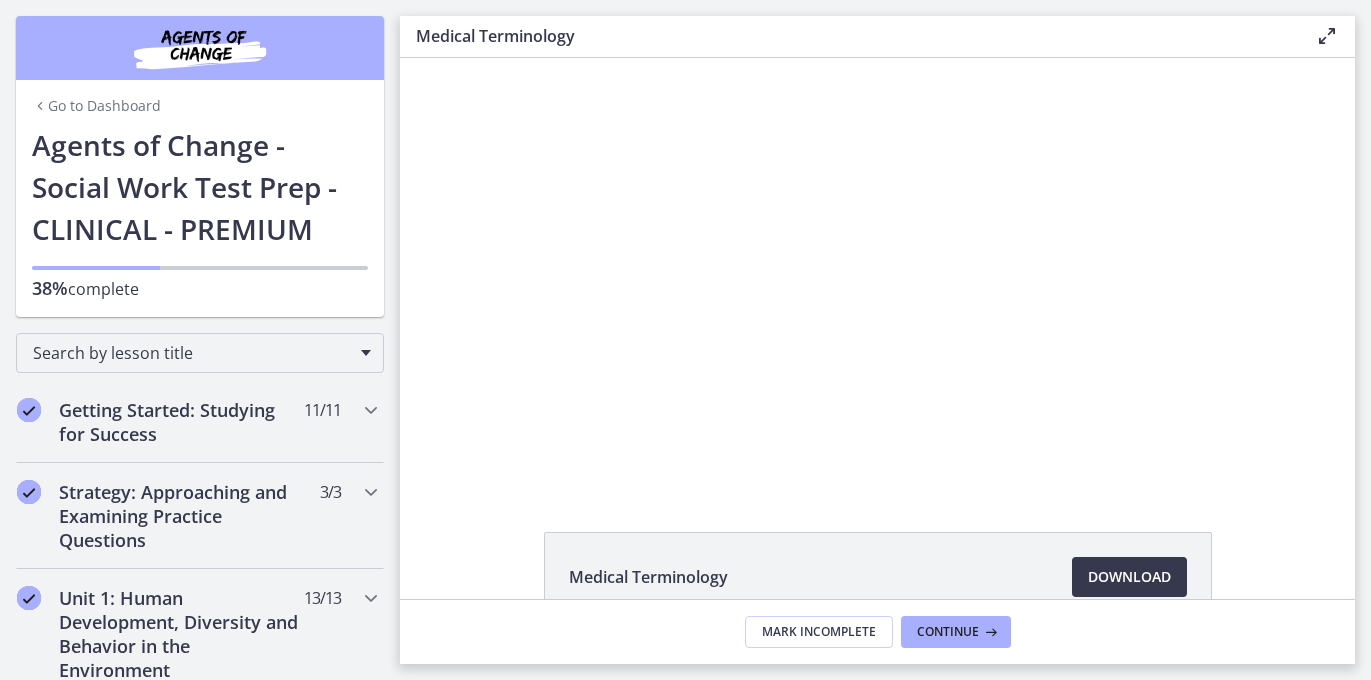 scroll, scrollTop: 0, scrollLeft: 0, axis: both 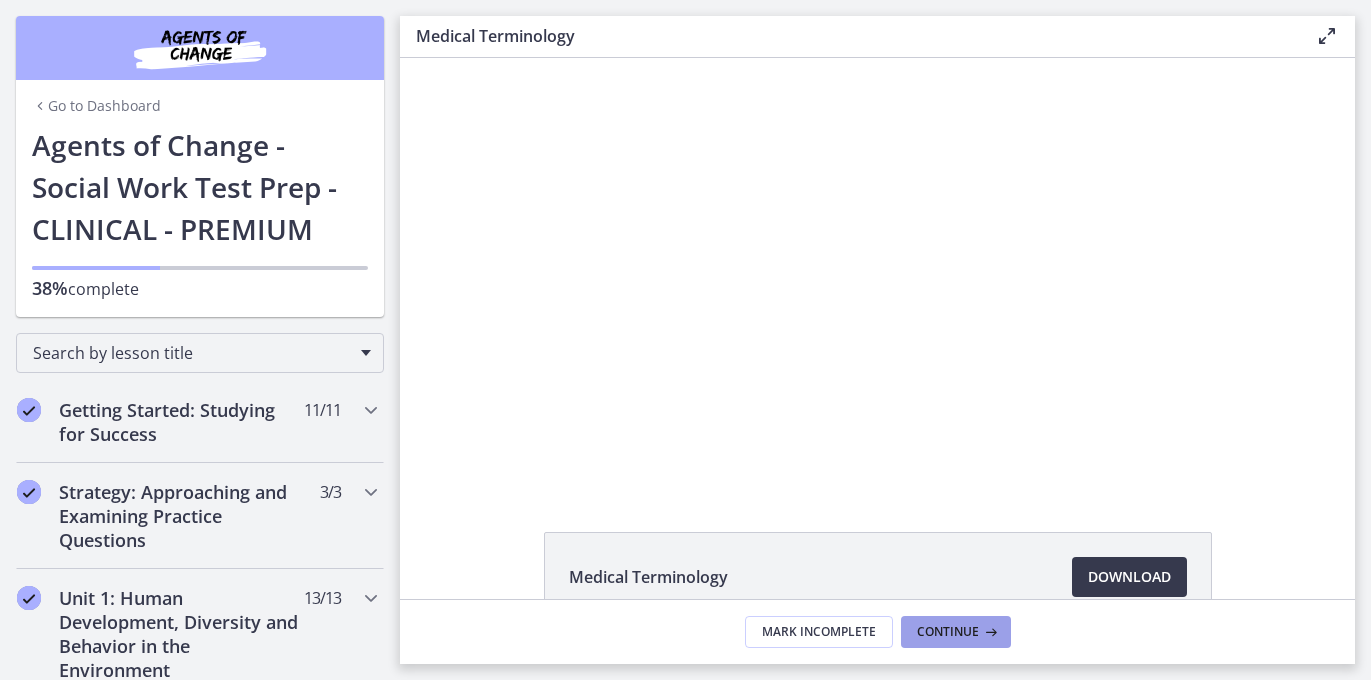 click at bounding box center [989, 632] 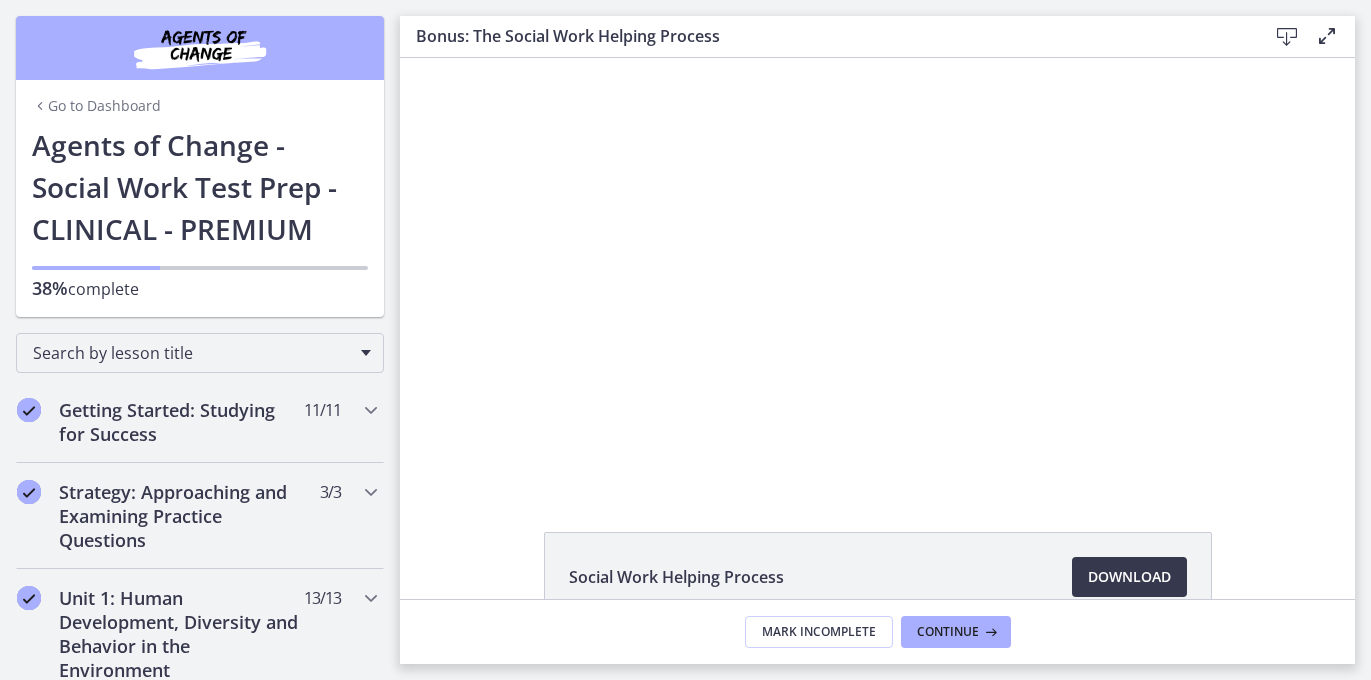 scroll, scrollTop: 0, scrollLeft: 0, axis: both 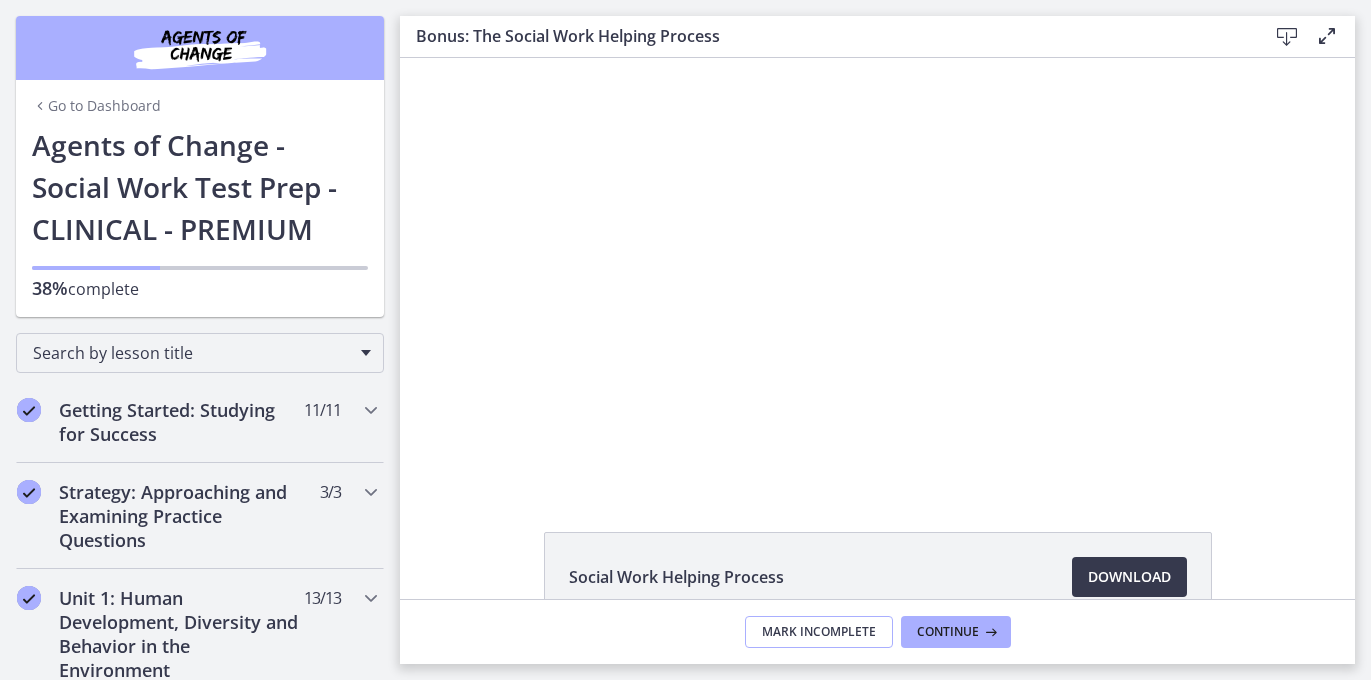 click on "Mark Incomplete" at bounding box center (819, 632) 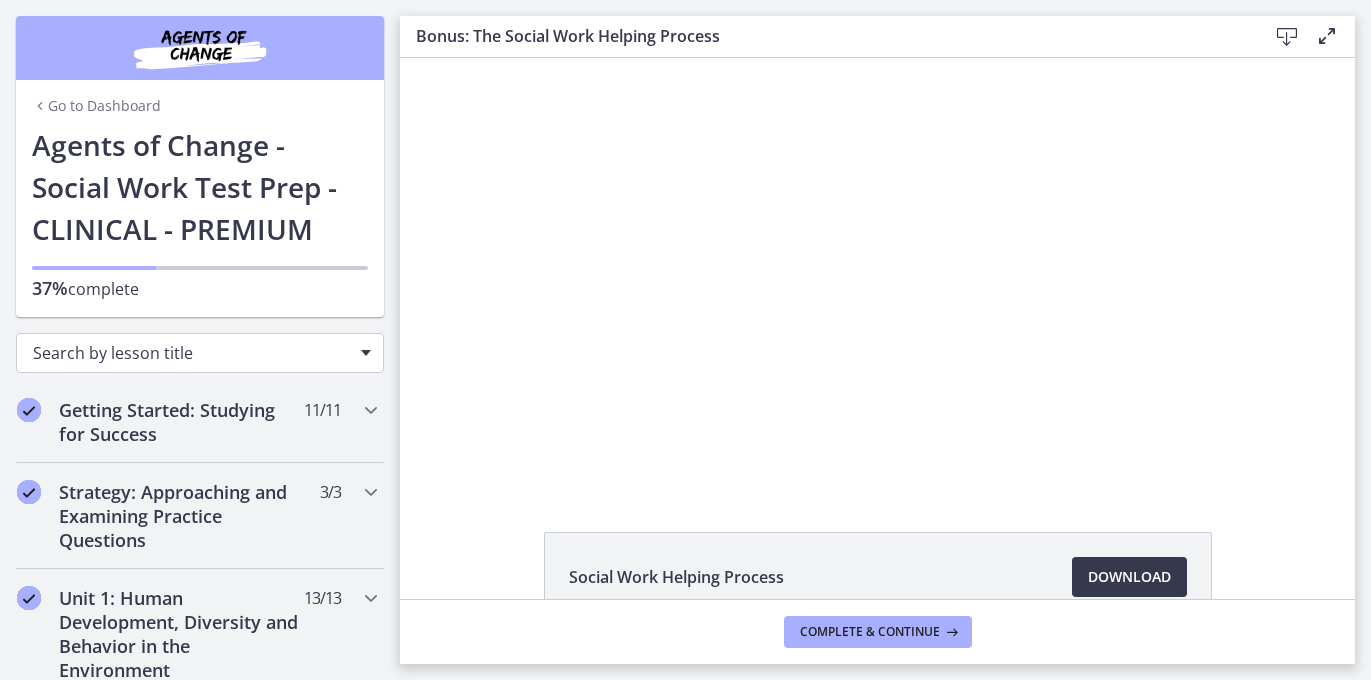 click on "Search by lesson title" at bounding box center [200, 353] 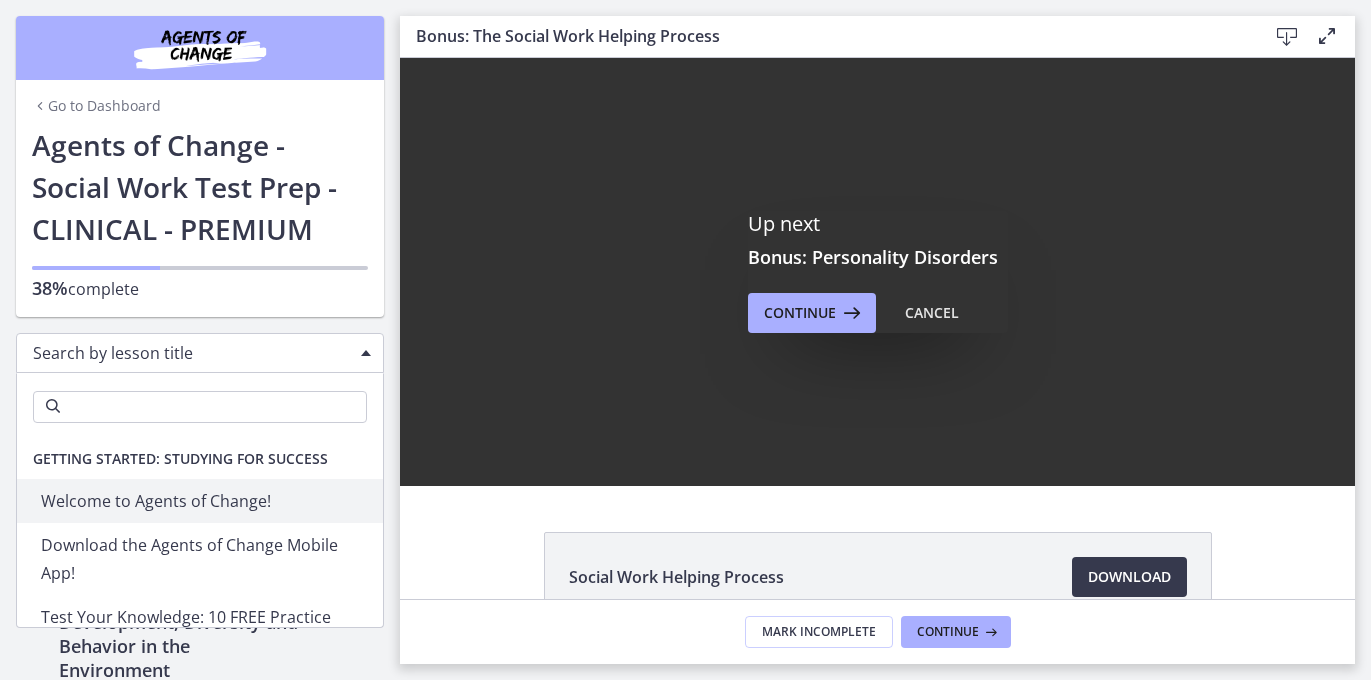 scroll, scrollTop: 0, scrollLeft: 0, axis: both 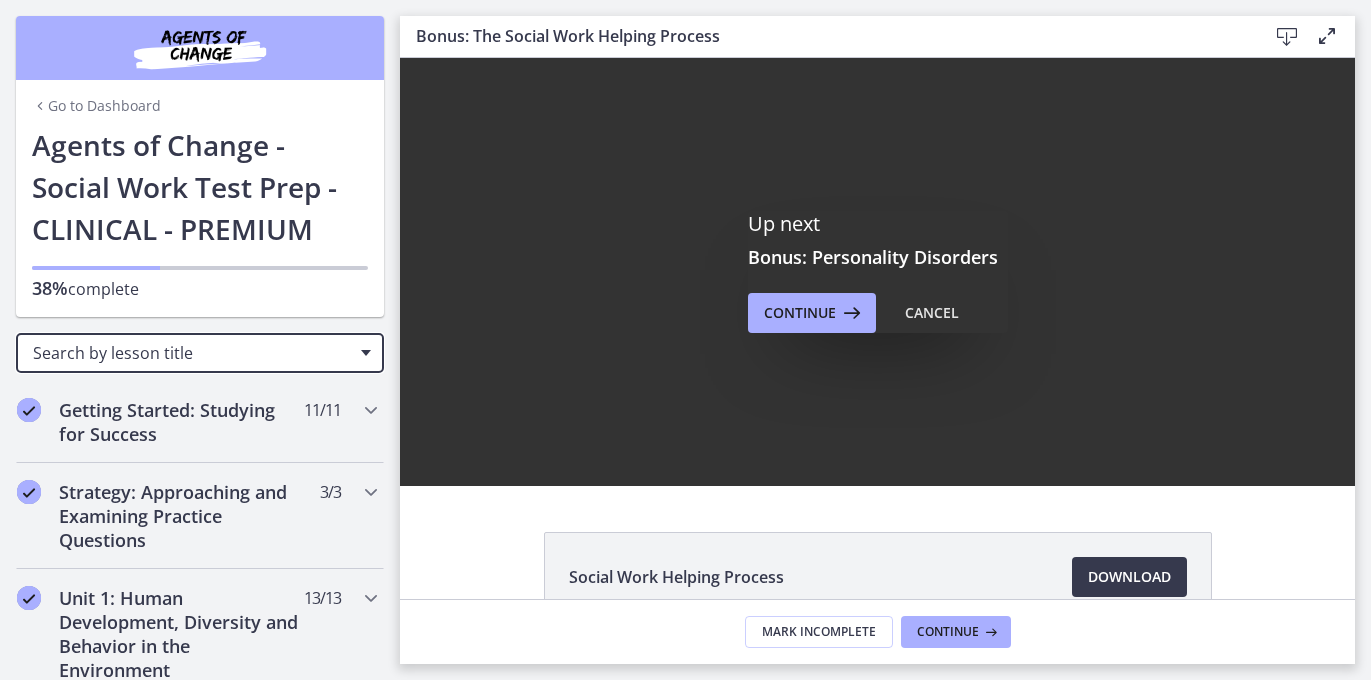 click on "Search by lesson title" at bounding box center [200, 353] 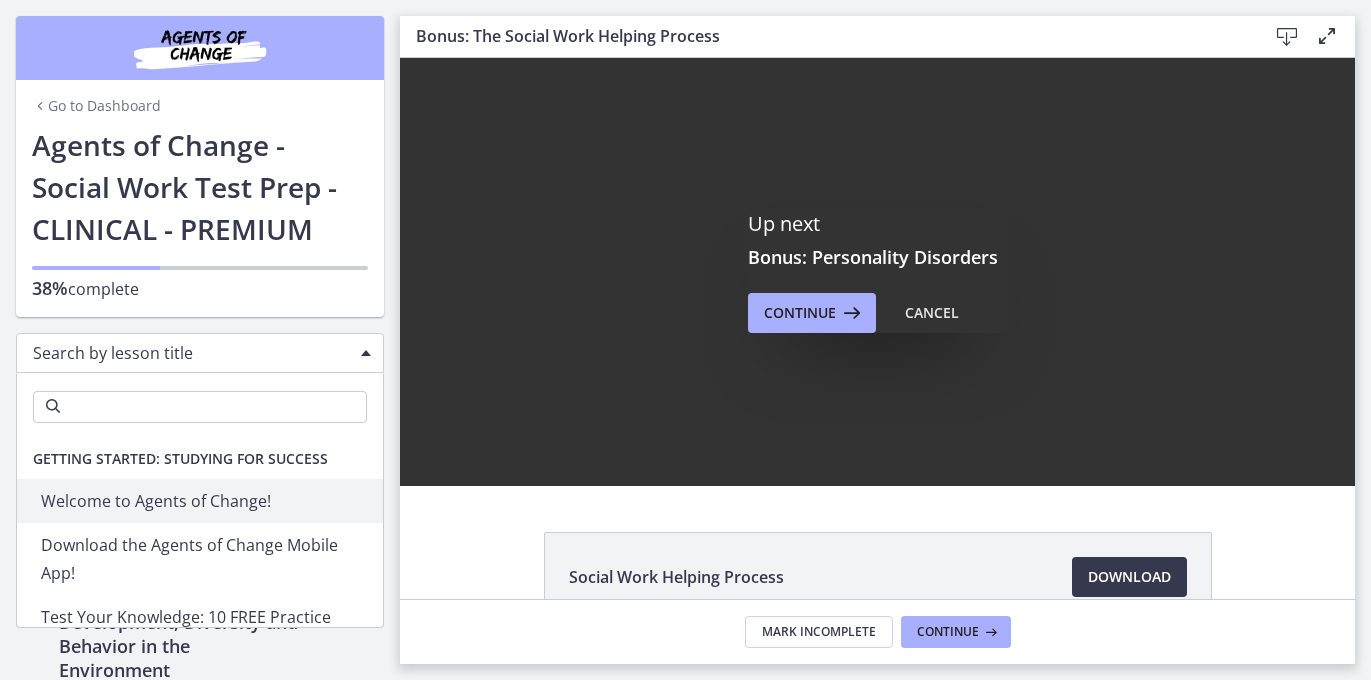 scroll, scrollTop: 40, scrollLeft: 0, axis: vertical 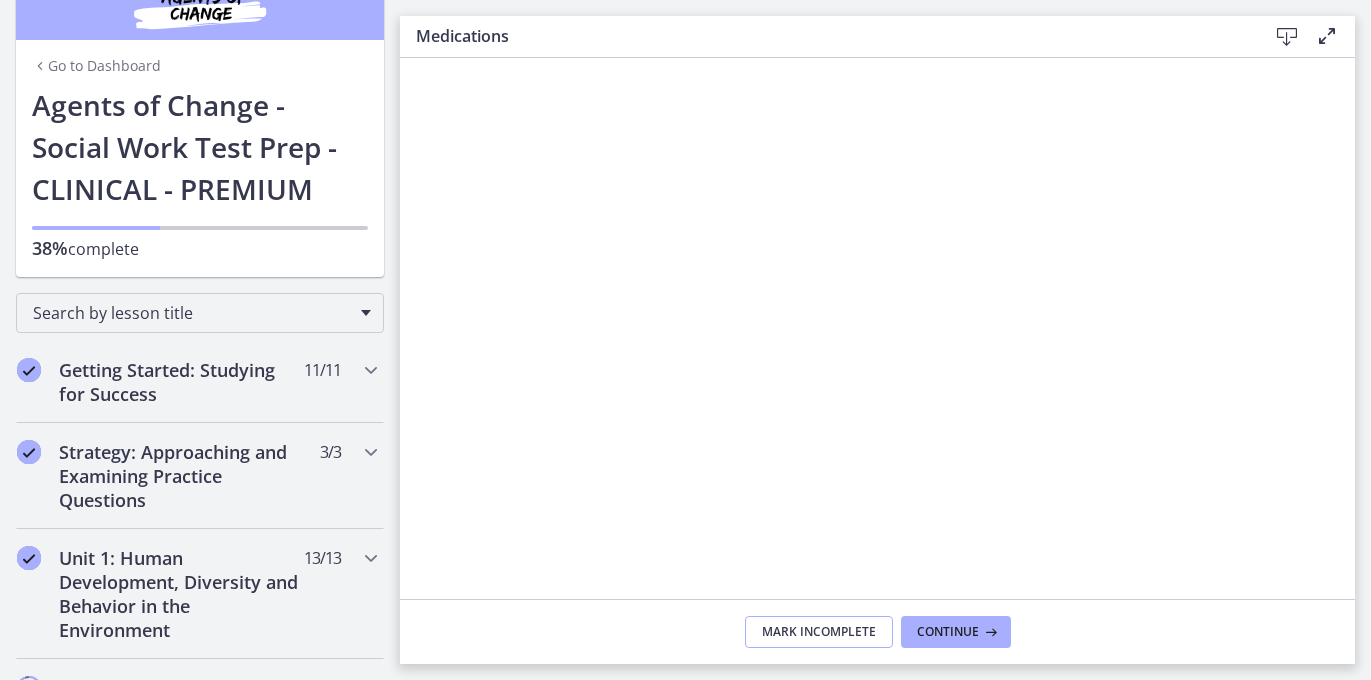 click on "Mark Incomplete" at bounding box center [819, 632] 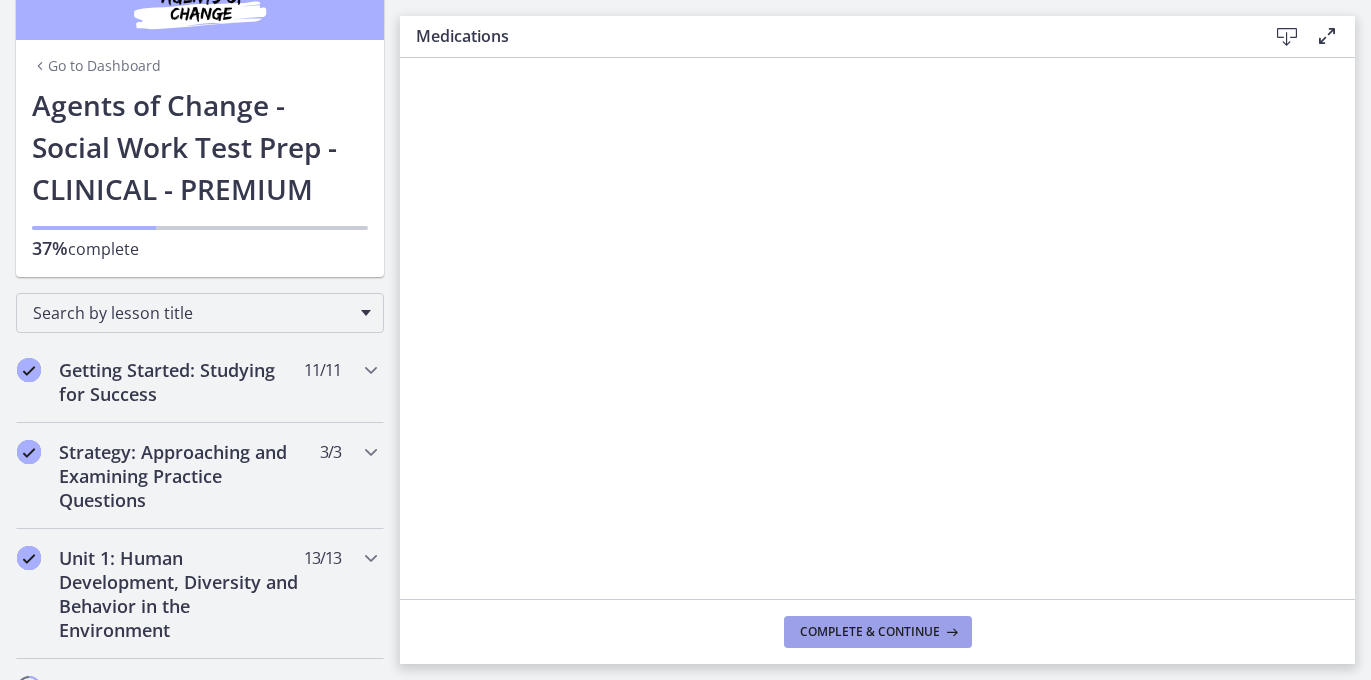 click on "Complete & continue" at bounding box center (870, 632) 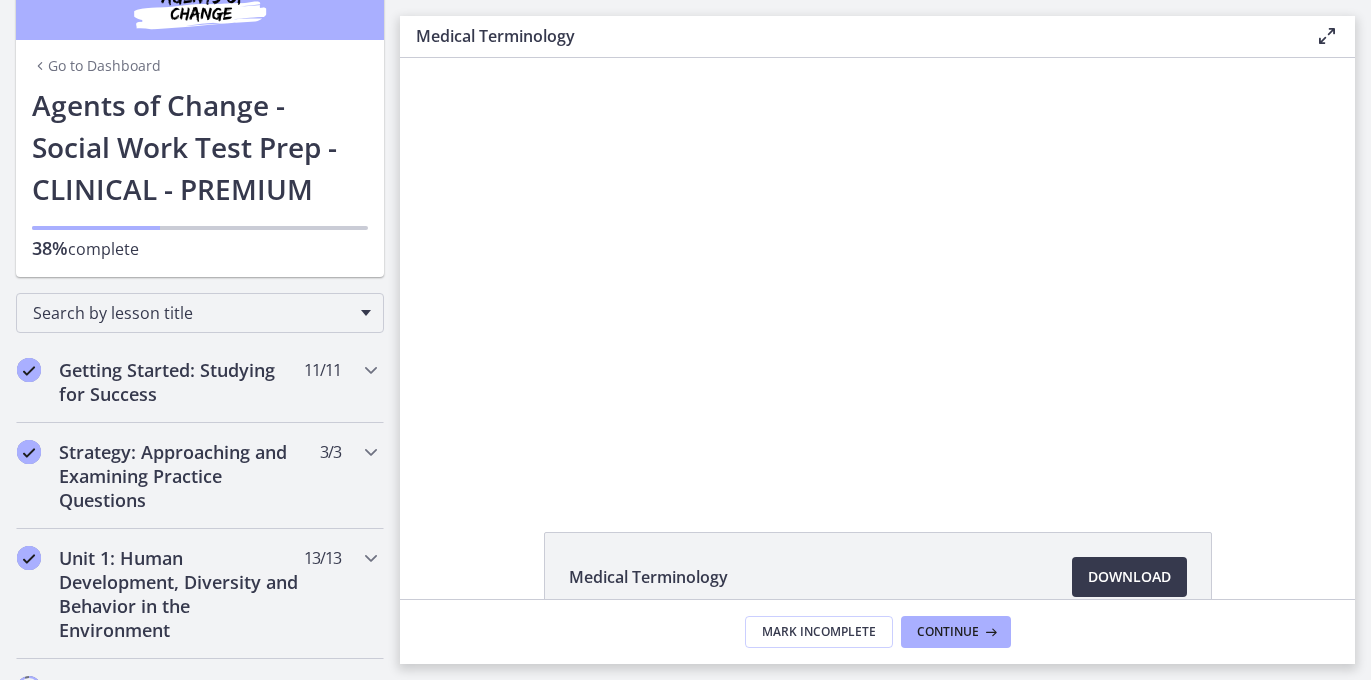 scroll, scrollTop: 0, scrollLeft: 0, axis: both 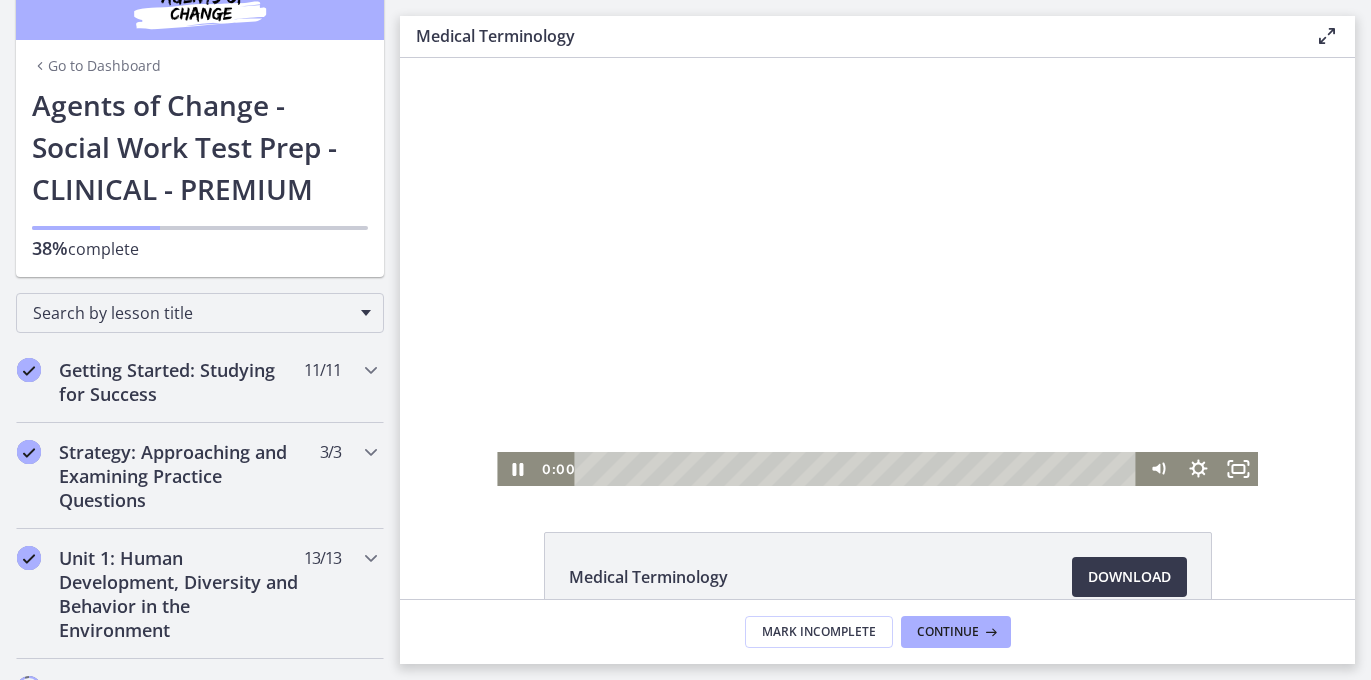 drag, startPoint x: 966, startPoint y: 468, endPoint x: 573, endPoint y: 487, distance: 393.459 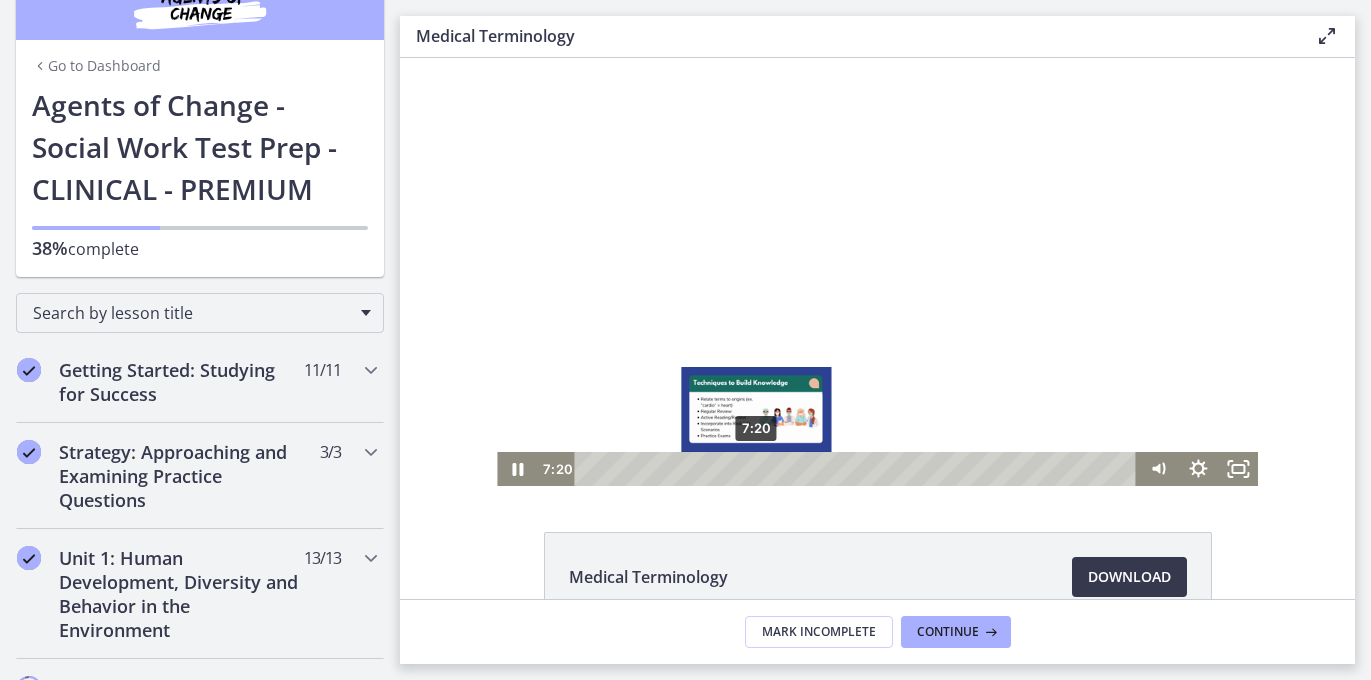 drag, startPoint x: 587, startPoint y: 471, endPoint x: 758, endPoint y: 449, distance: 172.4094 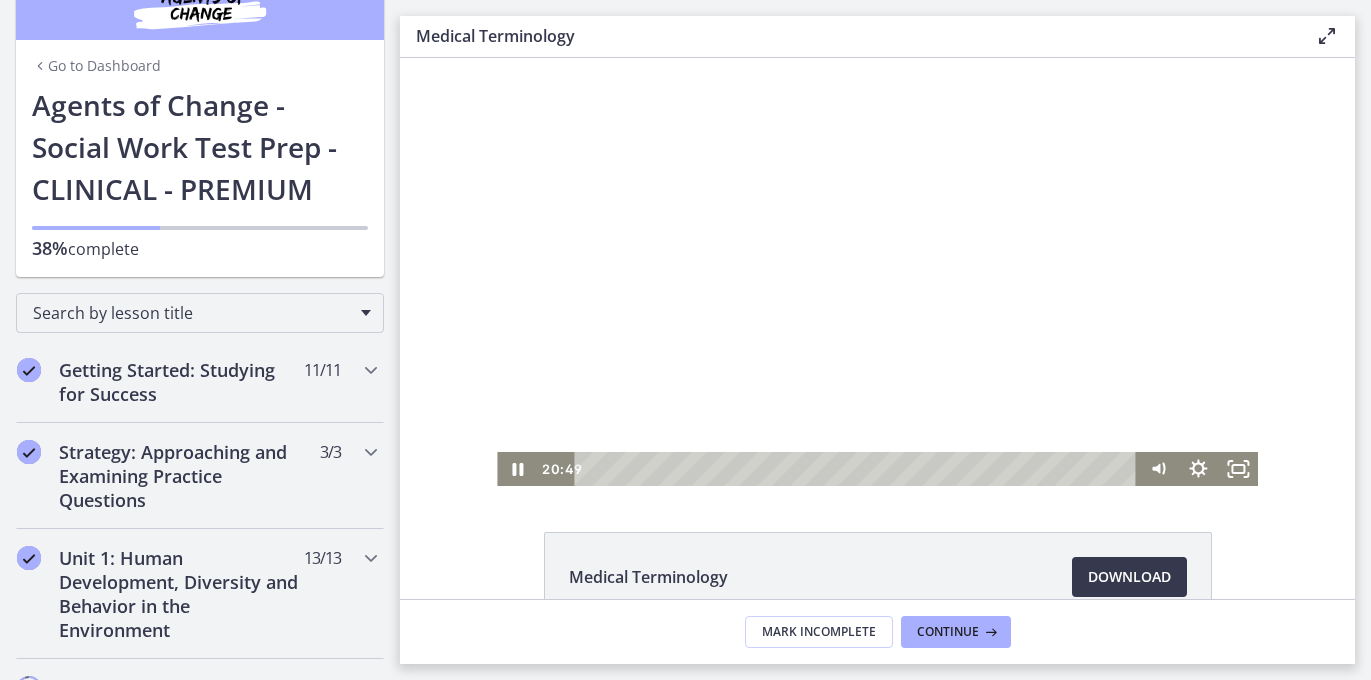 click on "Click for sound
@keyframes VOLUME_SMALL_WAVE_FLASH {
0% { opacity: 0; }
33% { opacity: 1; }
66% { opacity: 1; }
100% { opacity: 0; }
}
@keyframes VOLUME_LARGE_WAVE_FLASH {
0% { opacity: 0; }
33% { opacity: 1; }
66% { opacity: 1; }
100% { opacity: 0; }
}
.volume__small-wave {
animation: VOLUME_SMALL_WAVE_FLASH 2s infinite;
opacity: 0;
}
.volume__large-wave {
animation: VOLUME_LARGE_WAVE_FLASH 2s infinite .3s;
opacity: 0;
}
20:49 19:16" at bounding box center [877, 272] 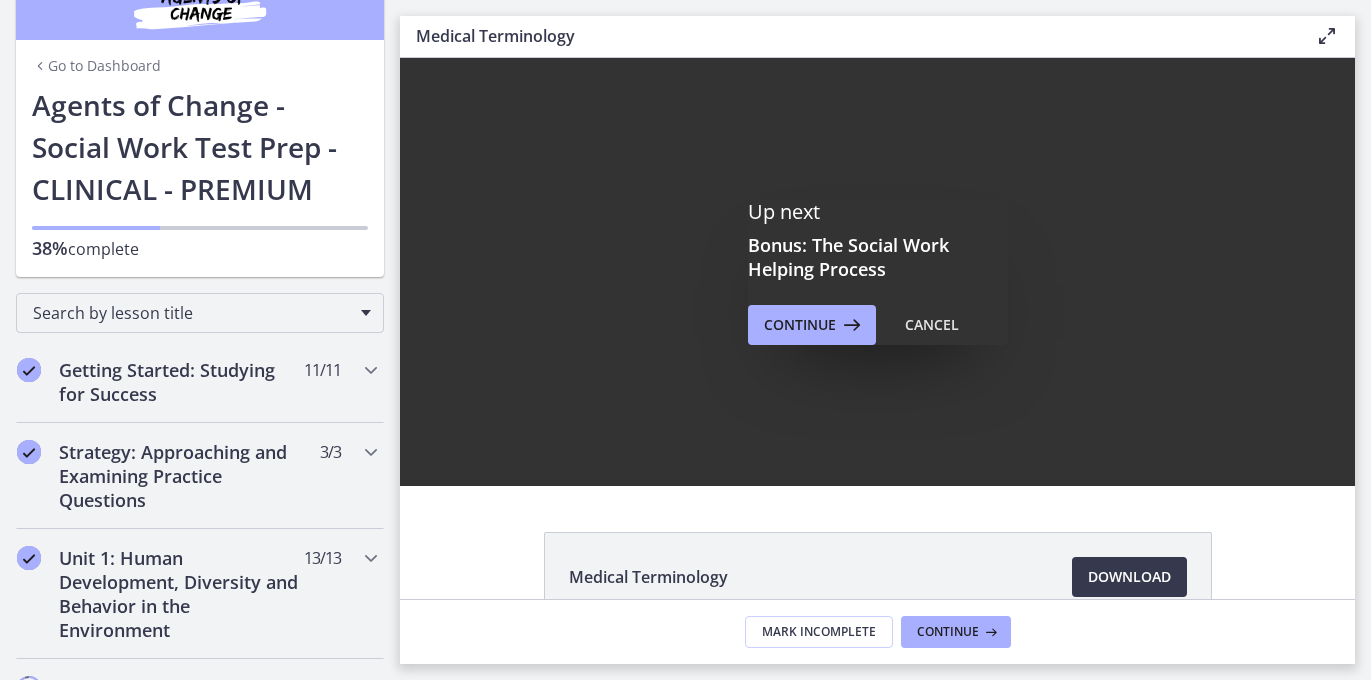 scroll, scrollTop: 0, scrollLeft: 0, axis: both 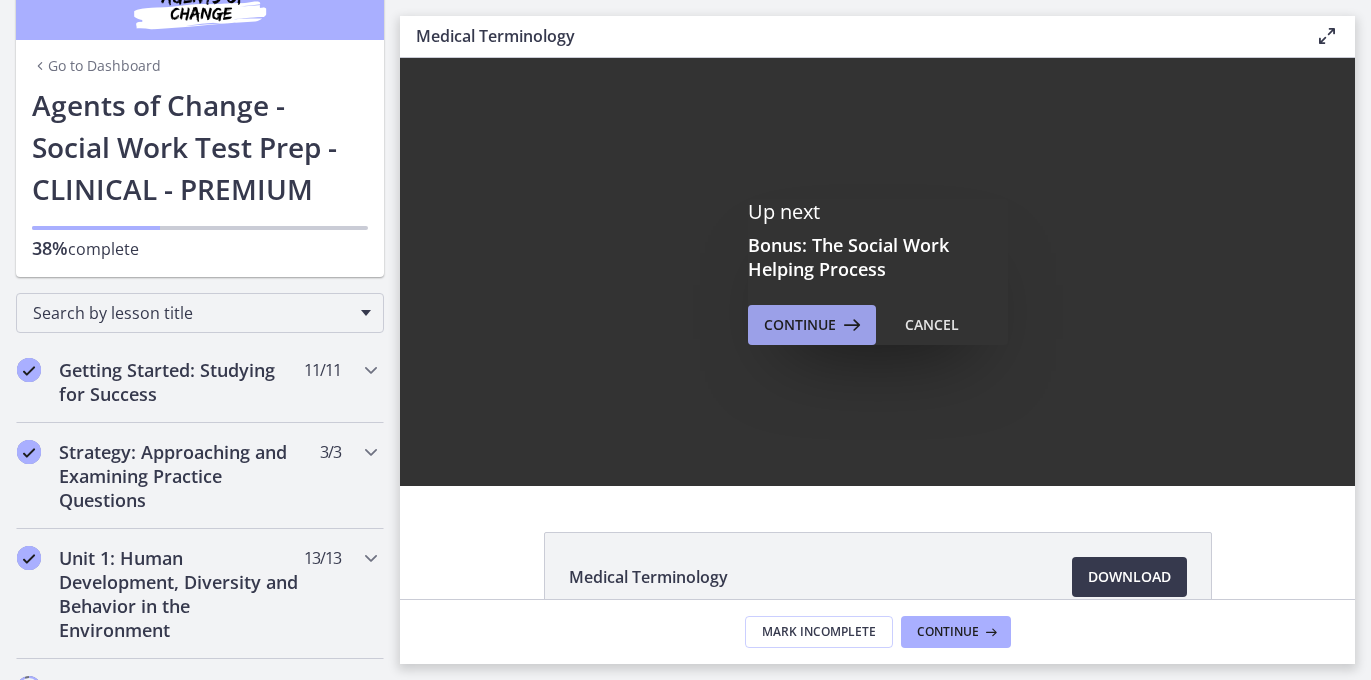 click on "Continue" at bounding box center [800, 325] 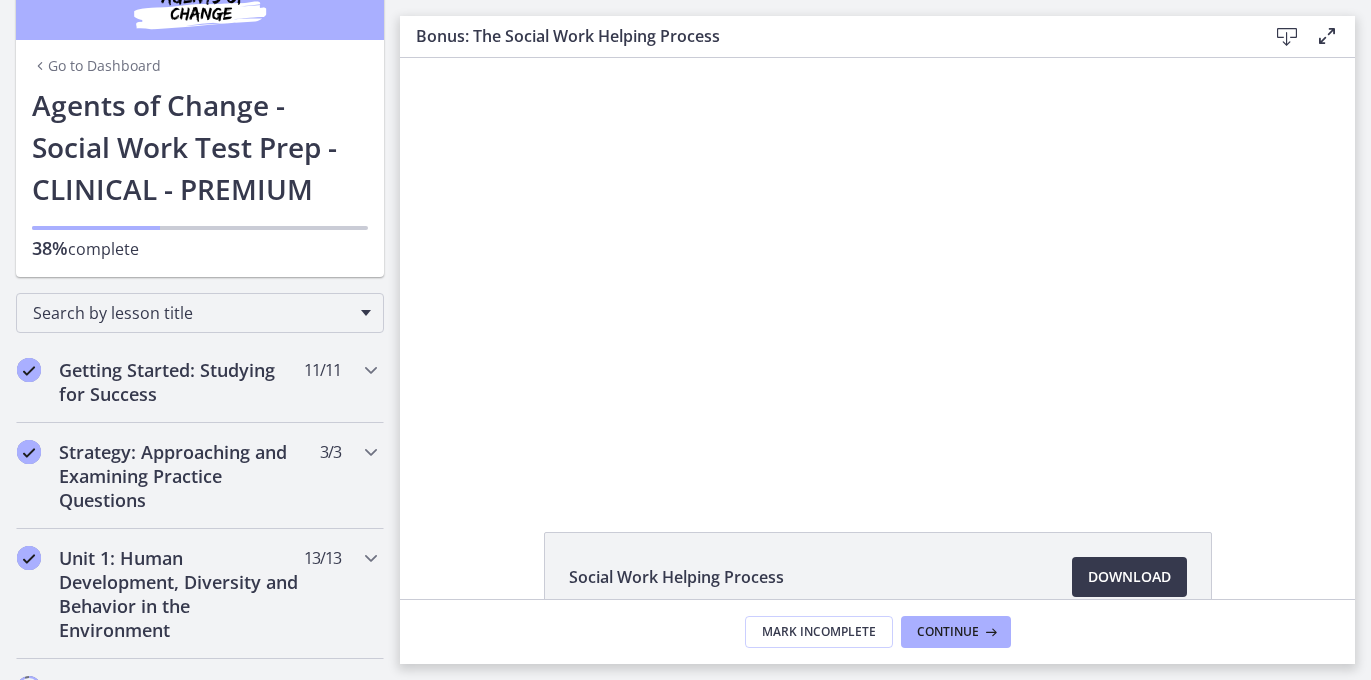 scroll, scrollTop: 0, scrollLeft: 0, axis: both 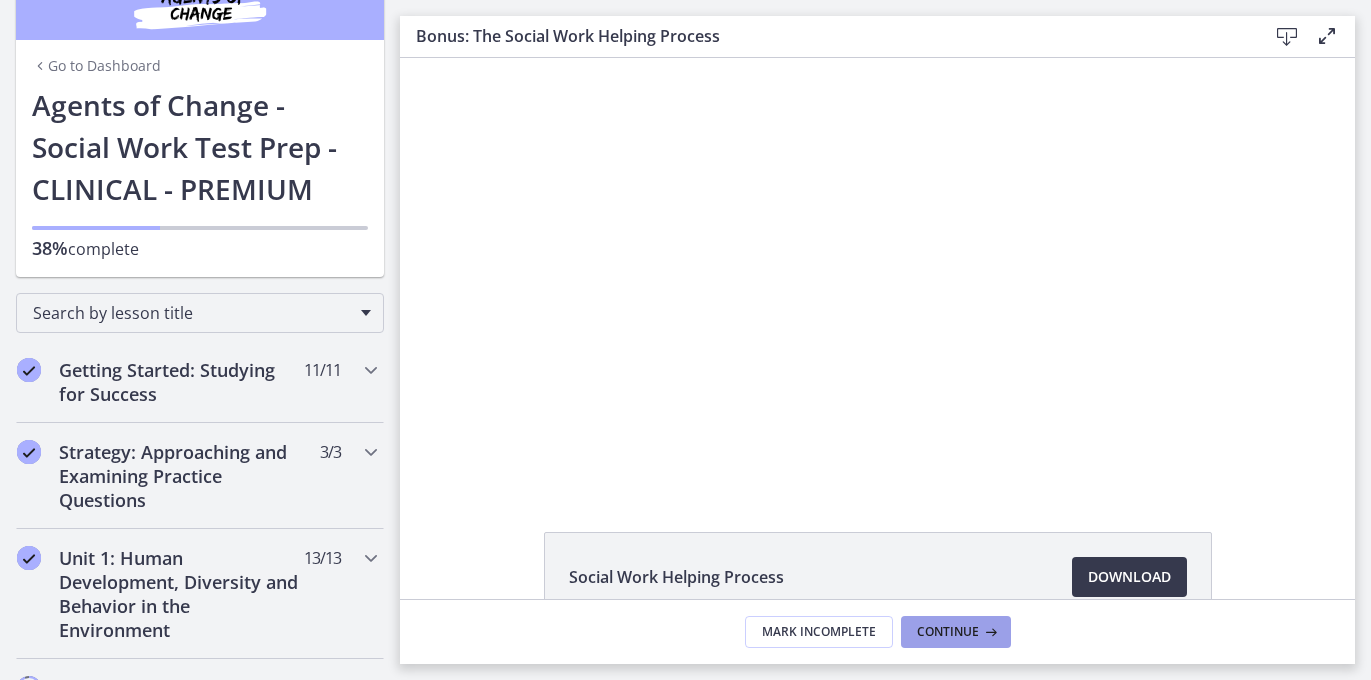click on "Continue" at bounding box center [948, 632] 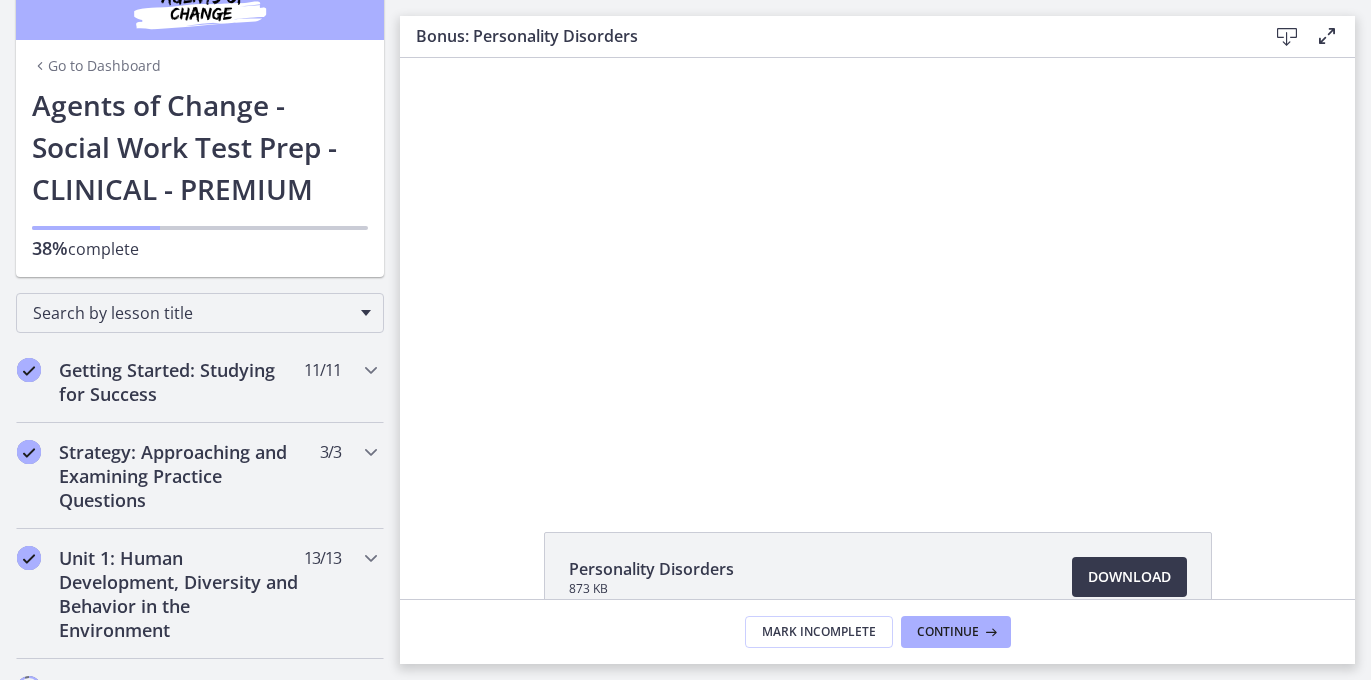 scroll, scrollTop: 0, scrollLeft: 0, axis: both 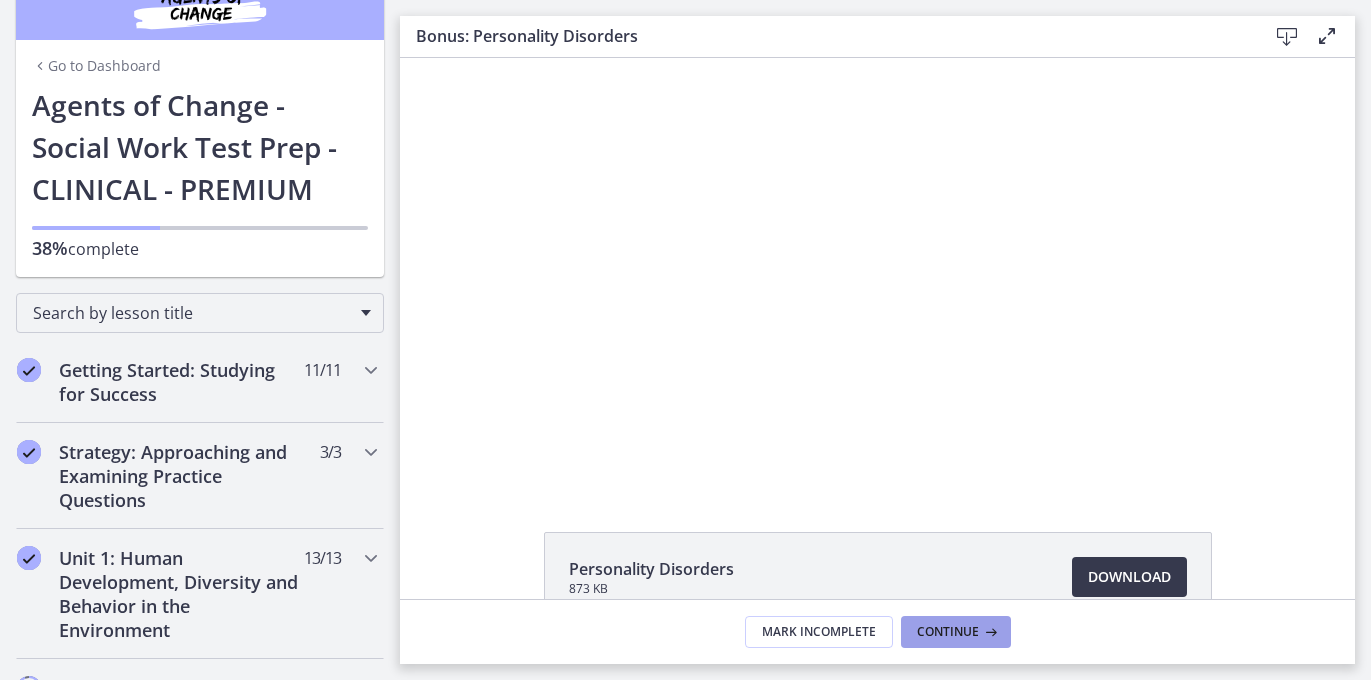 click on "Continue" at bounding box center (948, 632) 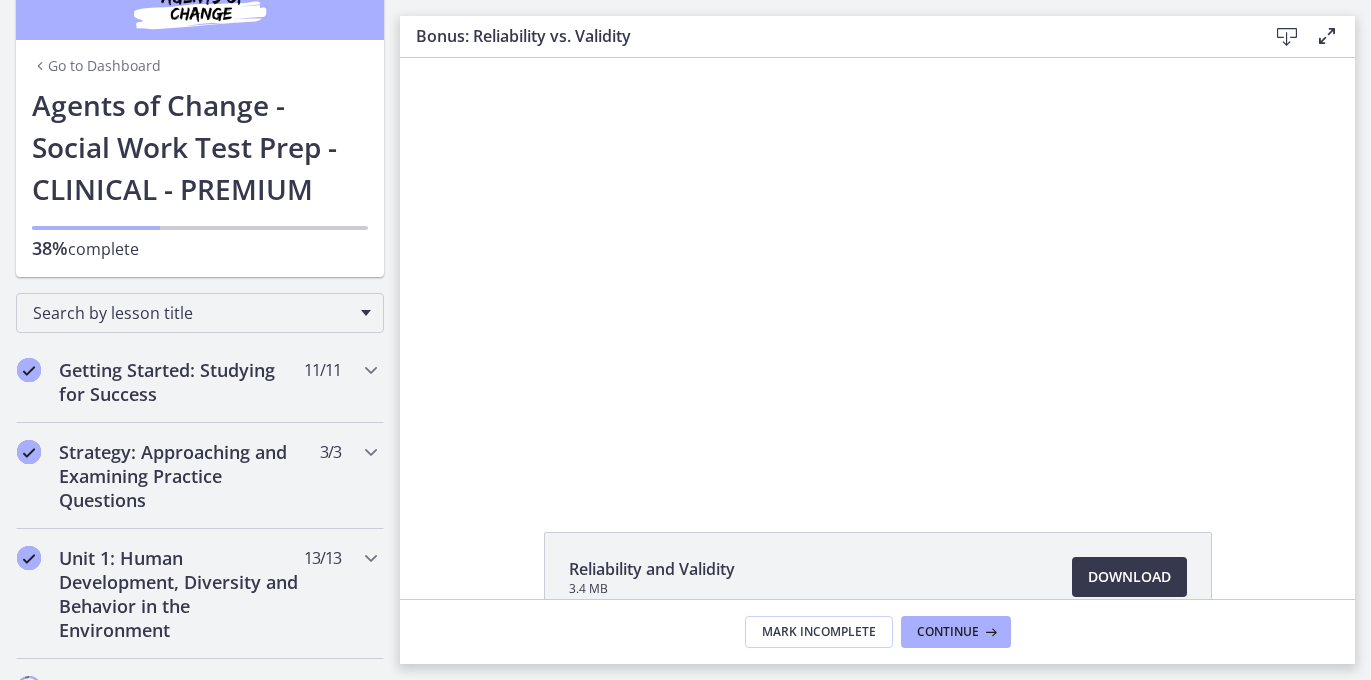 scroll, scrollTop: 0, scrollLeft: 0, axis: both 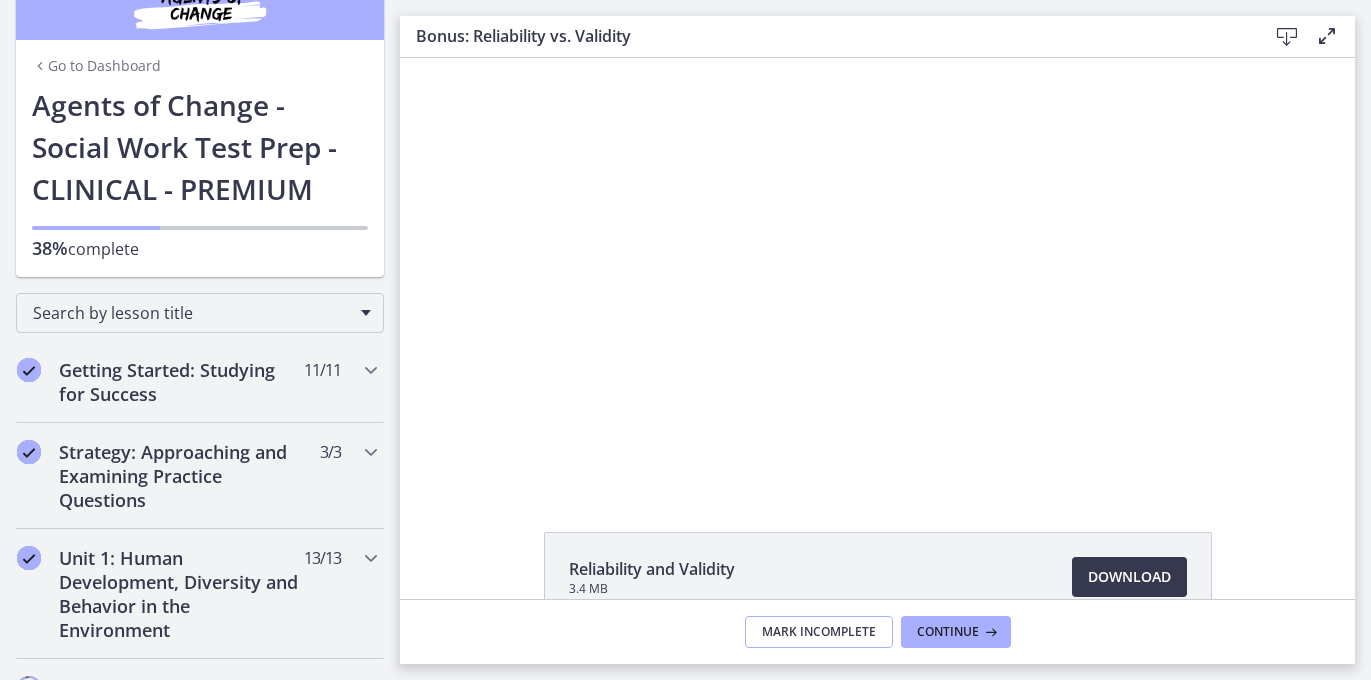 click on "Mark Incomplete" at bounding box center [819, 632] 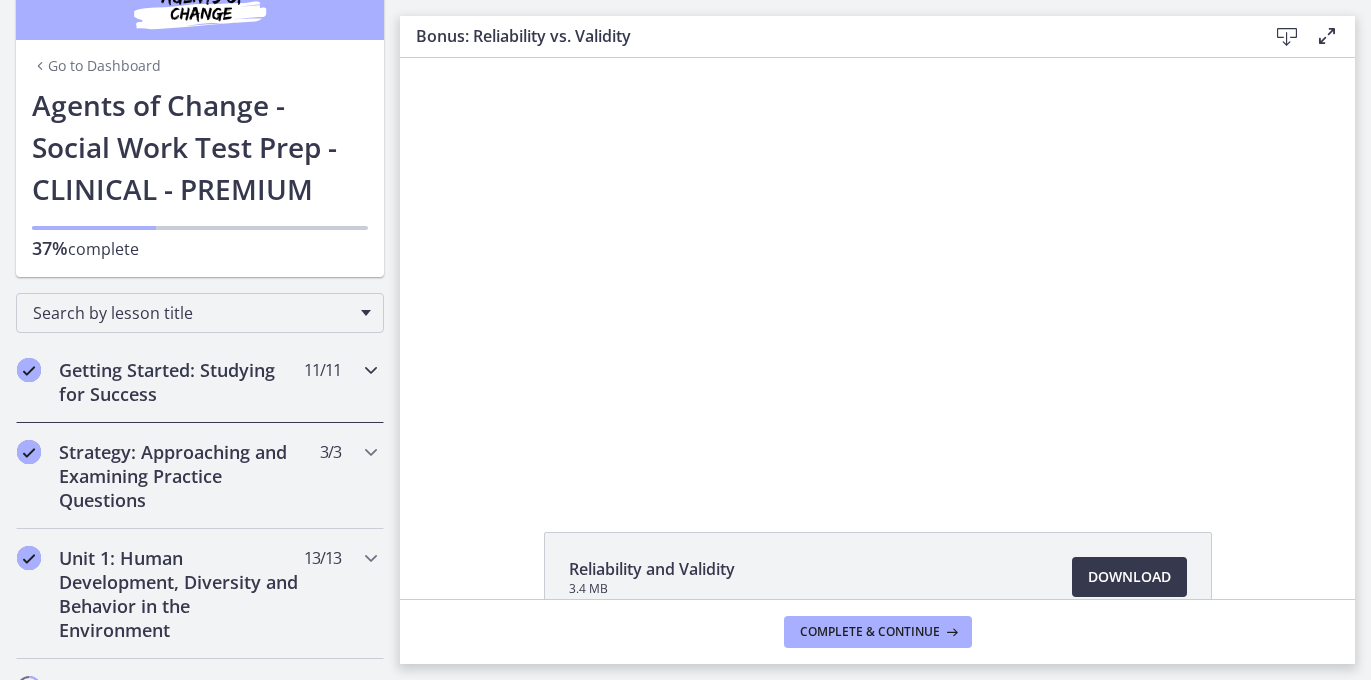 click at bounding box center [371, 370] 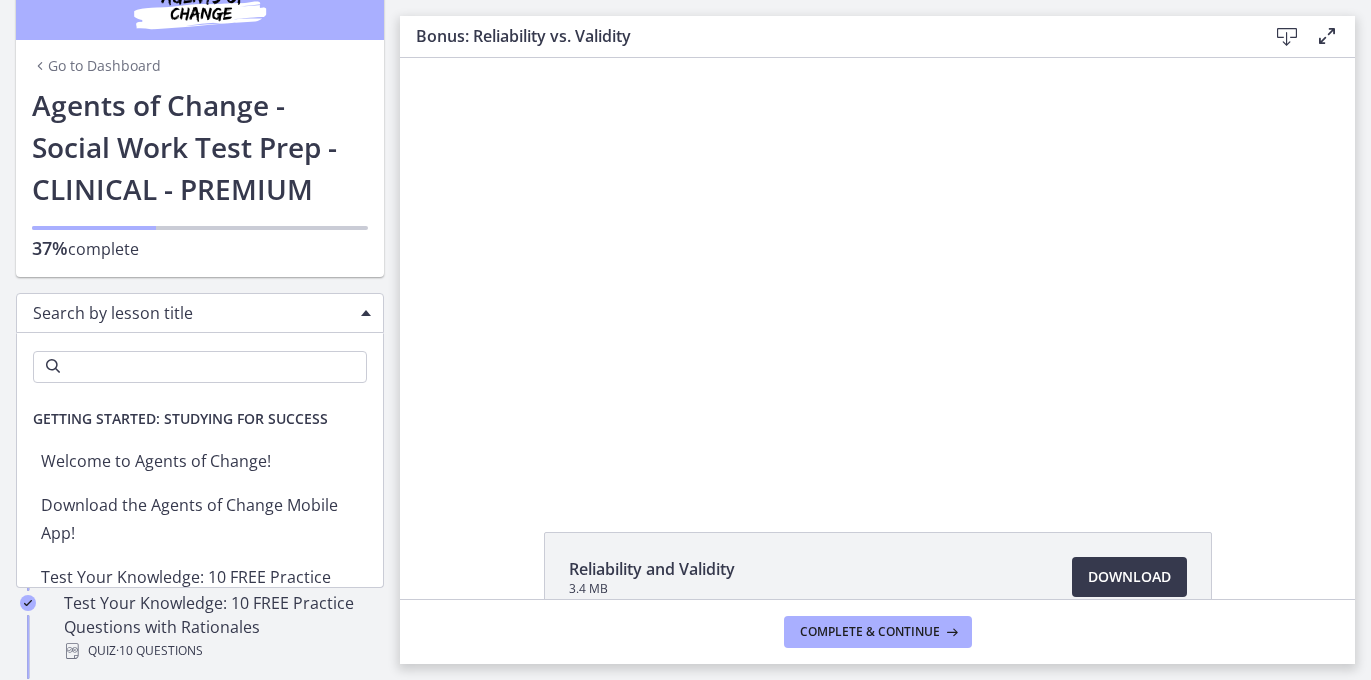 click on "Search by lesson title" at bounding box center [200, 313] 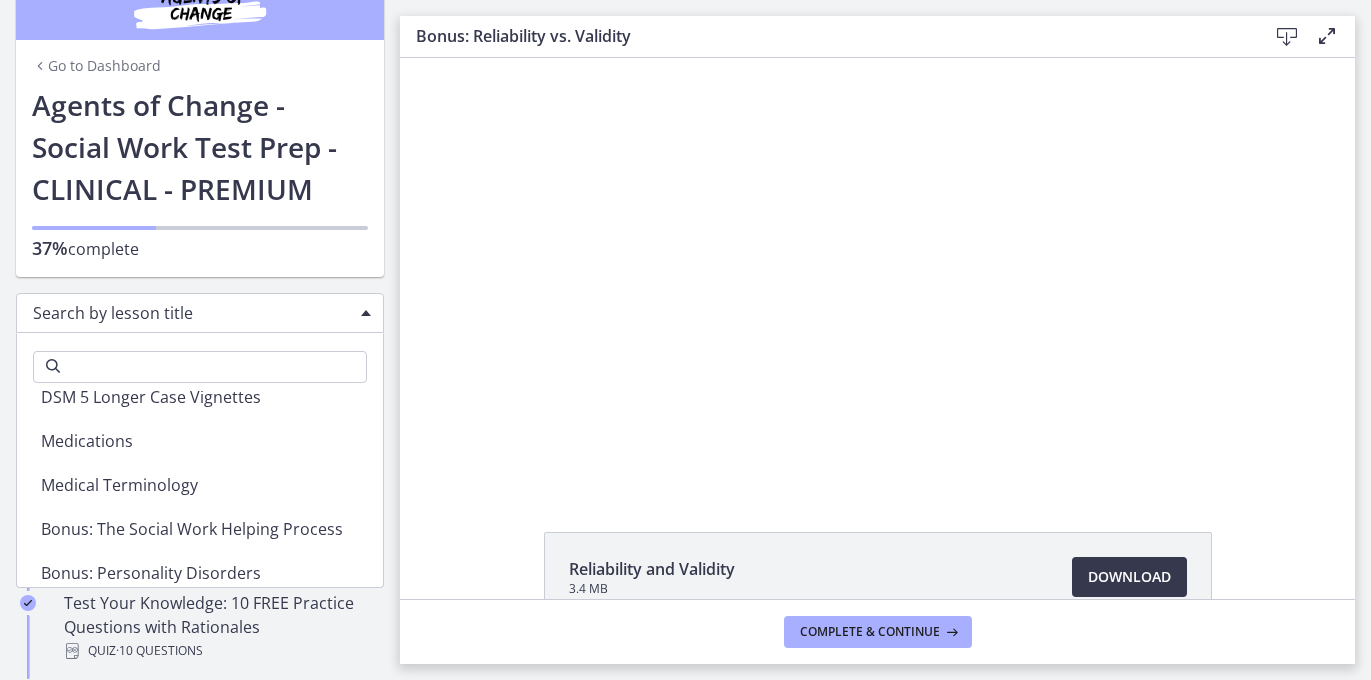 scroll, scrollTop: 2324, scrollLeft: 0, axis: vertical 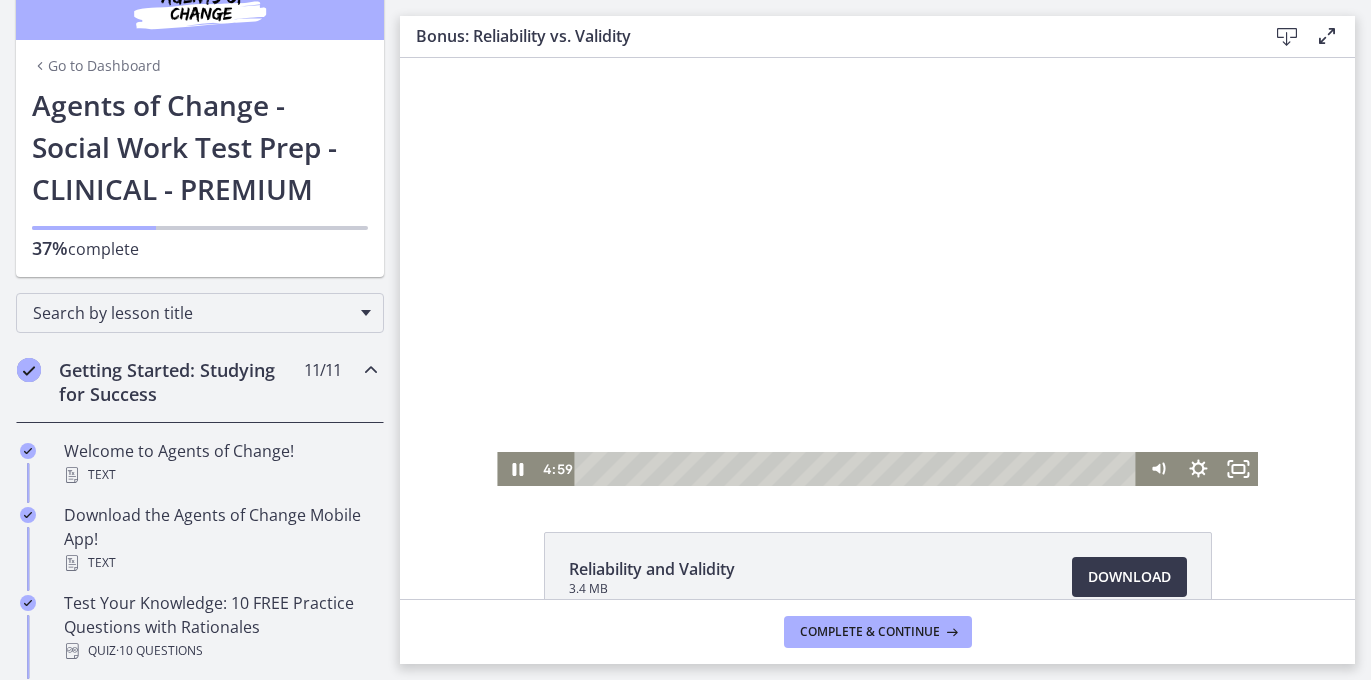 click at bounding box center (877, 272) 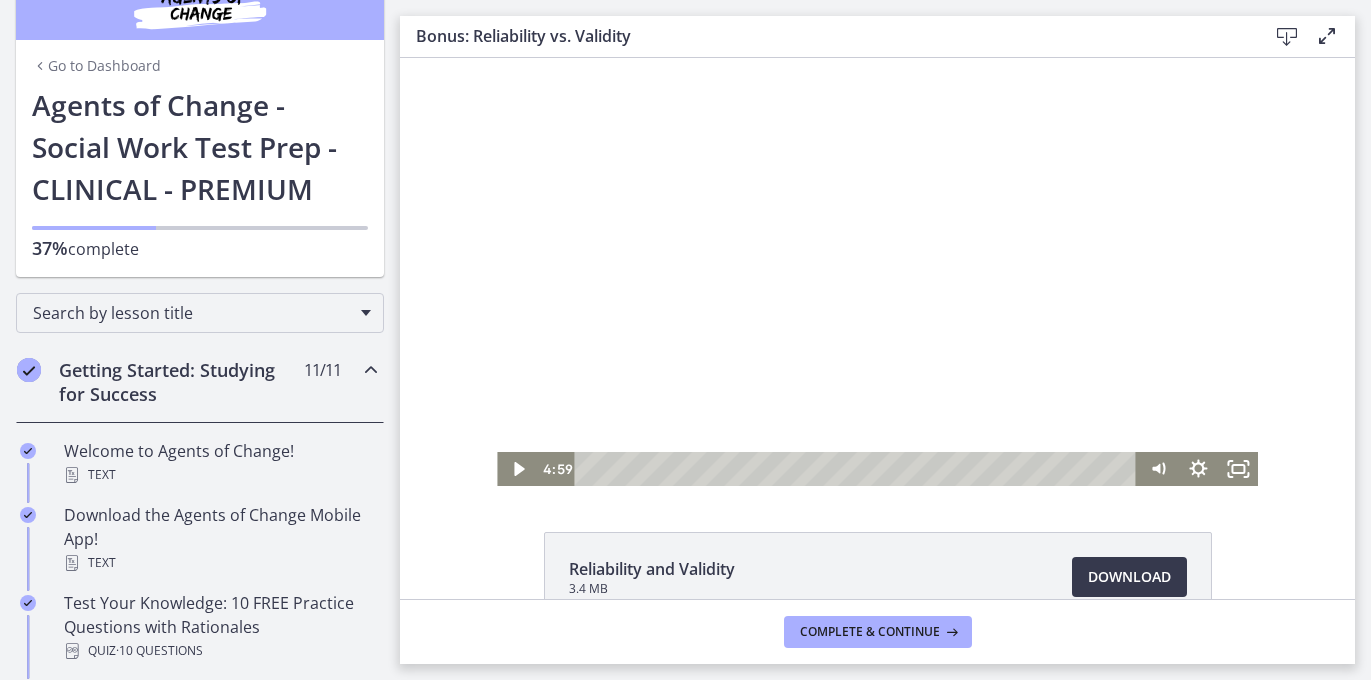 click at bounding box center [877, 272] 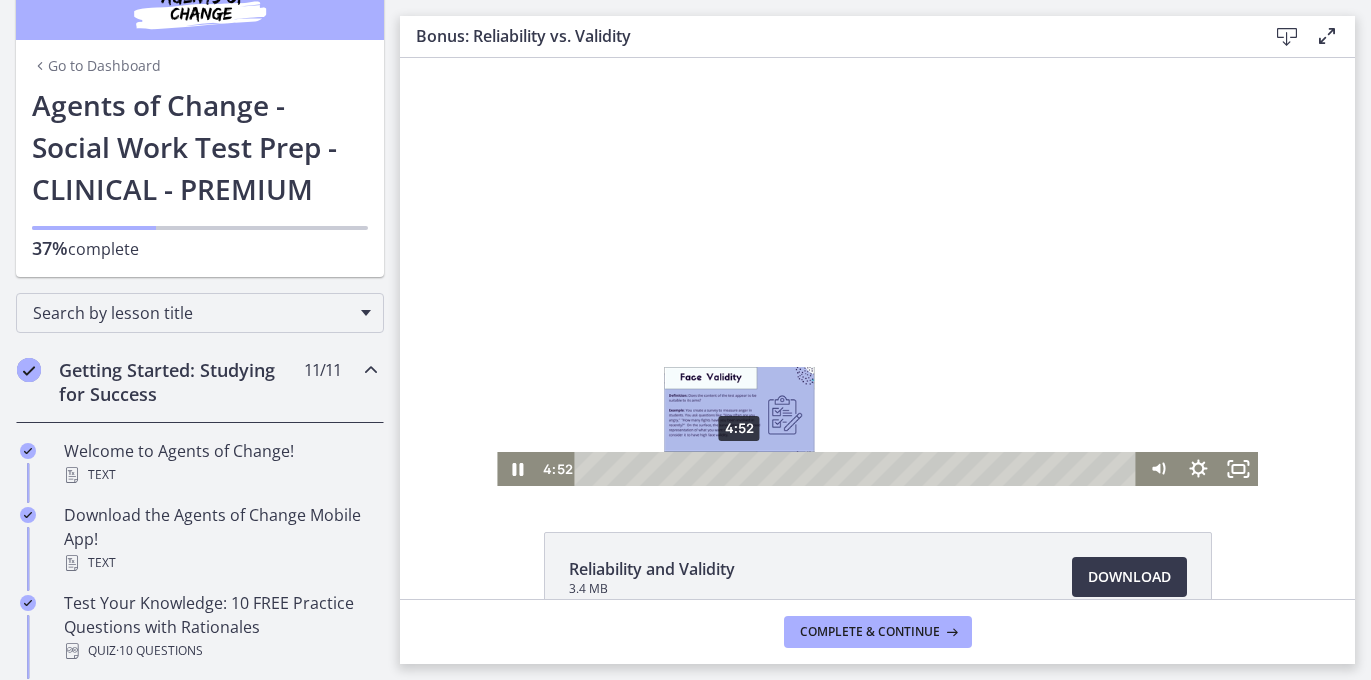 click at bounding box center (739, 468) 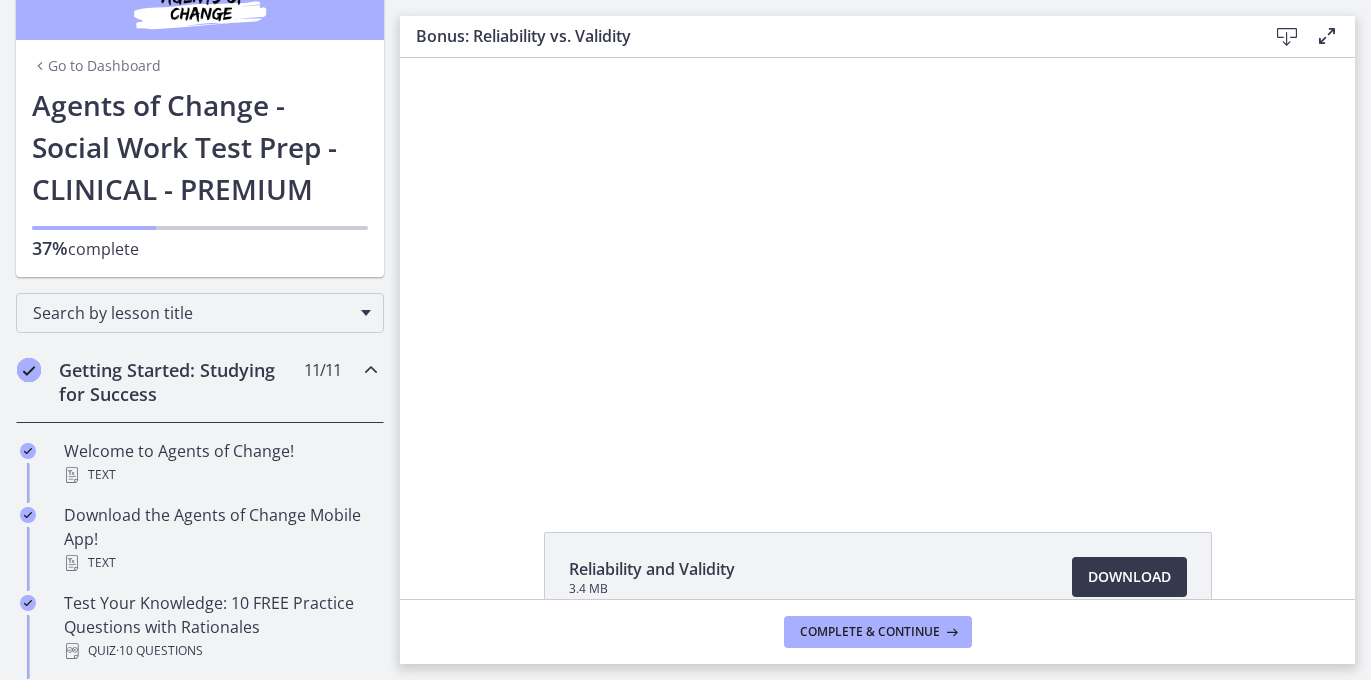 click on "Getting Started: Studying for Success" at bounding box center (181, 382) 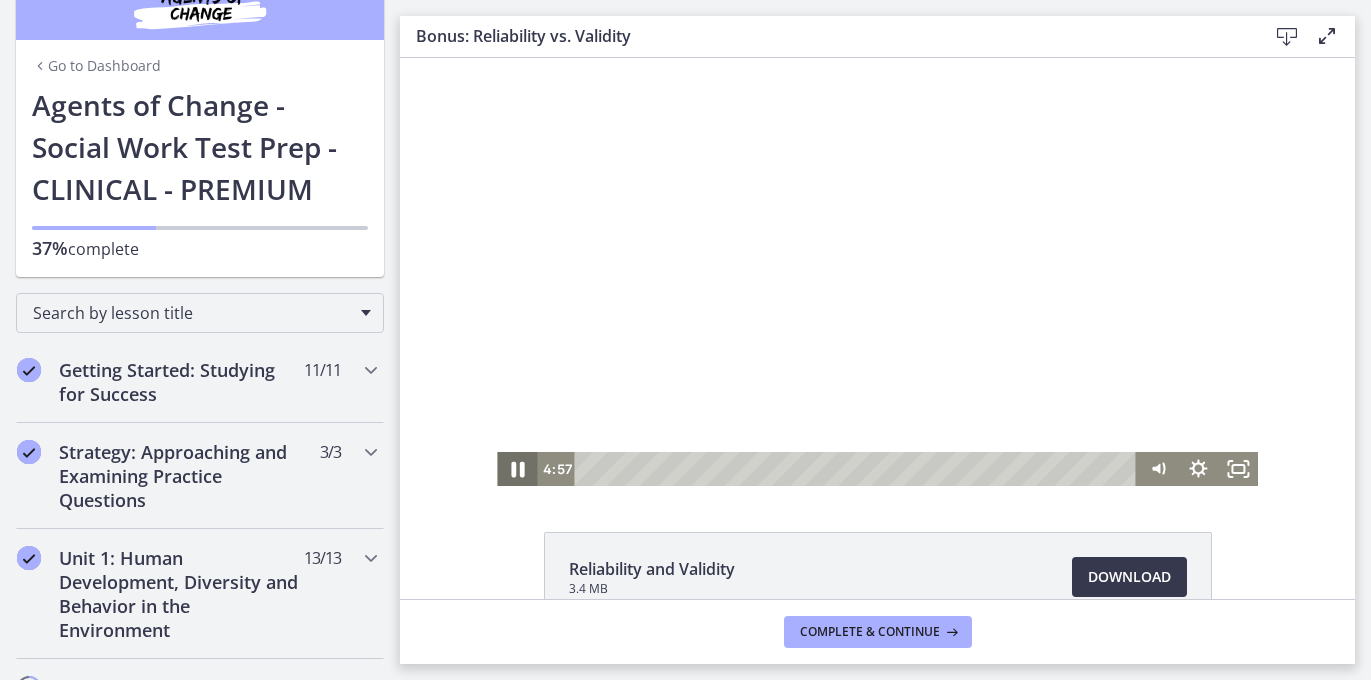 click 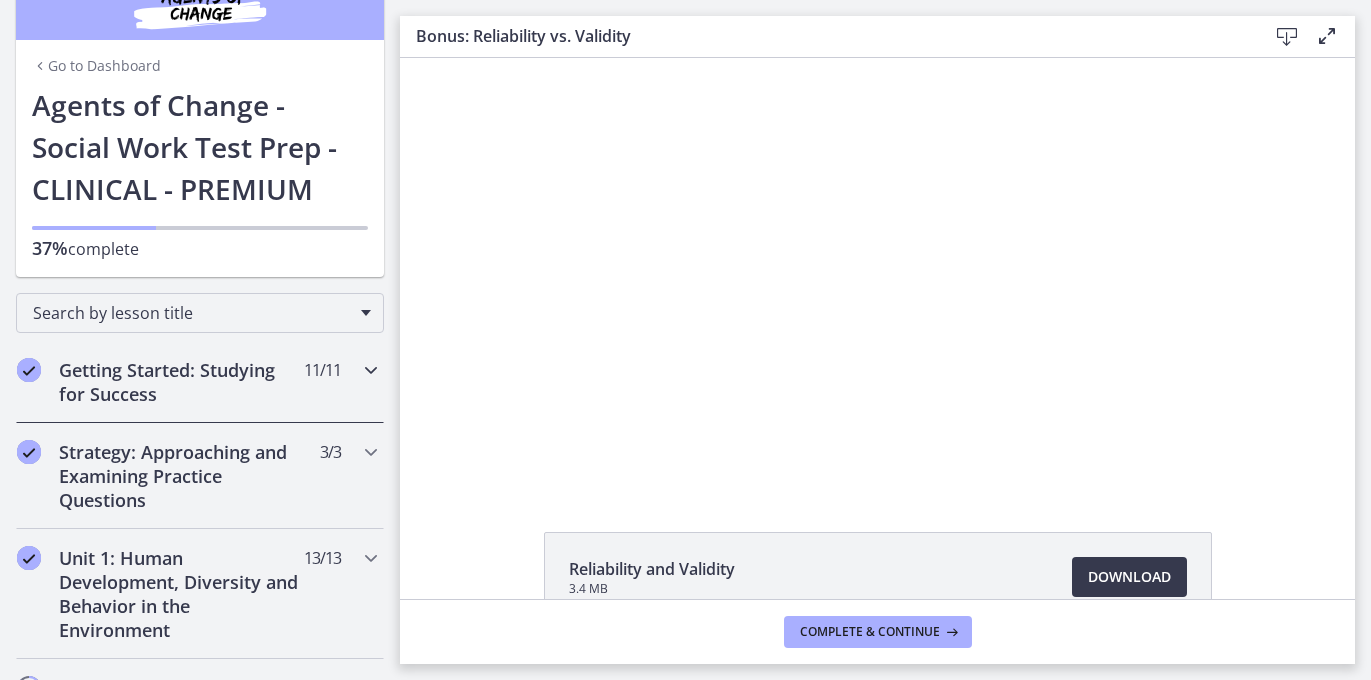 click on "Getting Started: Studying for Success" at bounding box center [181, 382] 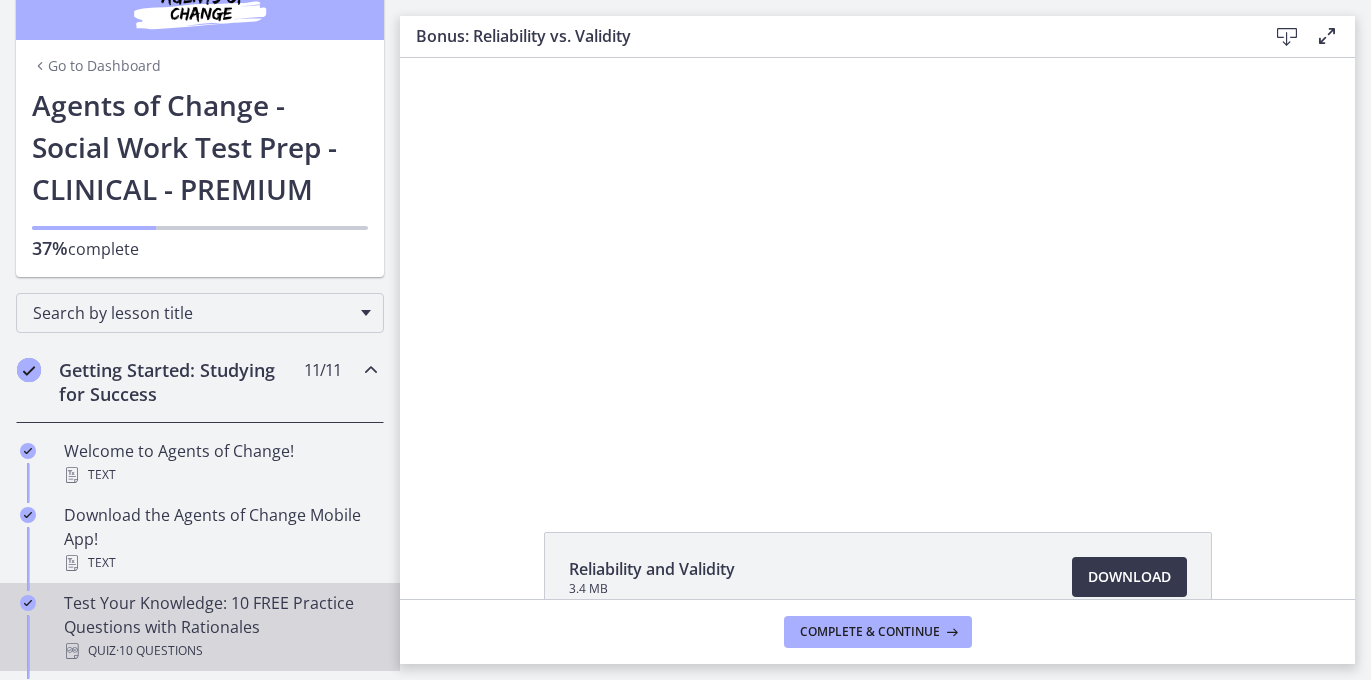 click on "Test Your Knowledge: 10 FREE Practice Questions with Rationales
Quiz
·  10 Questions" at bounding box center [220, 627] 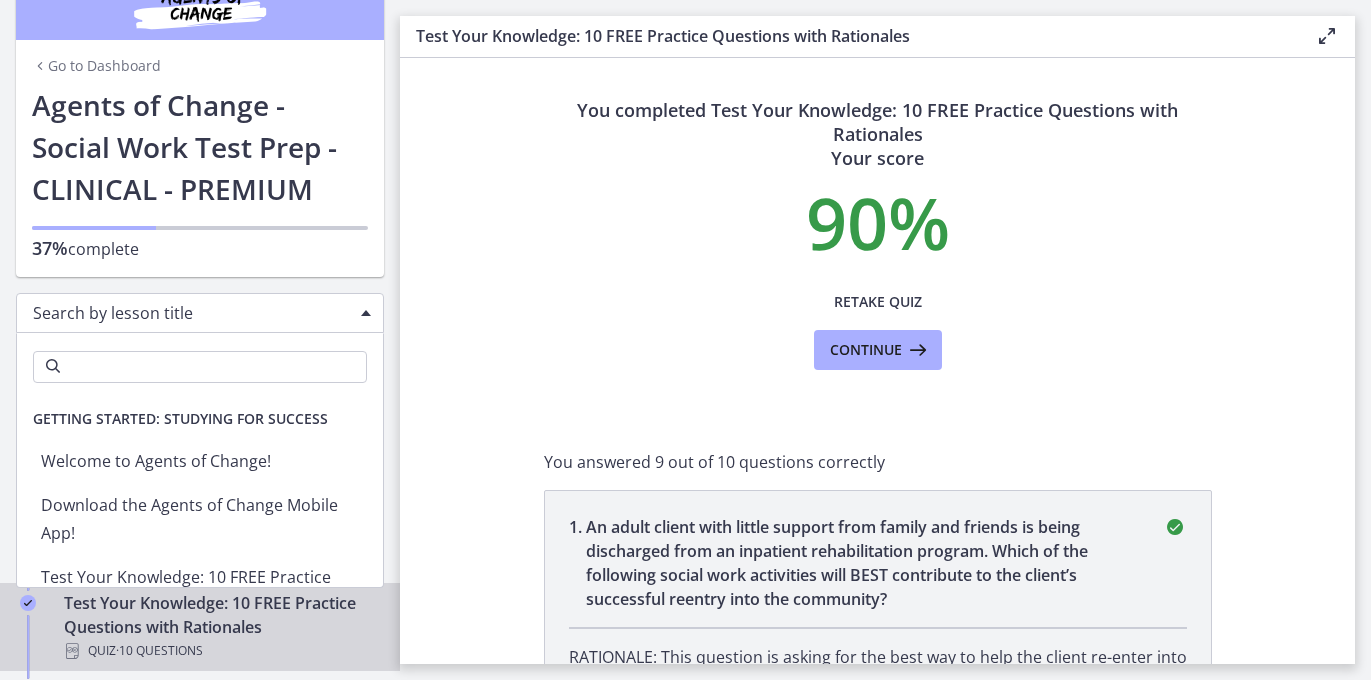 scroll, scrollTop: 2324, scrollLeft: 0, axis: vertical 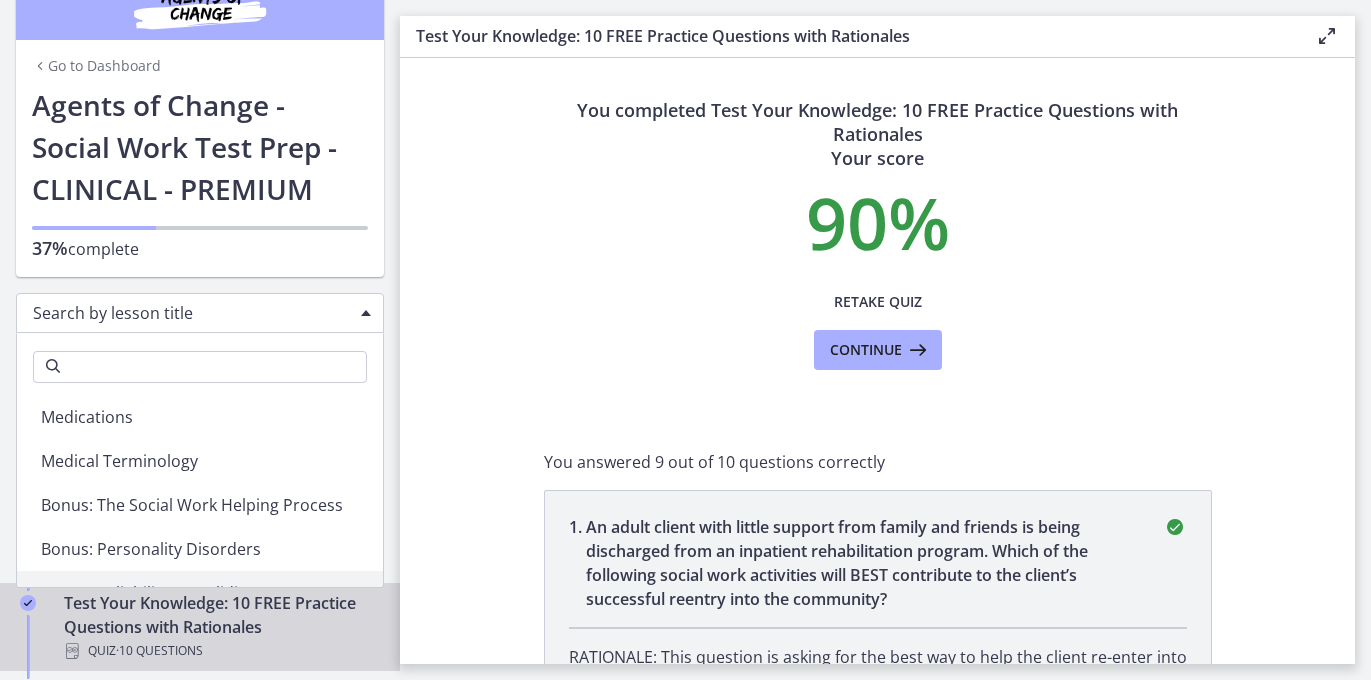click on "Search by lesson title" at bounding box center [200, 313] 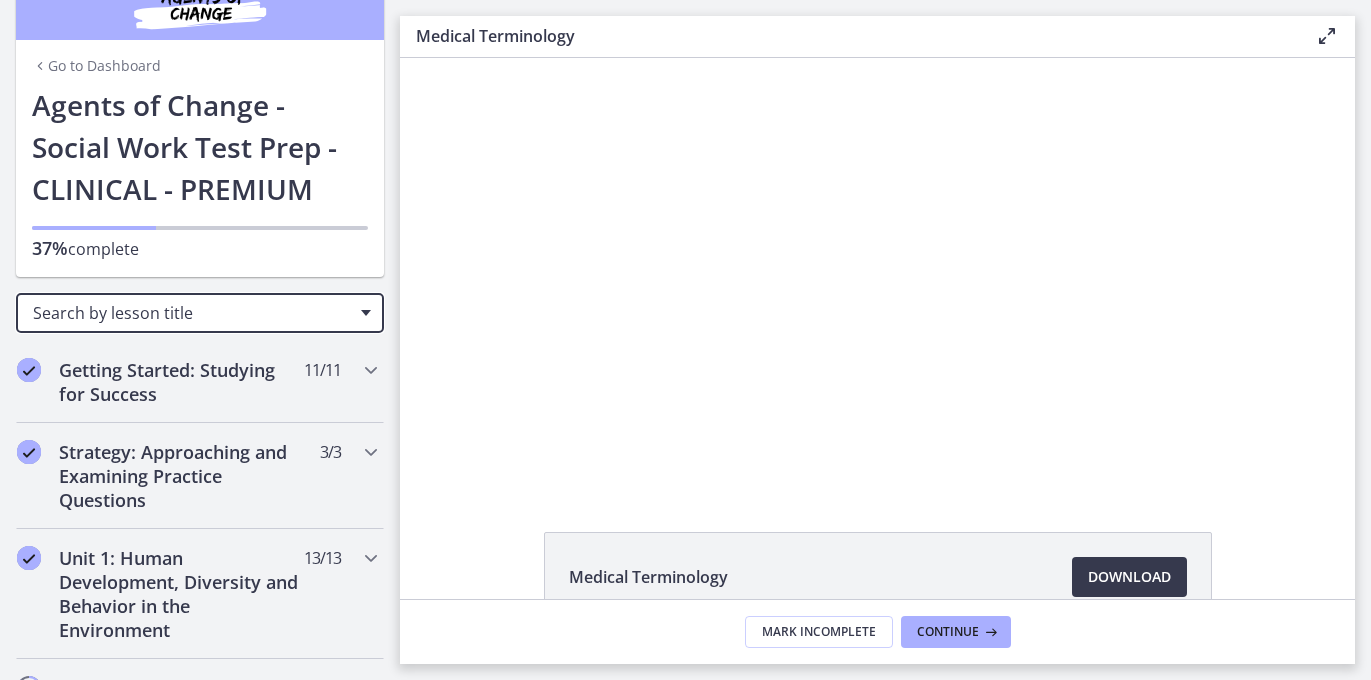scroll, scrollTop: 0, scrollLeft: 0, axis: both 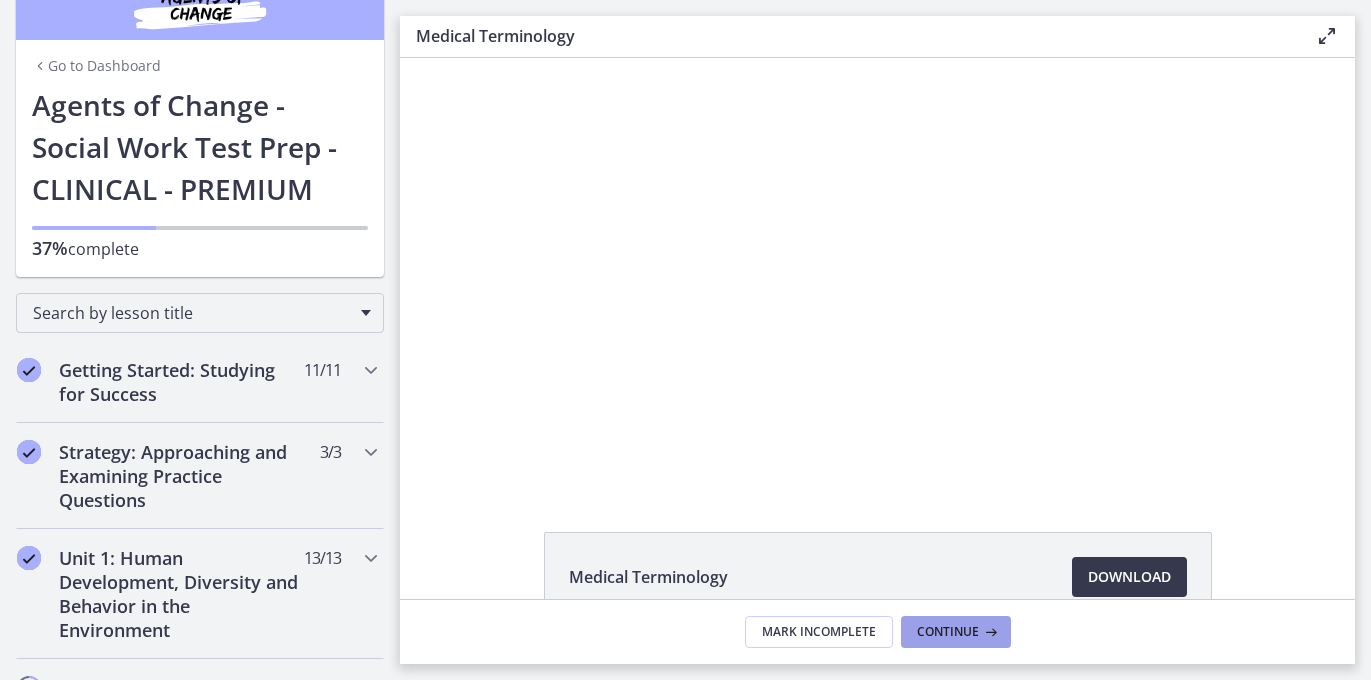 drag, startPoint x: 955, startPoint y: 624, endPoint x: 955, endPoint y: 612, distance: 12 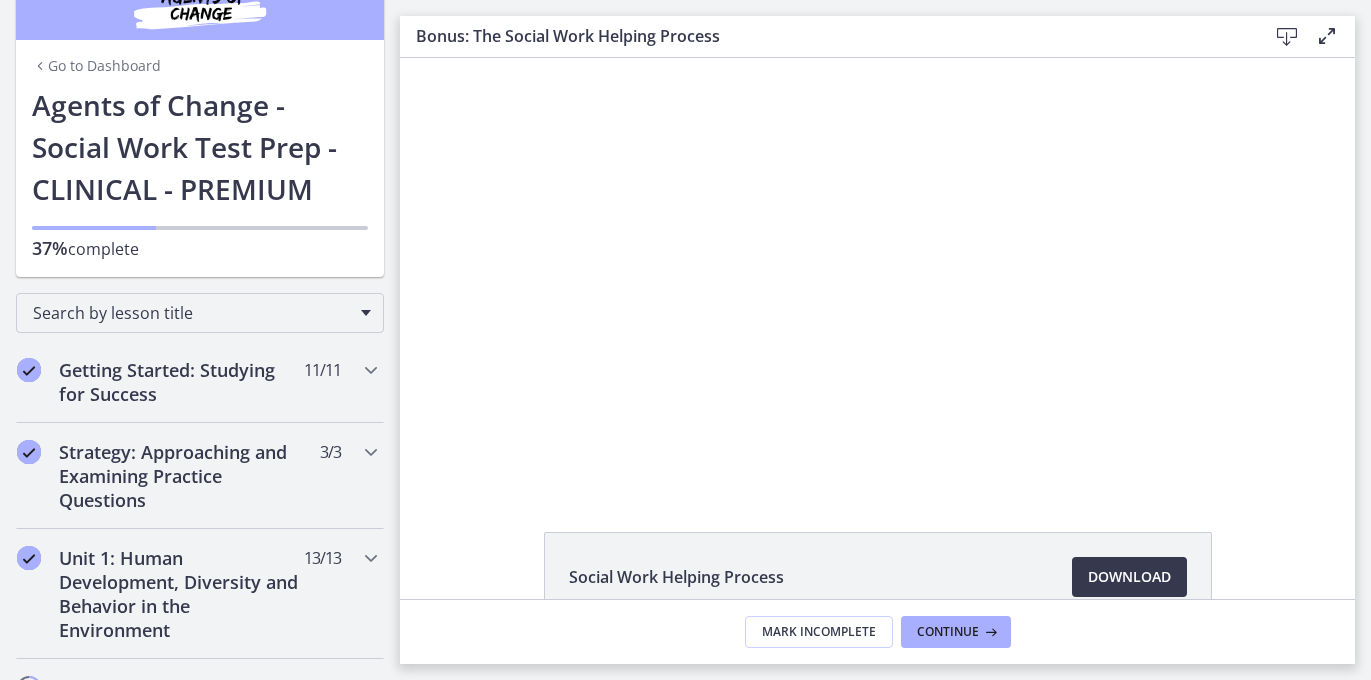 scroll, scrollTop: 0, scrollLeft: 0, axis: both 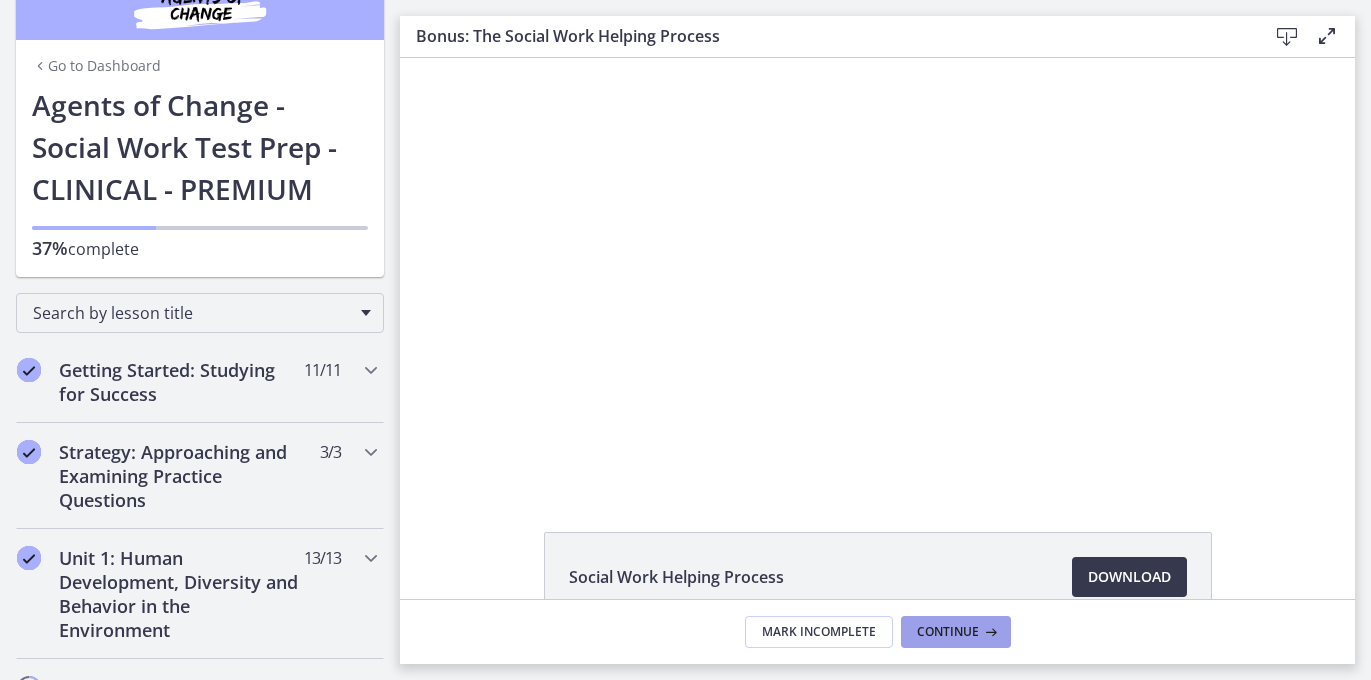 drag, startPoint x: 955, startPoint y: 619, endPoint x: 955, endPoint y: 607, distance: 12 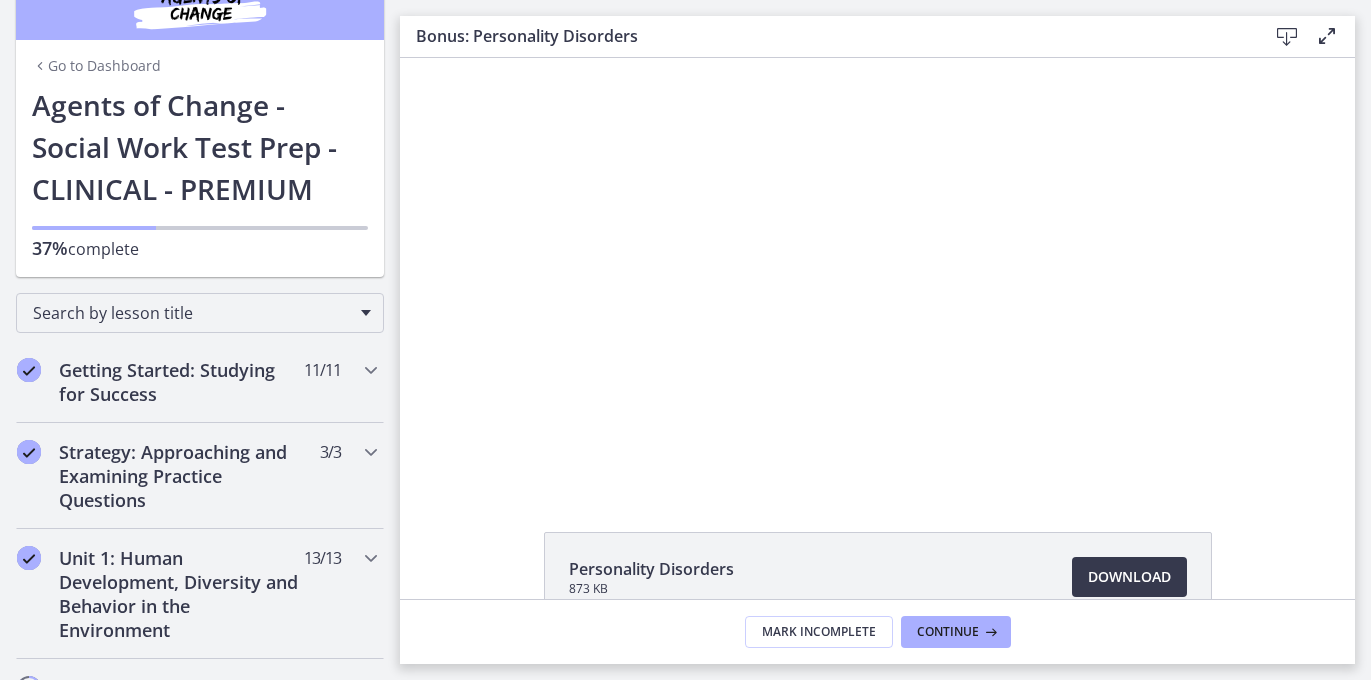 scroll, scrollTop: 0, scrollLeft: 0, axis: both 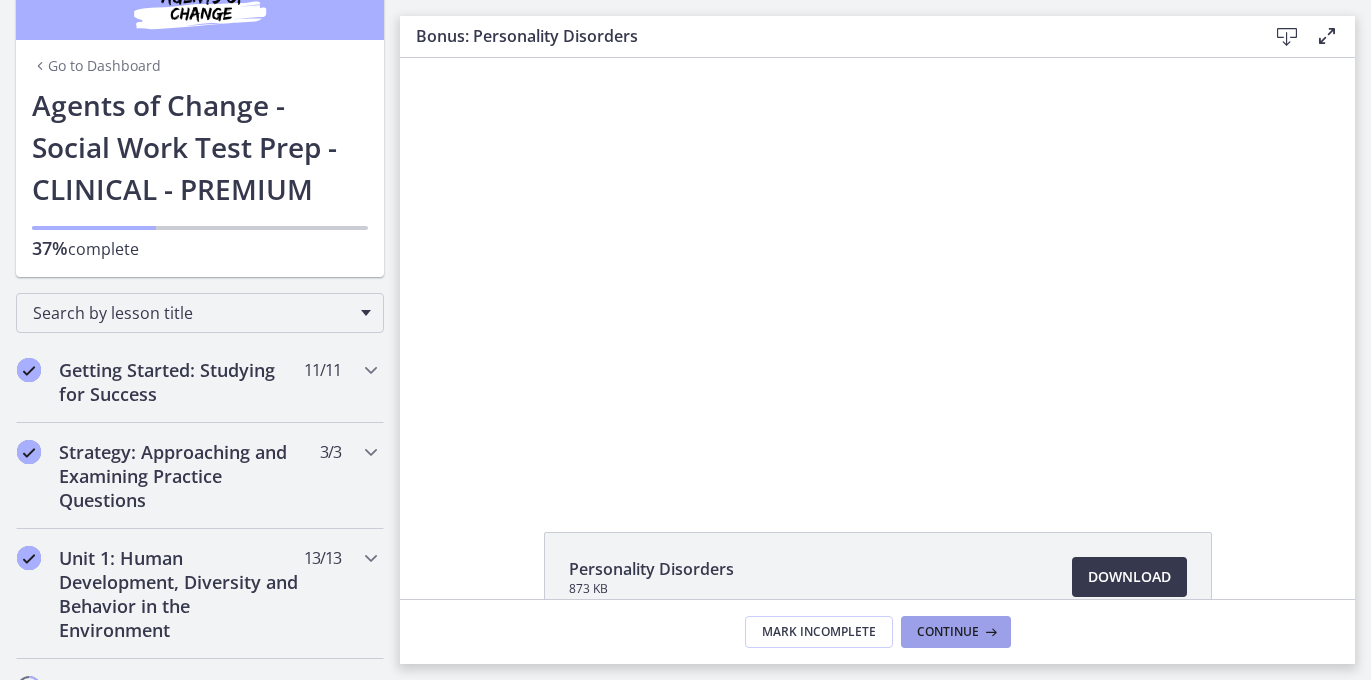 click on "Continue" at bounding box center (948, 632) 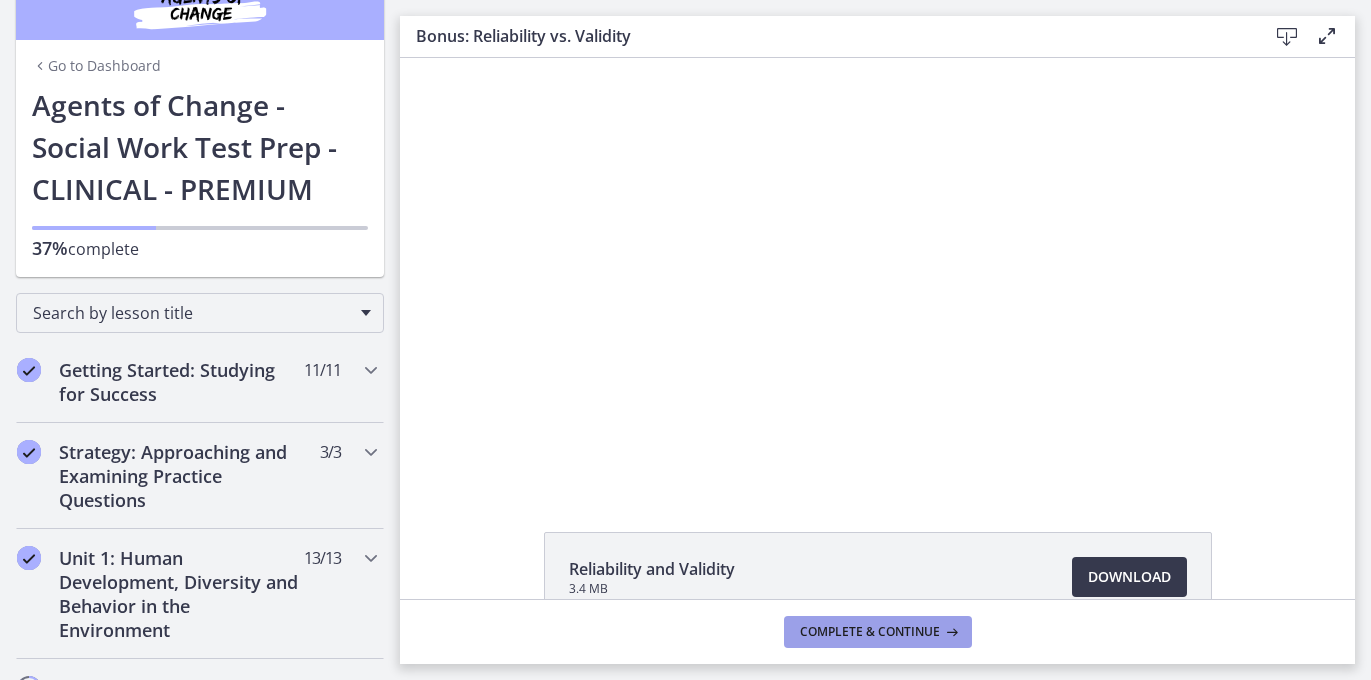 scroll, scrollTop: 0, scrollLeft: 0, axis: both 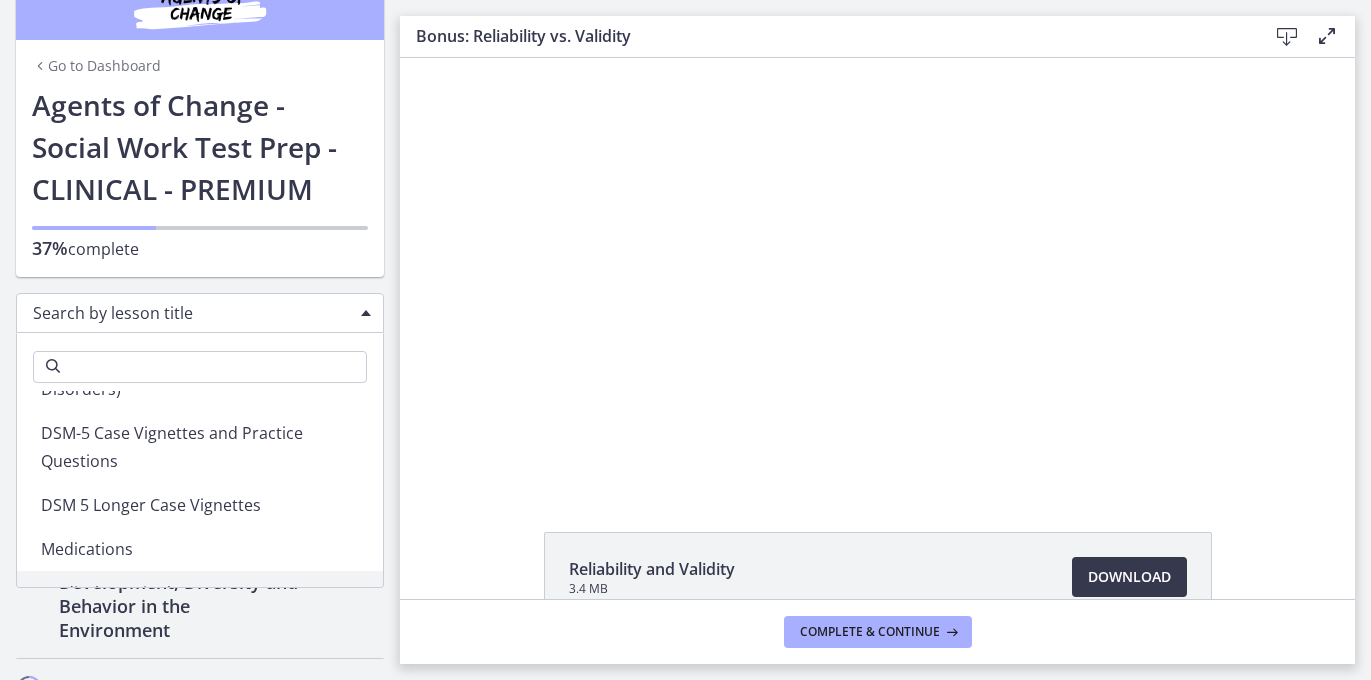click on "Search by lesson title" at bounding box center [200, 313] 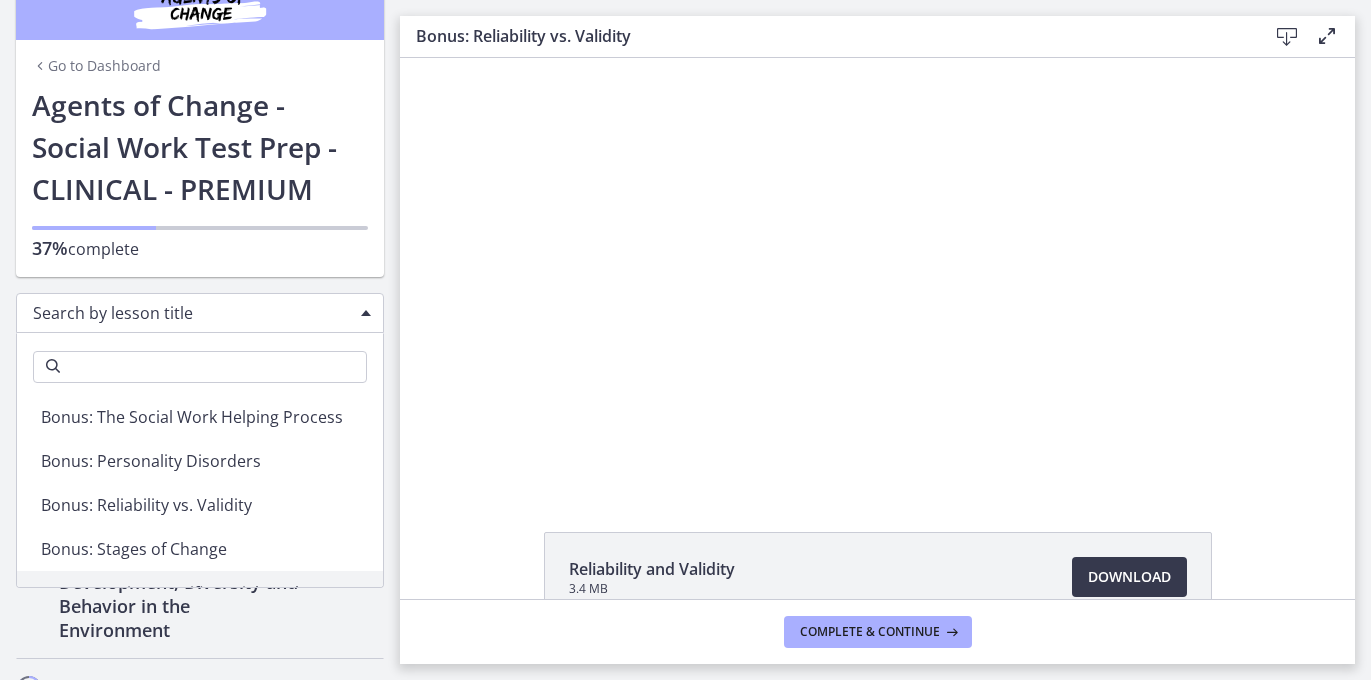 scroll, scrollTop: 2520, scrollLeft: 0, axis: vertical 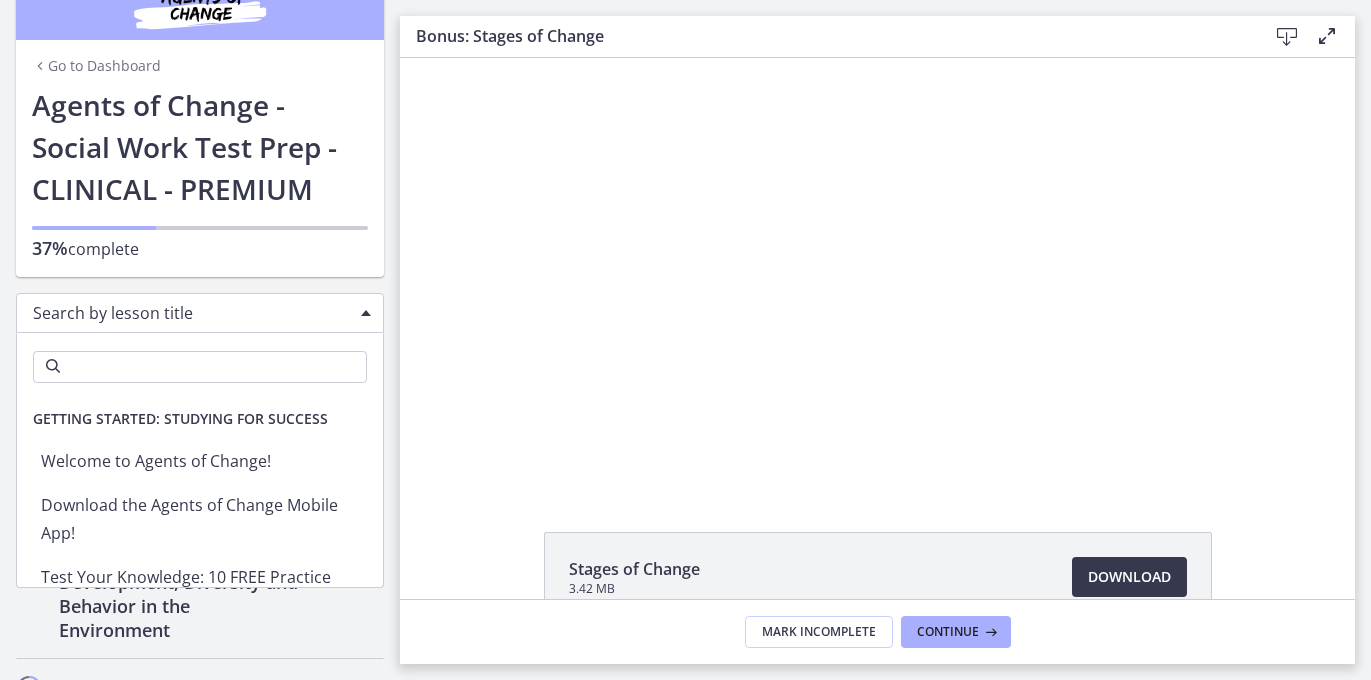 click at bounding box center [366, 313] 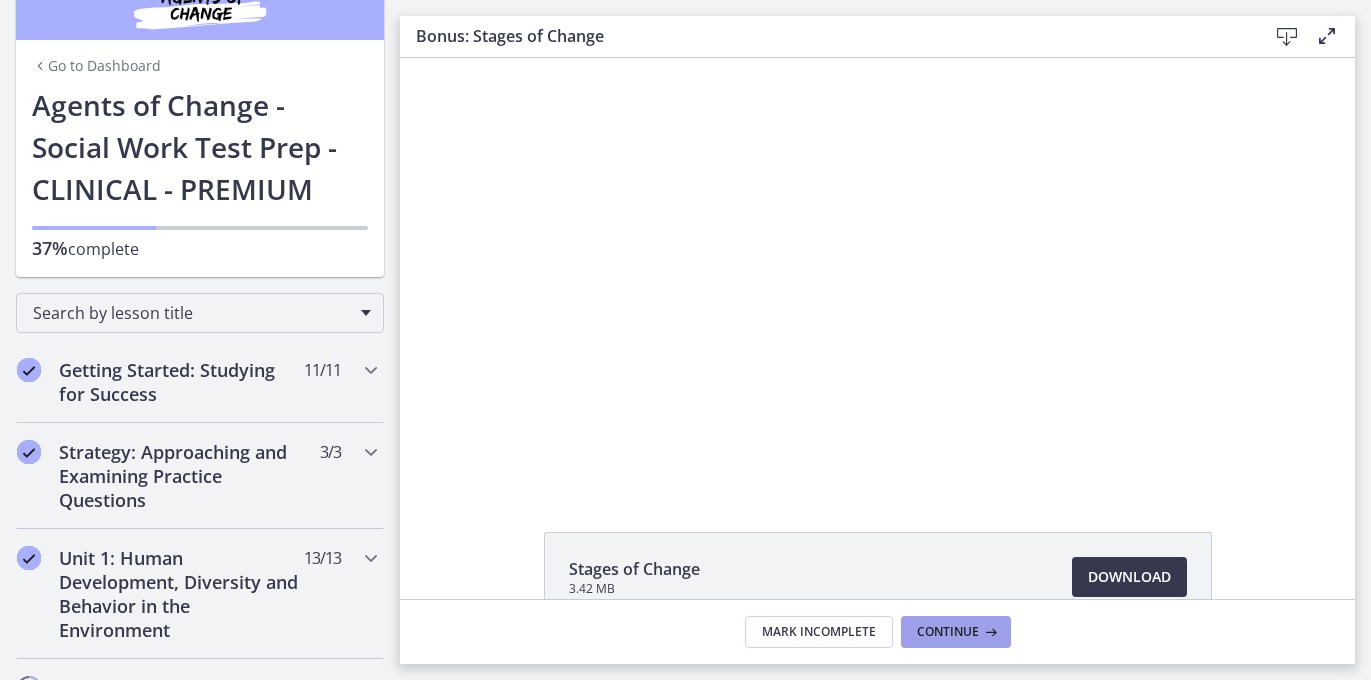 click on "Continue" at bounding box center (948, 632) 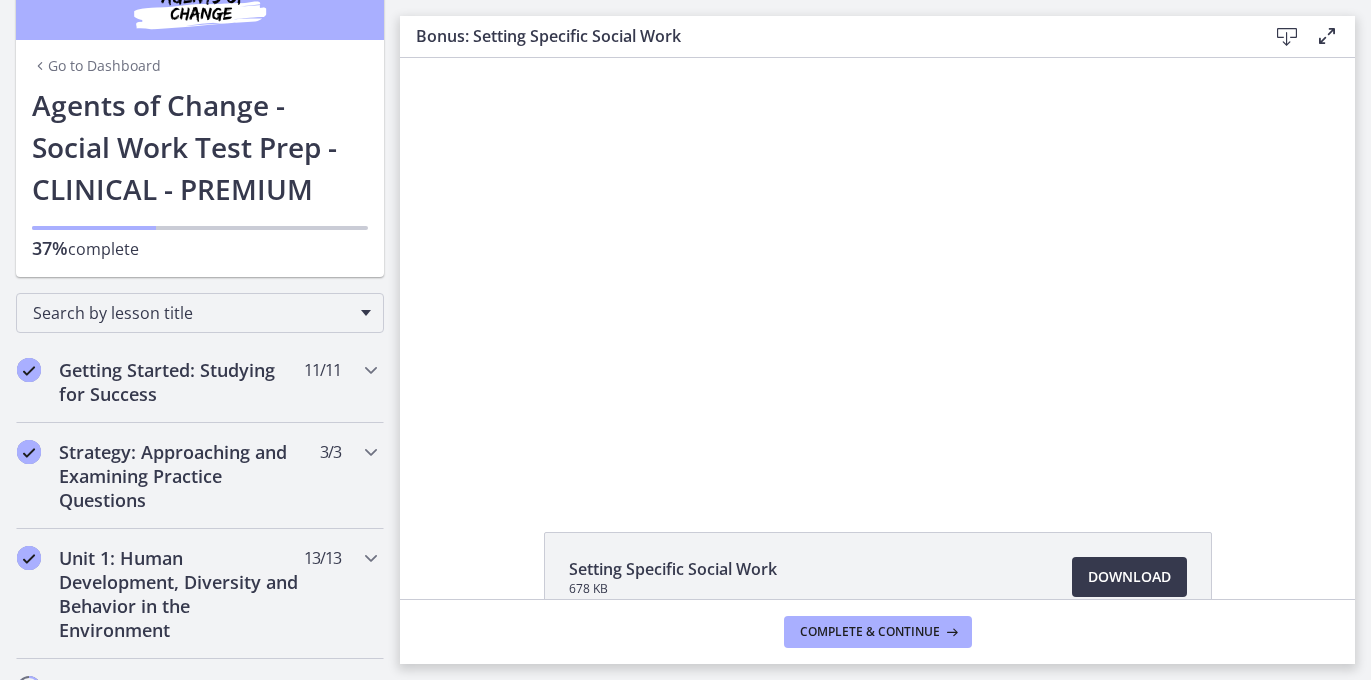 scroll, scrollTop: 0, scrollLeft: 0, axis: both 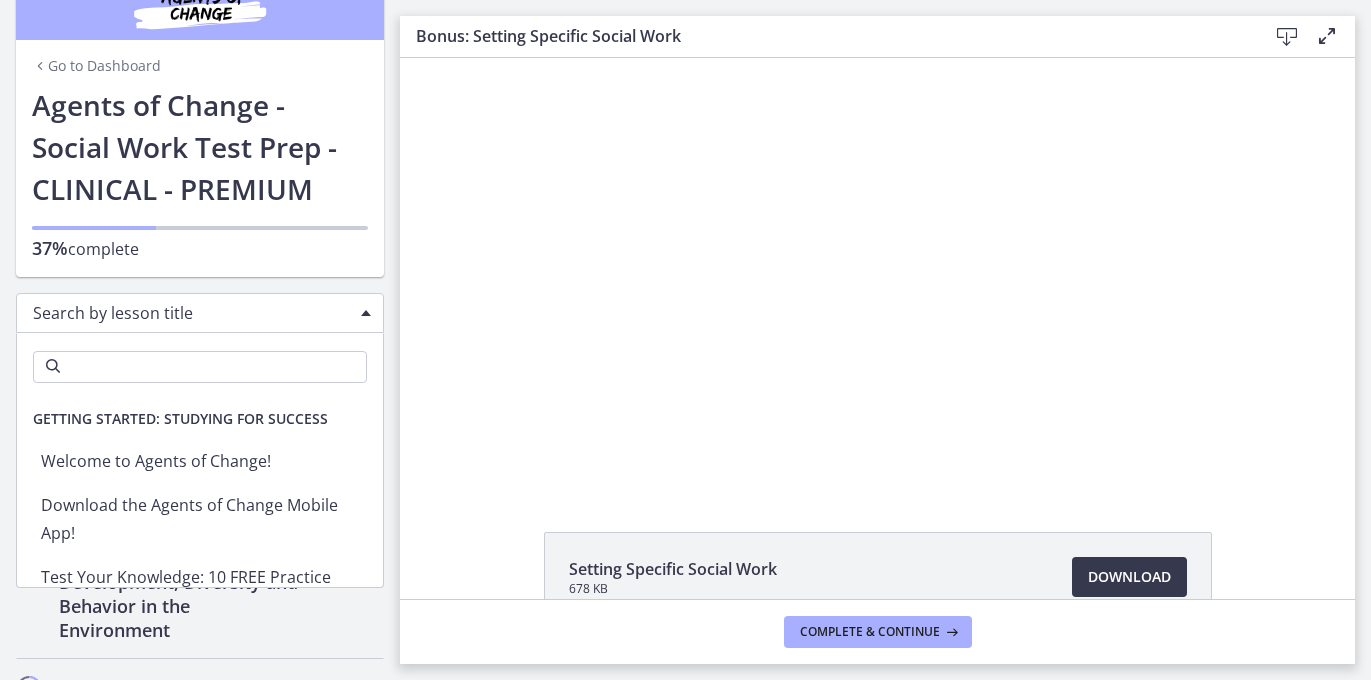 click at bounding box center (366, 313) 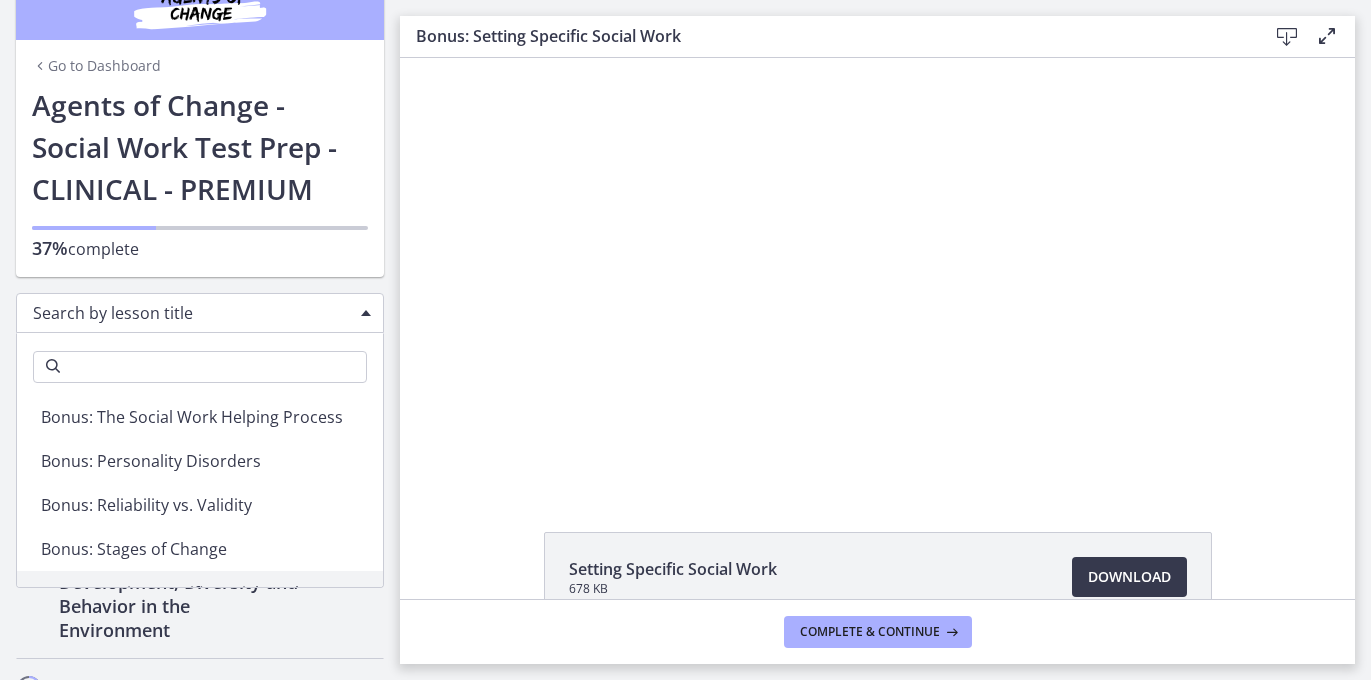 scroll, scrollTop: 2520, scrollLeft: 0, axis: vertical 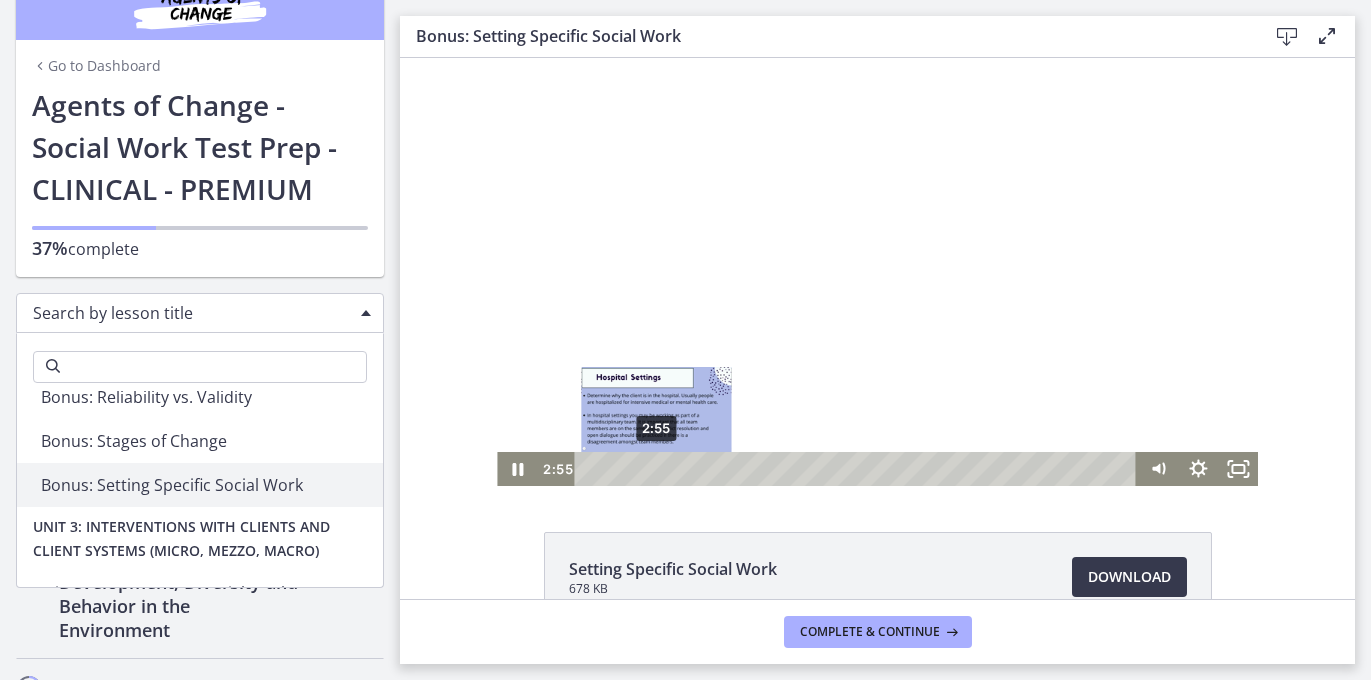 drag, startPoint x: 640, startPoint y: 466, endPoint x: 657, endPoint y: 465, distance: 17.029387 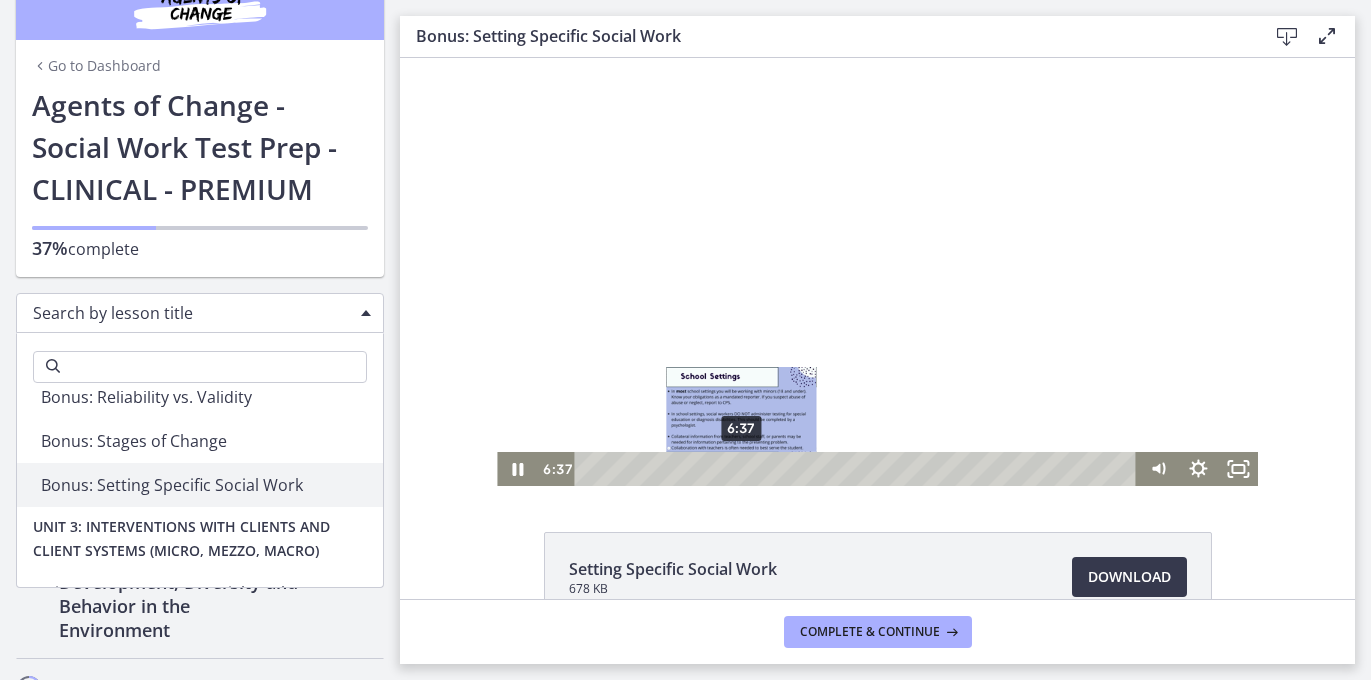 click on "6:37" at bounding box center [859, 469] 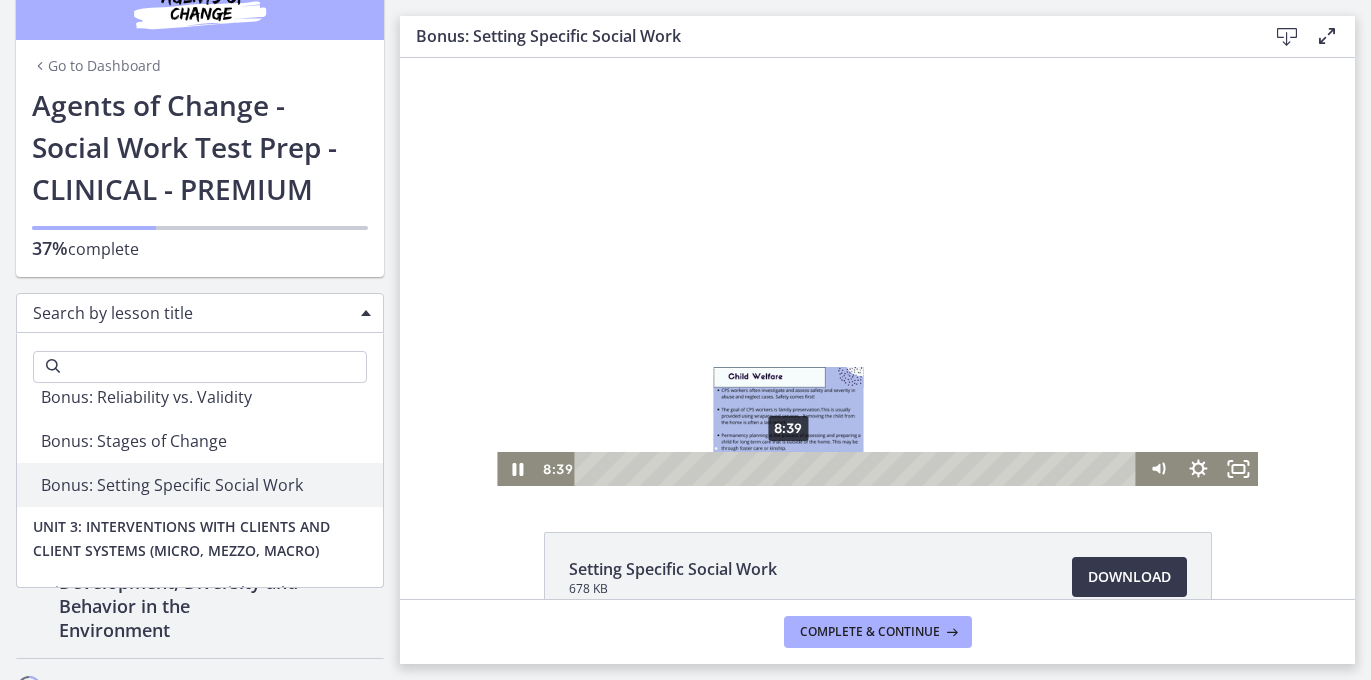 click at bounding box center (788, 468) 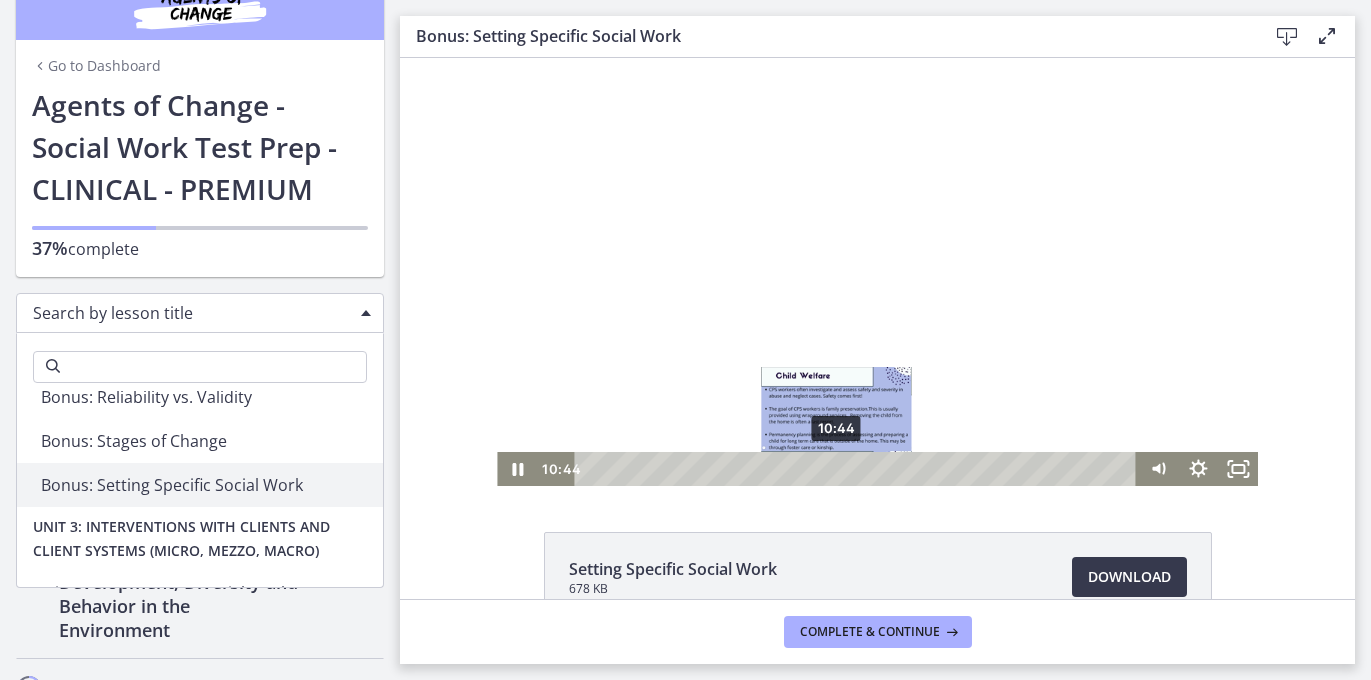 click on "10:44" at bounding box center [859, 469] 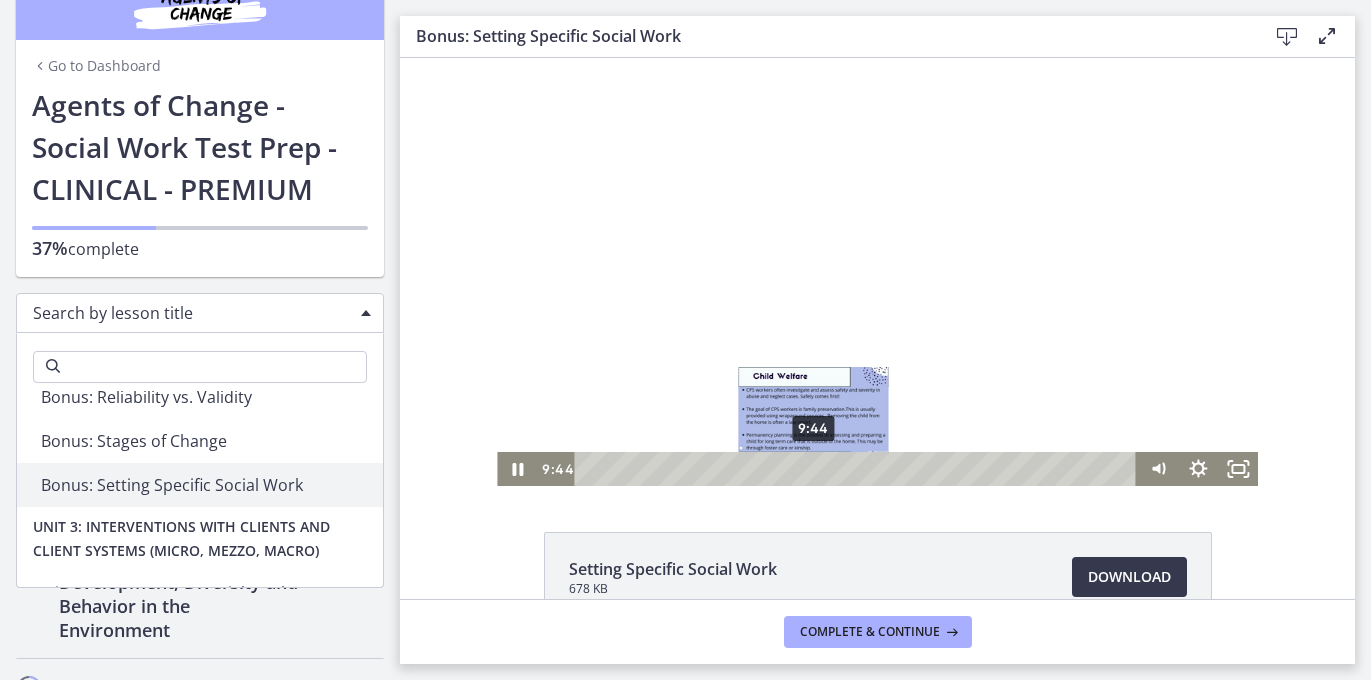 drag, startPoint x: 837, startPoint y: 471, endPoint x: 814, endPoint y: 470, distance: 23.021729 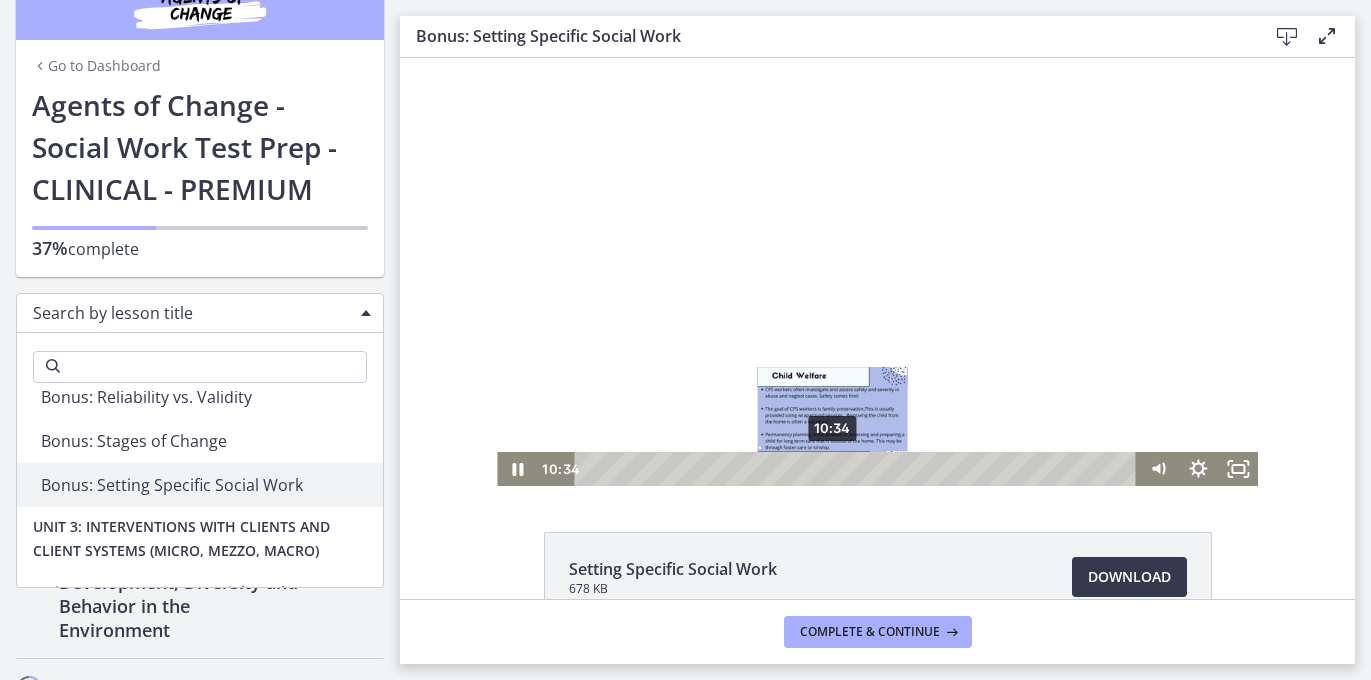 drag, startPoint x: 819, startPoint y: 470, endPoint x: 833, endPoint y: 469, distance: 14.035668 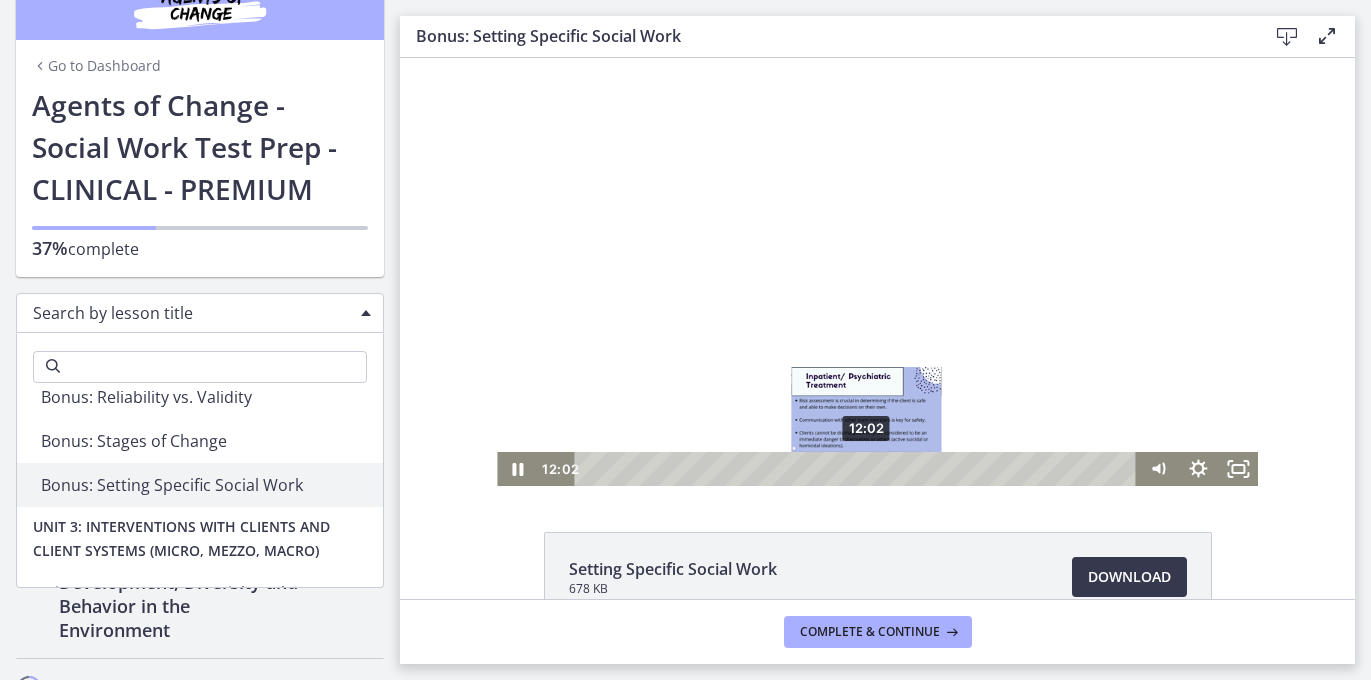 drag, startPoint x: 833, startPoint y: 469, endPoint x: 868, endPoint y: 469, distance: 35 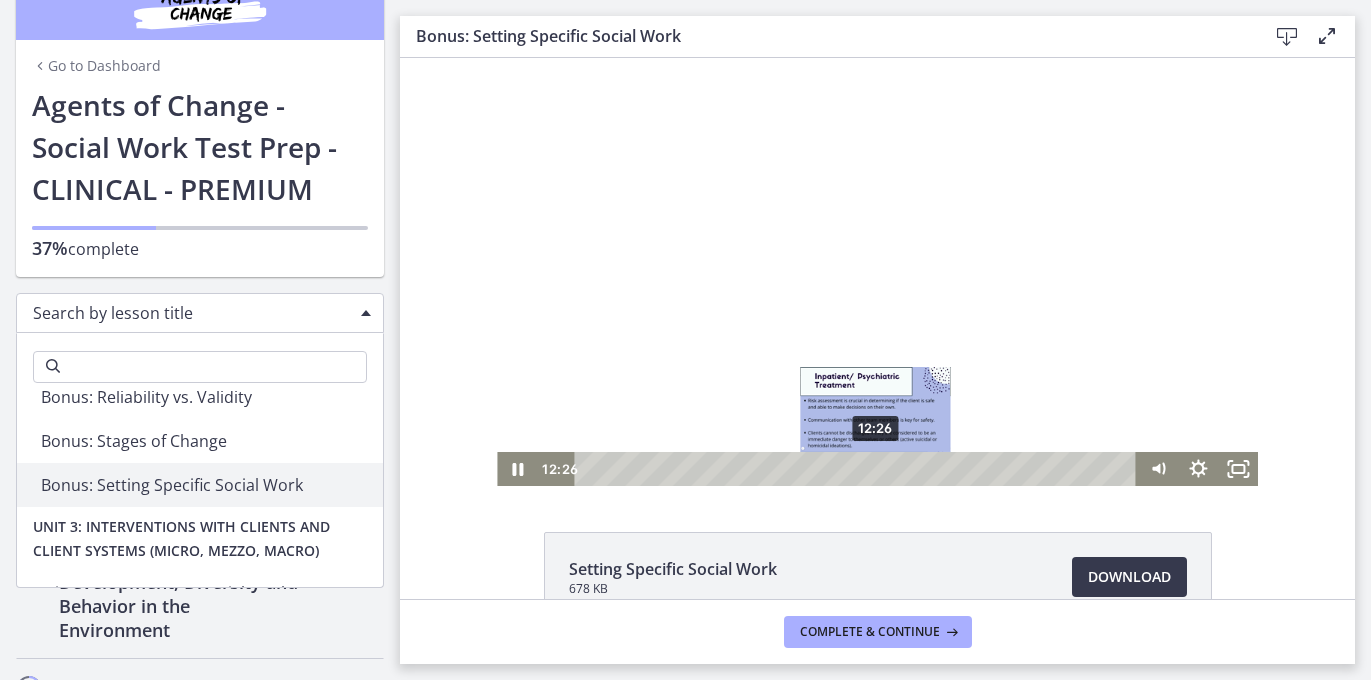 click at bounding box center [874, 468] 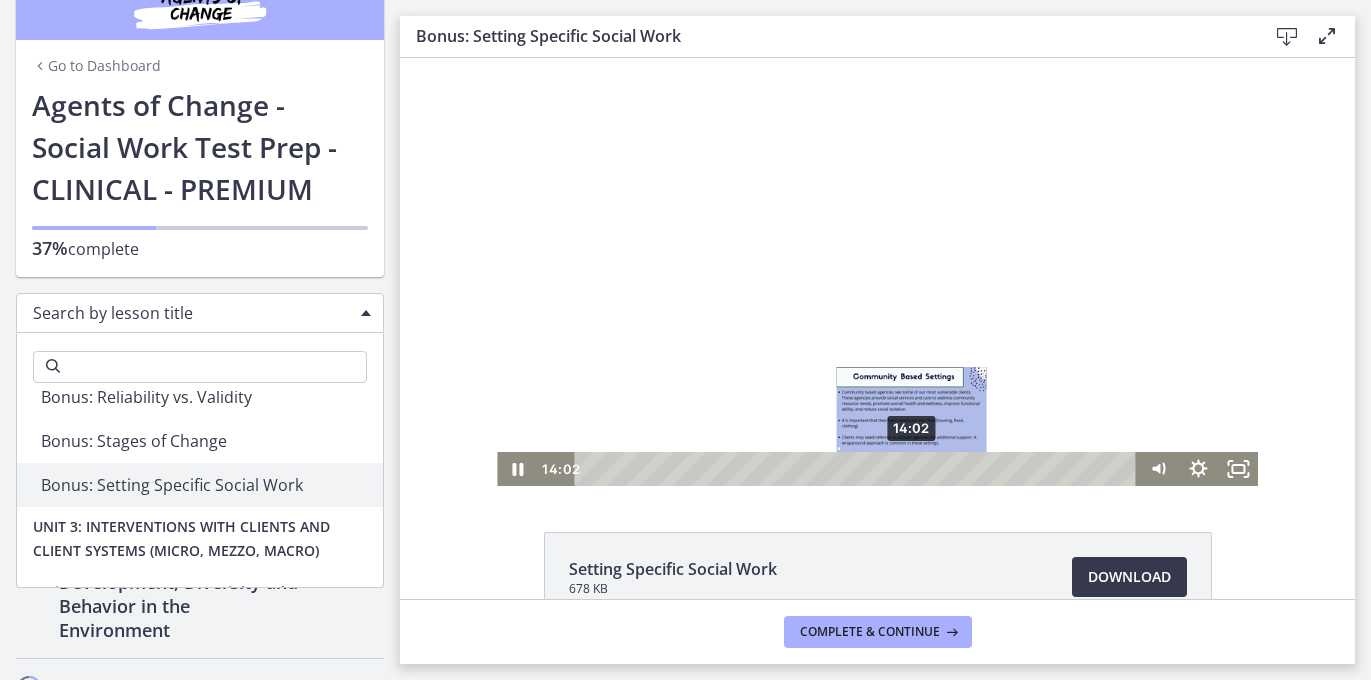click on "14:02" at bounding box center (859, 469) 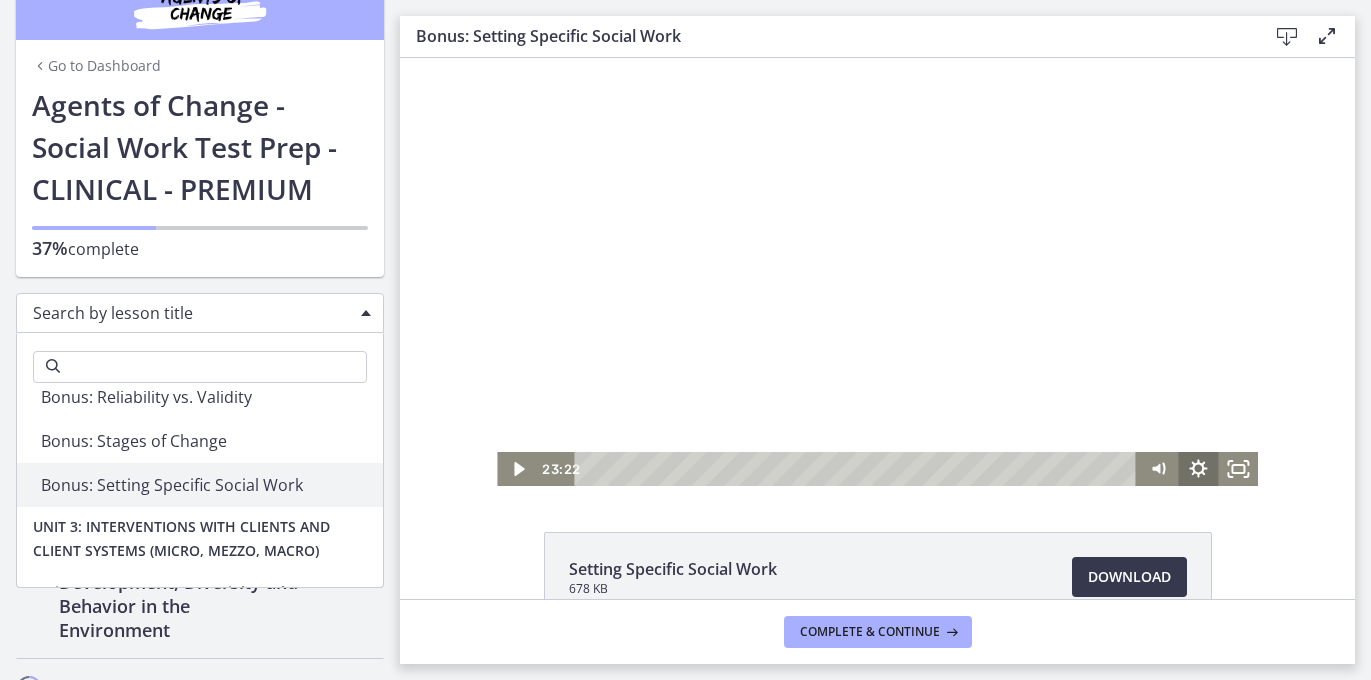 drag, startPoint x: 876, startPoint y: 468, endPoint x: 1224, endPoint y: 468, distance: 348 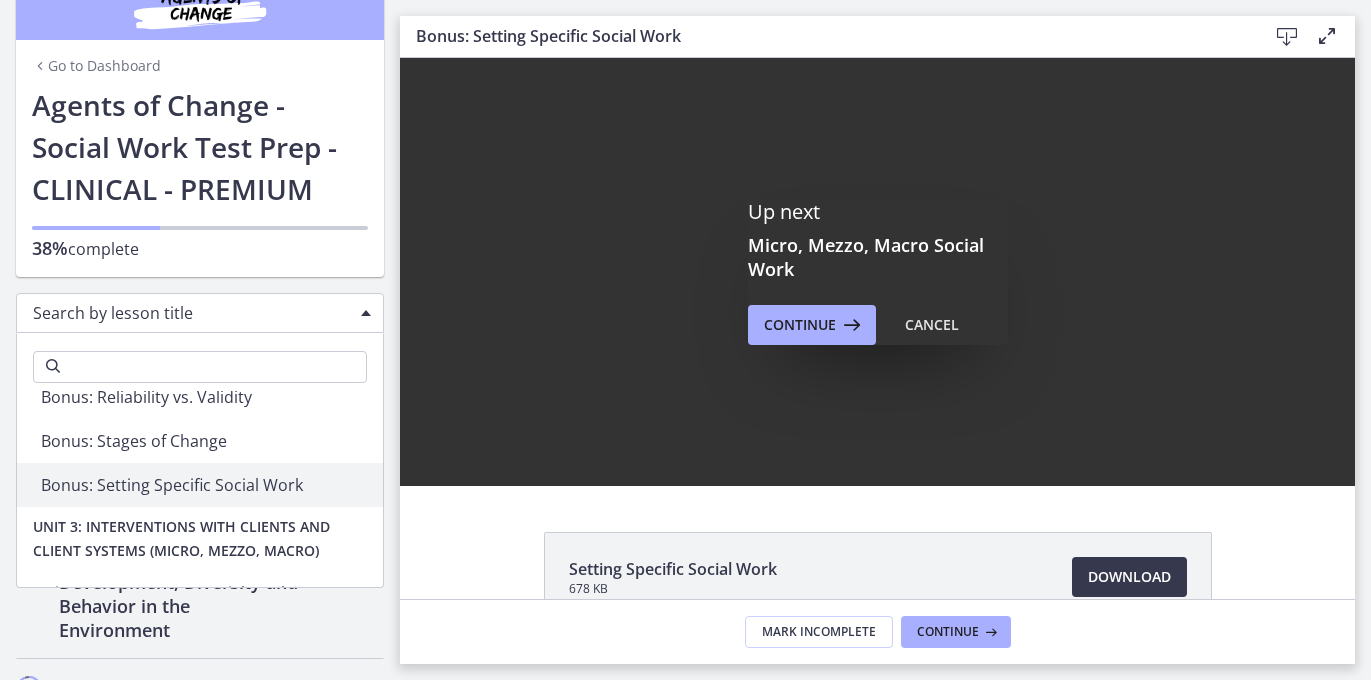 scroll, scrollTop: 0, scrollLeft: 0, axis: both 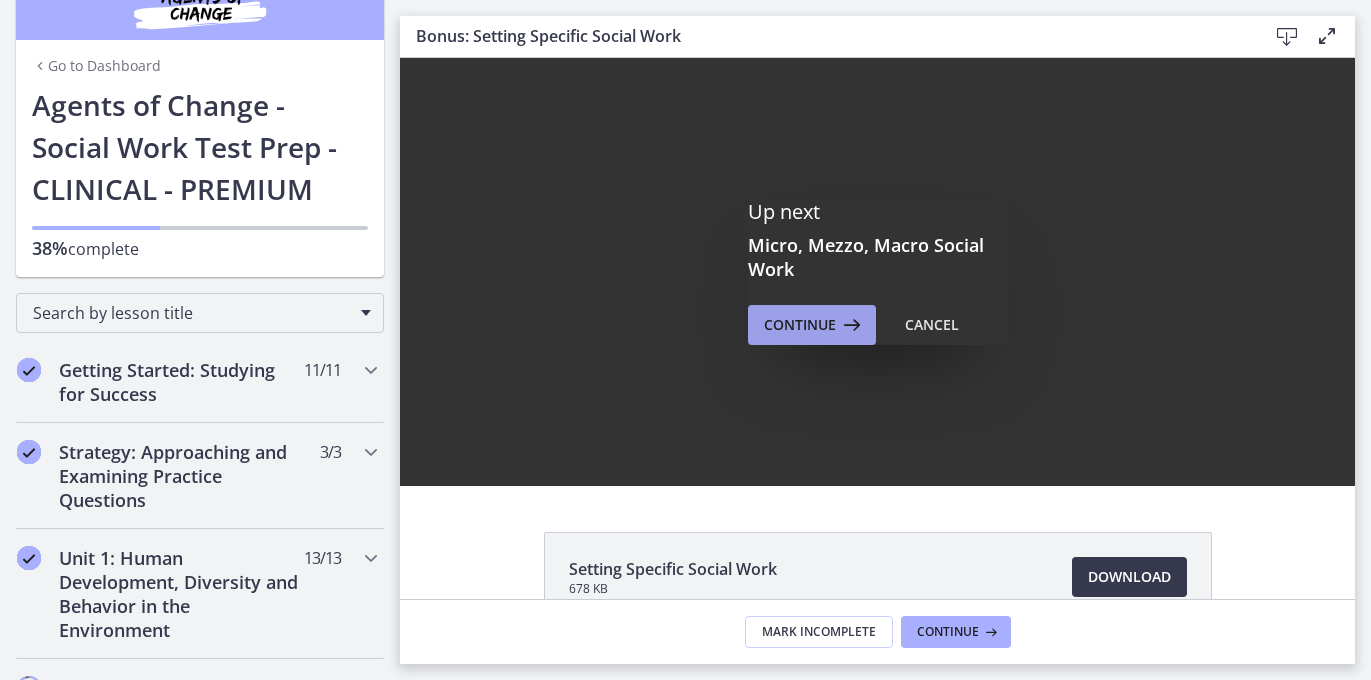 click on "Continue" at bounding box center [800, 325] 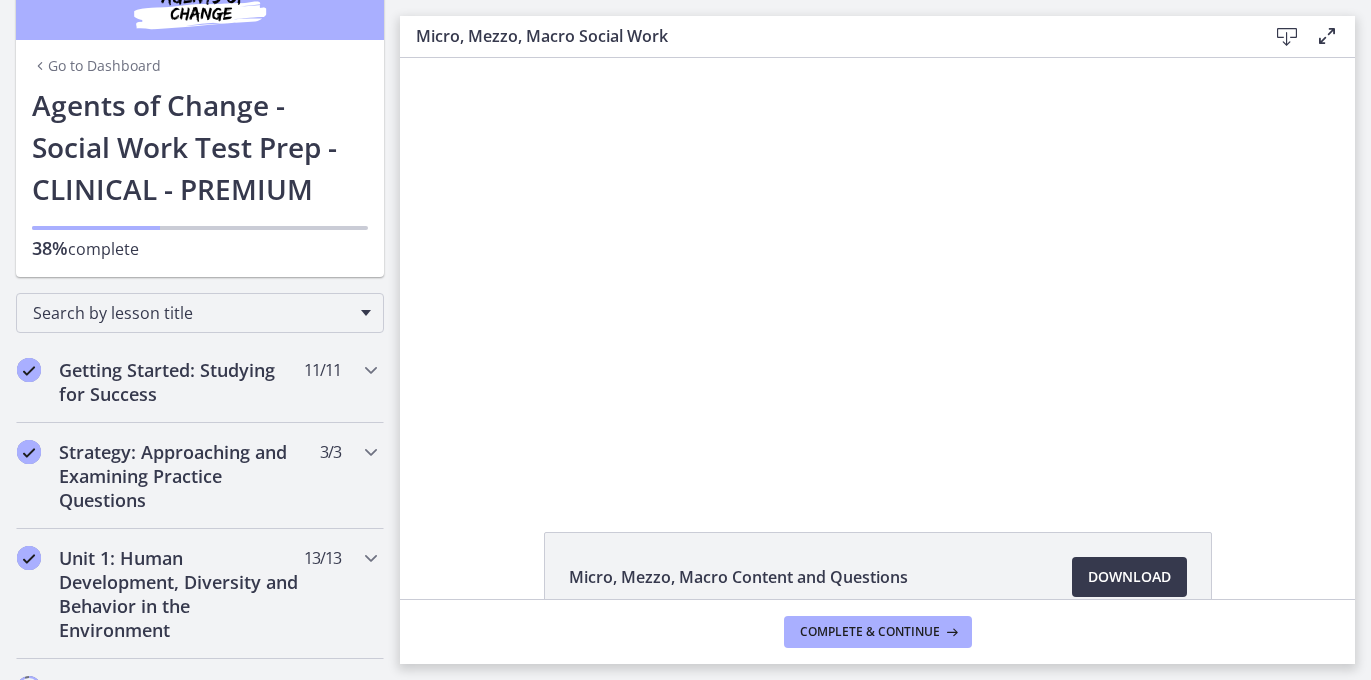 scroll, scrollTop: 0, scrollLeft: 0, axis: both 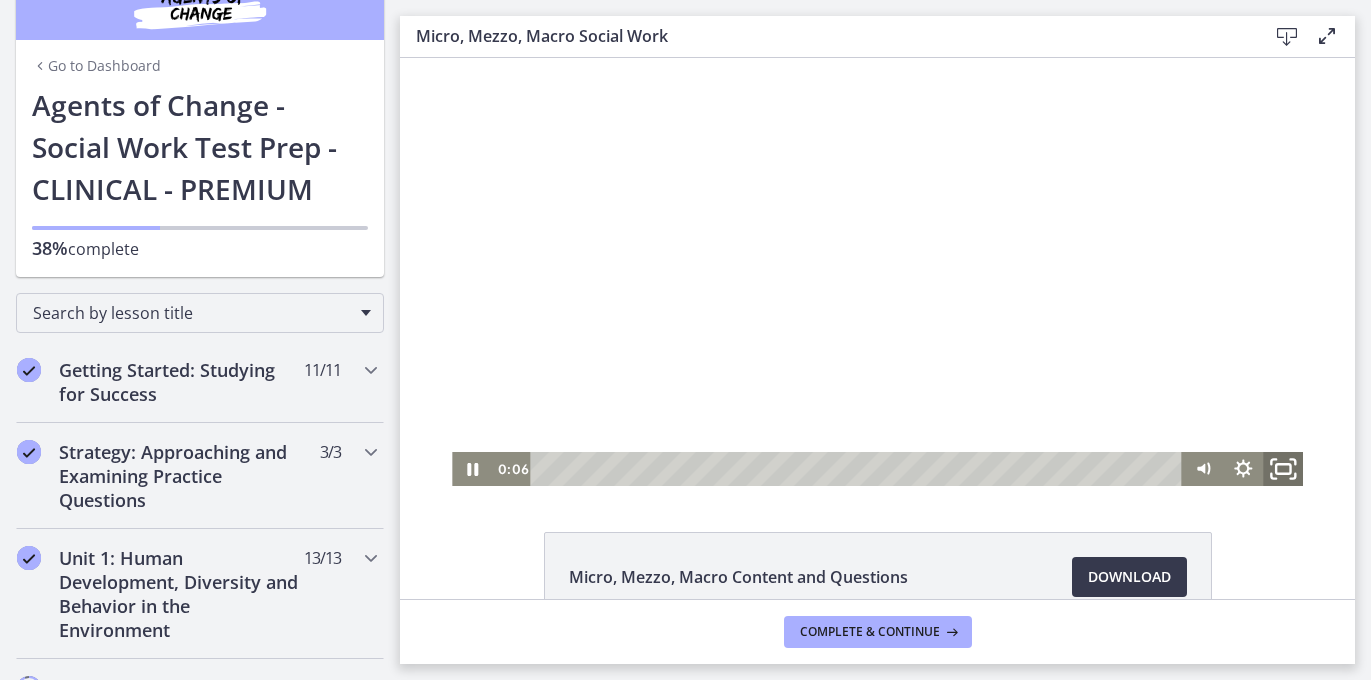 click 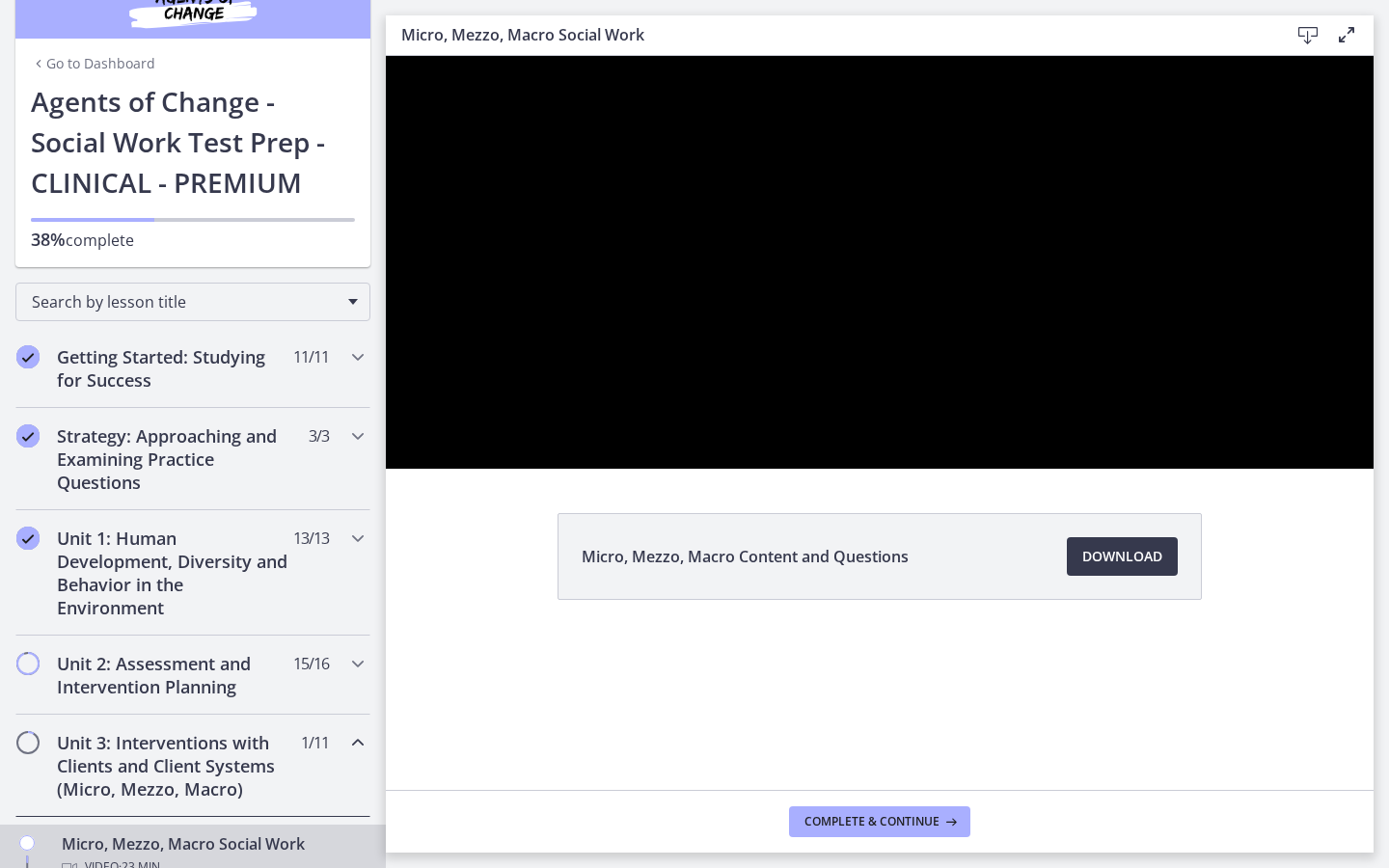 click at bounding box center [880, 262] 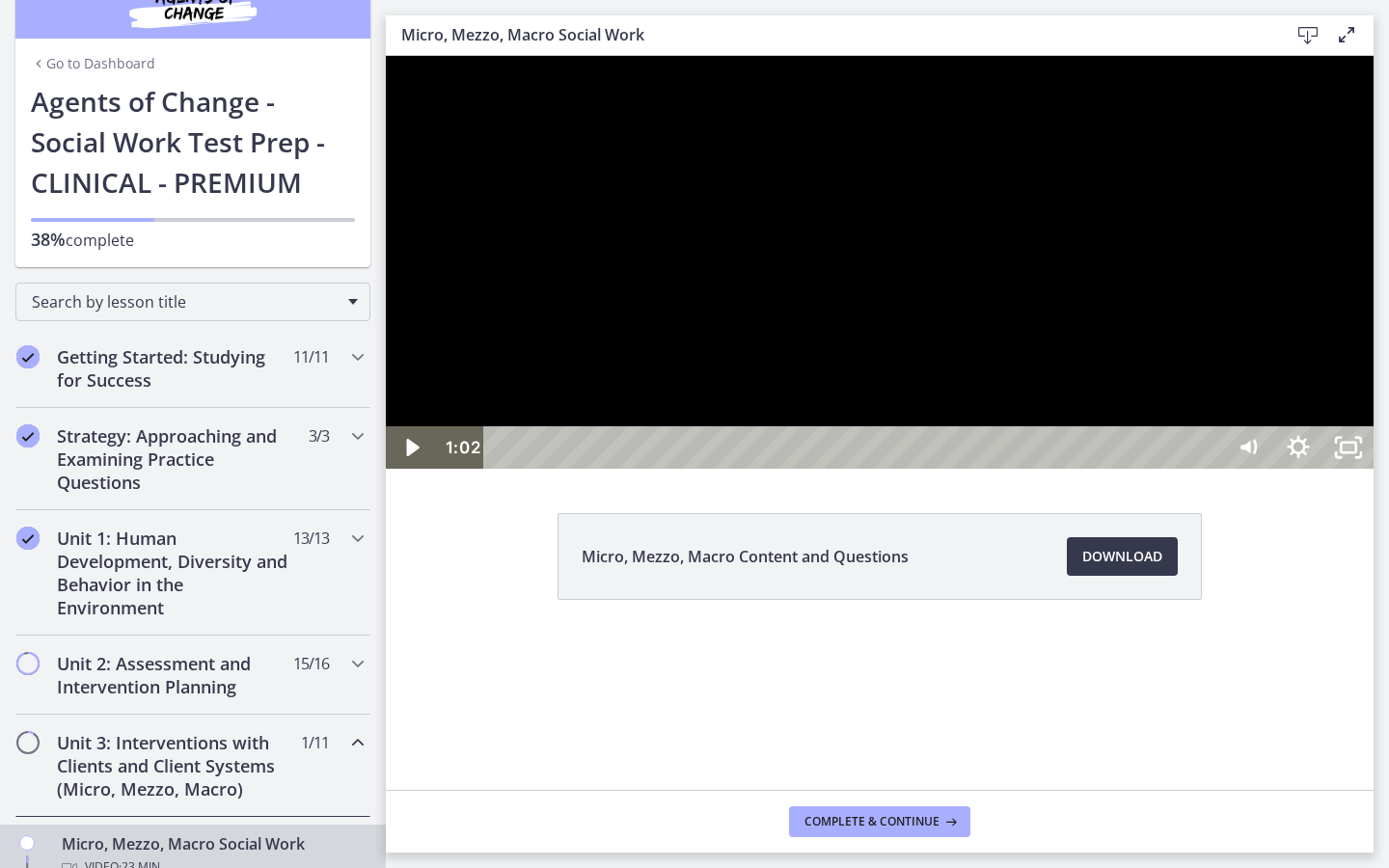 click at bounding box center (880, 262) 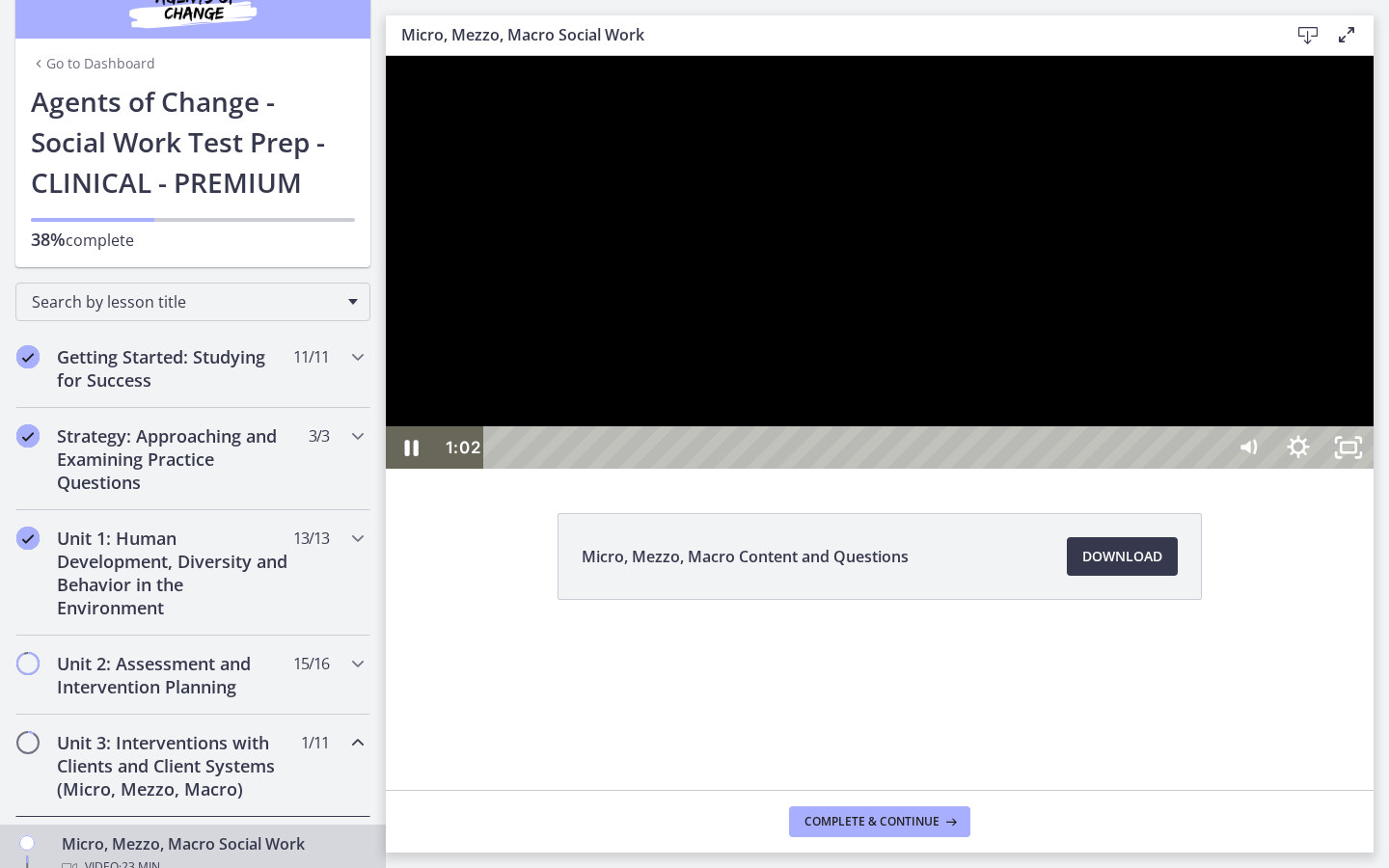 type 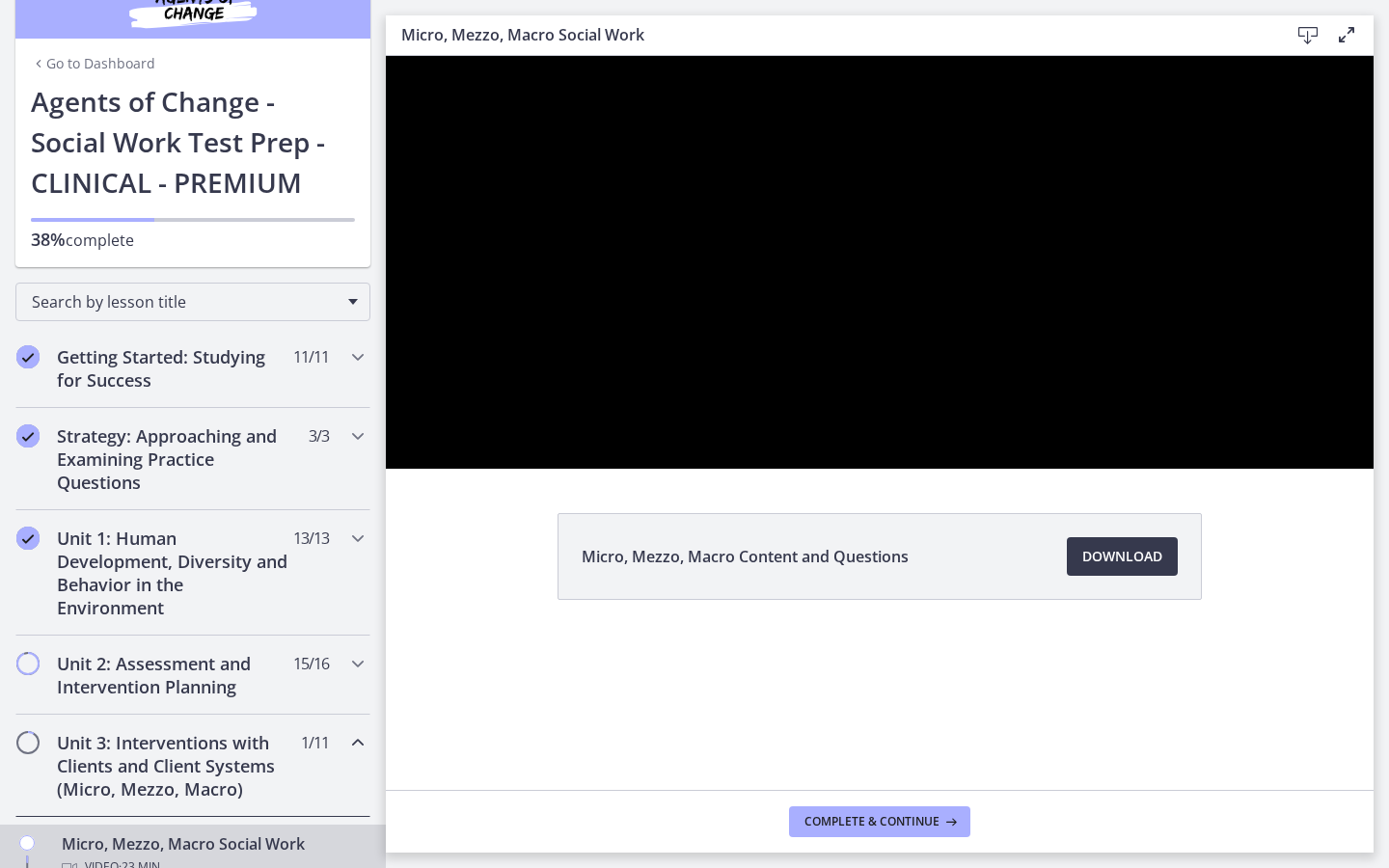 click at bounding box center (880, 262) 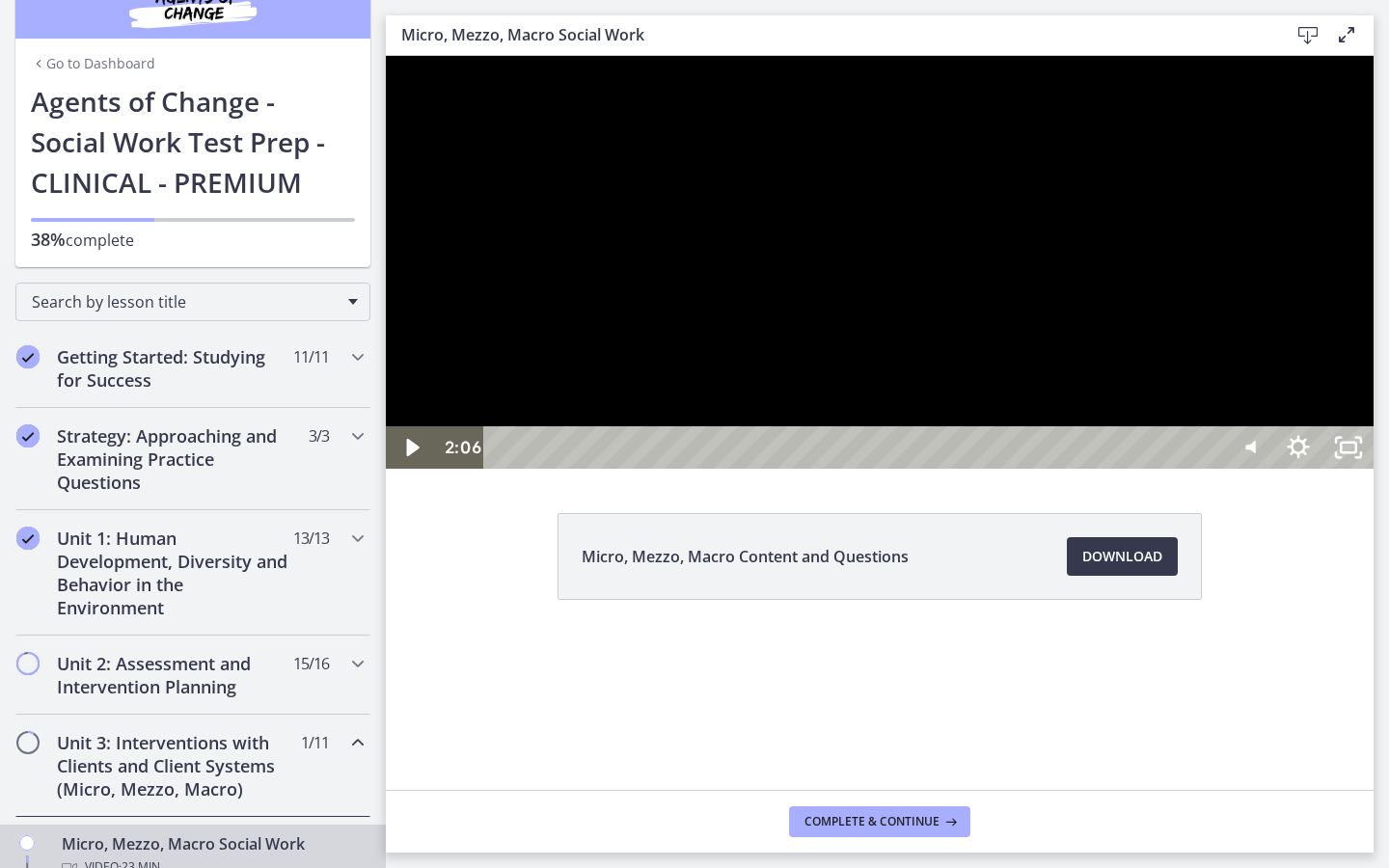 click at bounding box center (880, 262) 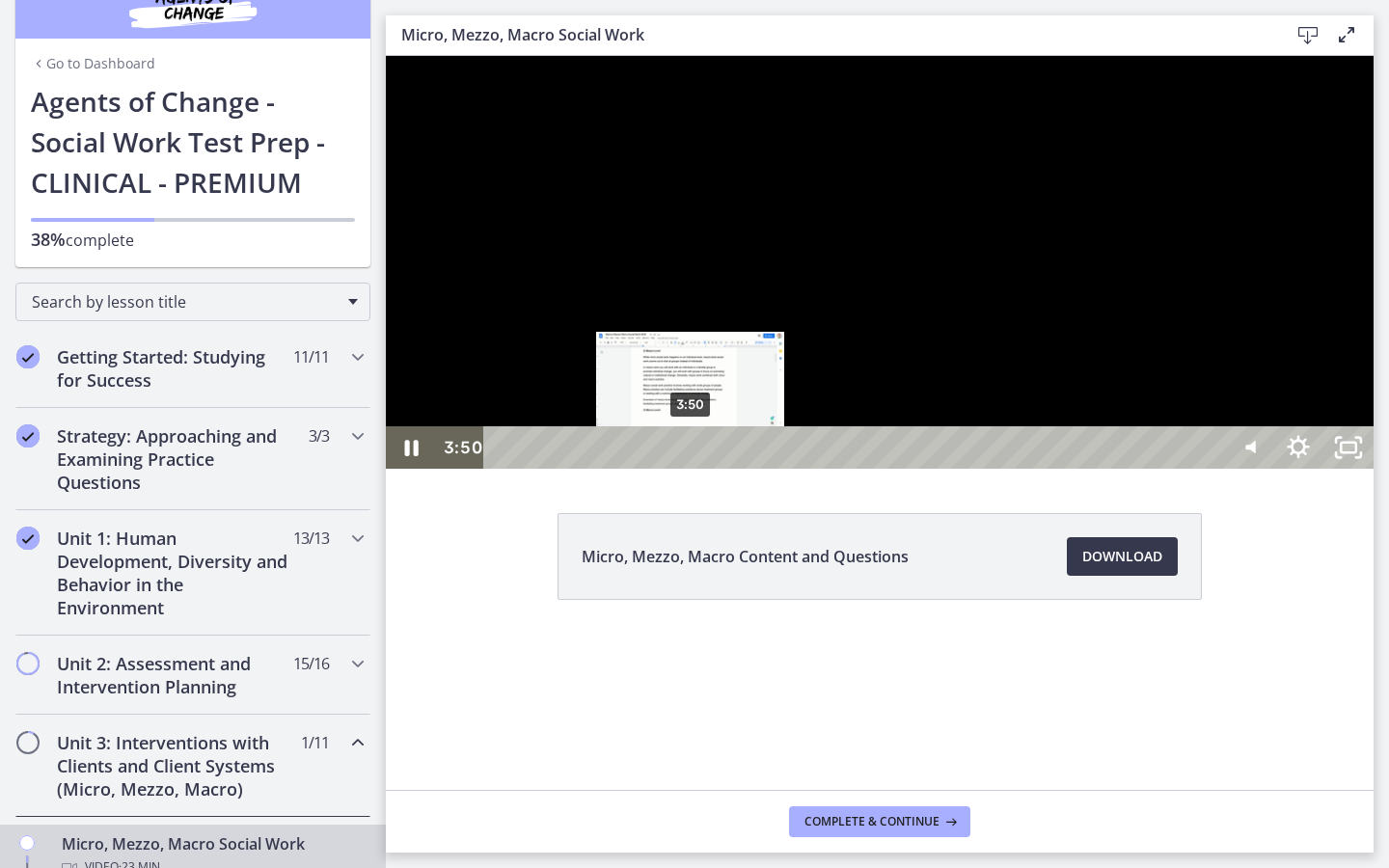 click on "3:50" at bounding box center (857, 448) 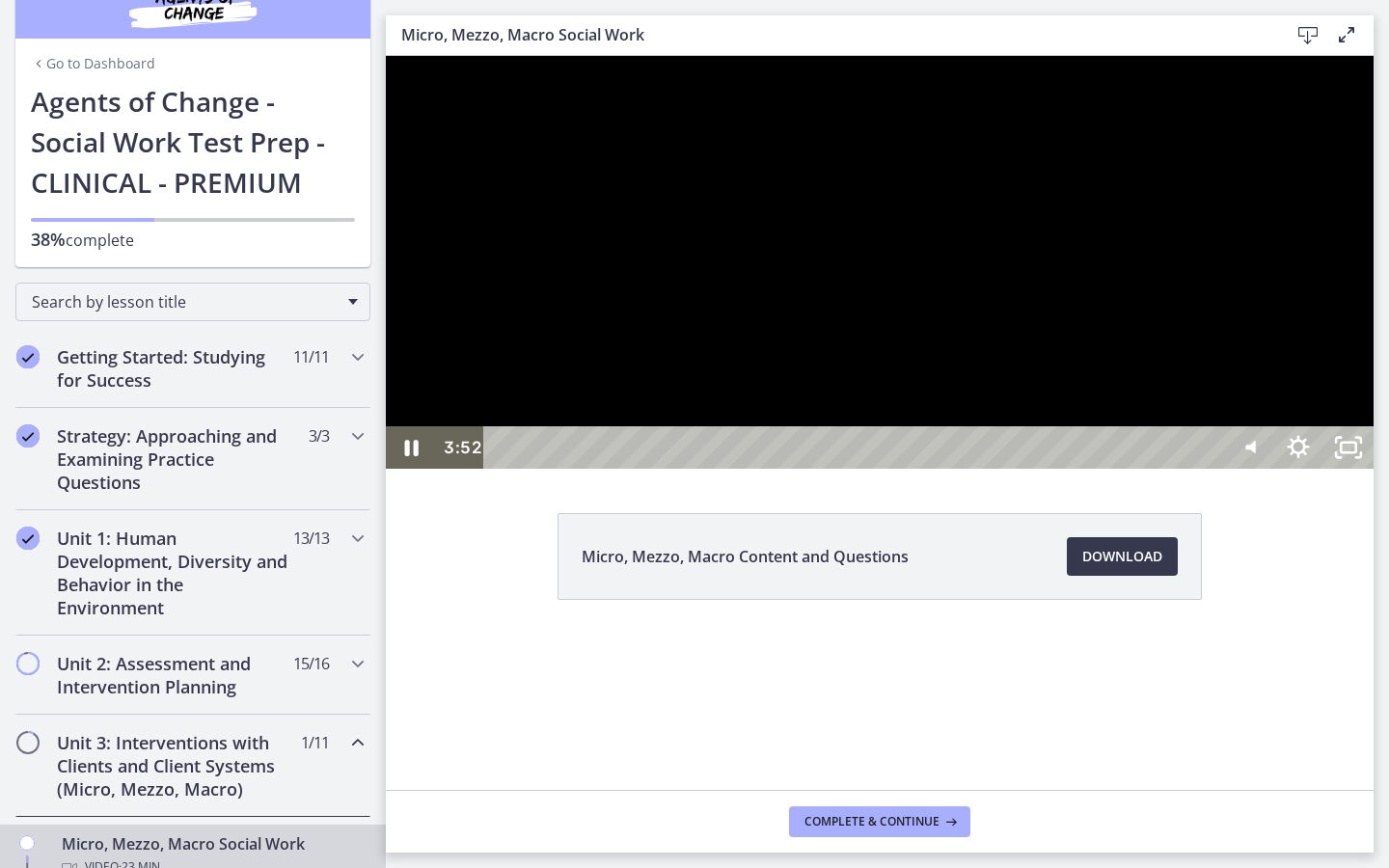 click at bounding box center [880, 262] 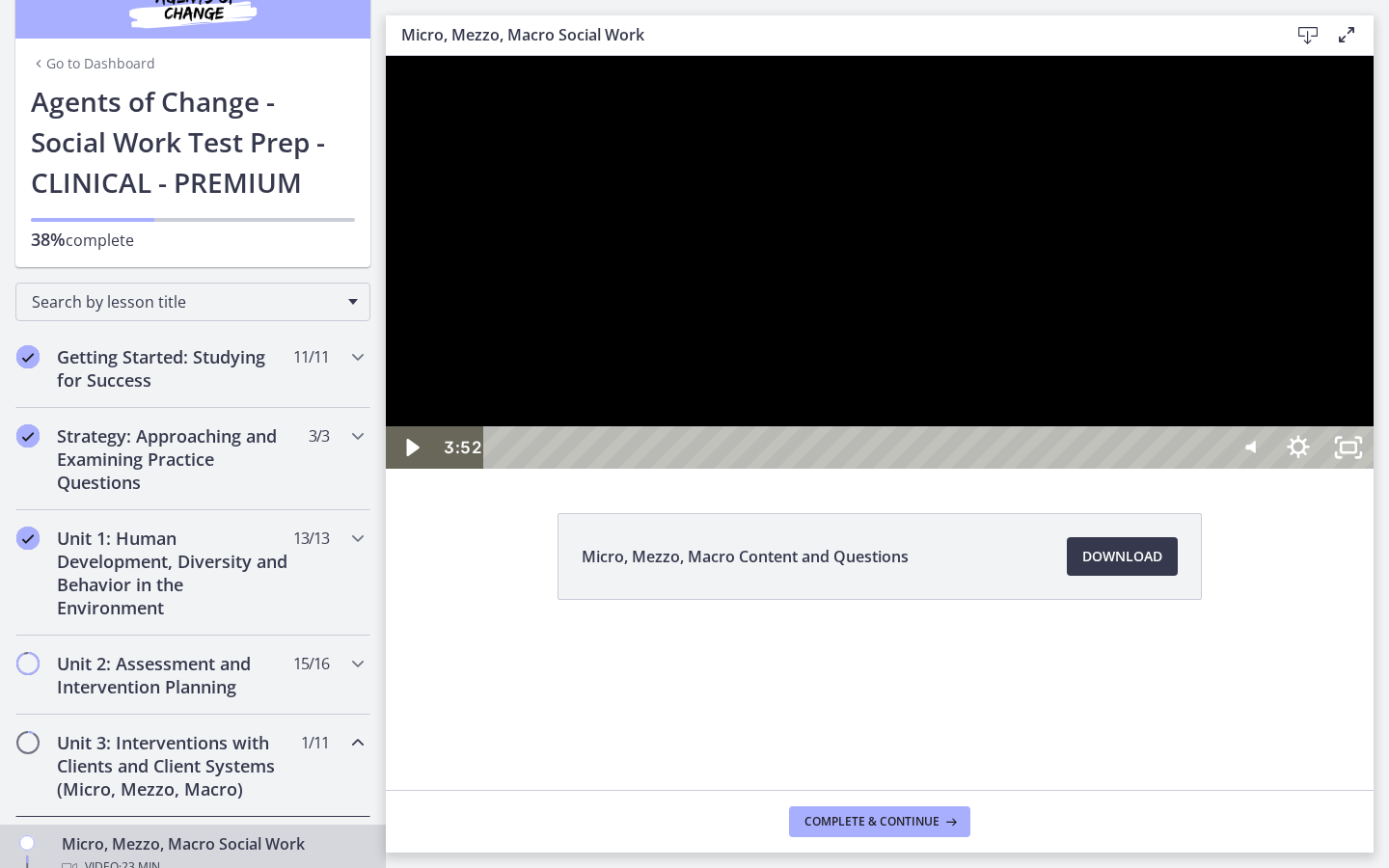 click at bounding box center [880, 262] 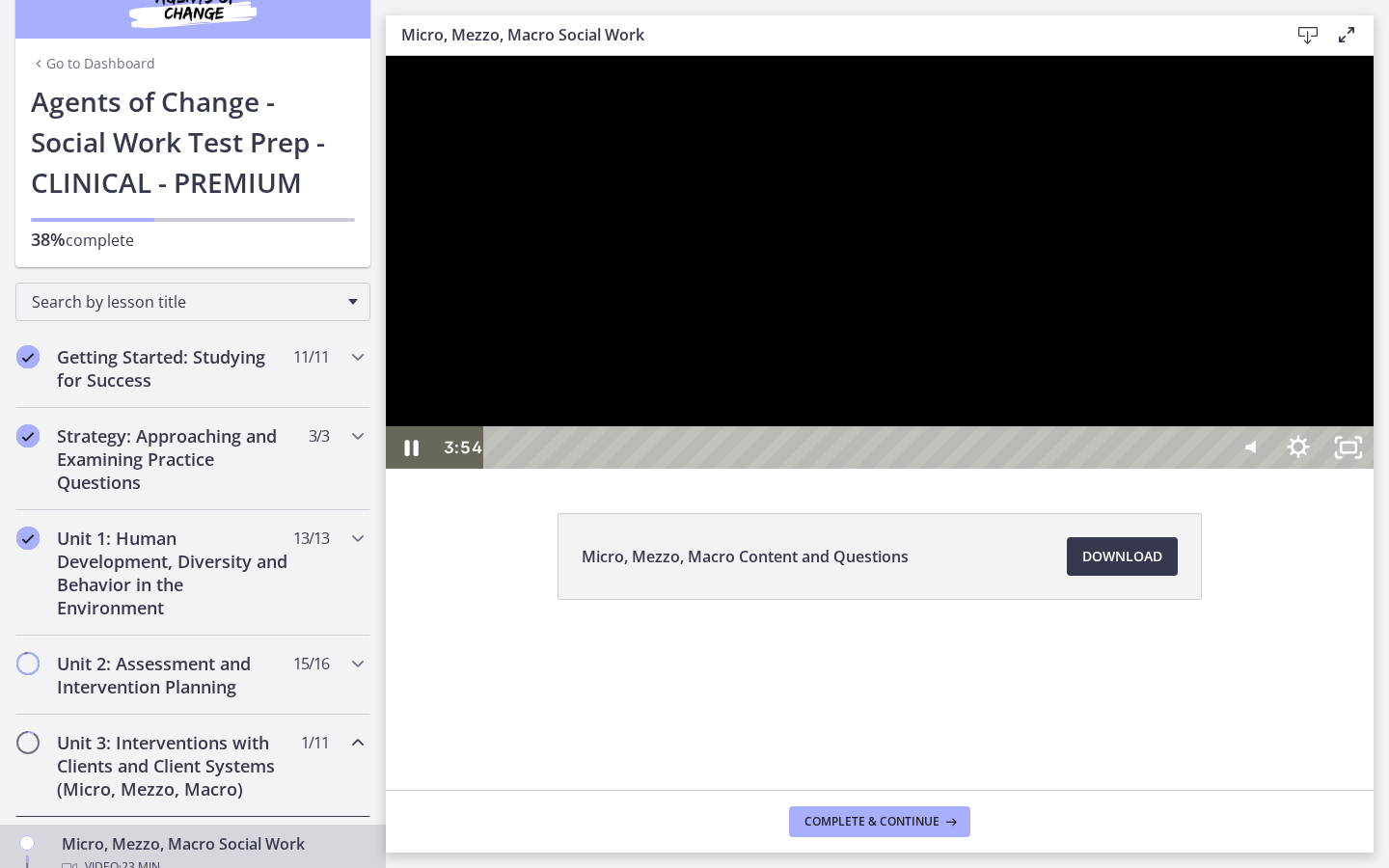 click at bounding box center (880, 262) 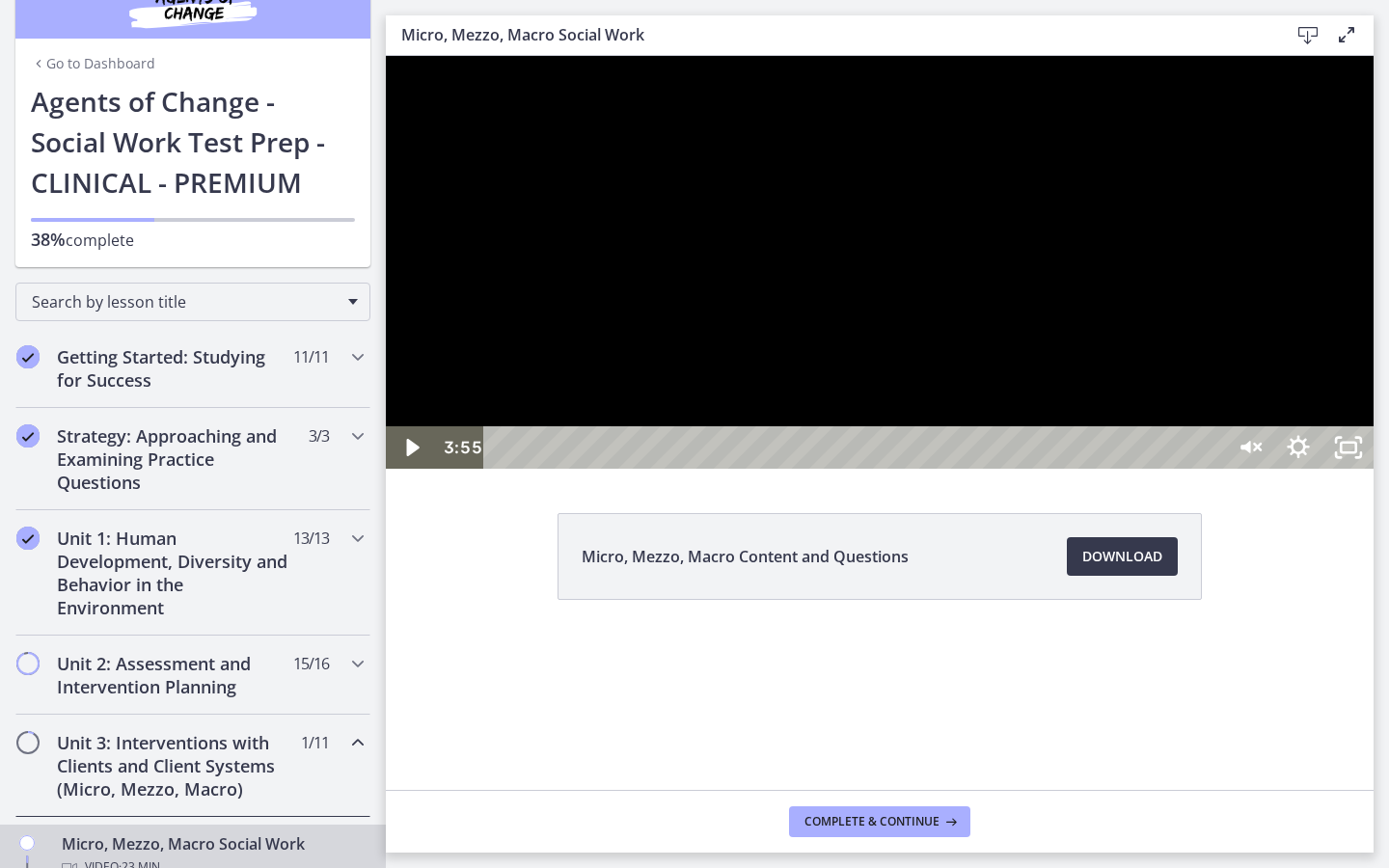 click at bounding box center [880, 262] 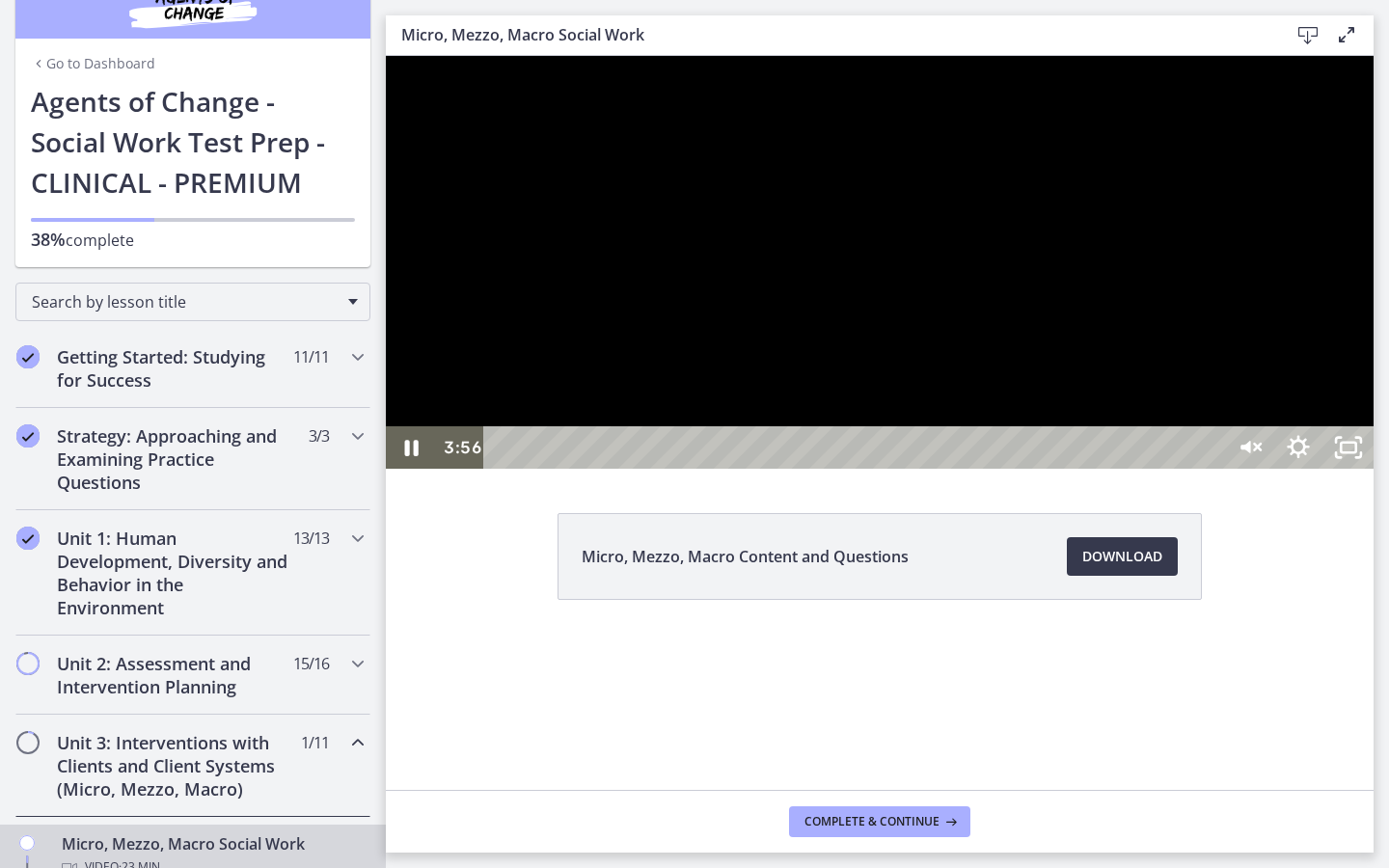 click at bounding box center [880, 262] 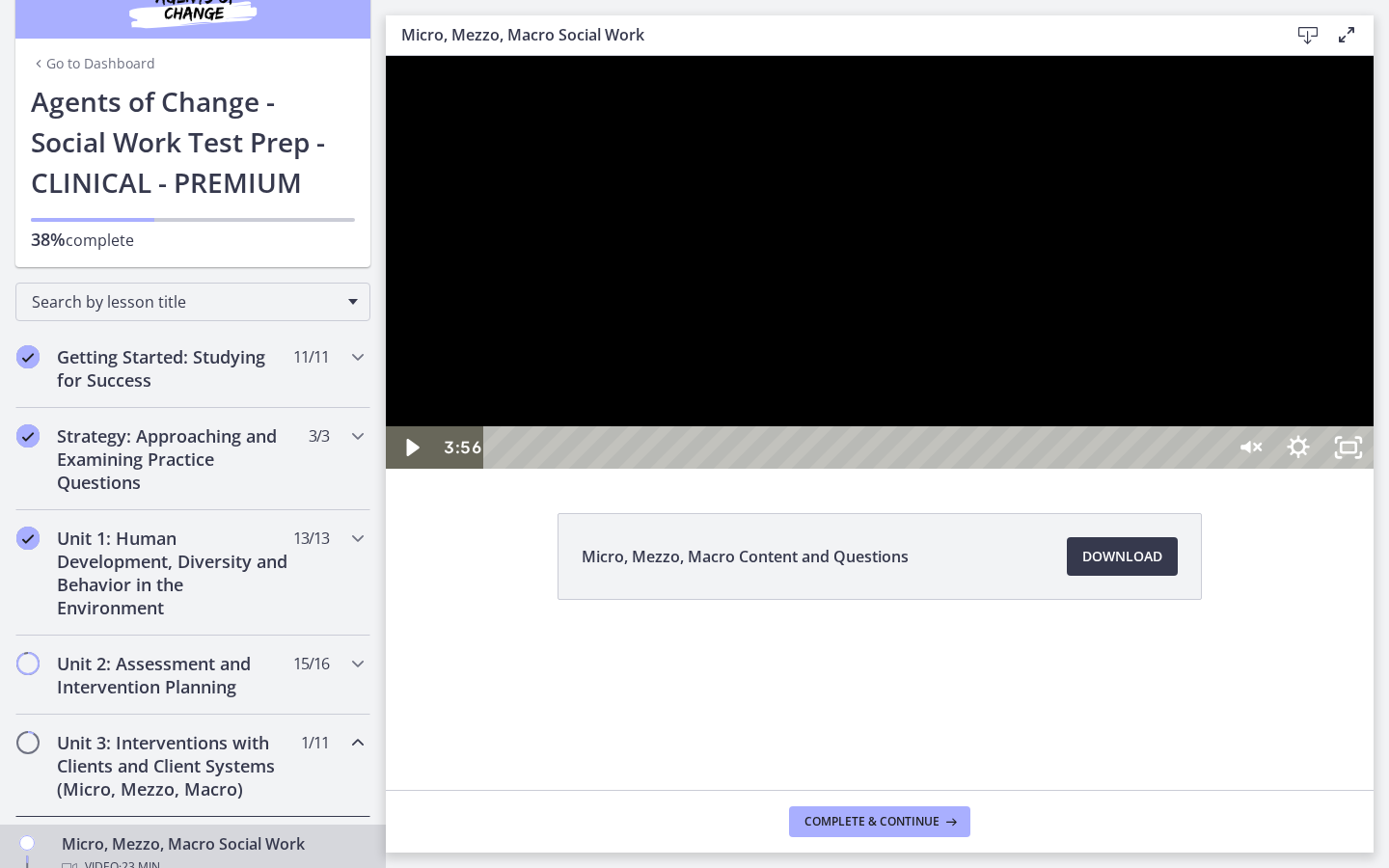 click at bounding box center [880, 262] 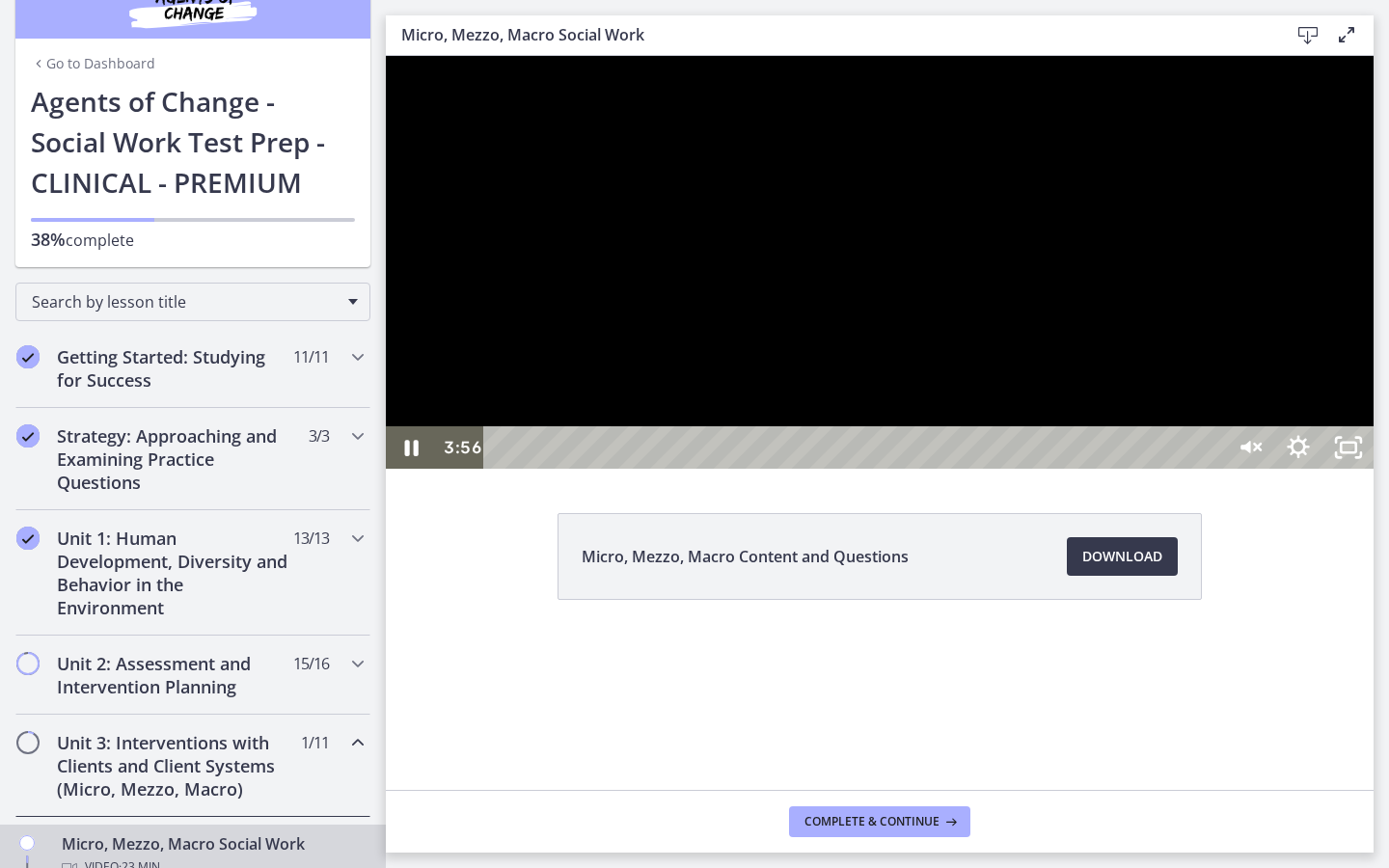 click at bounding box center [880, 262] 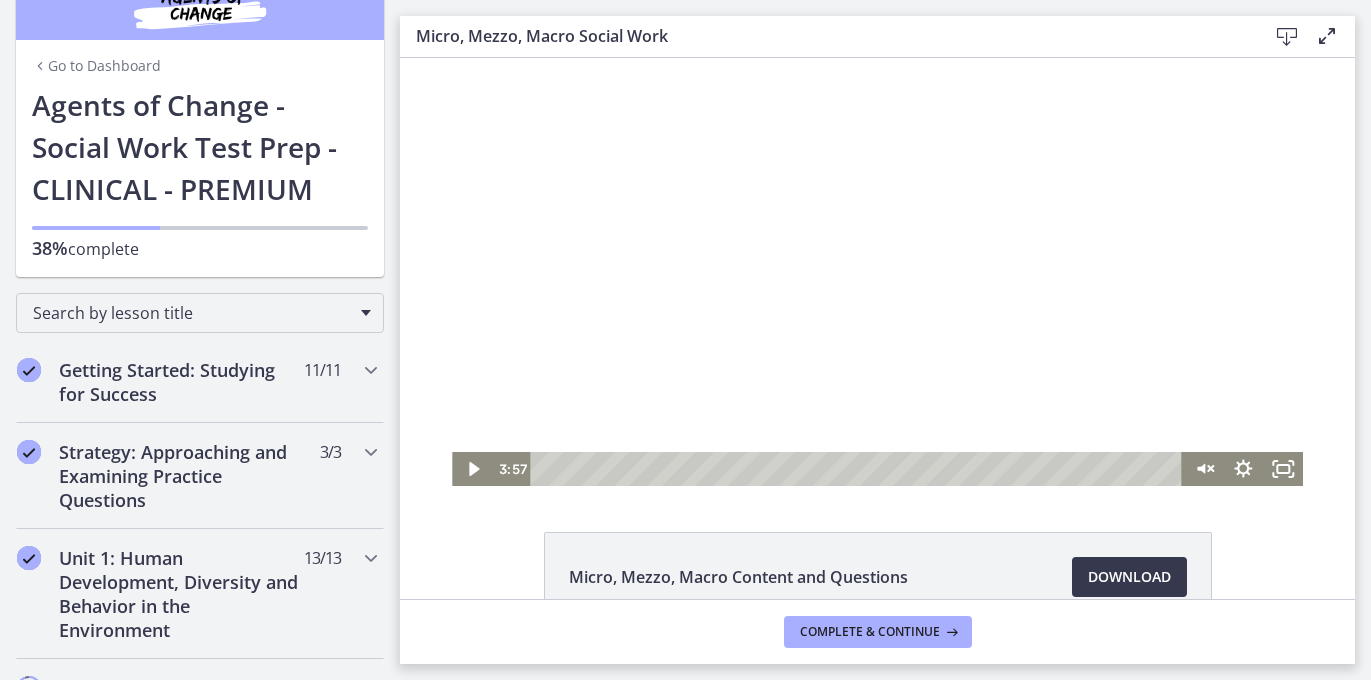click at bounding box center (877, 272) 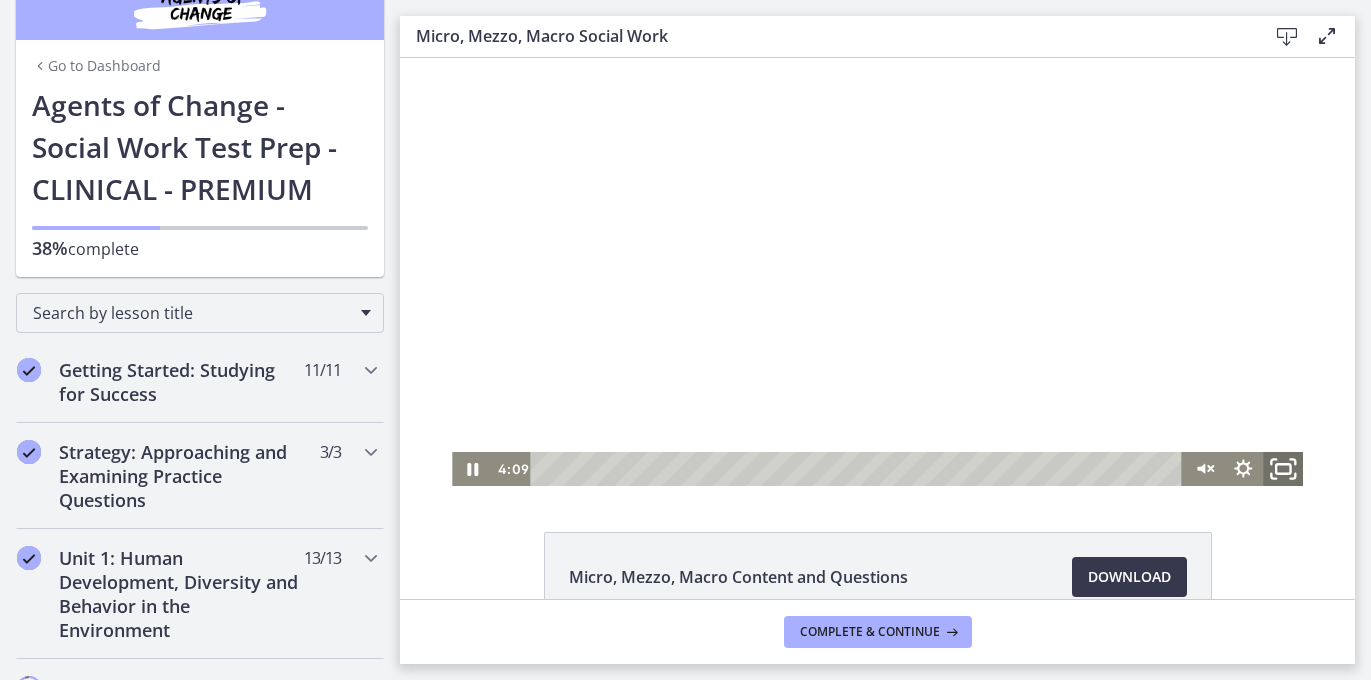 click 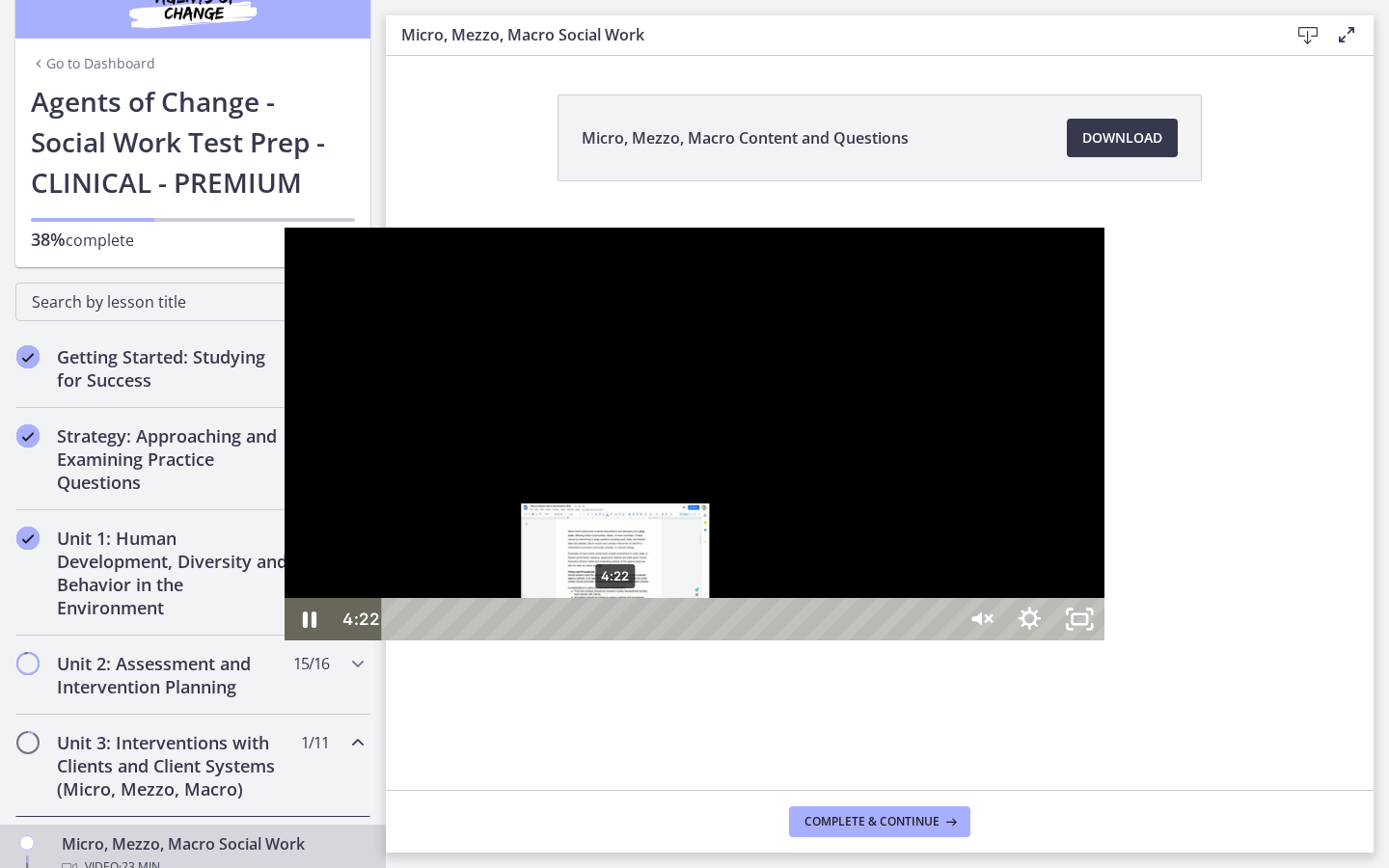 click on "4:22" at bounding box center (671, 619) 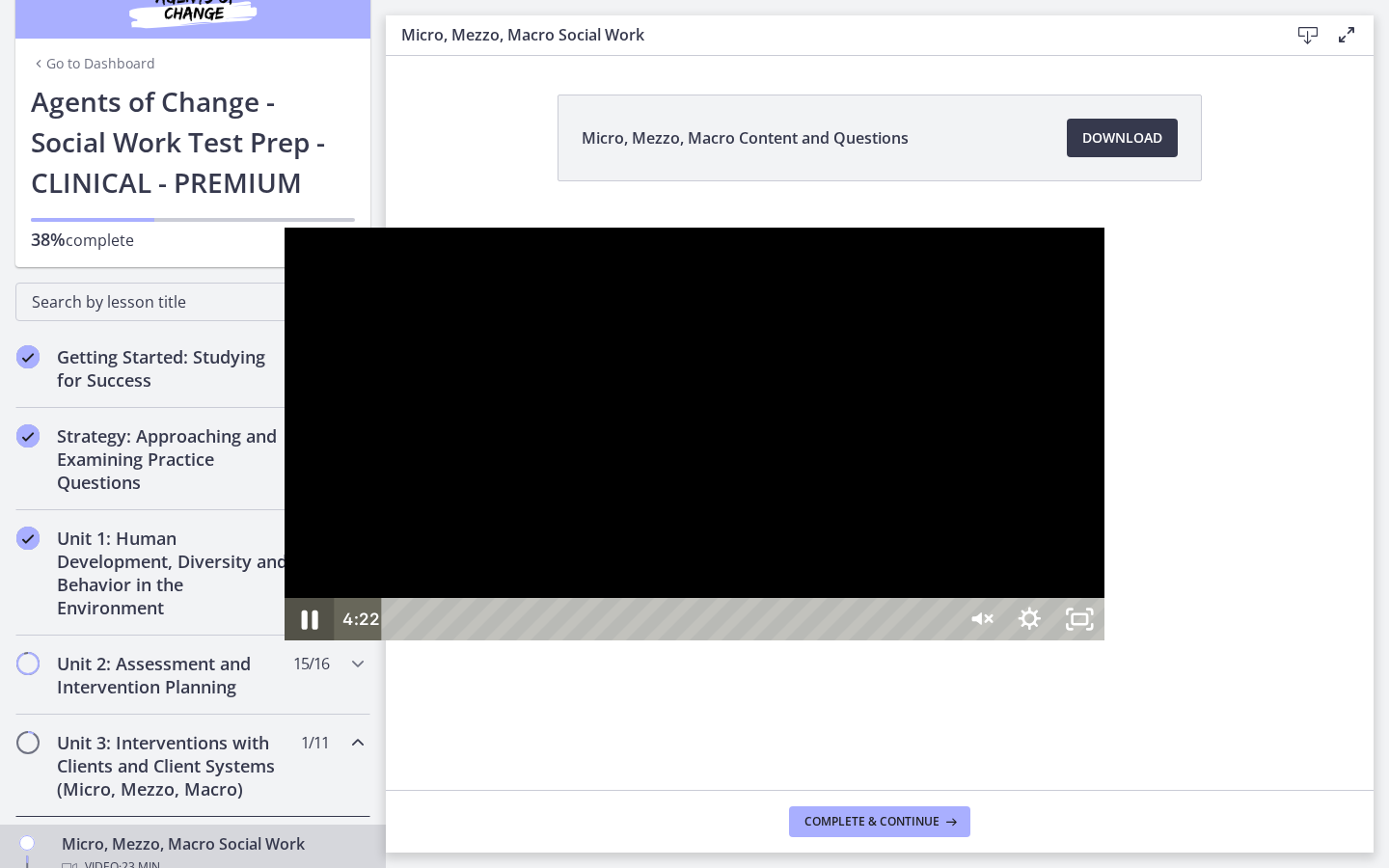click 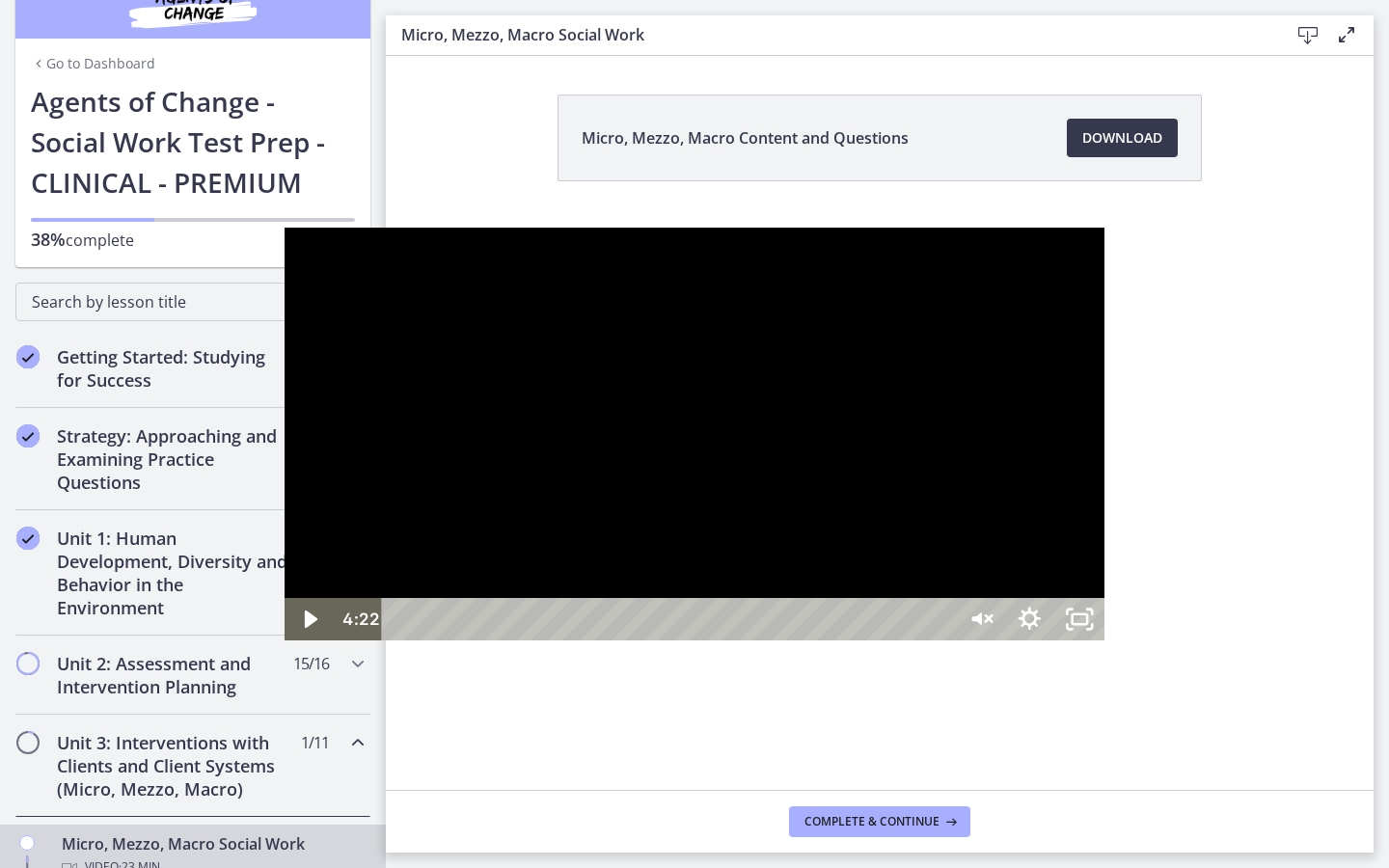 click at bounding box center [694, 434] 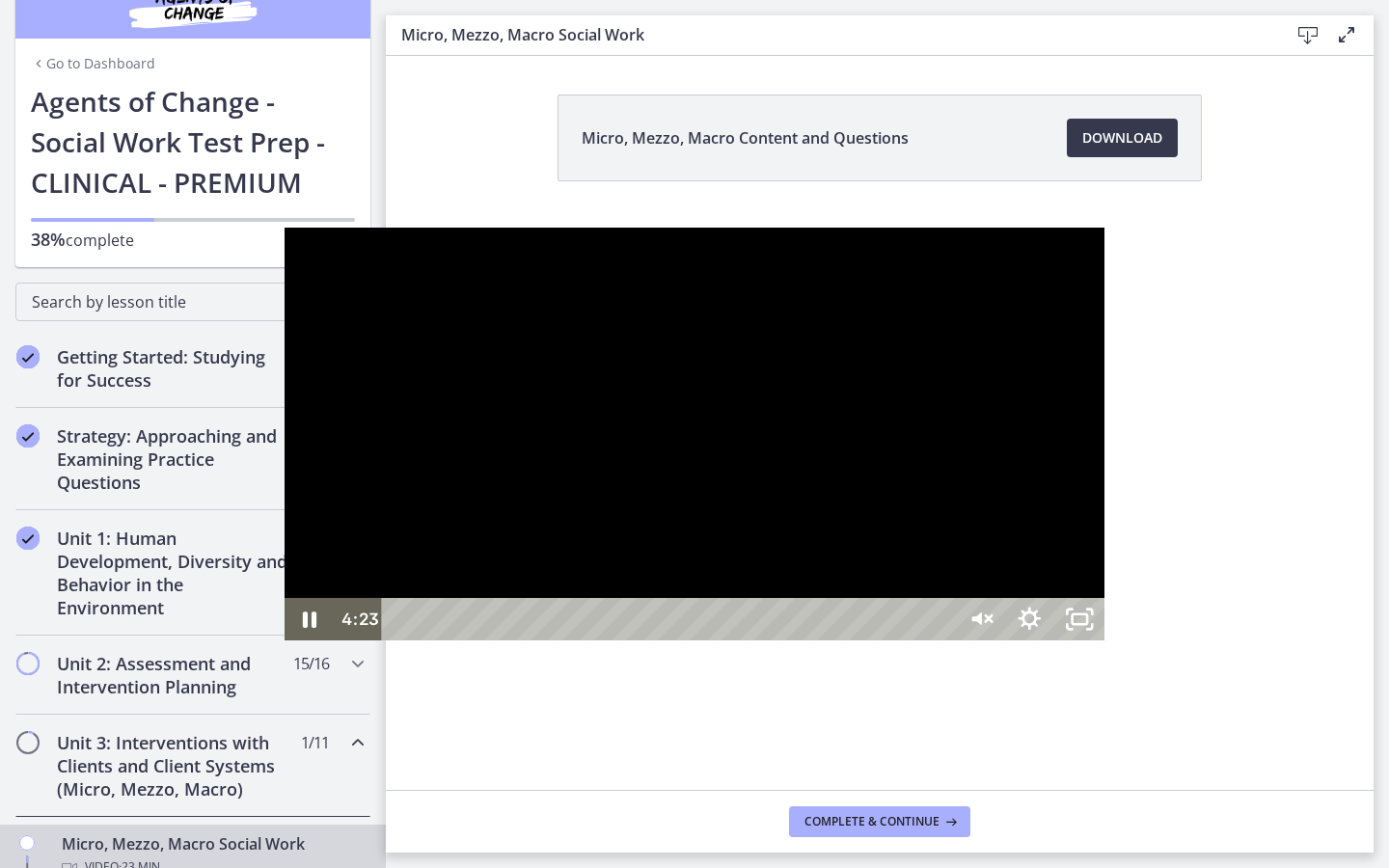 click at bounding box center [694, 434] 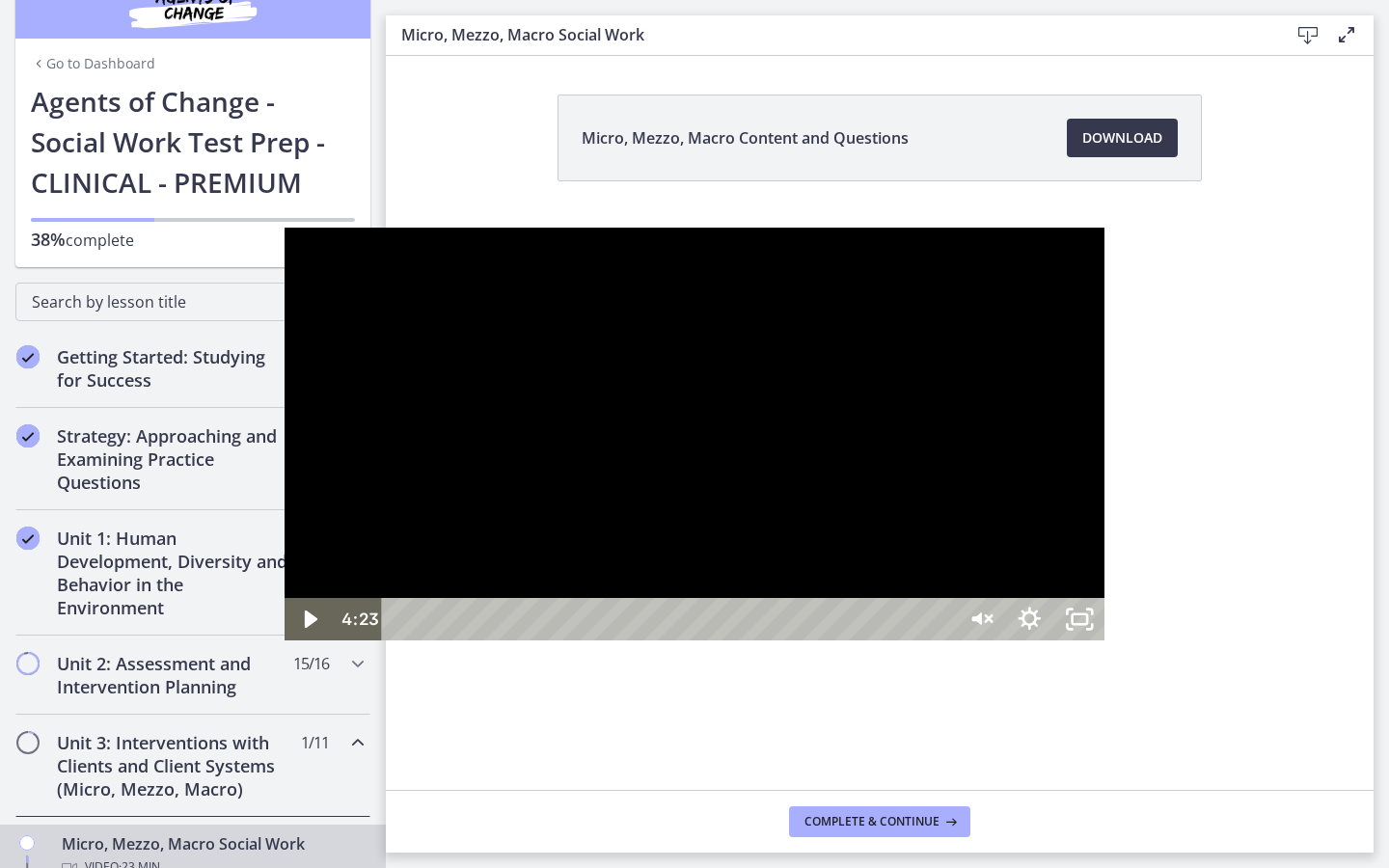 click at bounding box center [694, 434] 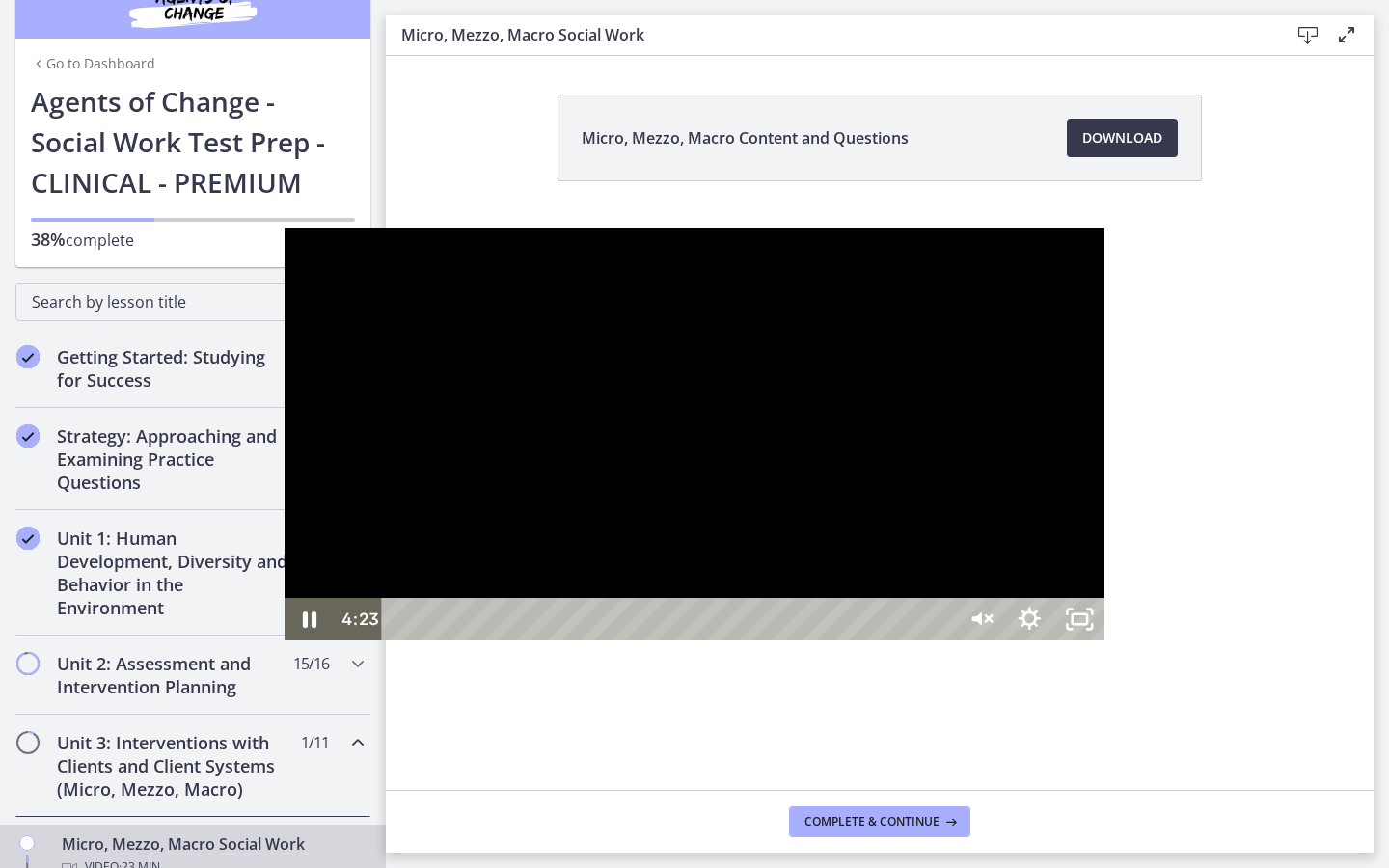 click at bounding box center (694, 434) 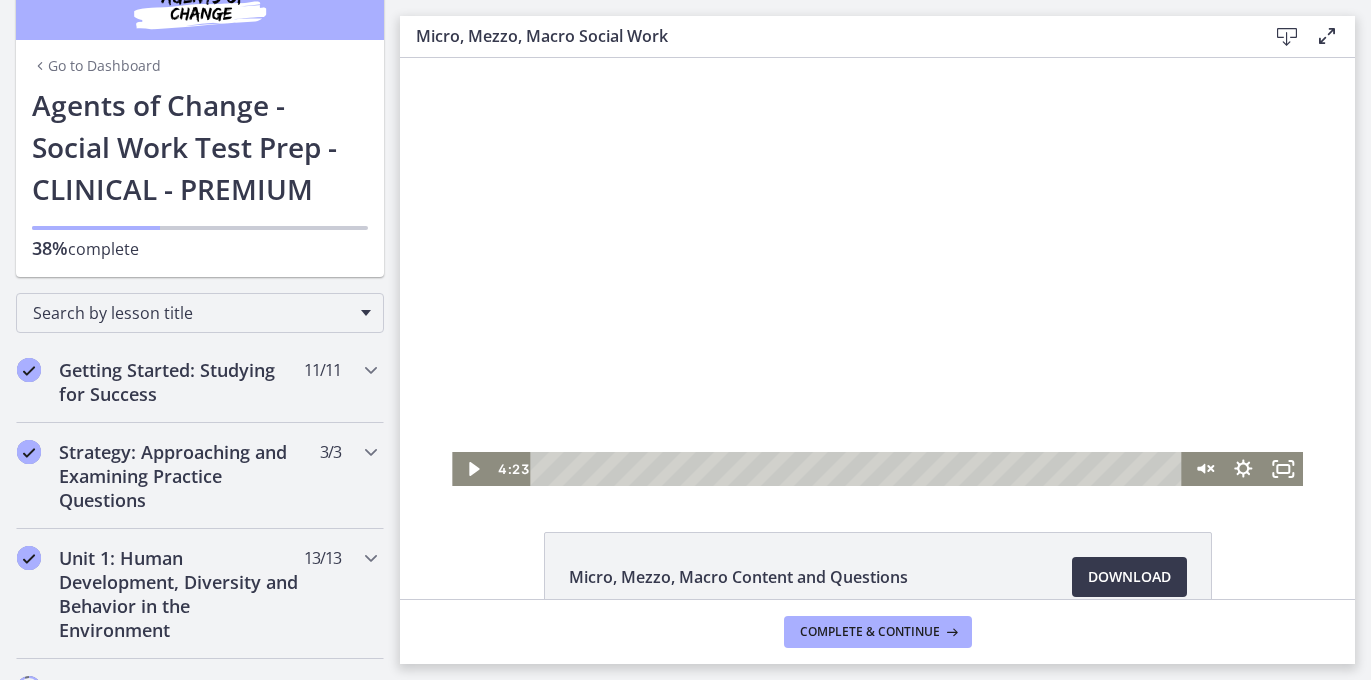click at bounding box center (877, 272) 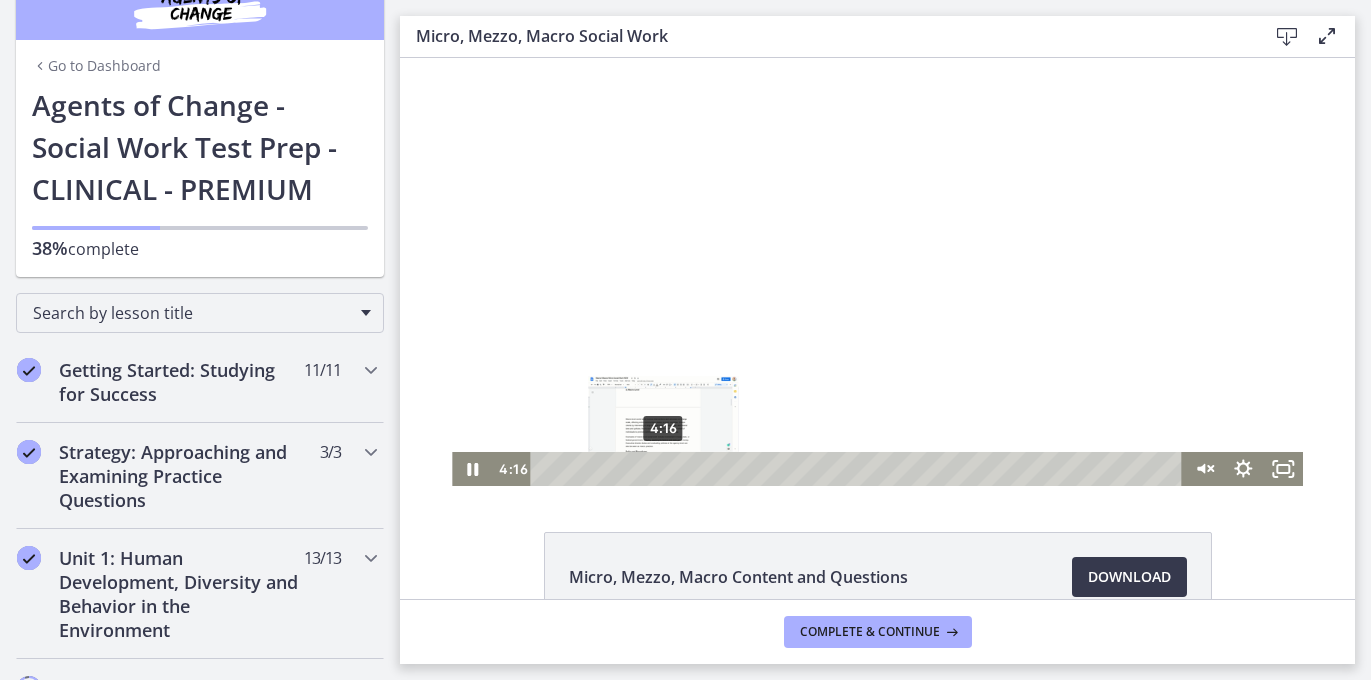 click on "4:16" at bounding box center (859, 469) 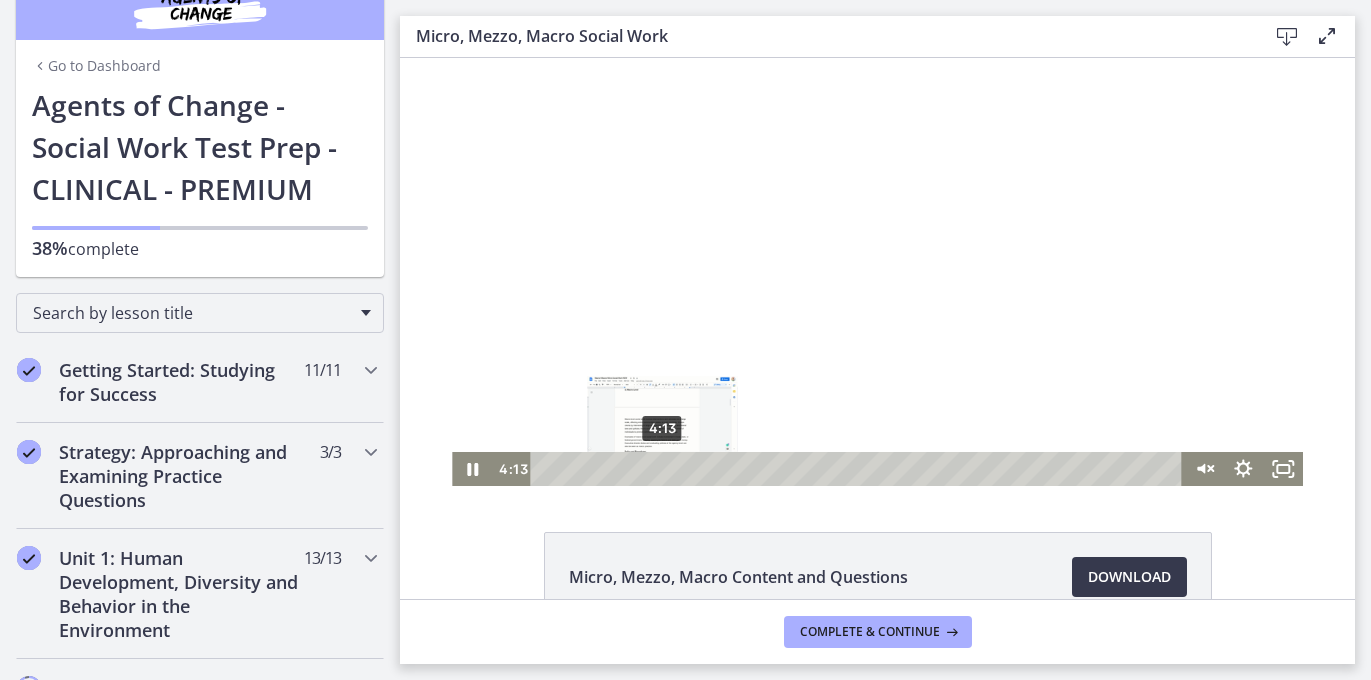 click at bounding box center [662, 468] 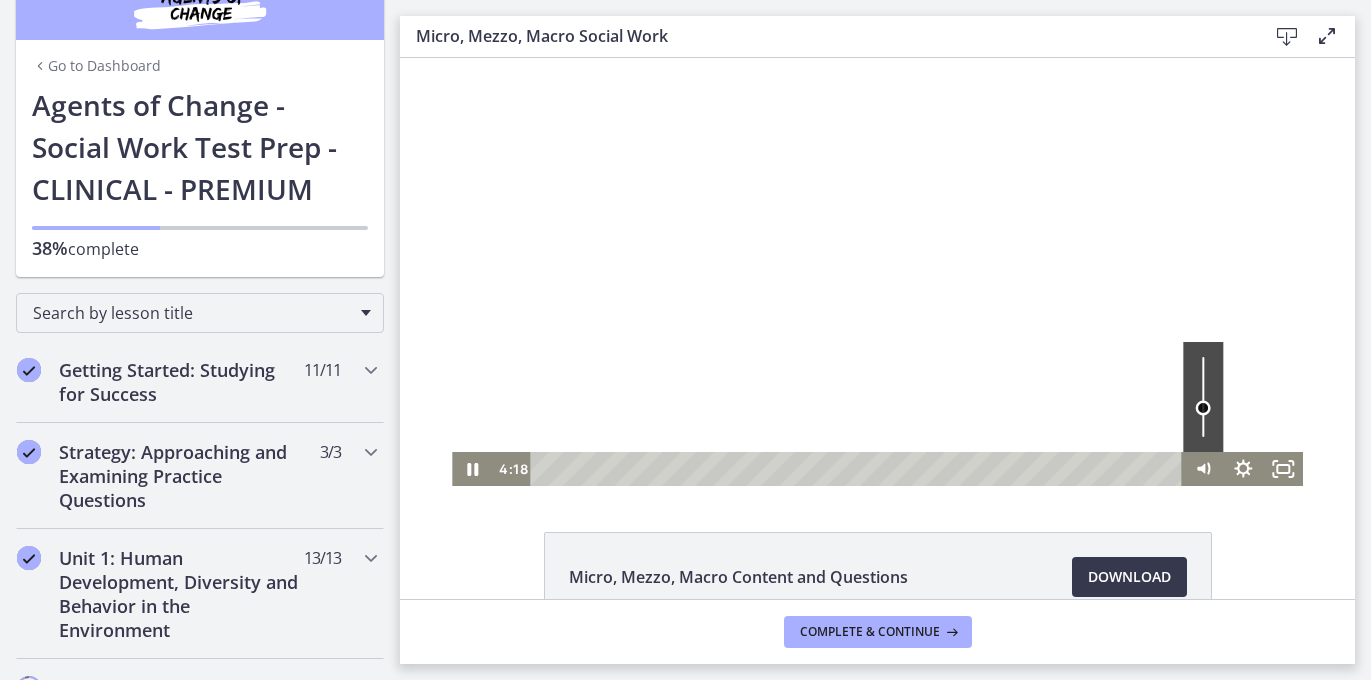 drag, startPoint x: 1199, startPoint y: 440, endPoint x: 1195, endPoint y: 408, distance: 32.24903 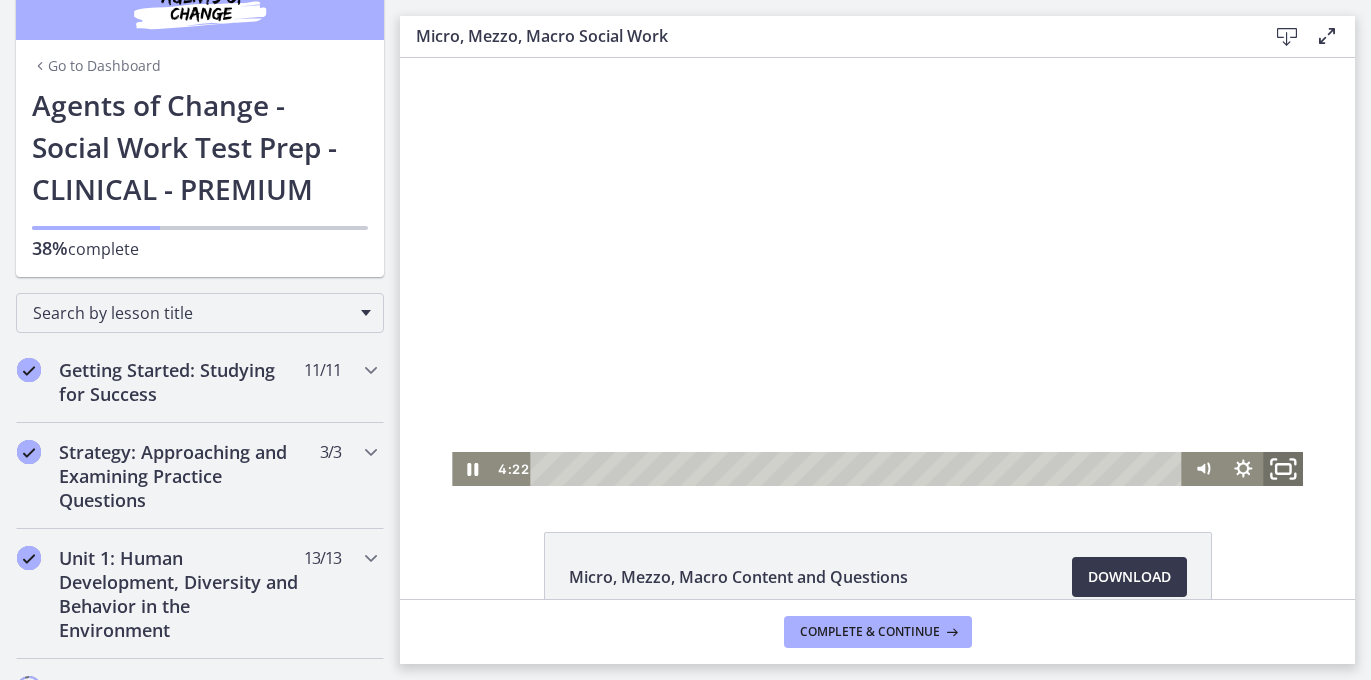 click 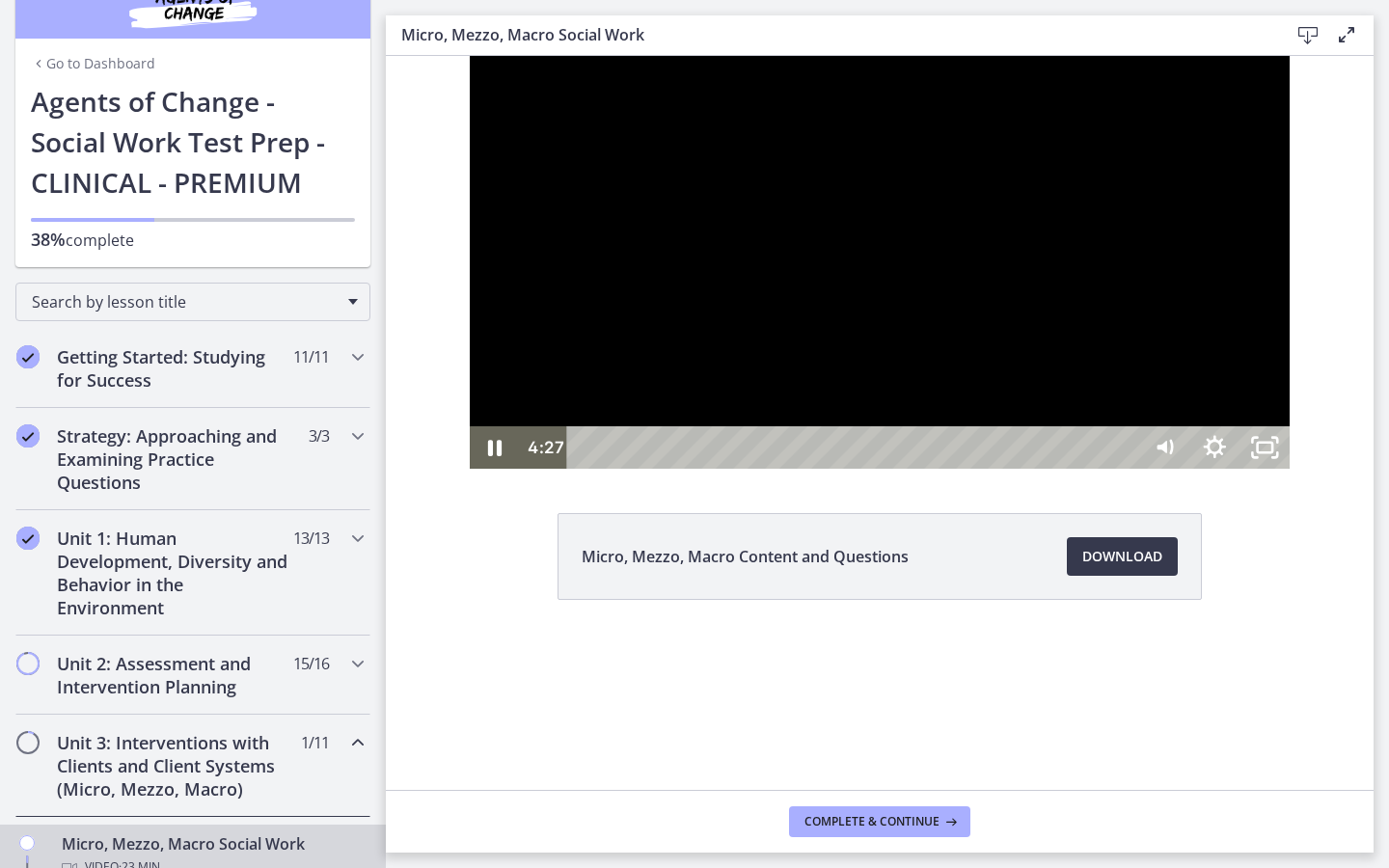 click at bounding box center [880, 262] 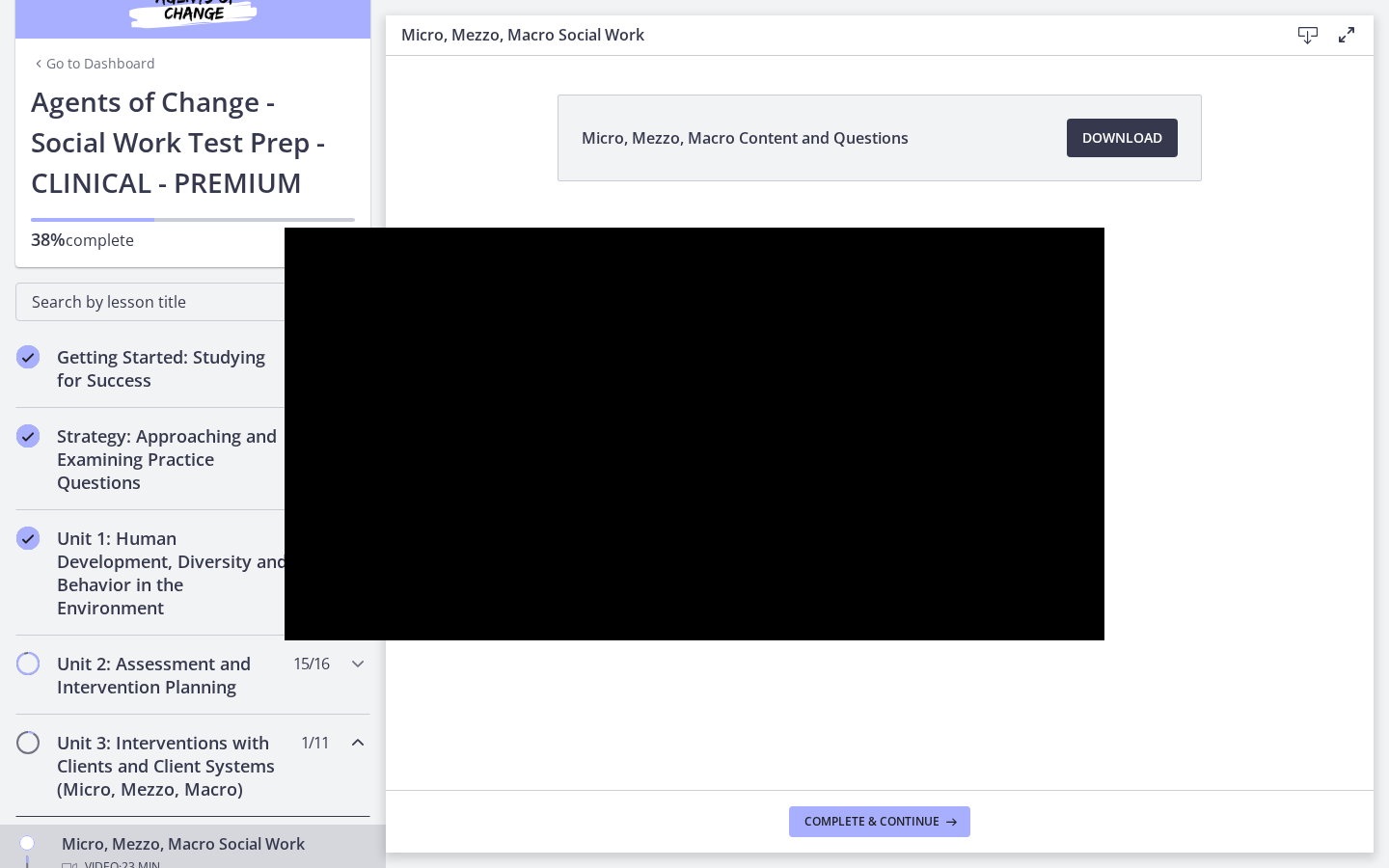 click at bounding box center (694, 434) 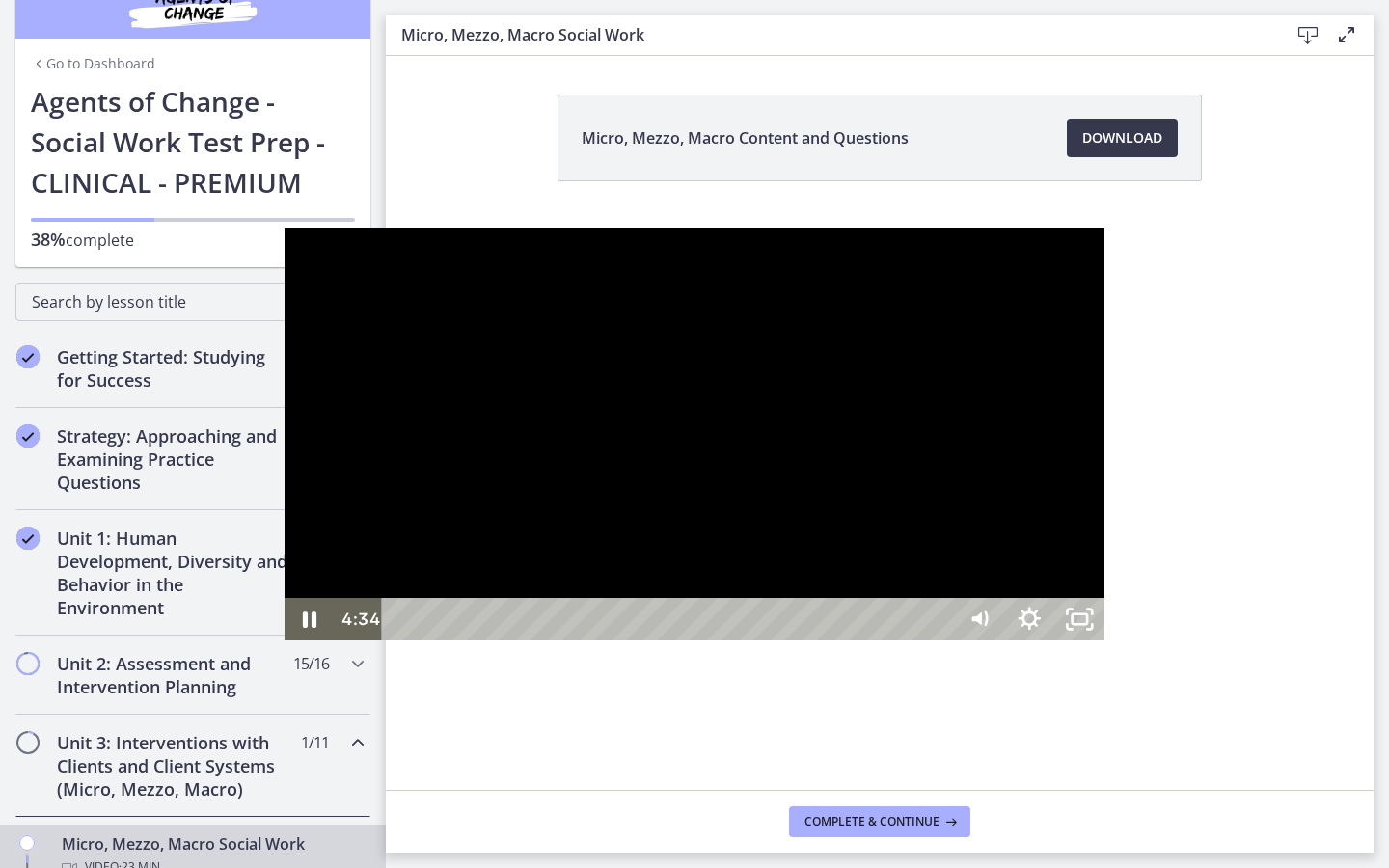 click at bounding box center [694, 434] 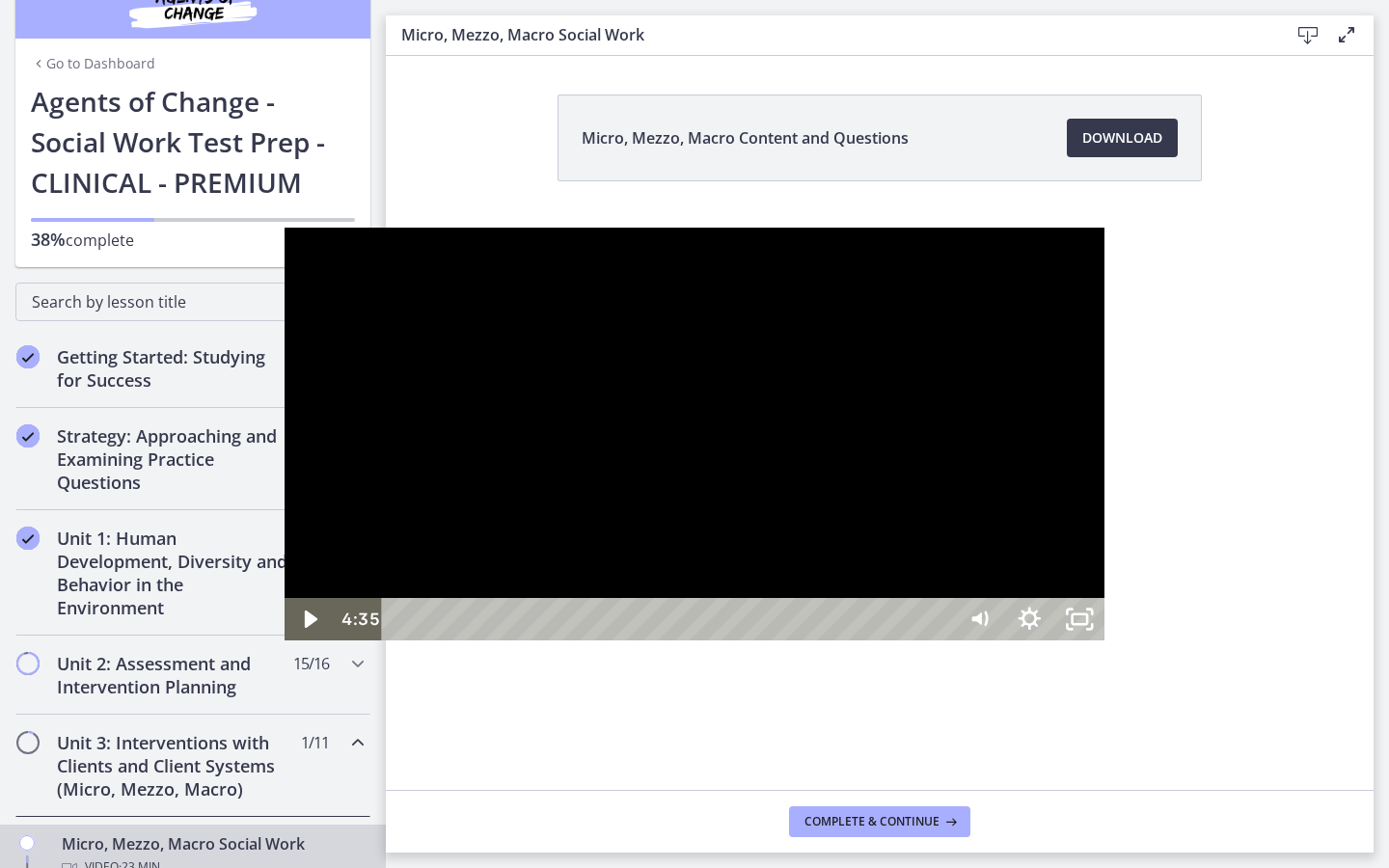 click at bounding box center (694, 434) 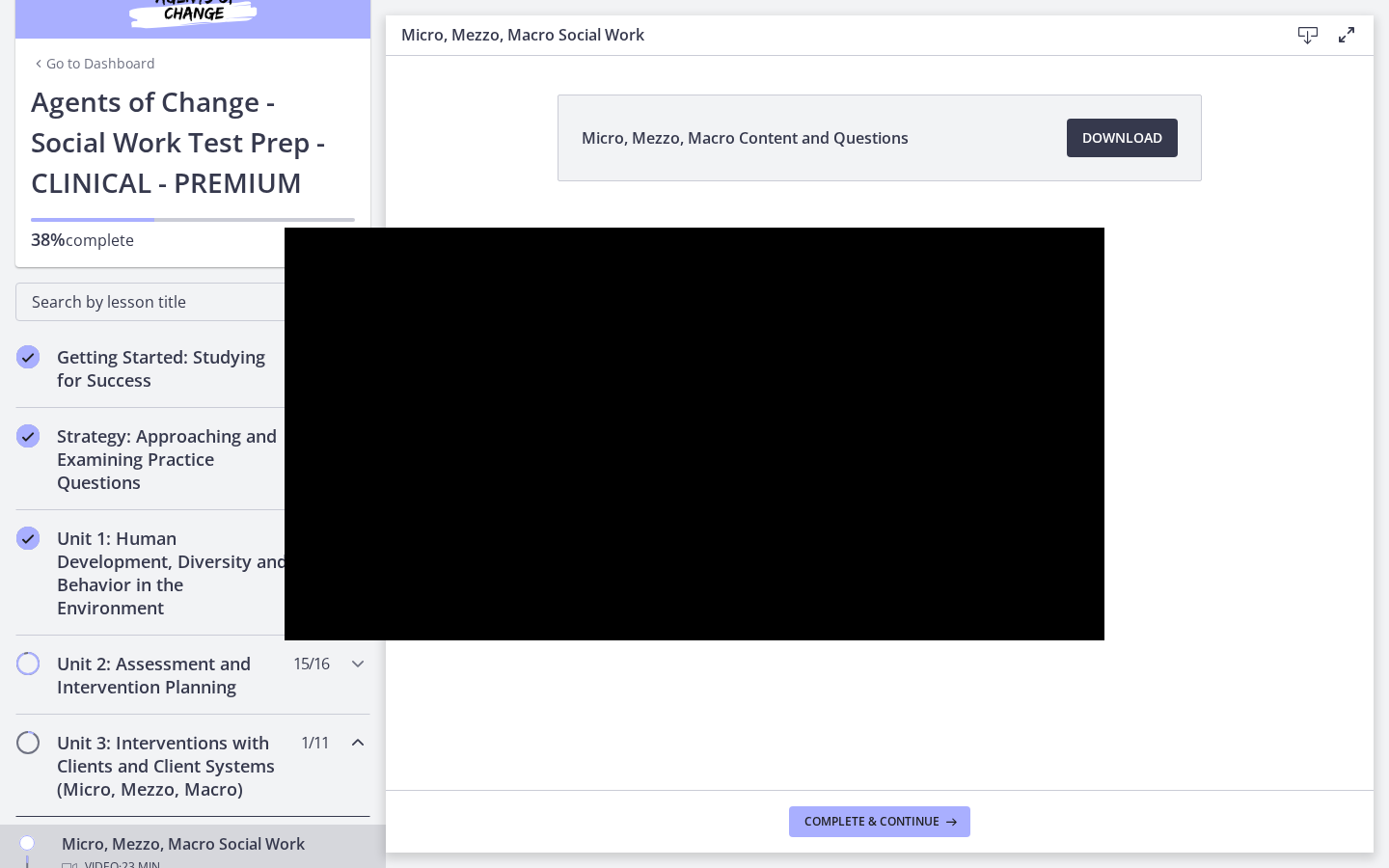 click at bounding box center [694, 434] 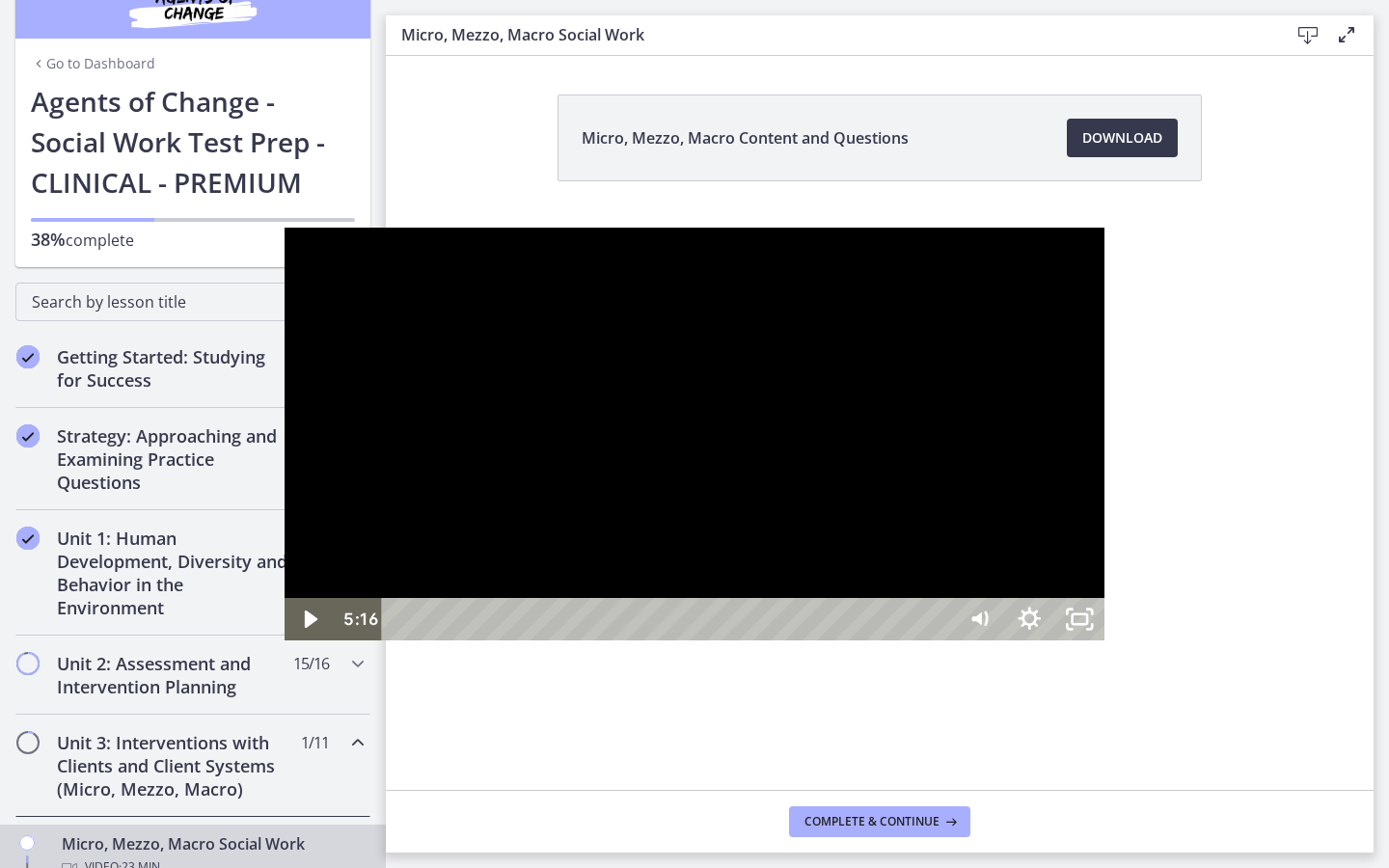 click at bounding box center [694, 434] 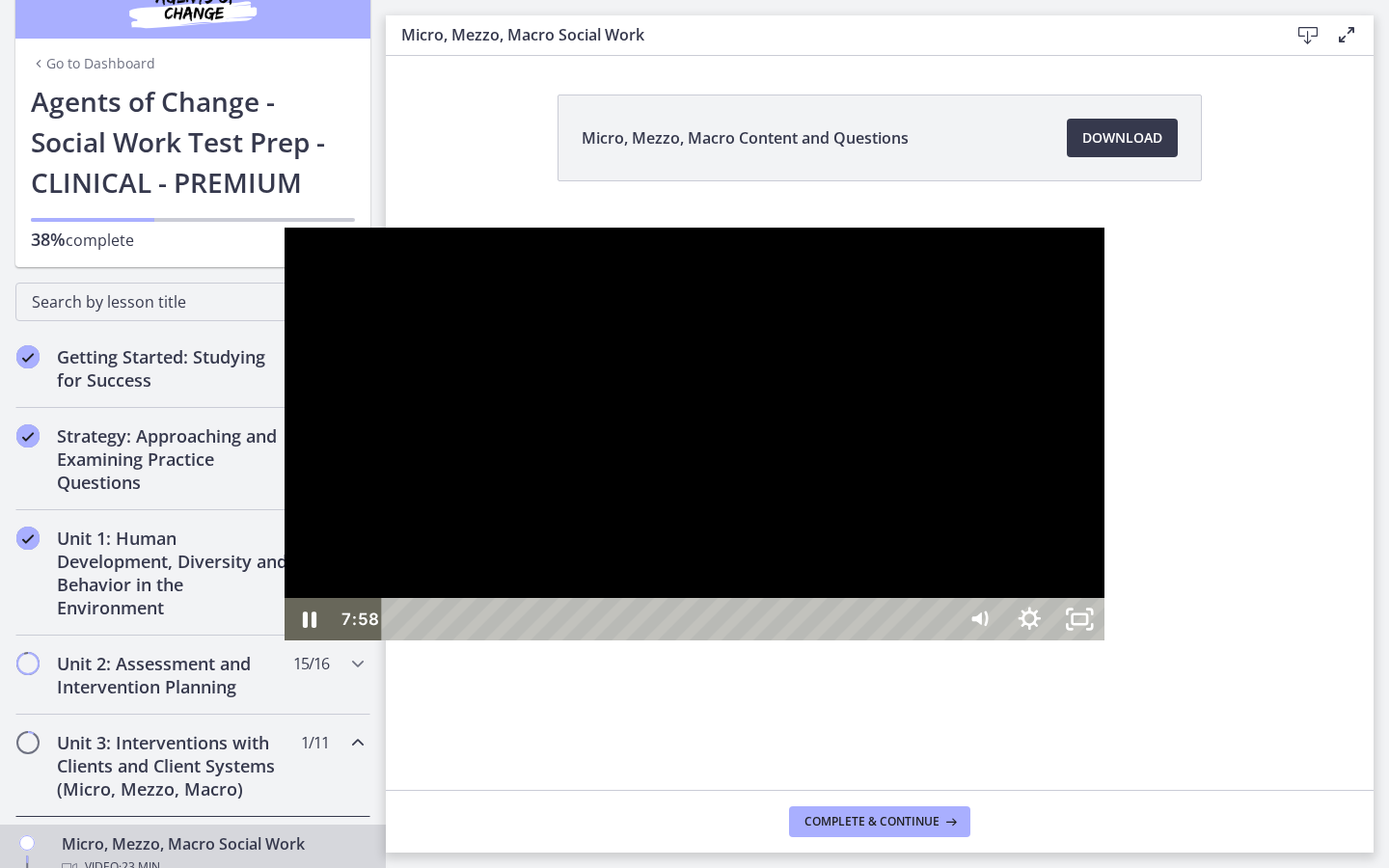 click at bounding box center (694, 434) 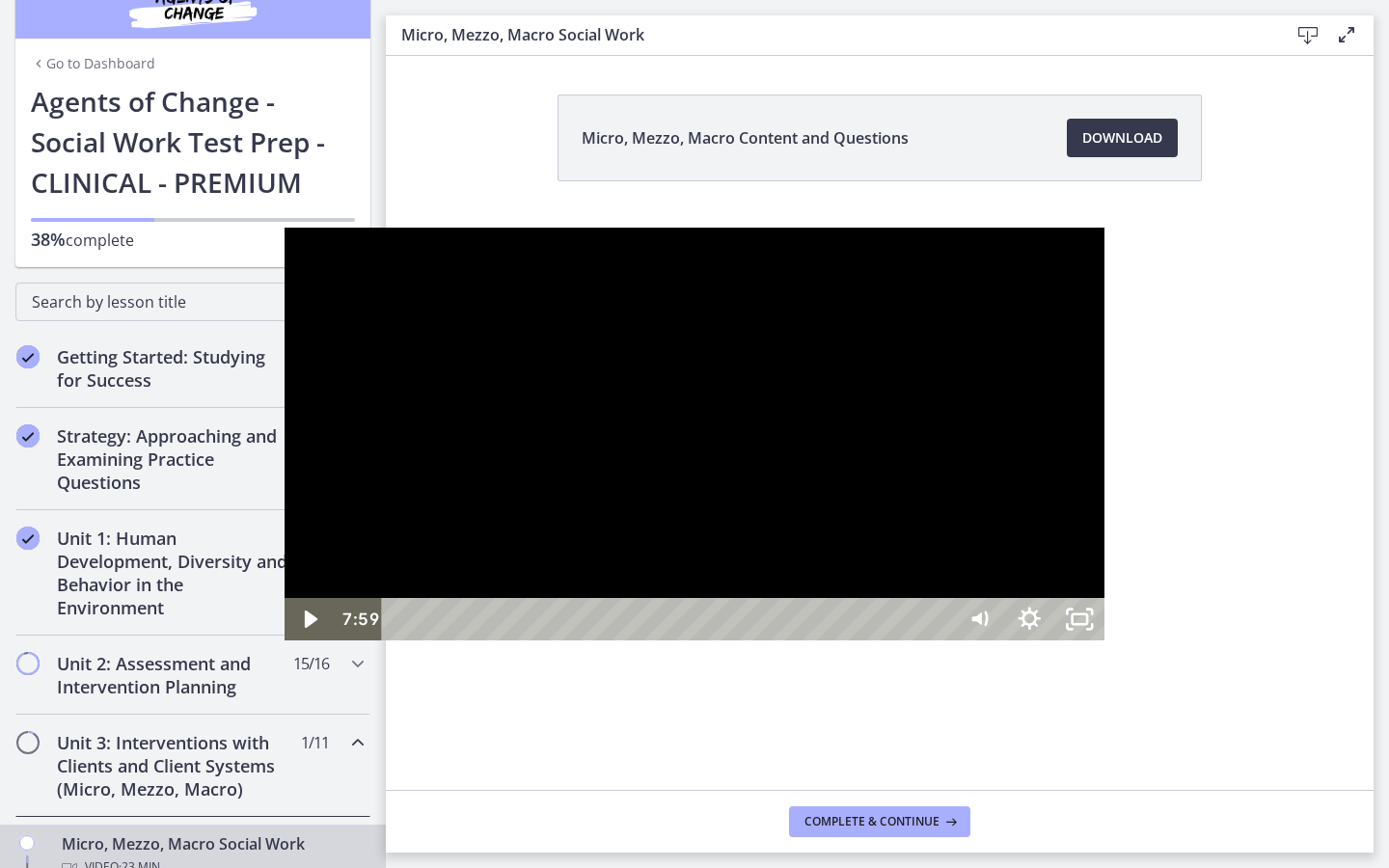 click at bounding box center (285, 228) 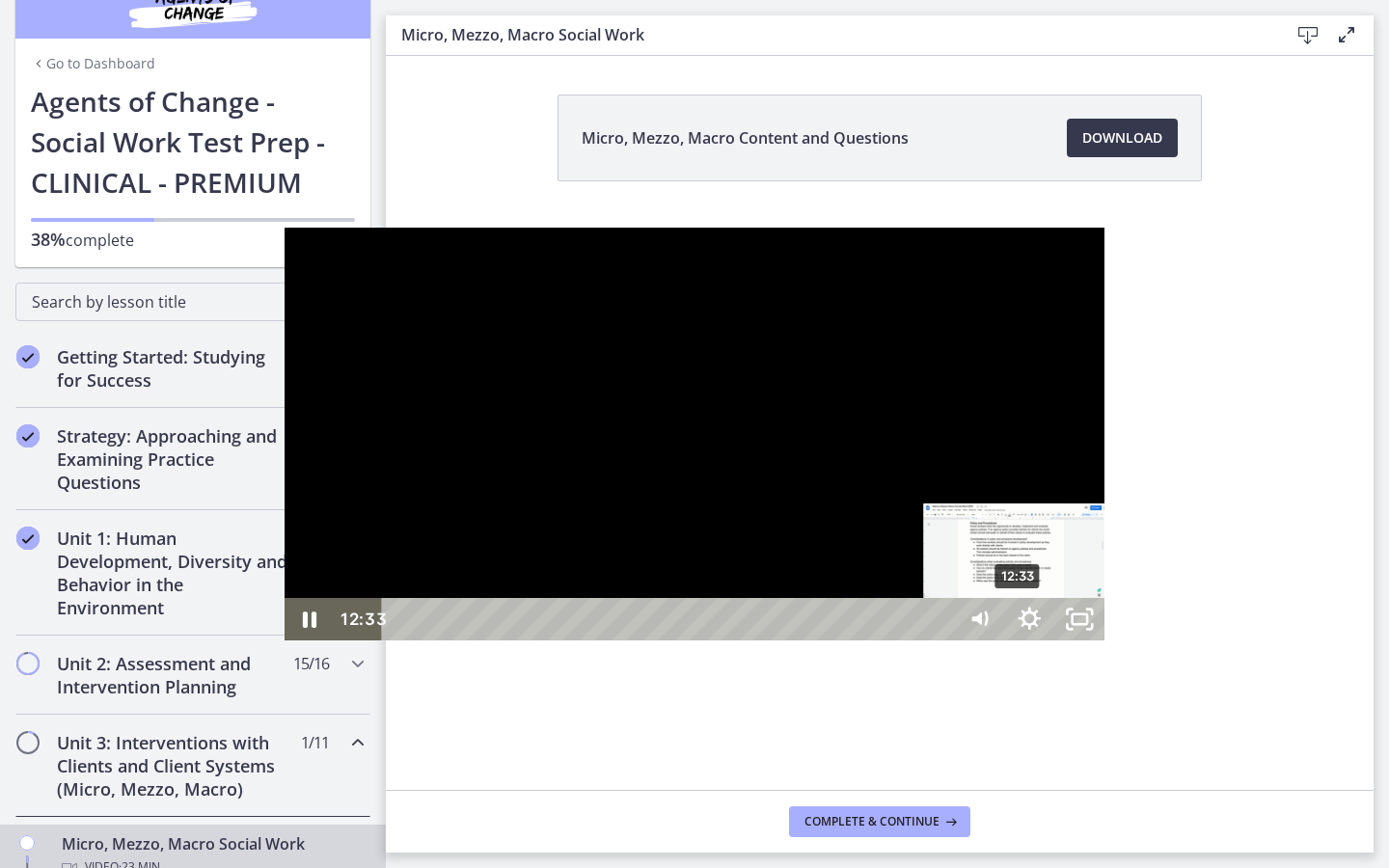 click at bounding box center (1018, 619) 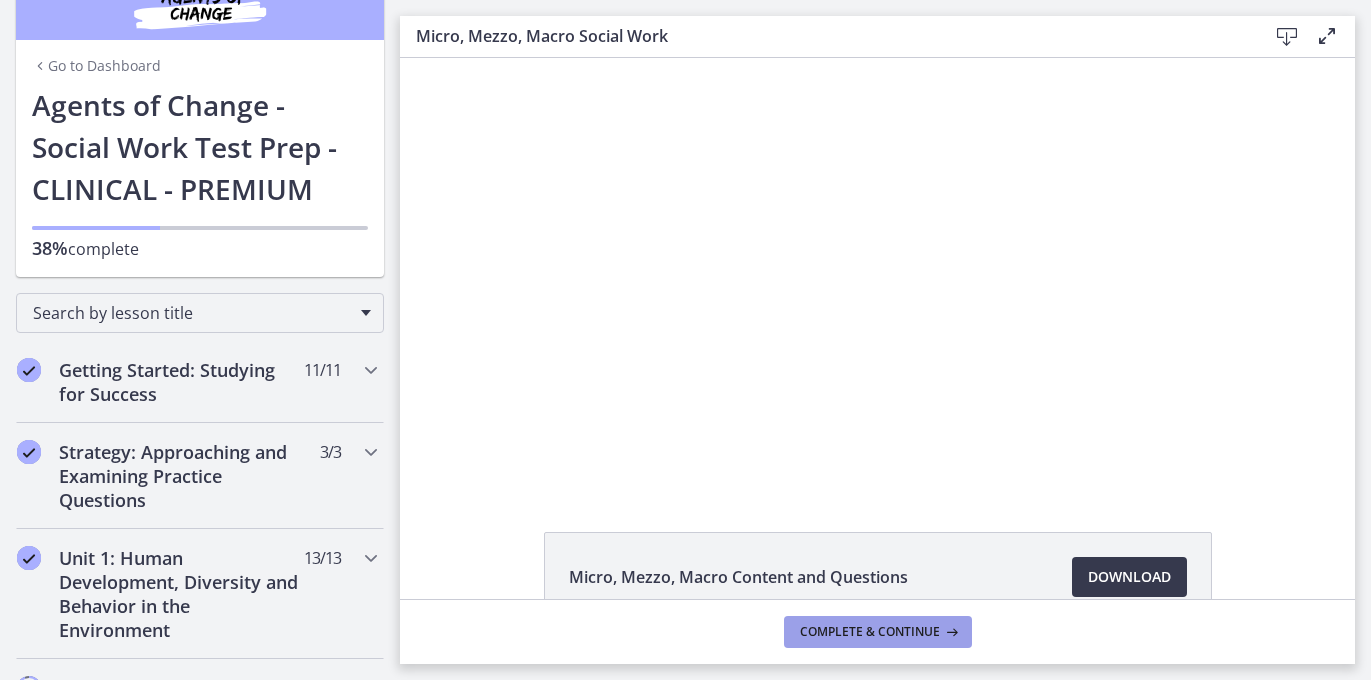 click on "Complete & continue" at bounding box center (870, 632) 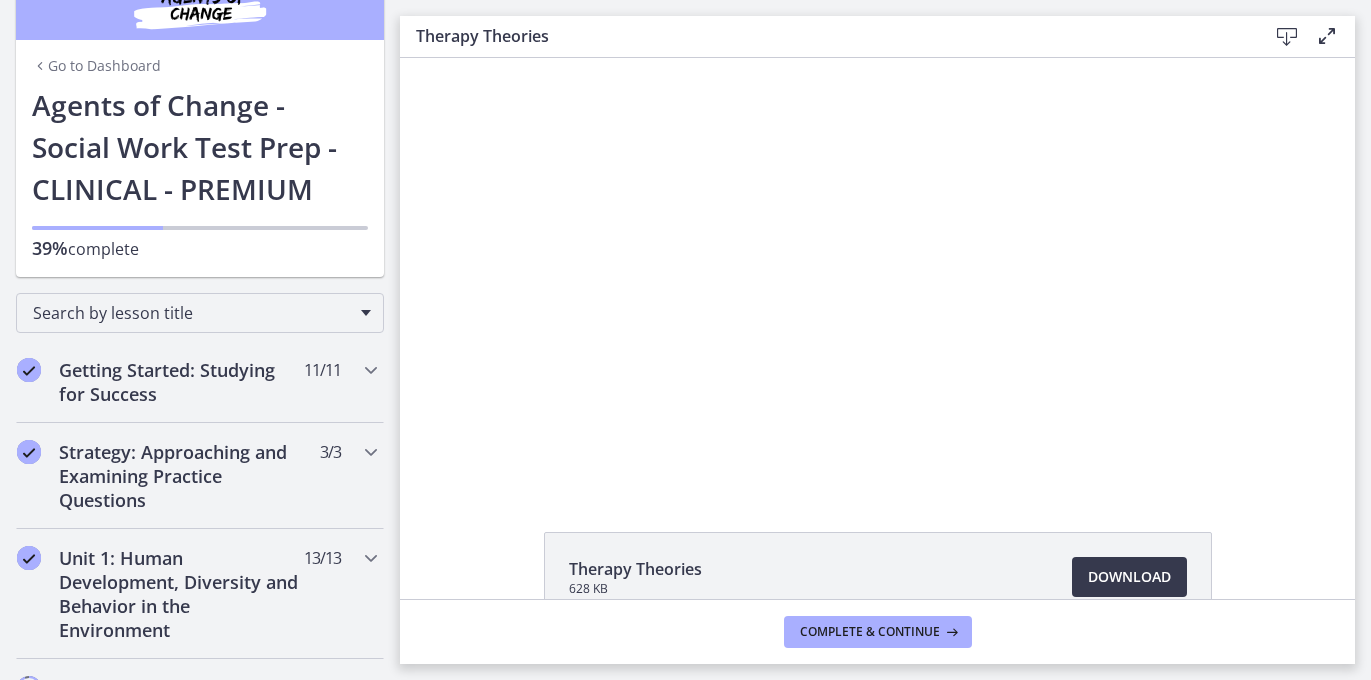 scroll, scrollTop: 0, scrollLeft: 0, axis: both 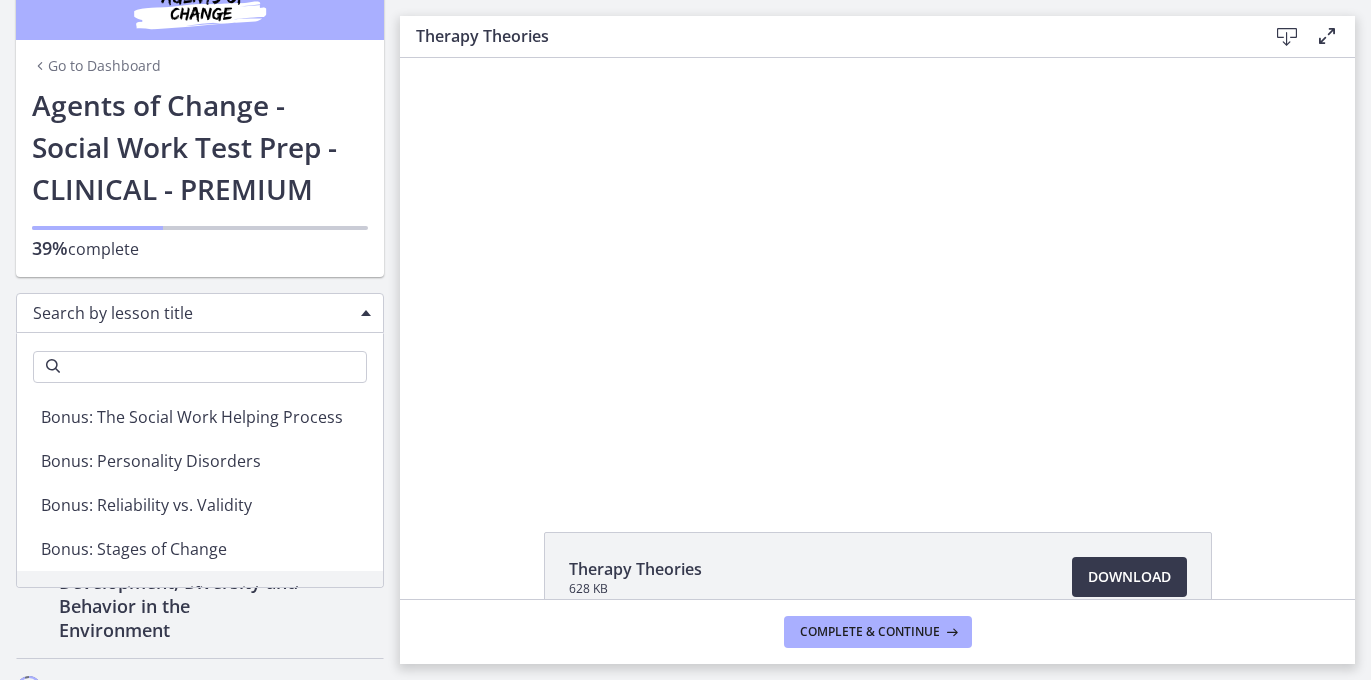 click on "Search by lesson title" at bounding box center (192, 313) 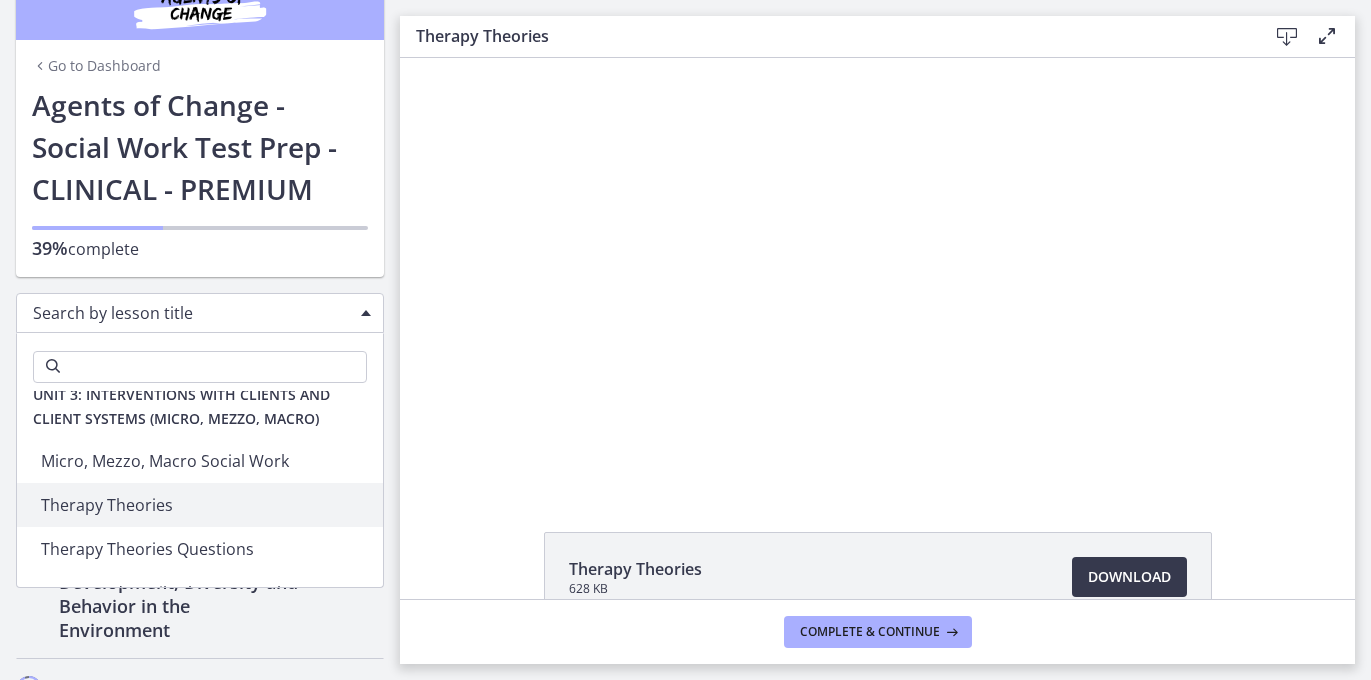 scroll, scrollTop: 2696, scrollLeft: 0, axis: vertical 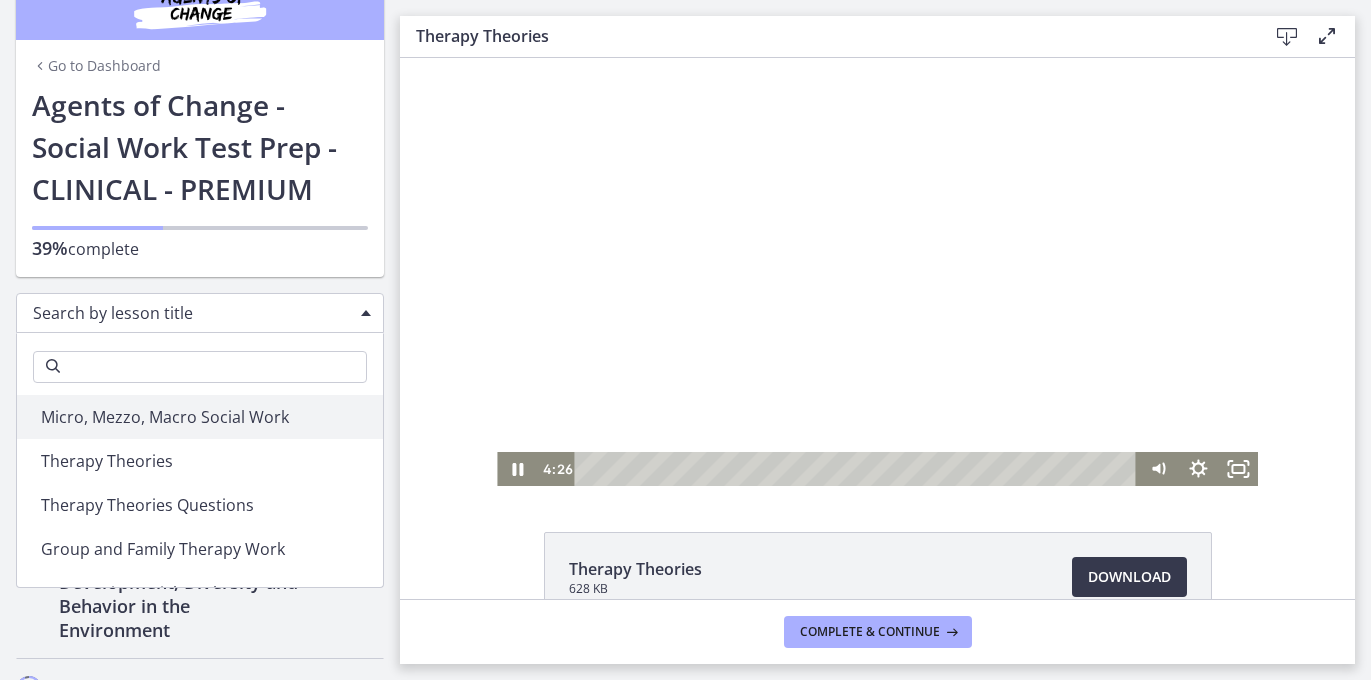 click at bounding box center [877, 272] 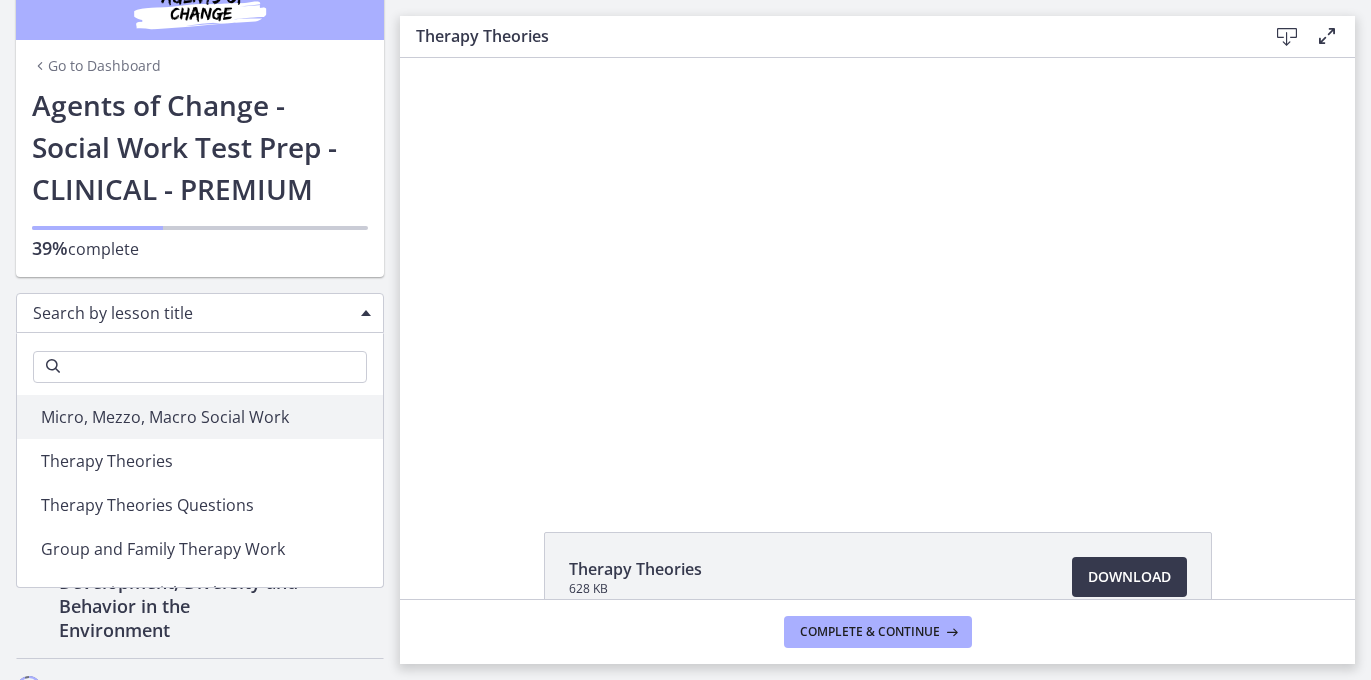 click at bounding box center (877, 272) 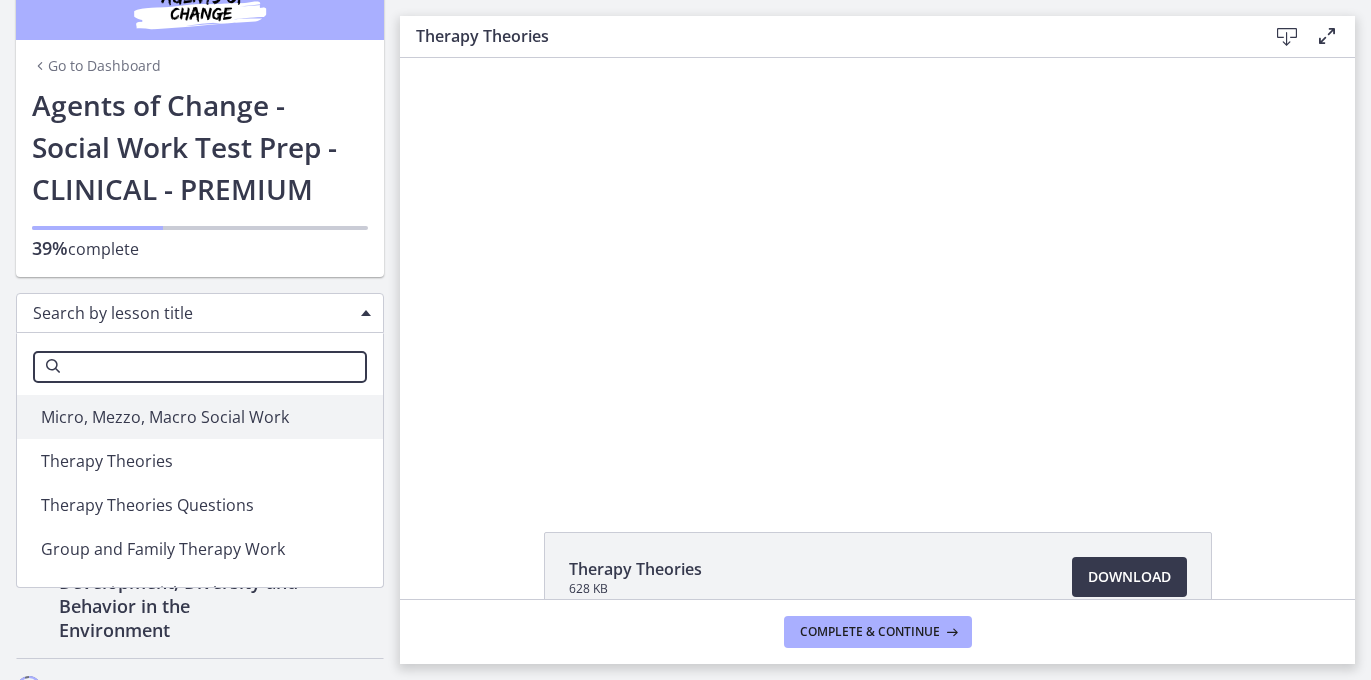 click on "Search" at bounding box center [200, 367] 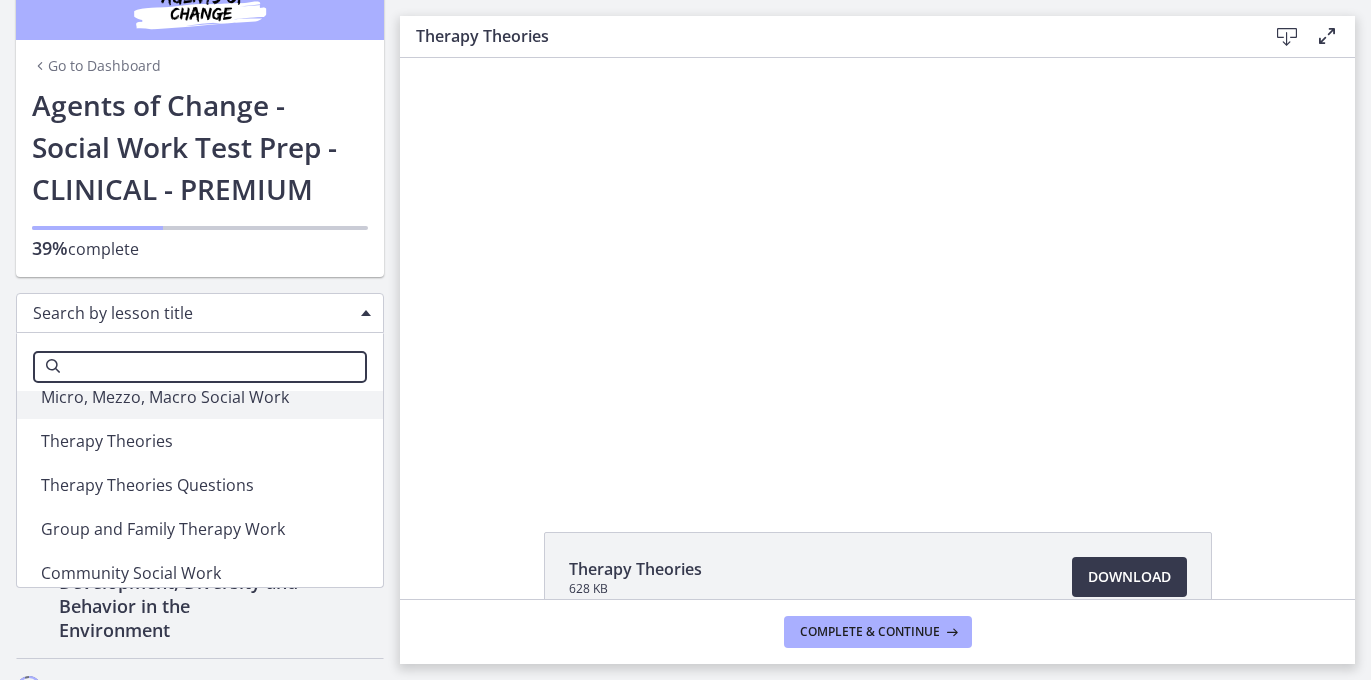 scroll, scrollTop: 2672, scrollLeft: 0, axis: vertical 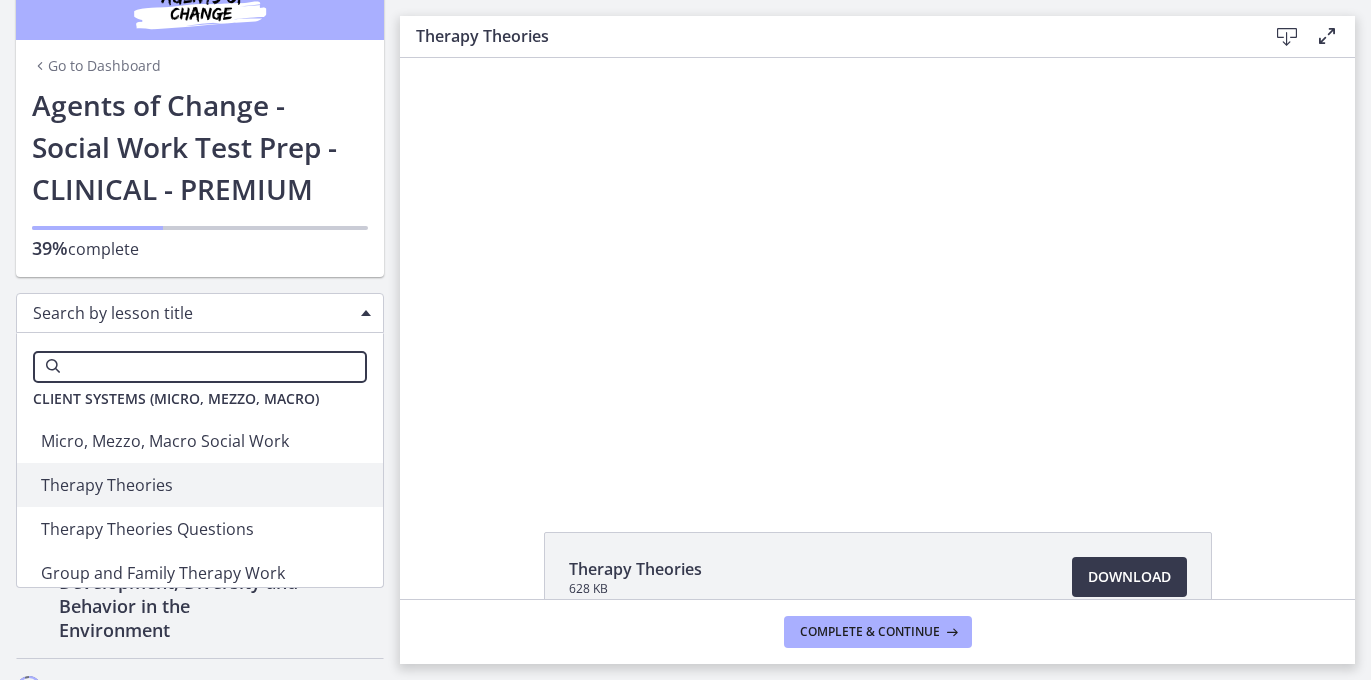 click on "Search" at bounding box center [200, 367] 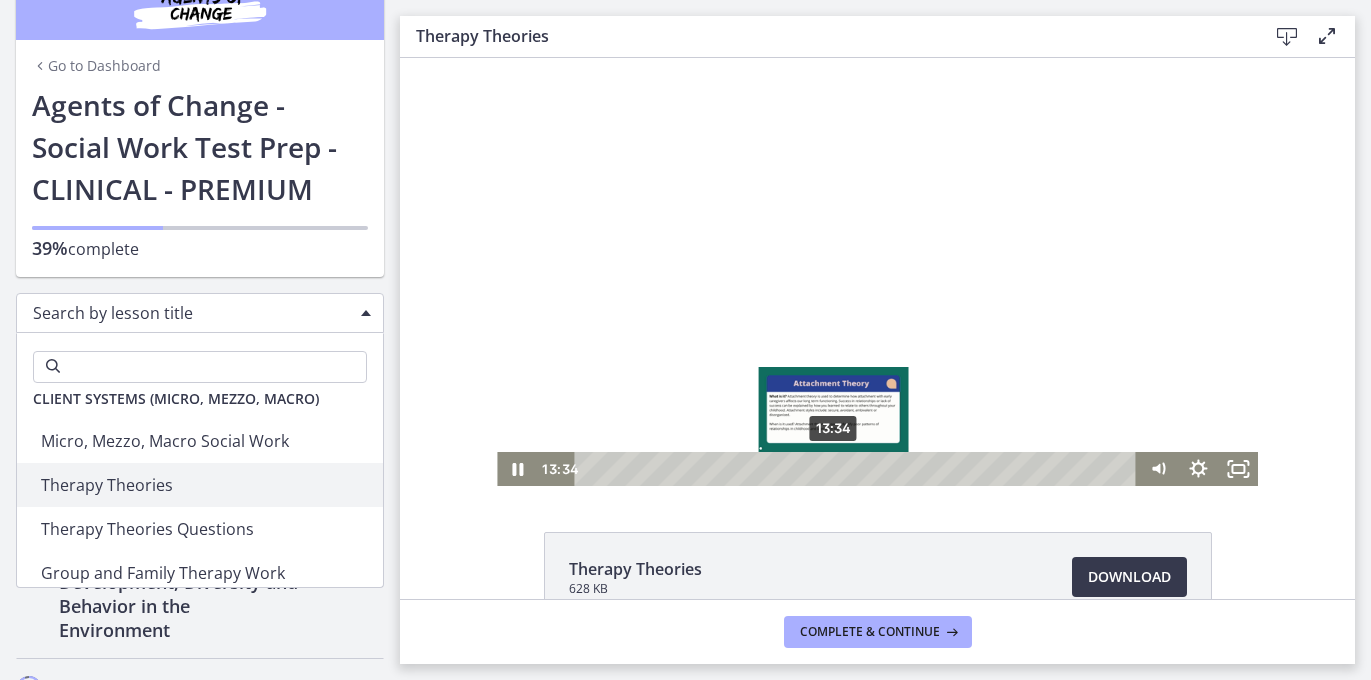 click on "13:34" at bounding box center (859, 469) 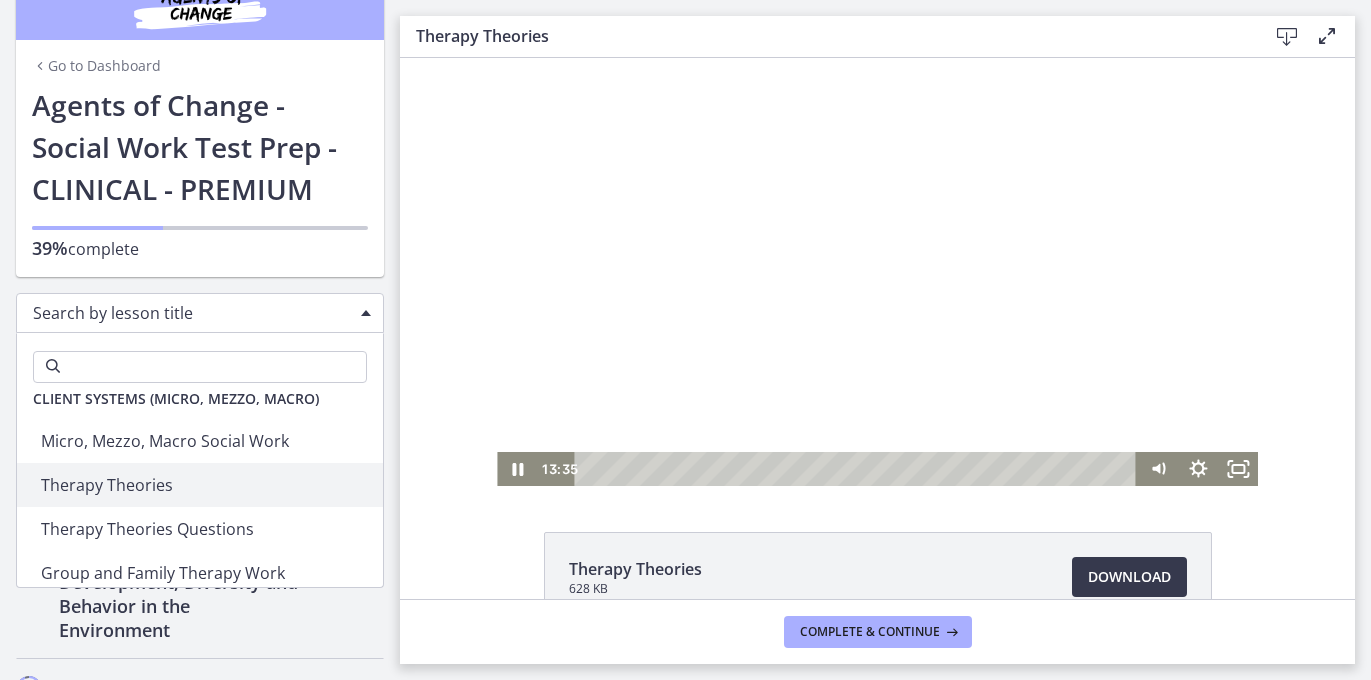click at bounding box center (877, 272) 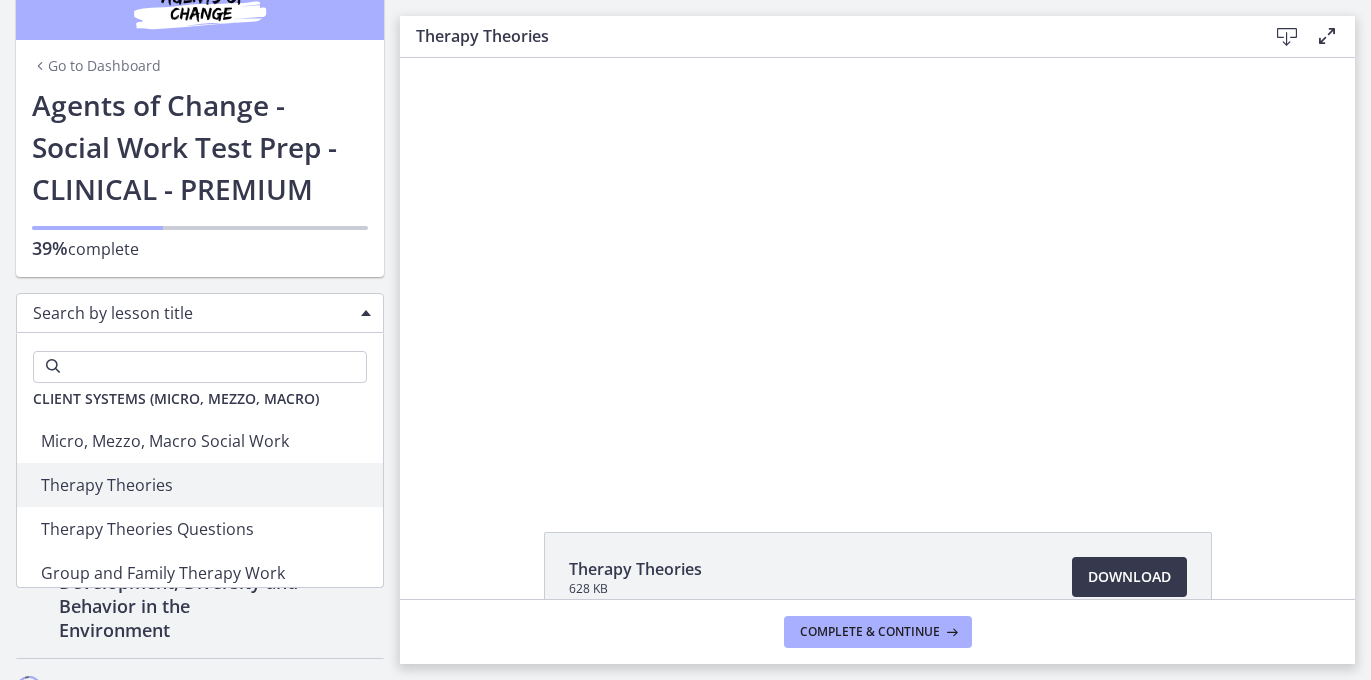 click at bounding box center [877, 272] 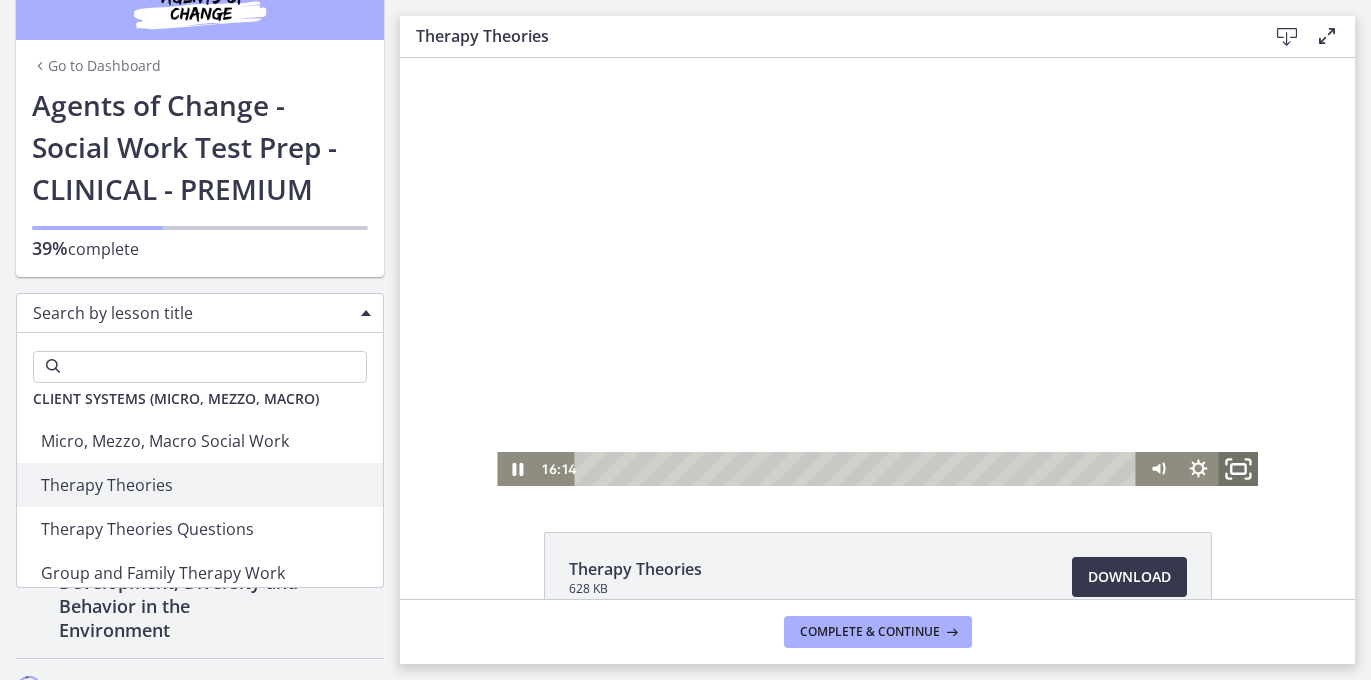 click 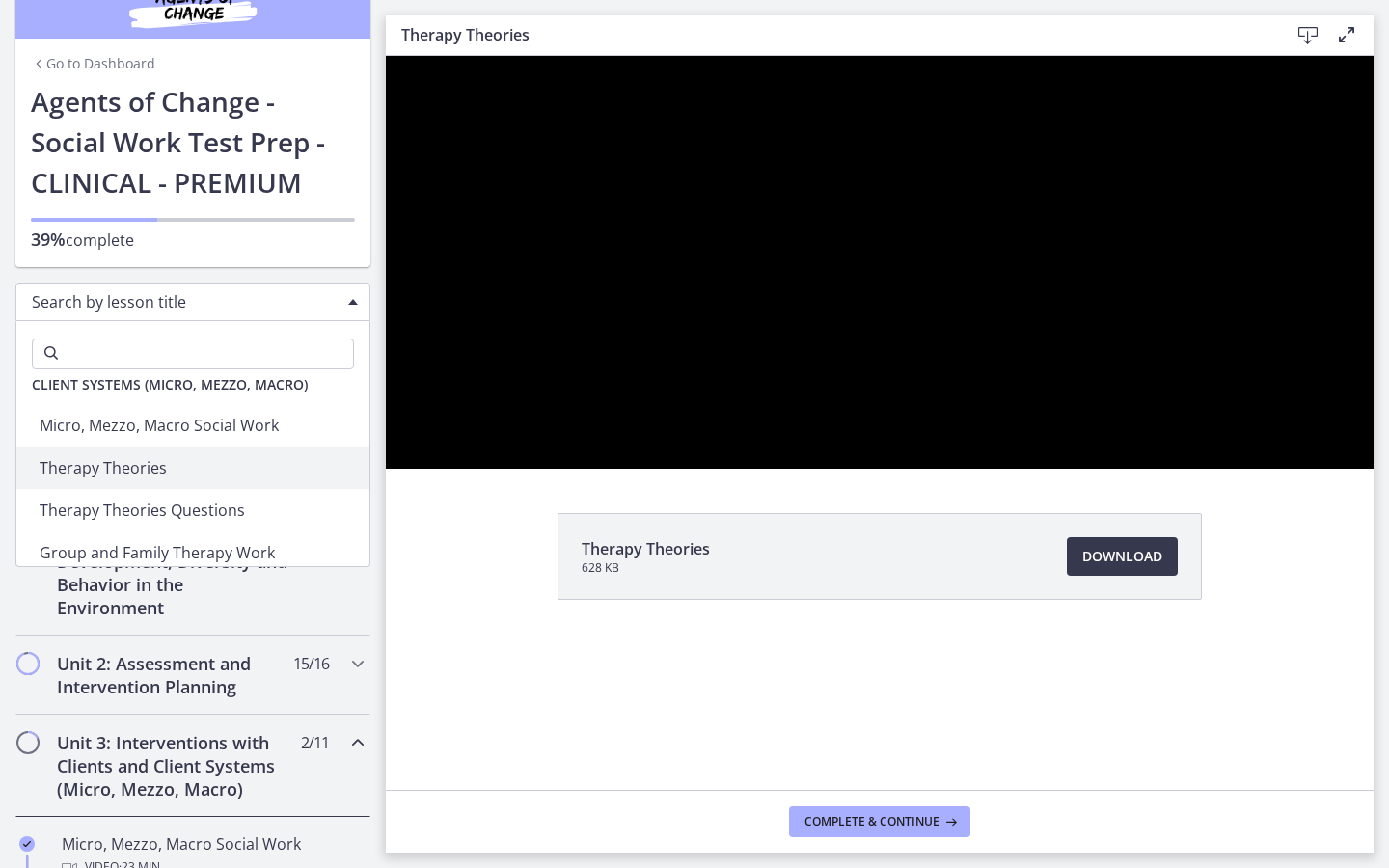 drag, startPoint x: 1635, startPoint y: 649, endPoint x: 1624, endPoint y: 637, distance: 16.27882 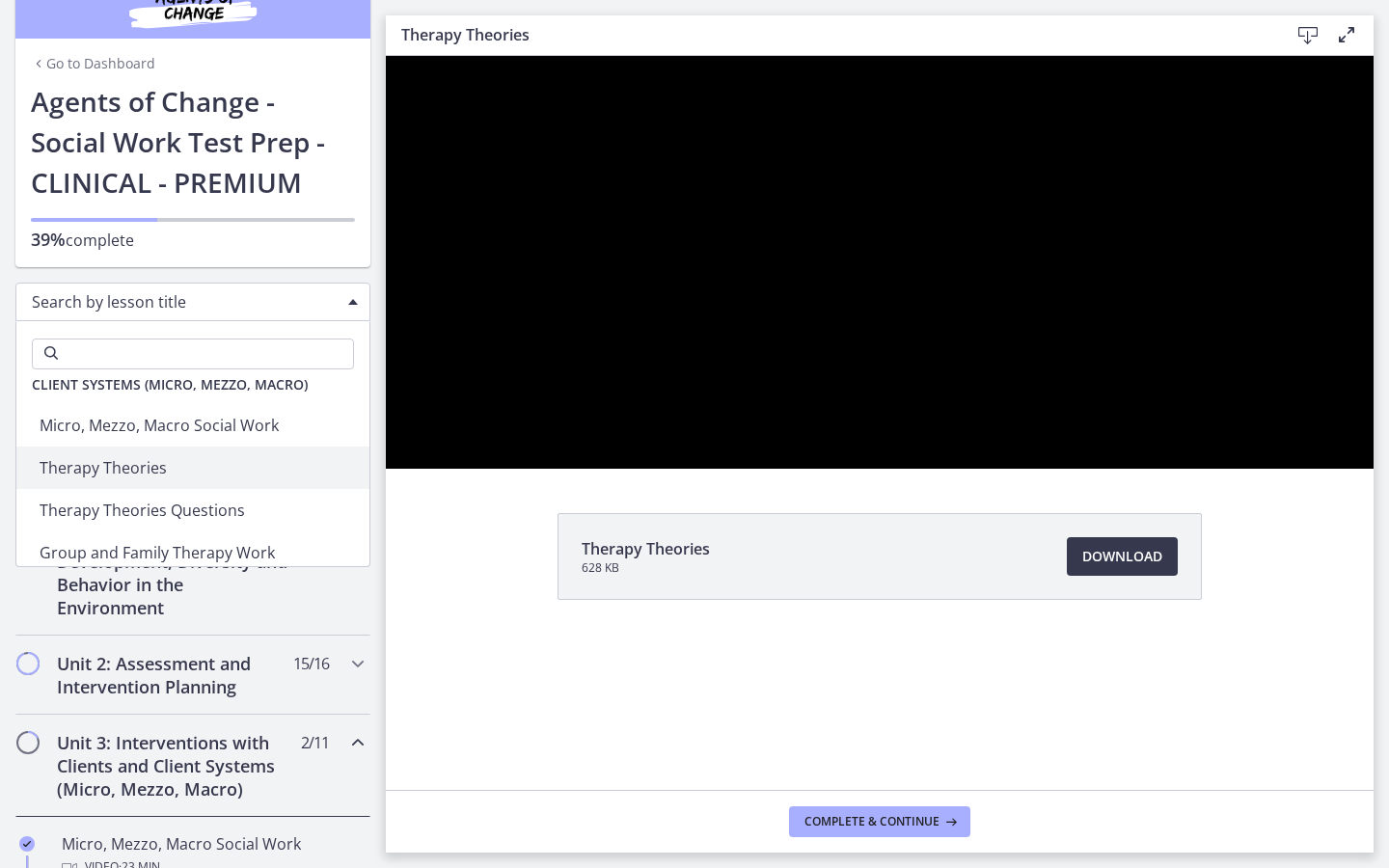 click at bounding box center [880, 262] 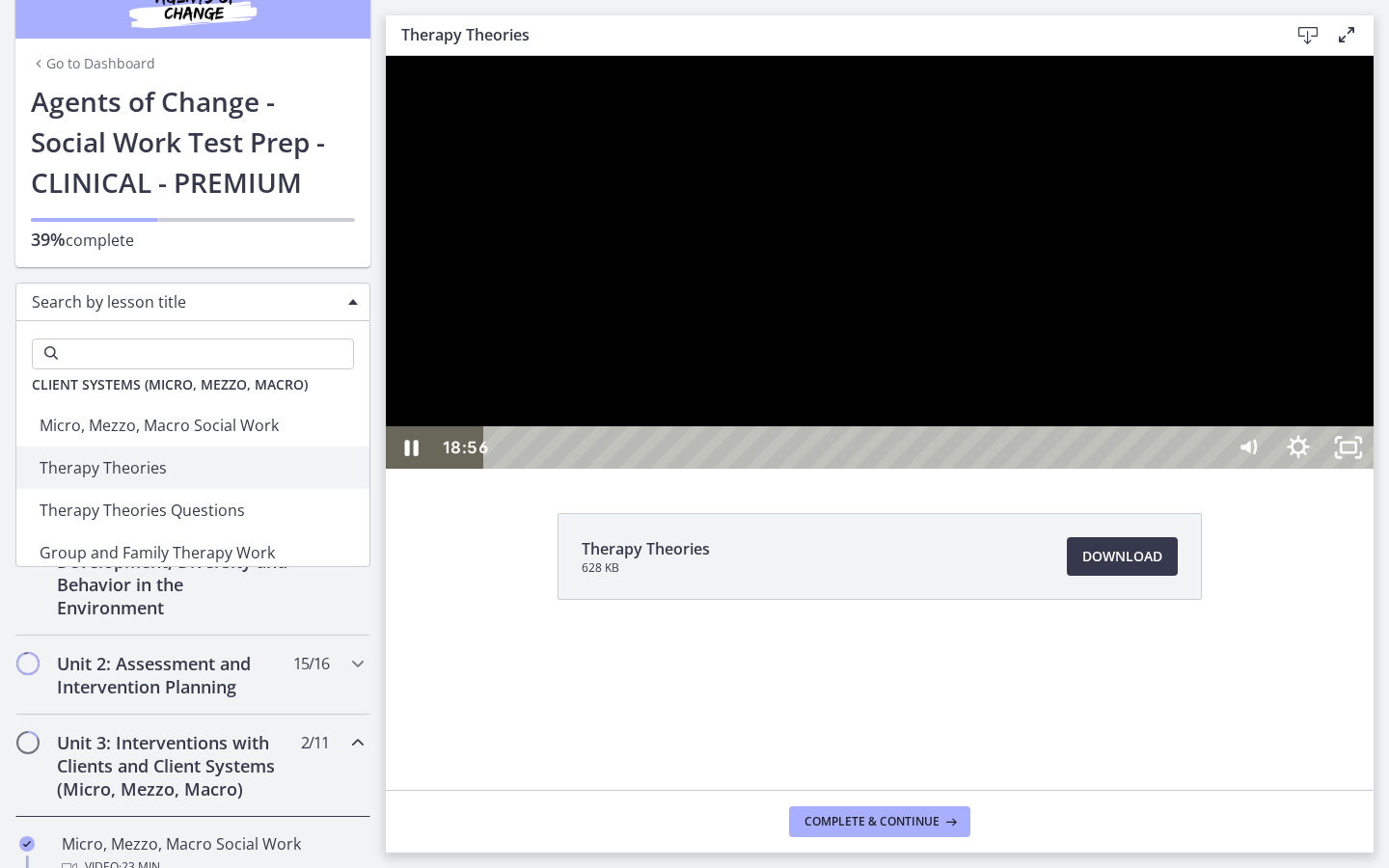 click at bounding box center (880, 262) 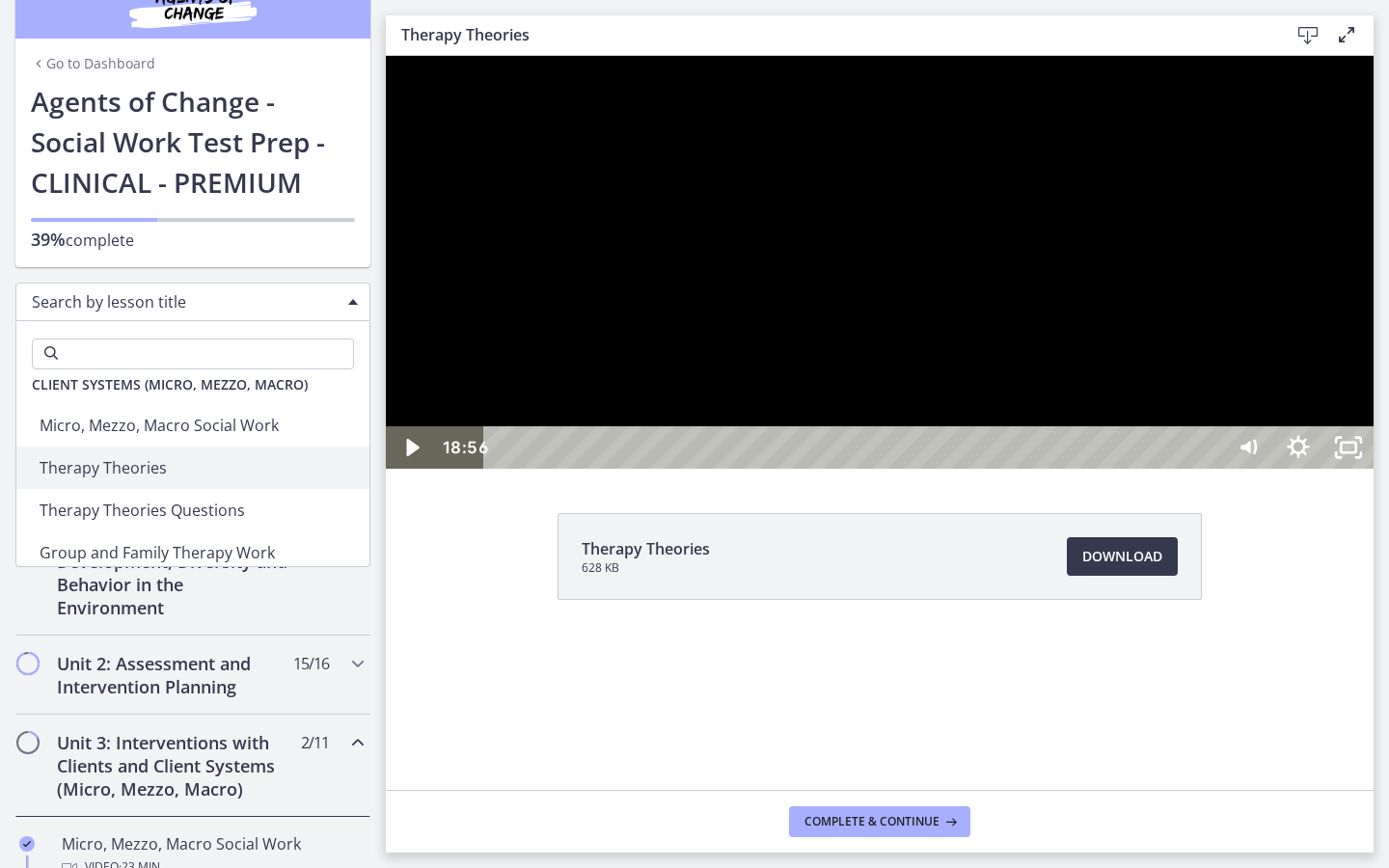 click at bounding box center (880, 262) 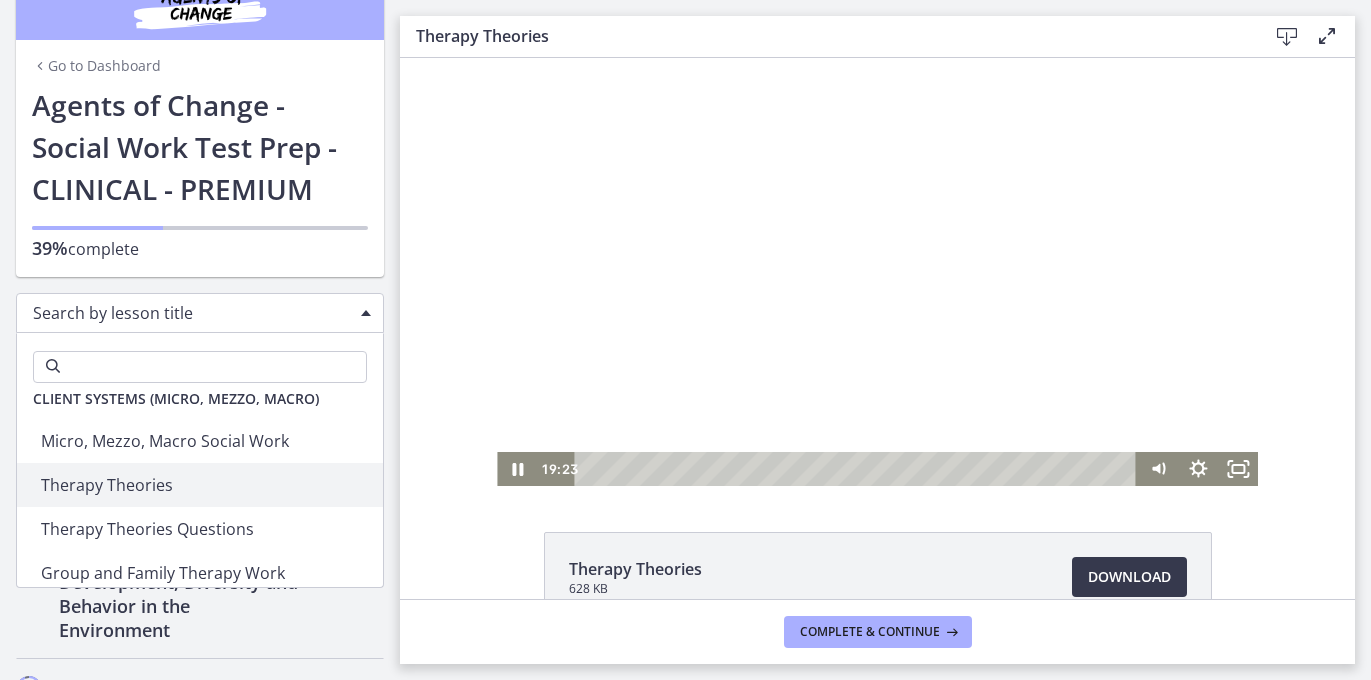 click at bounding box center [877, 272] 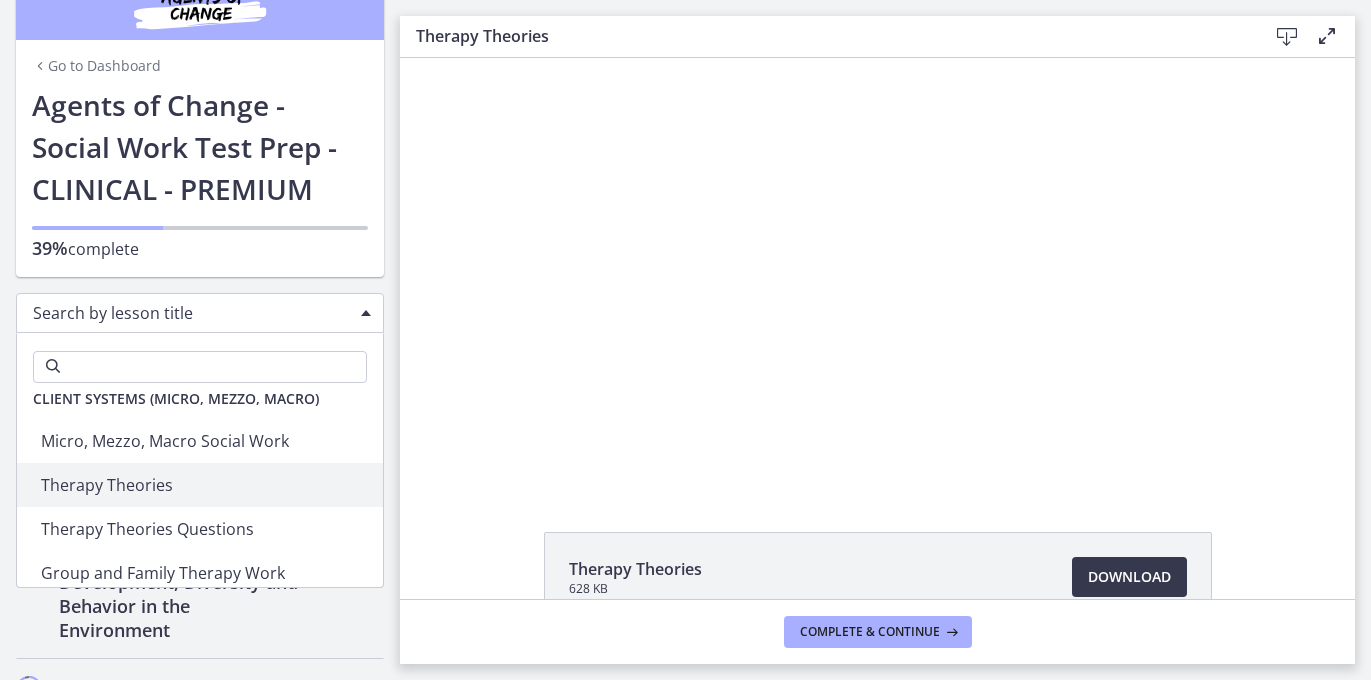 click at bounding box center (877, 272) 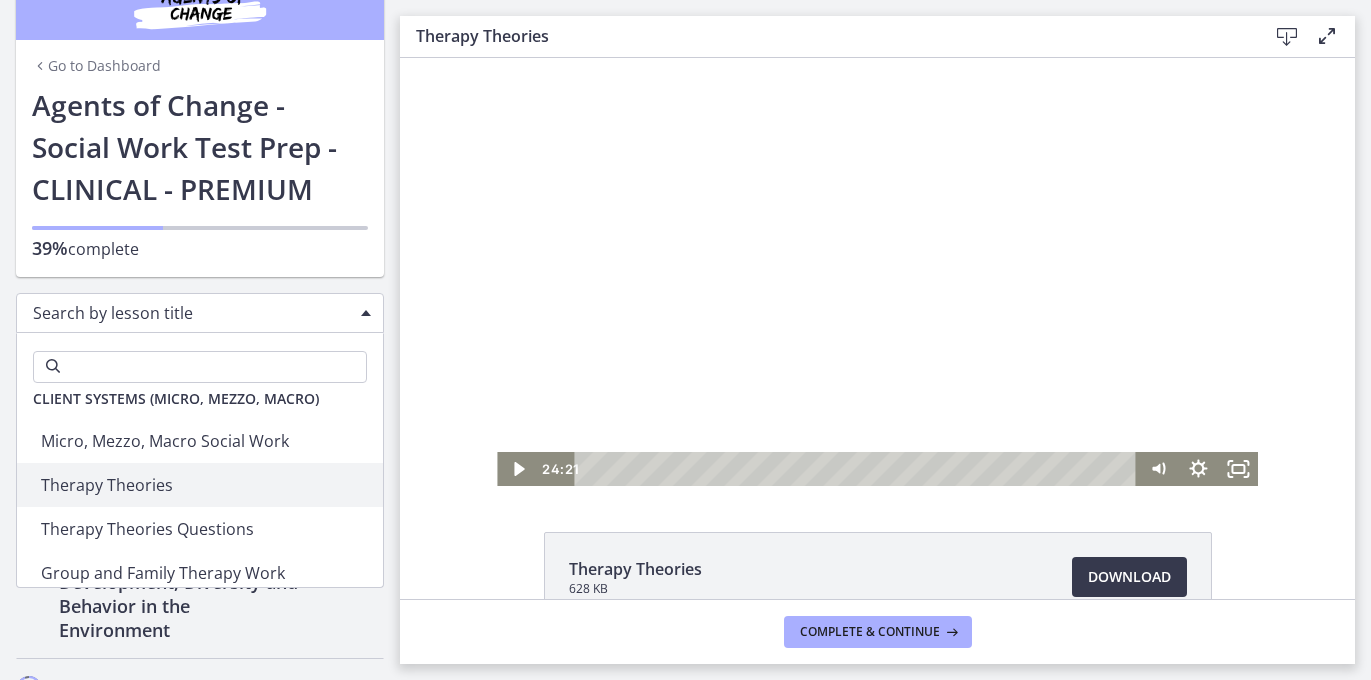 click at bounding box center [877, 272] 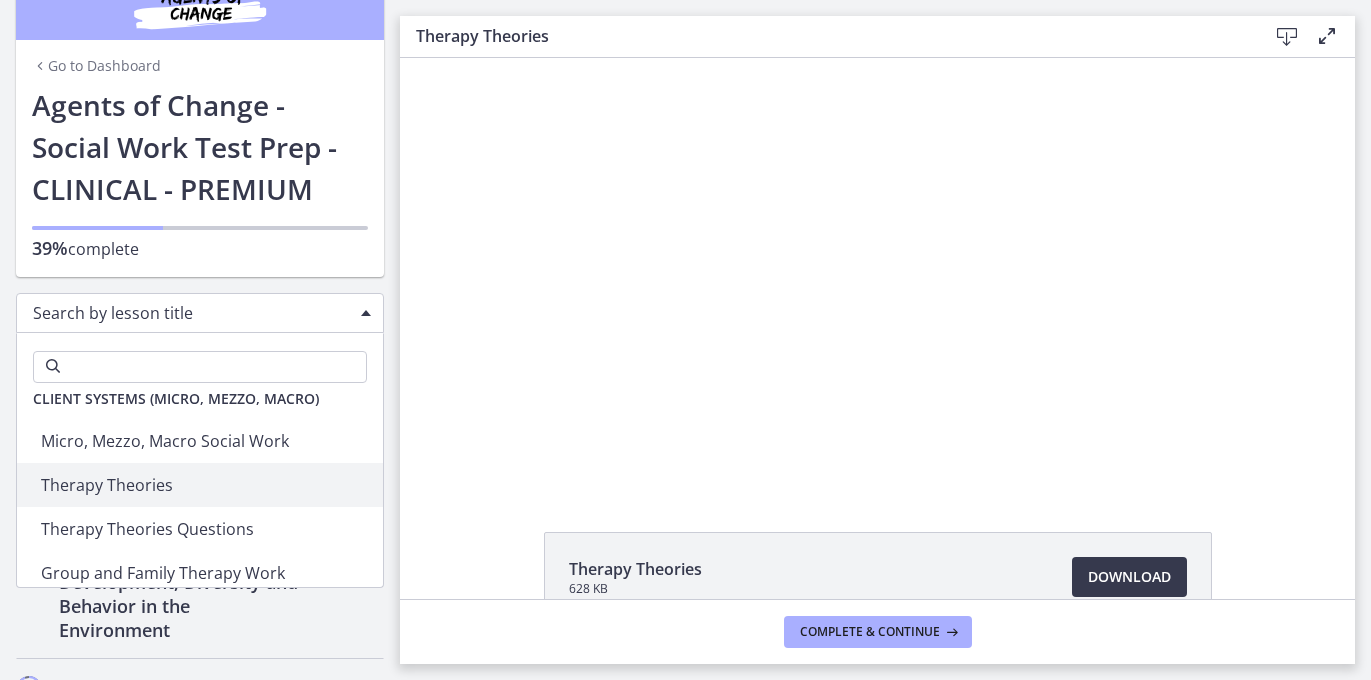 click at bounding box center (877, 272) 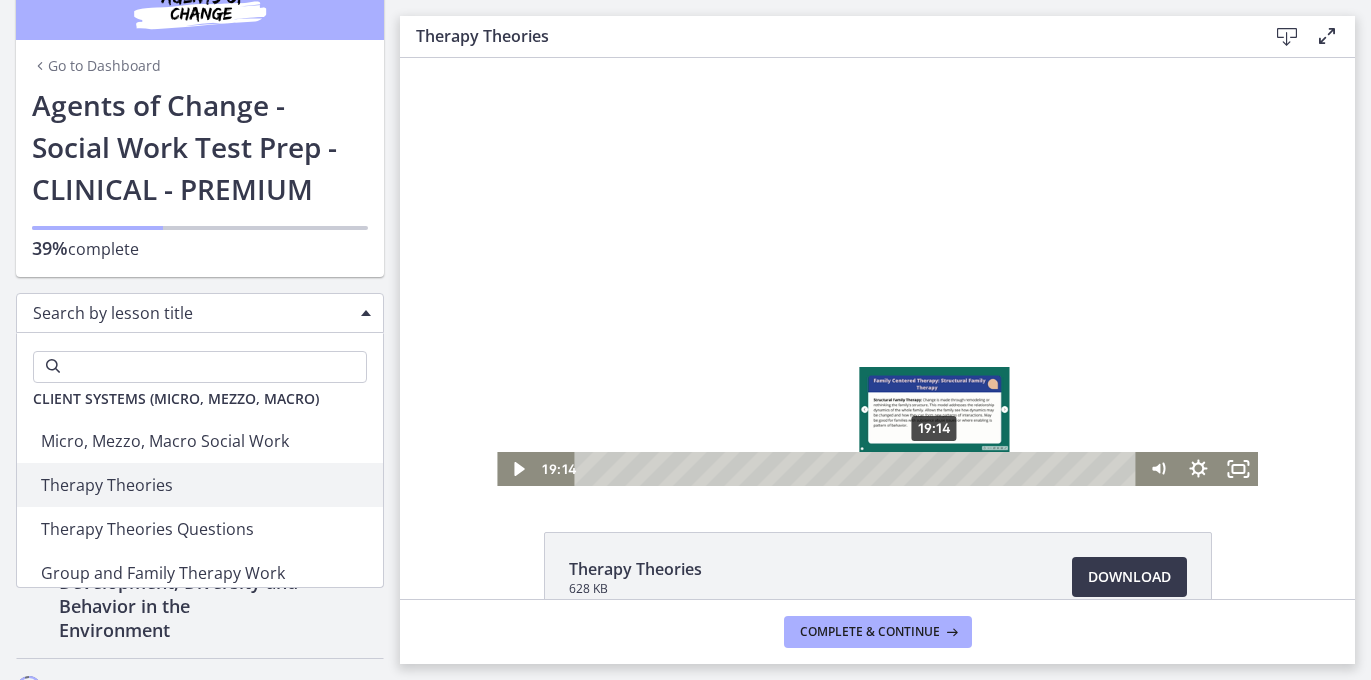 click on "19:14" at bounding box center (859, 469) 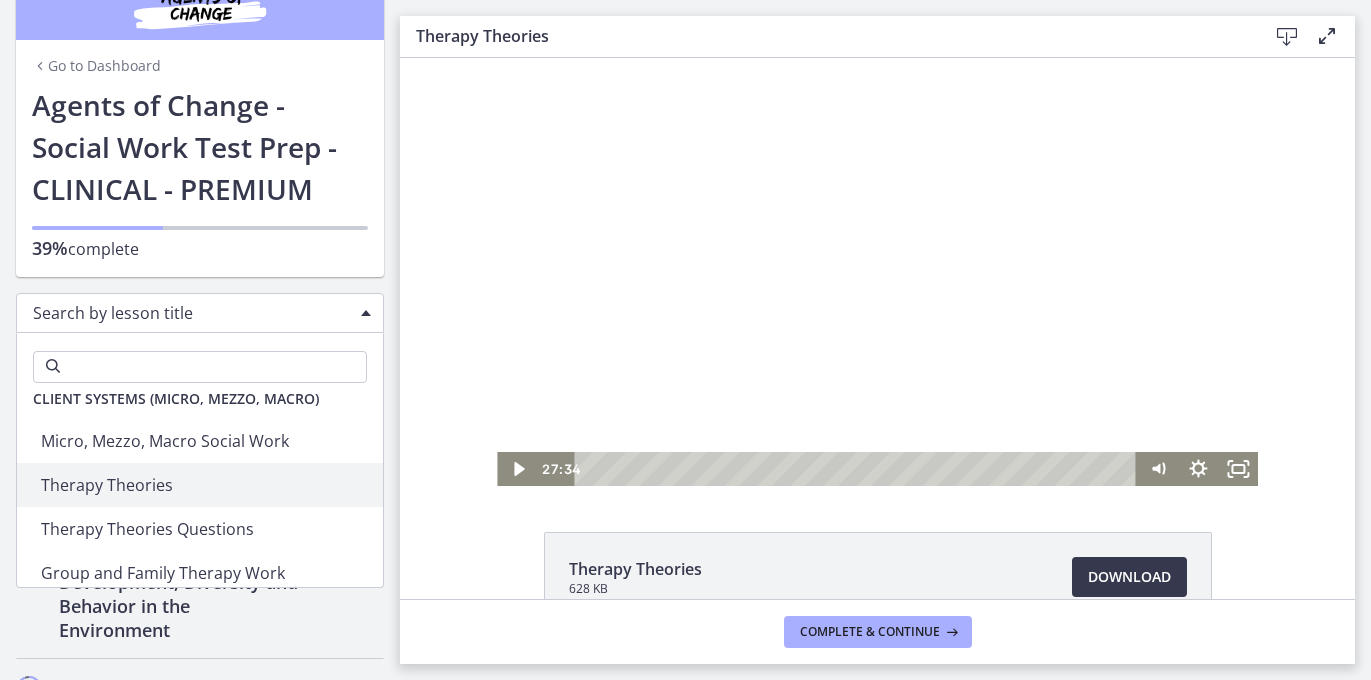 drag, startPoint x: 934, startPoint y: 470, endPoint x: 1086, endPoint y: 427, distance: 157.96518 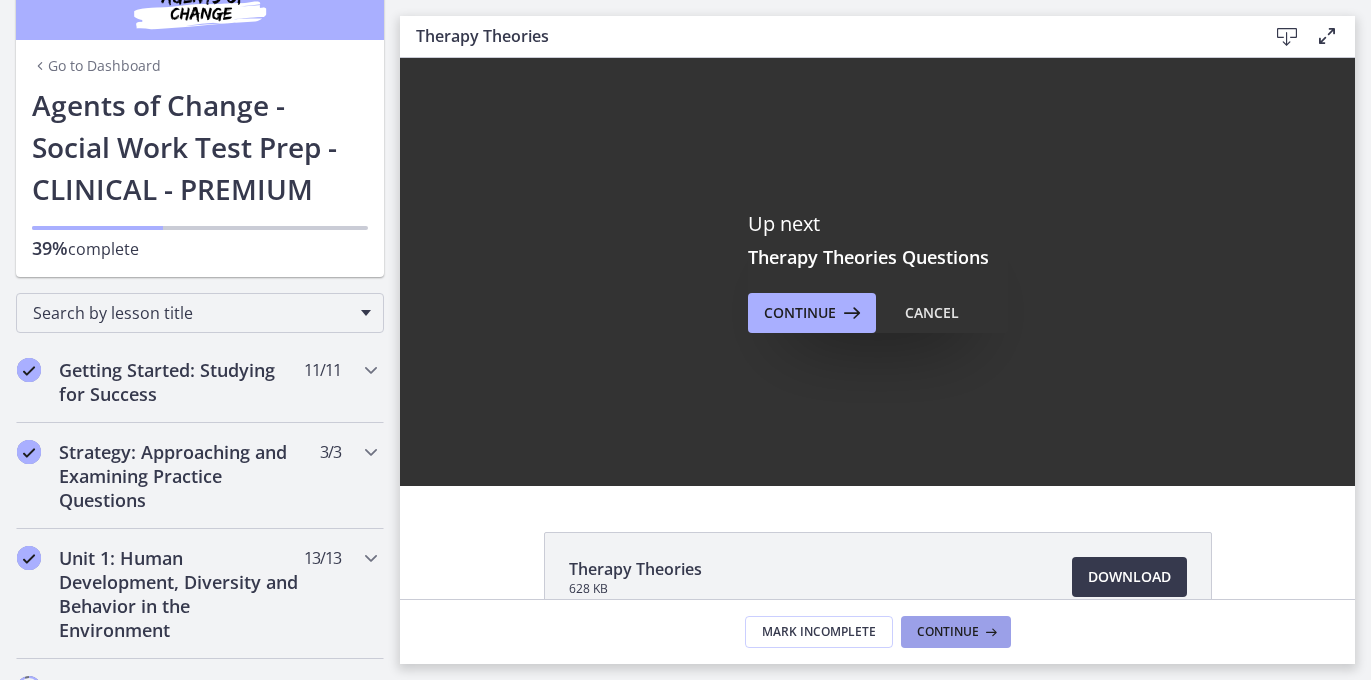 click on "Continue" at bounding box center [948, 632] 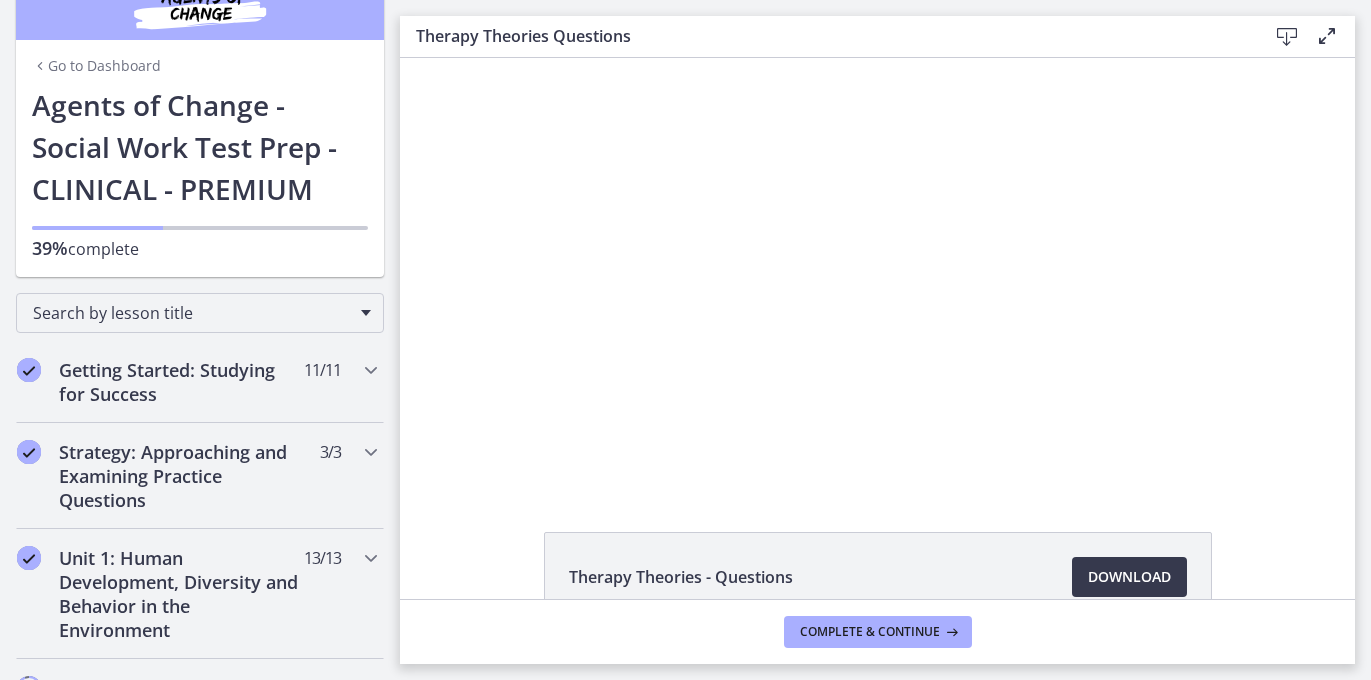 scroll, scrollTop: 0, scrollLeft: 0, axis: both 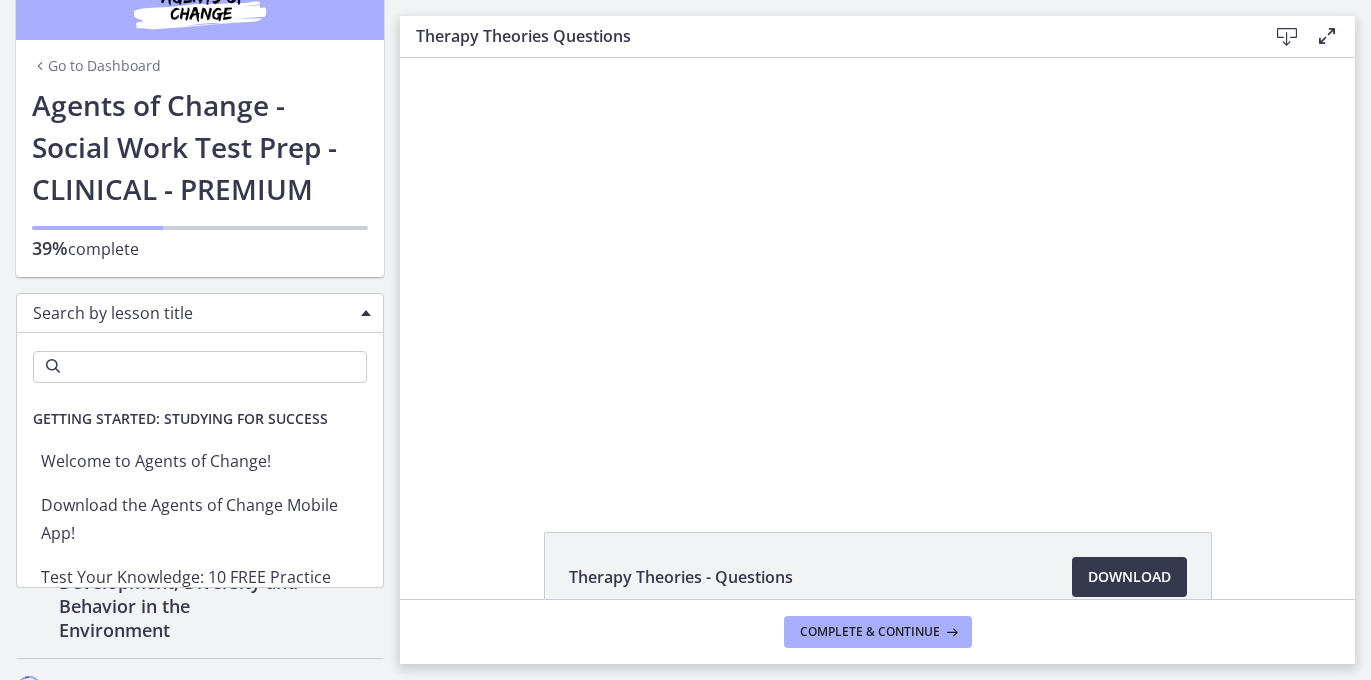 click on "Search by lesson title" at bounding box center [192, 313] 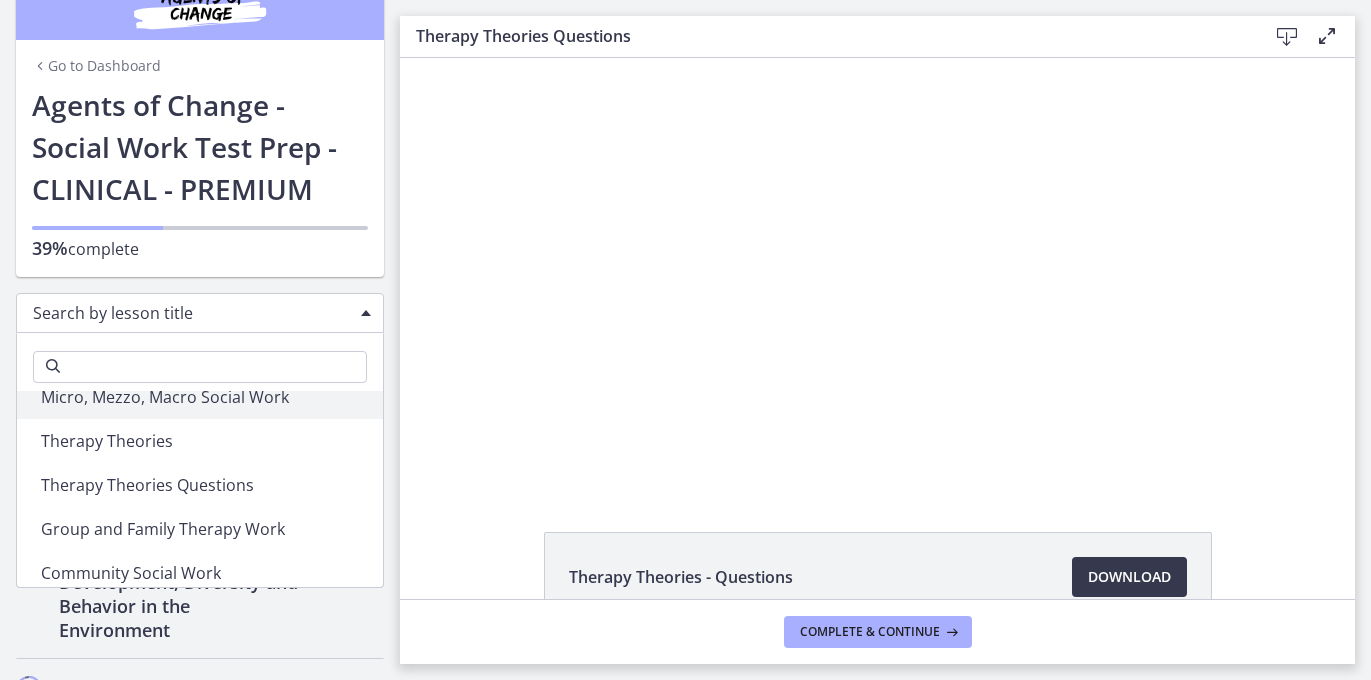 scroll, scrollTop: 2672, scrollLeft: 0, axis: vertical 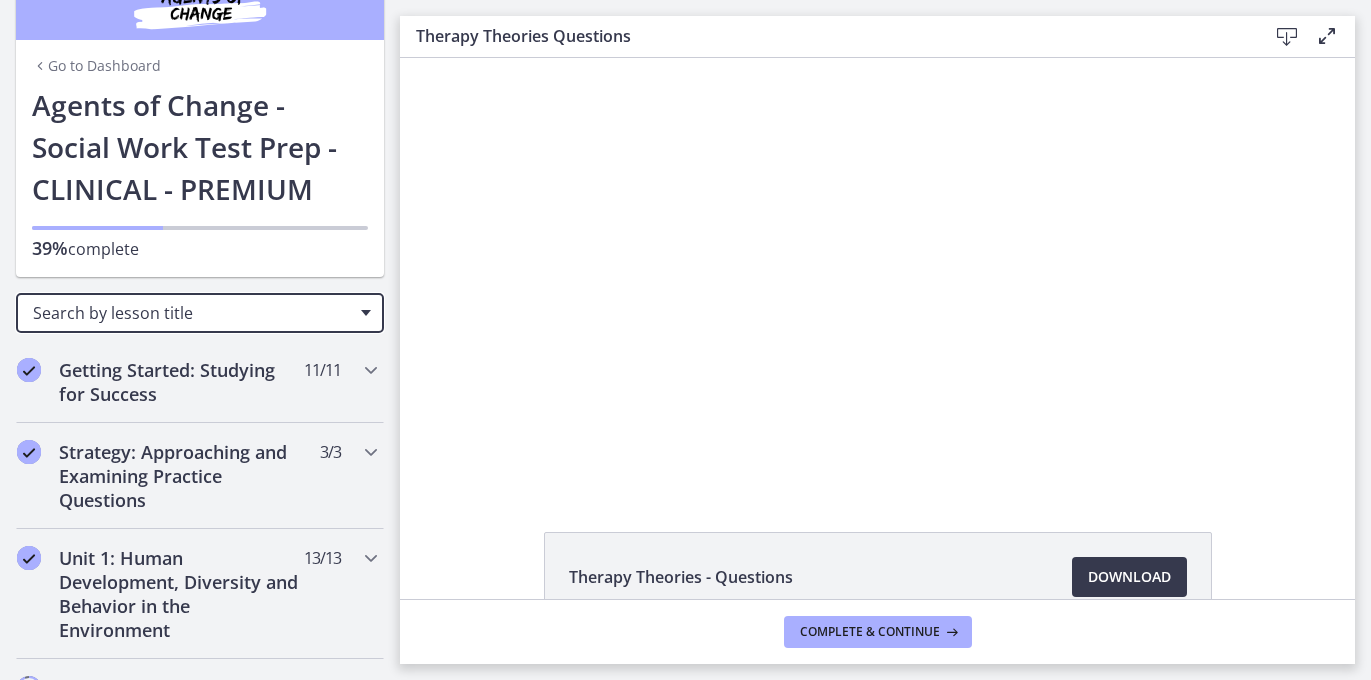 click on "Search by lesson title" at bounding box center [192, 313] 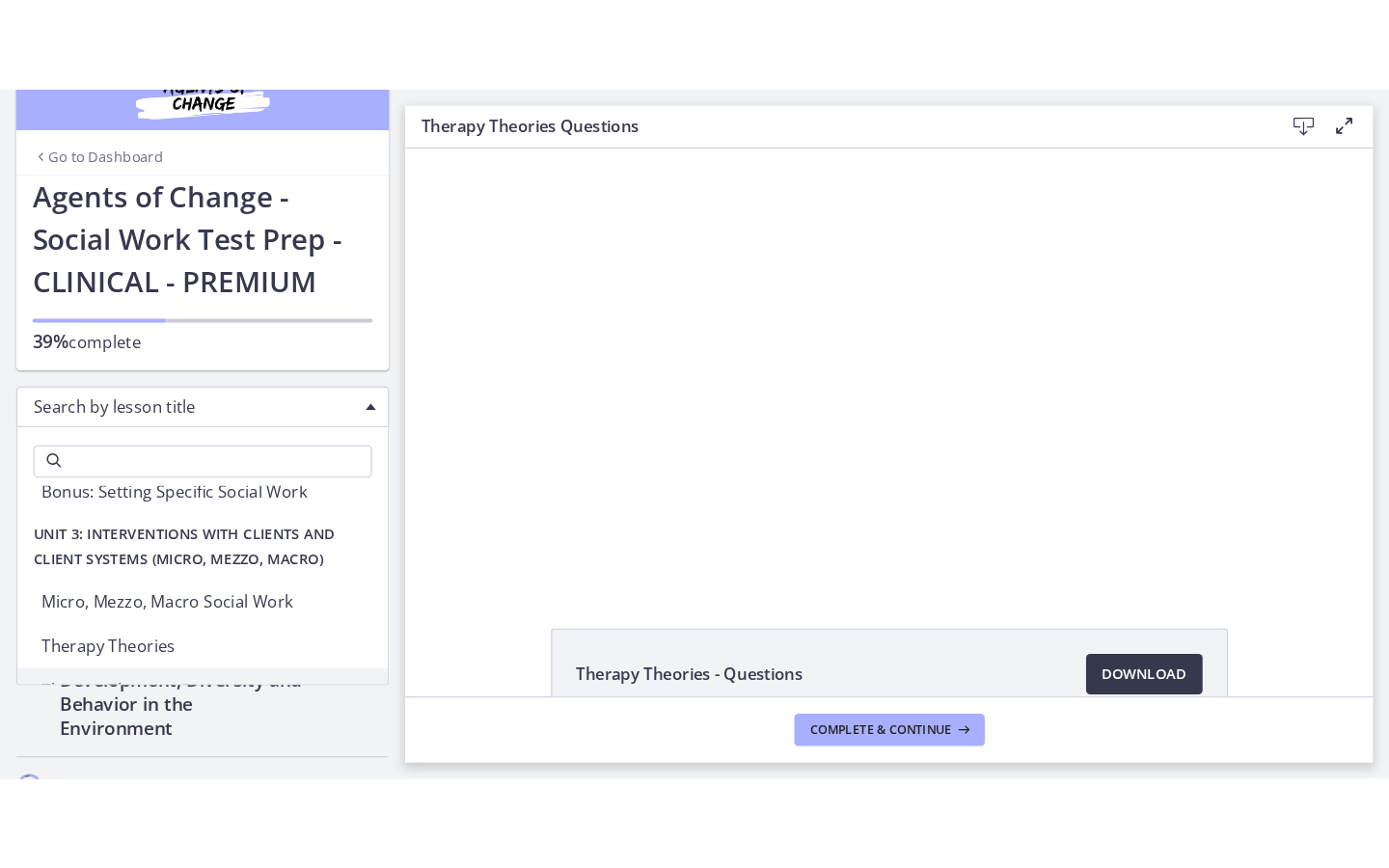scroll, scrollTop: 2558, scrollLeft: 0, axis: vertical 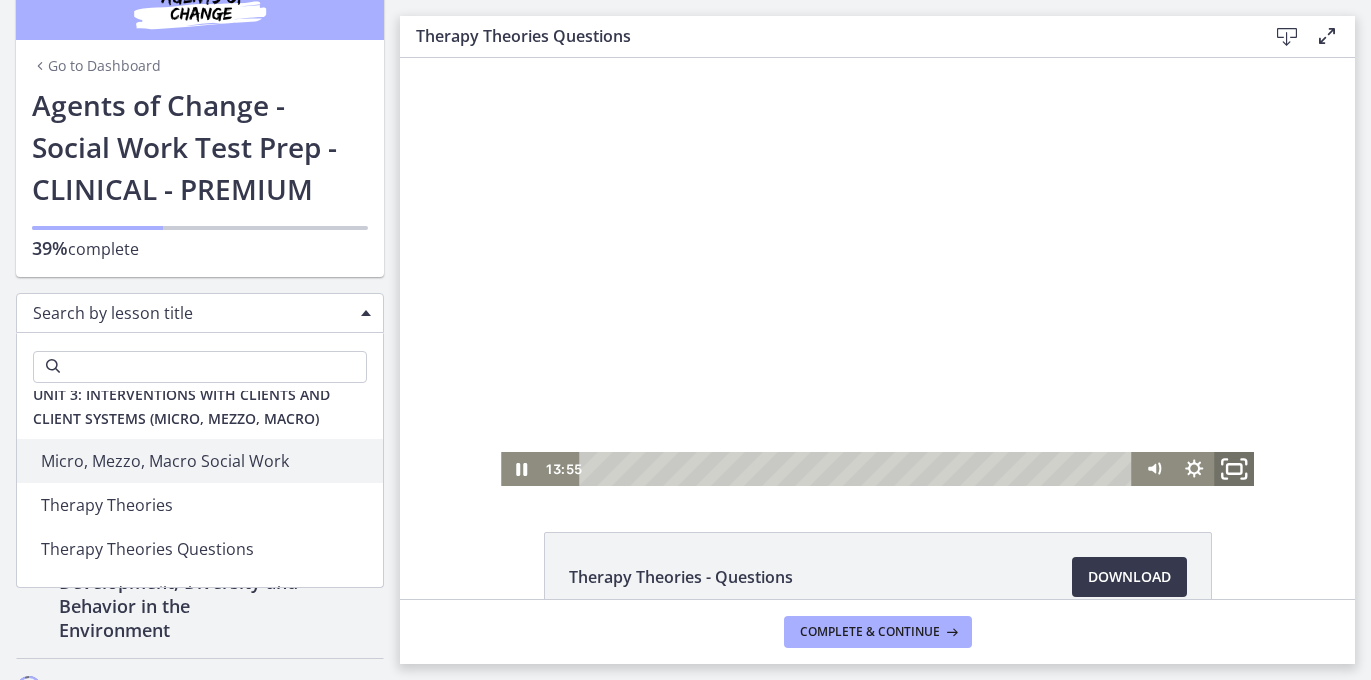 click 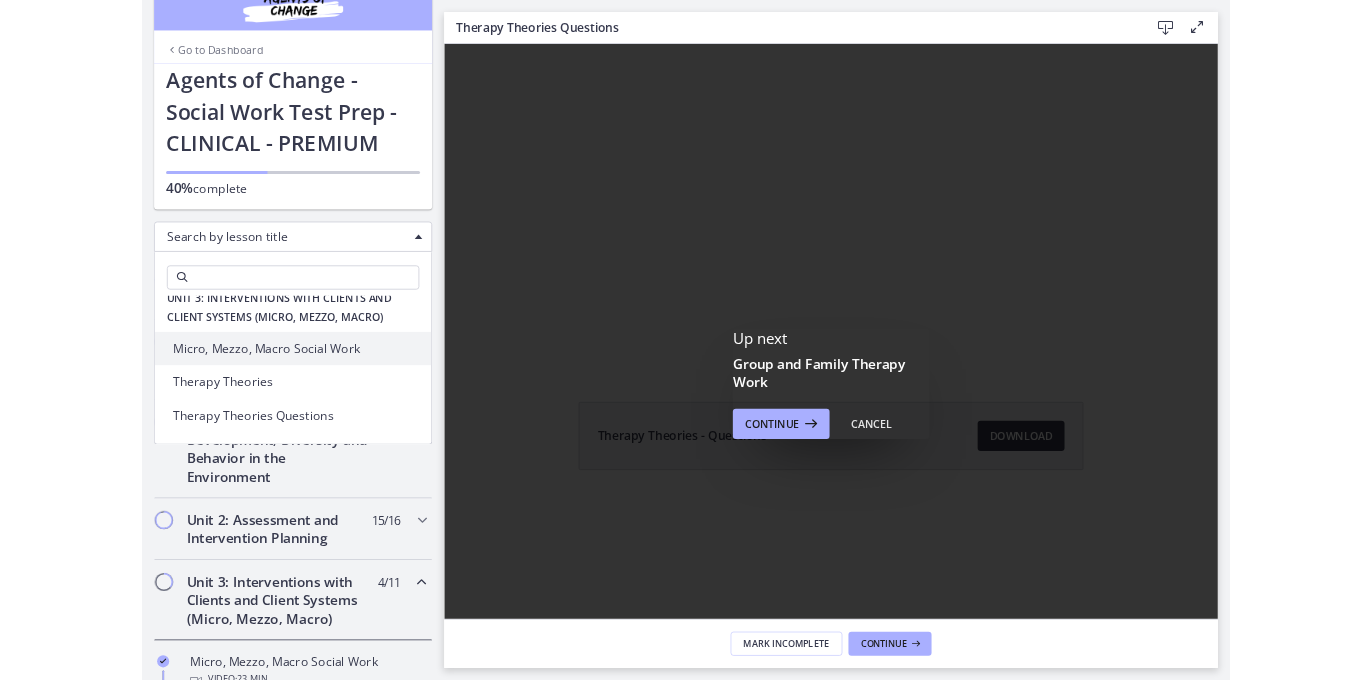 scroll, scrollTop: 0, scrollLeft: 0, axis: both 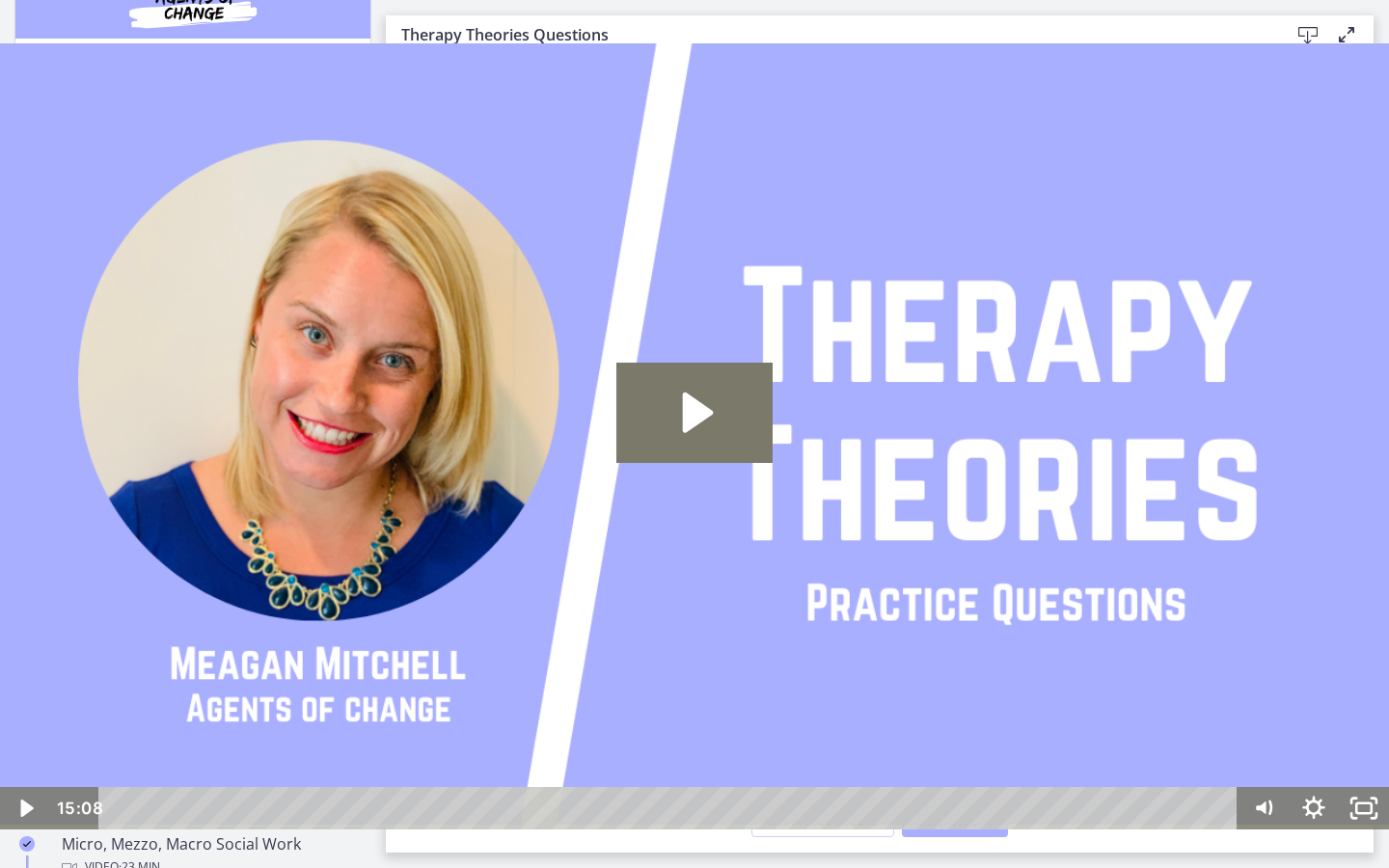 click at bounding box center (694, 434) 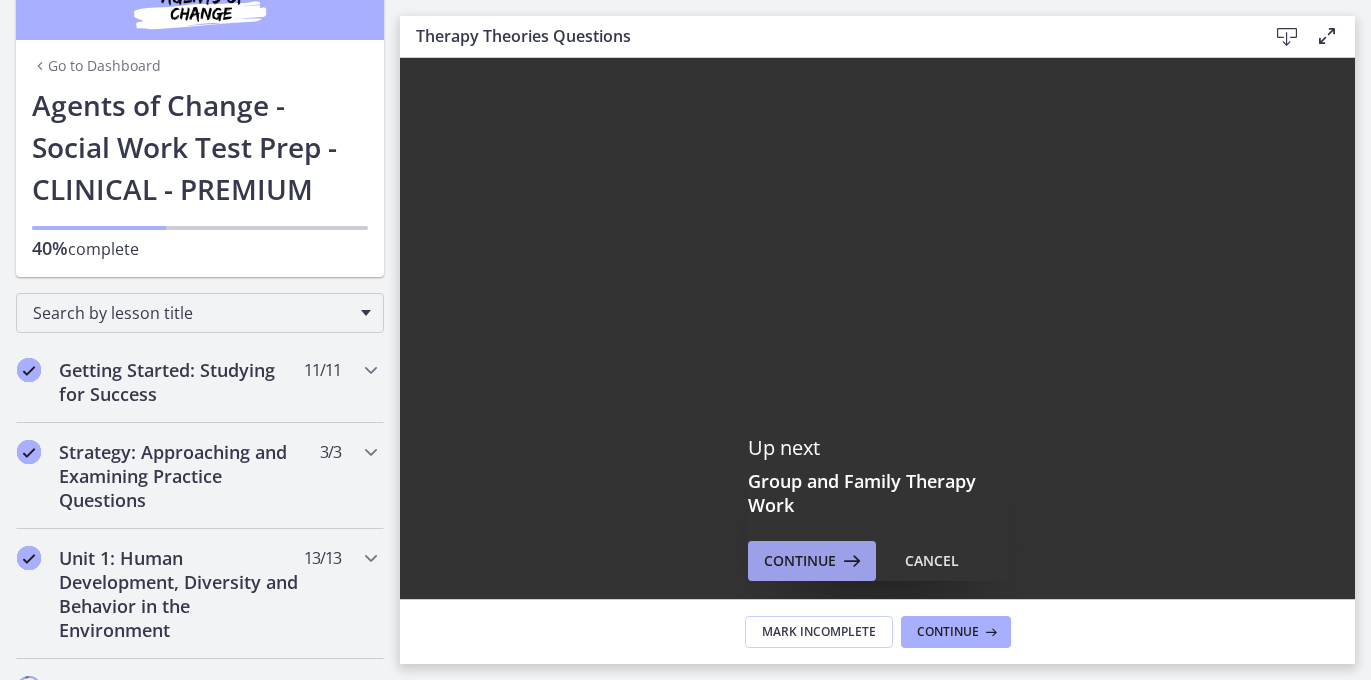 click on "Continue" at bounding box center (800, 561) 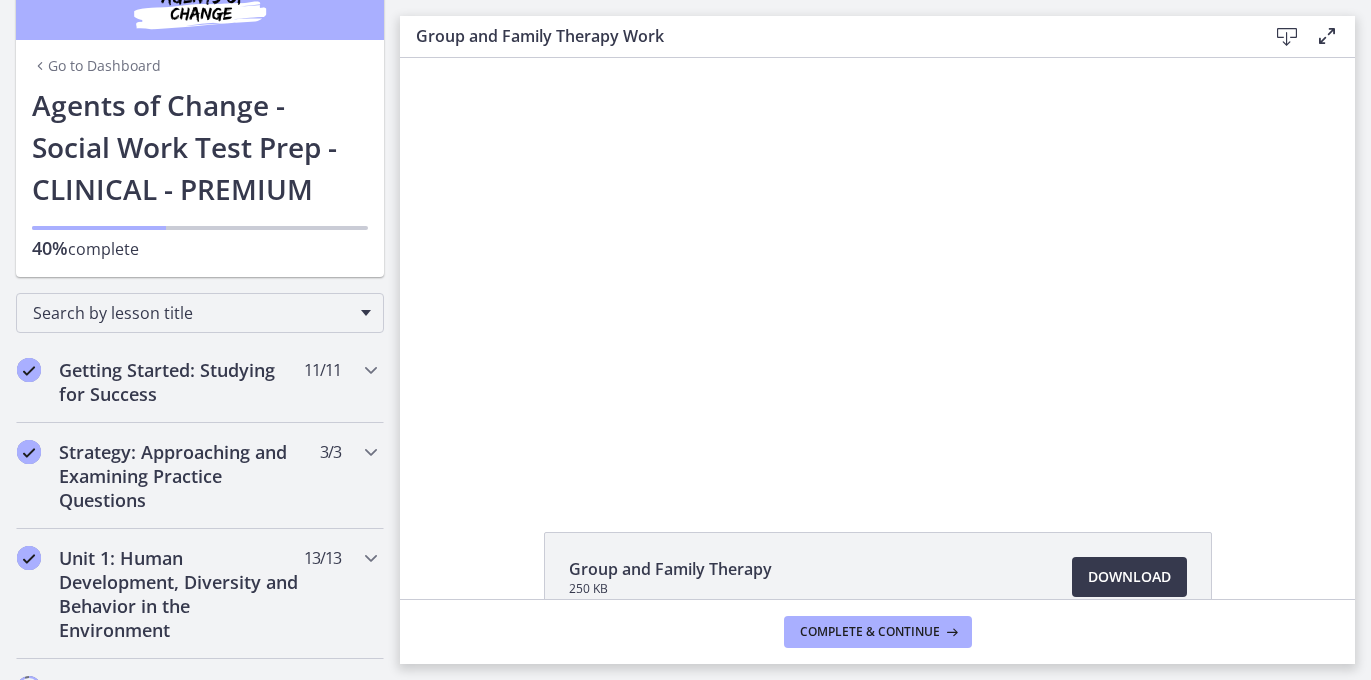 scroll, scrollTop: 0, scrollLeft: 0, axis: both 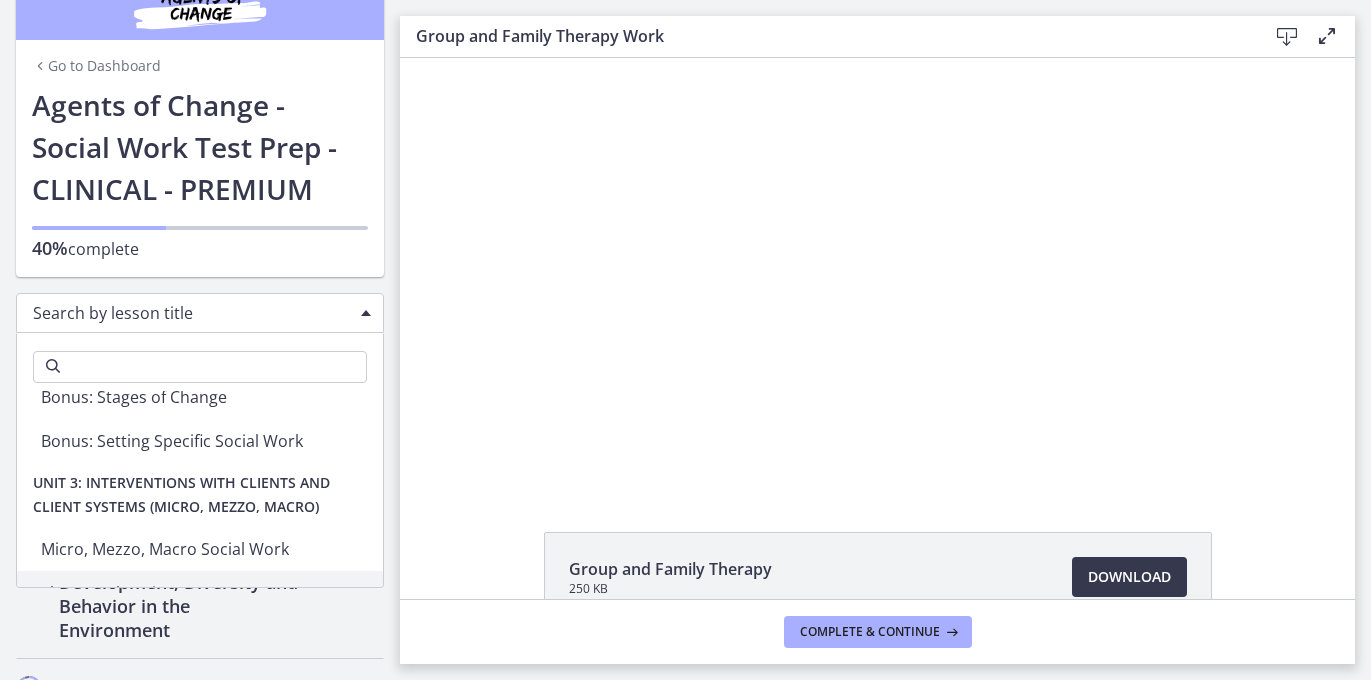 click at bounding box center (366, 313) 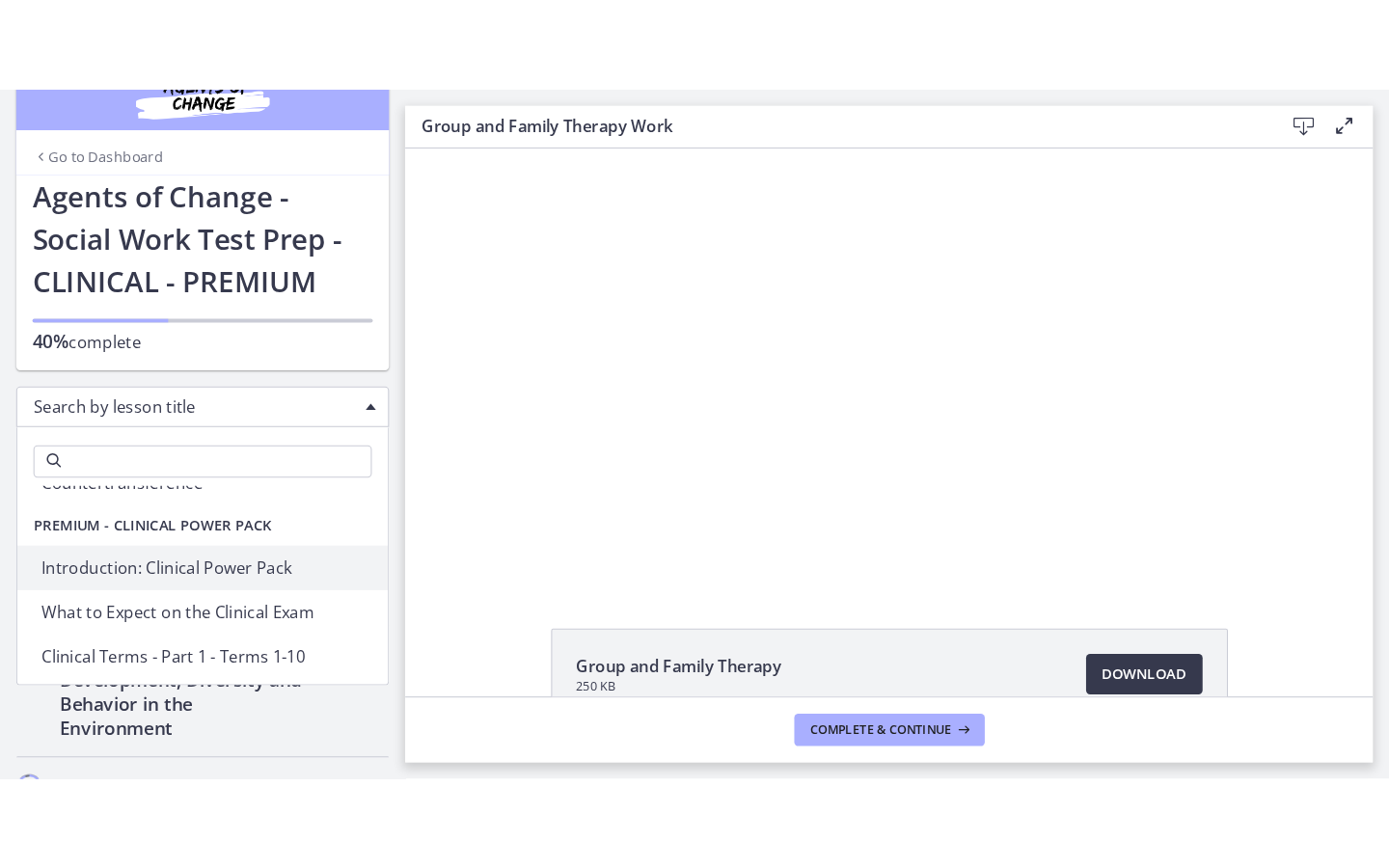 scroll, scrollTop: 3553, scrollLeft: 0, axis: vertical 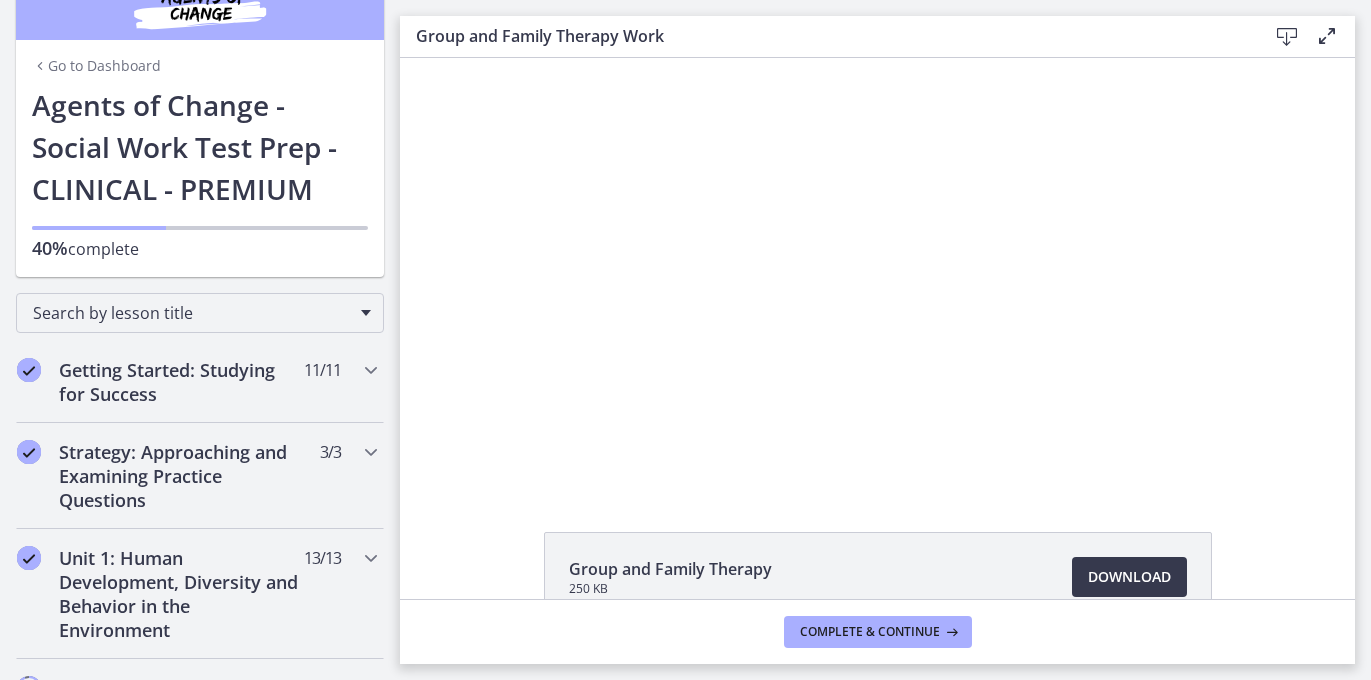 click at bounding box center (1327, 36) 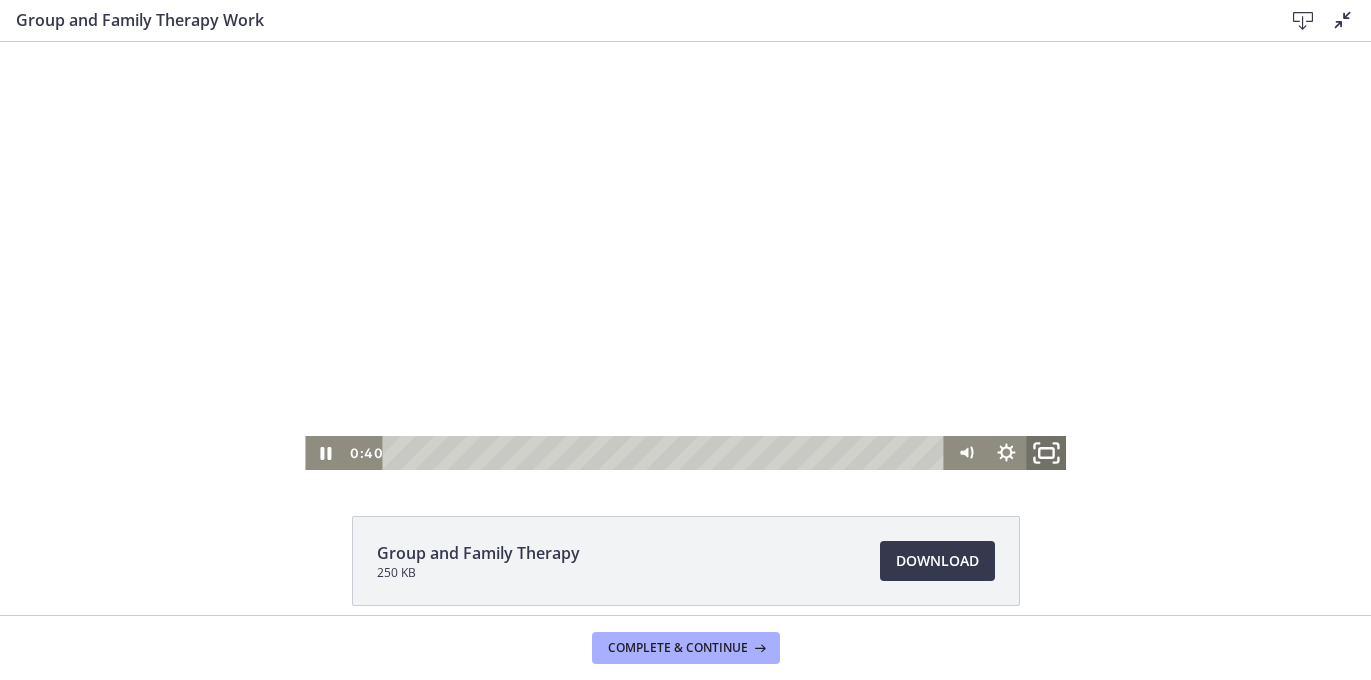 click 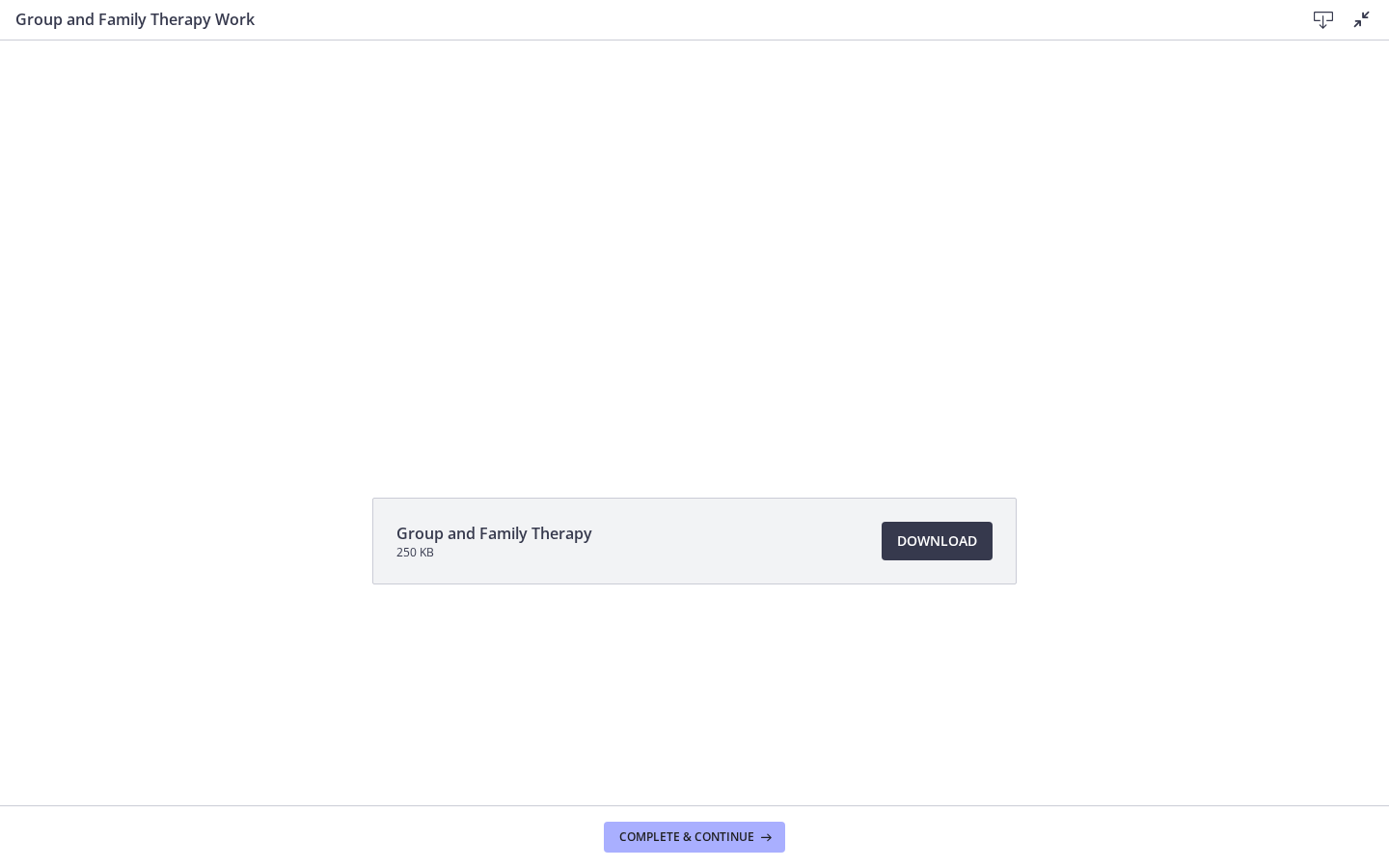 scroll, scrollTop: 0, scrollLeft: 0, axis: both 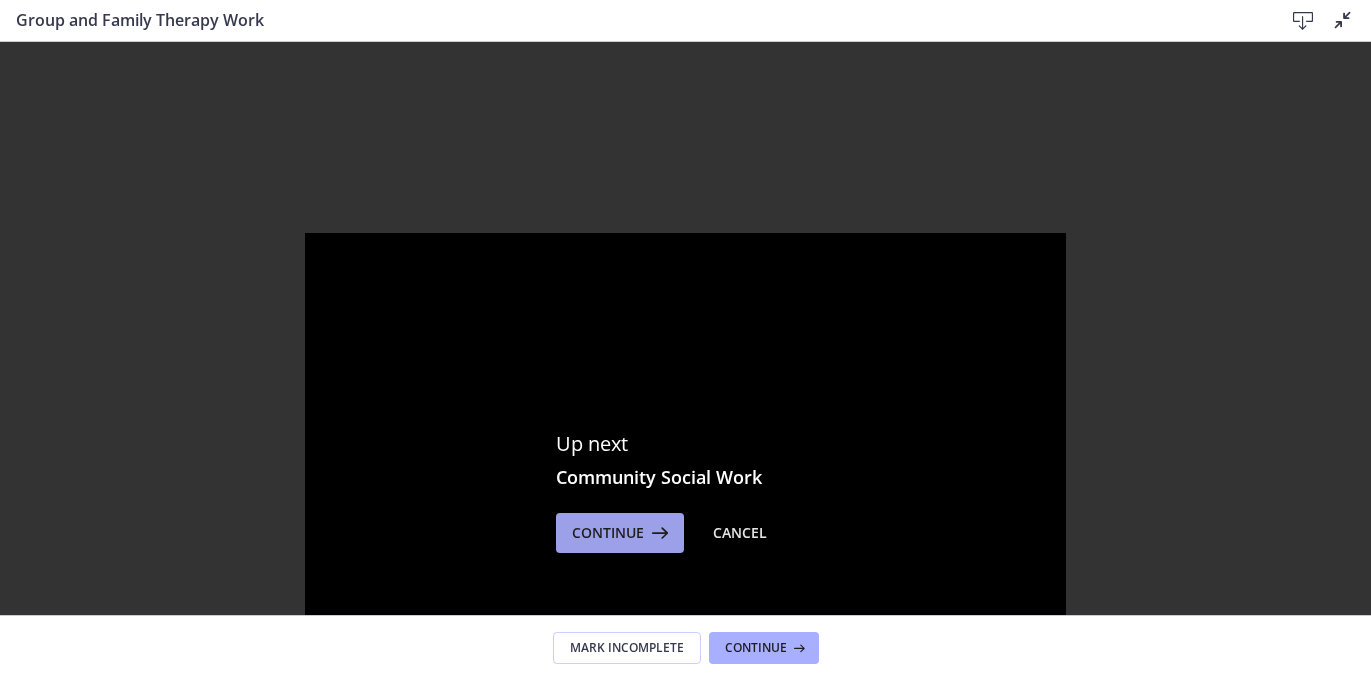 click on "Continue" at bounding box center (620, 533) 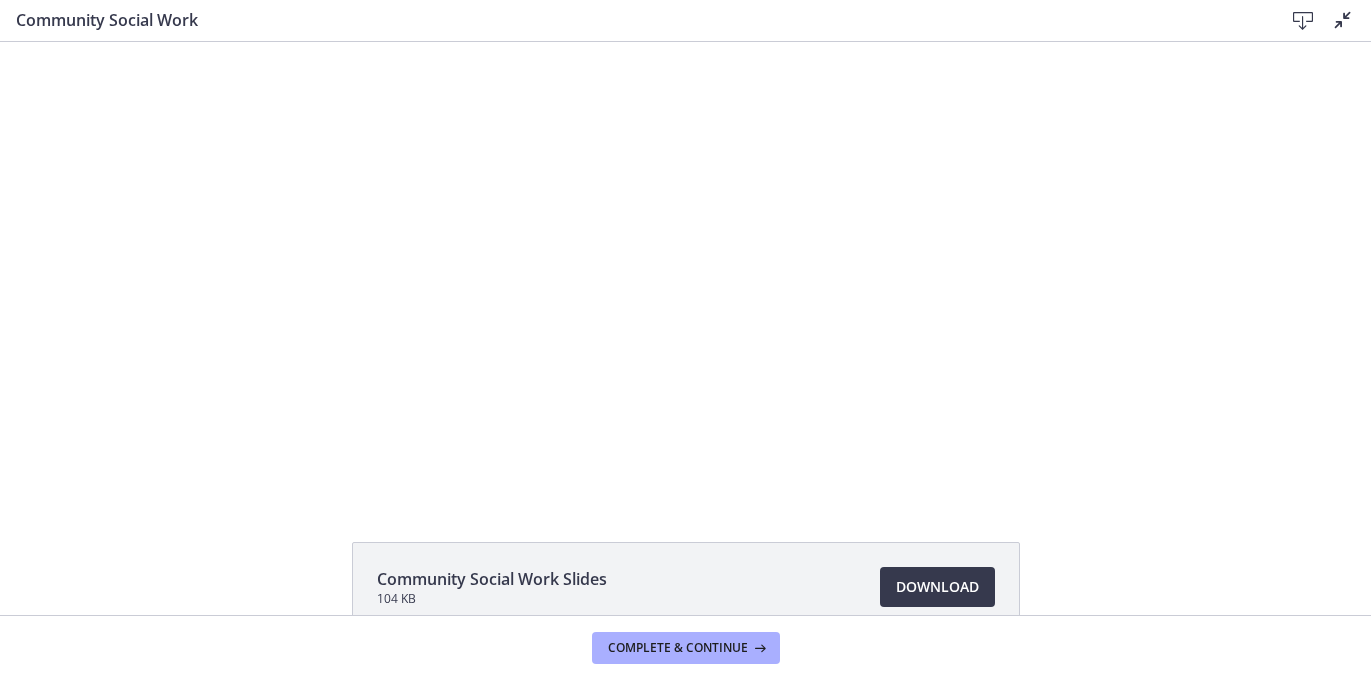 scroll, scrollTop: 0, scrollLeft: 0, axis: both 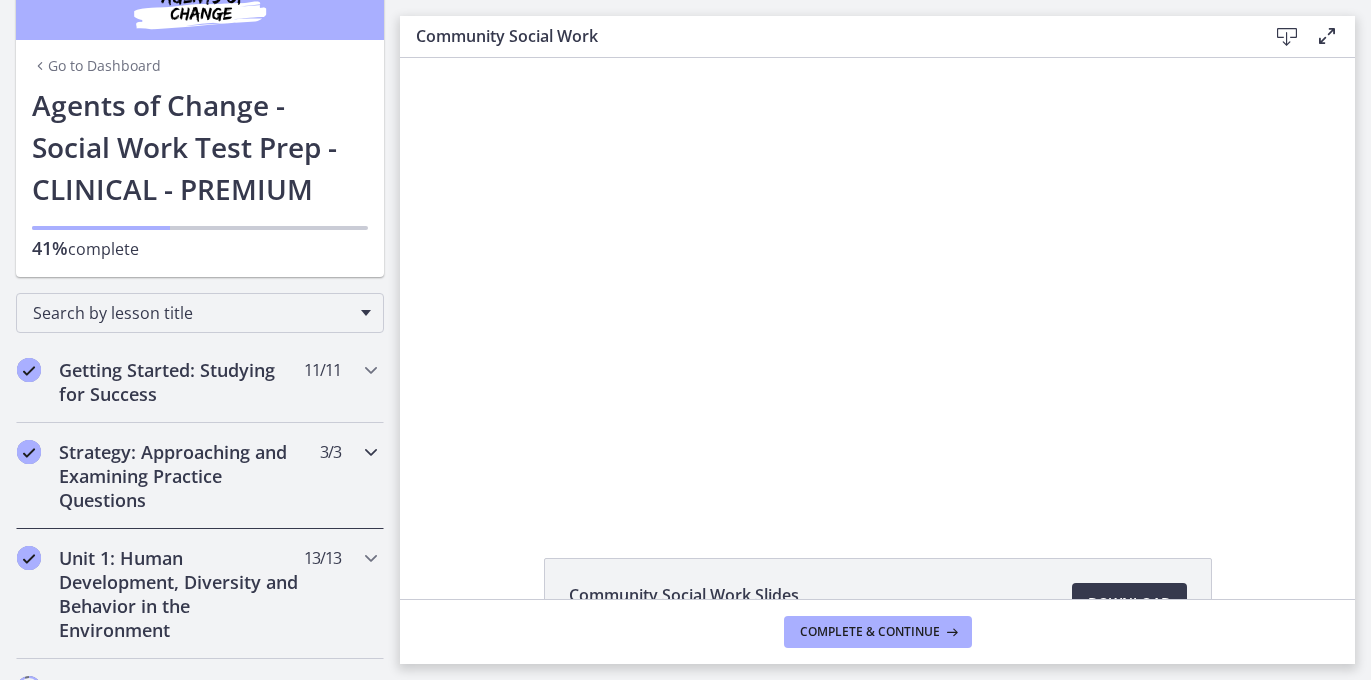 type 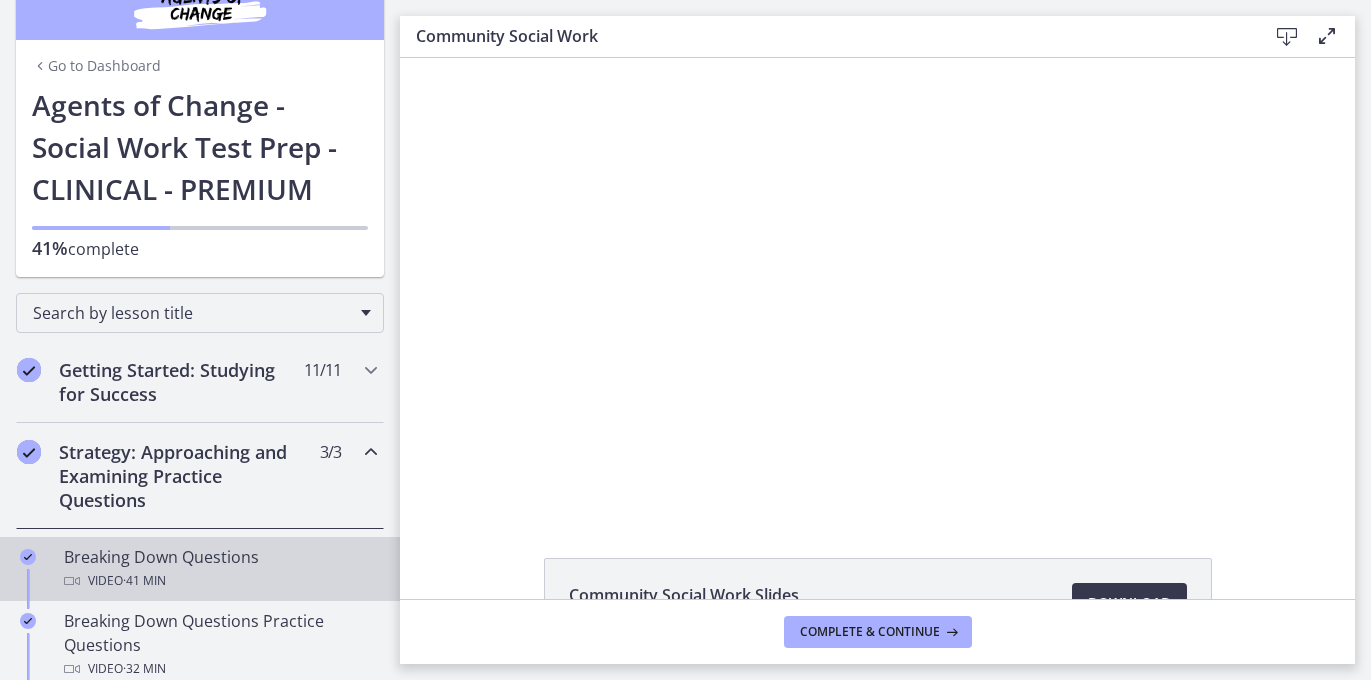 click on "Video
·  41 min" at bounding box center [220, 581] 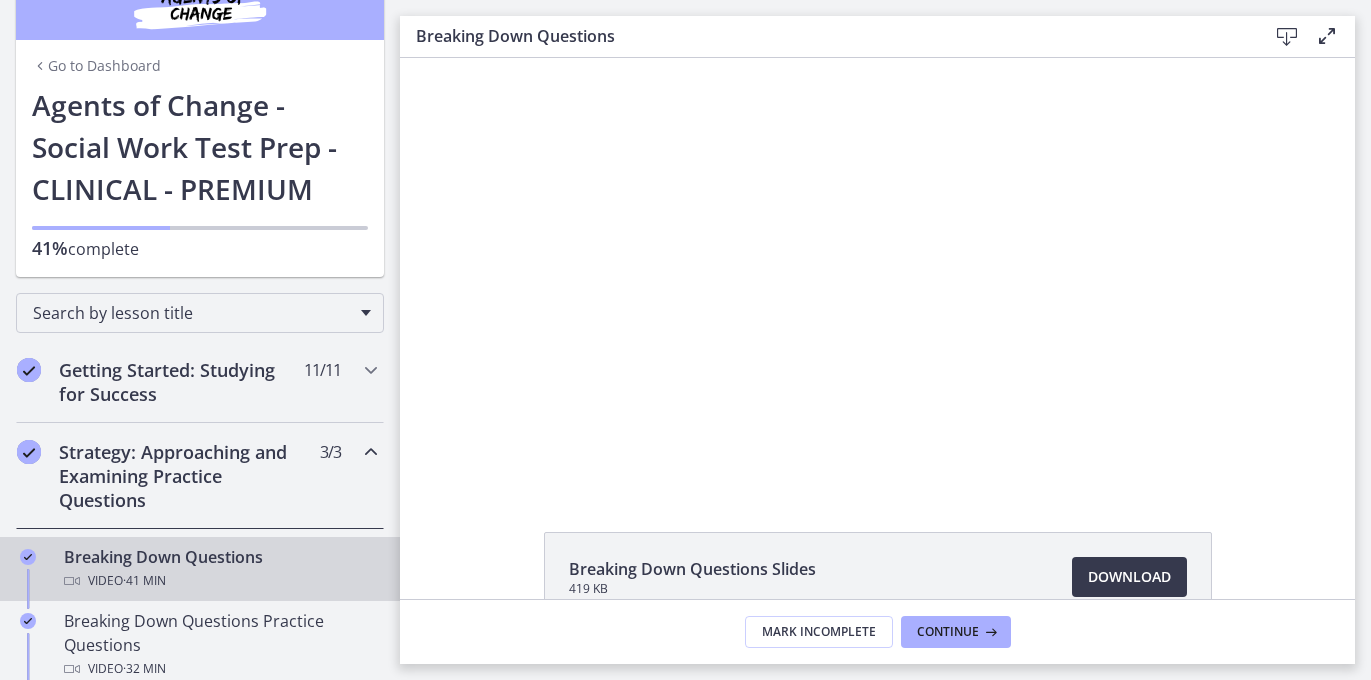 scroll, scrollTop: 0, scrollLeft: 0, axis: both 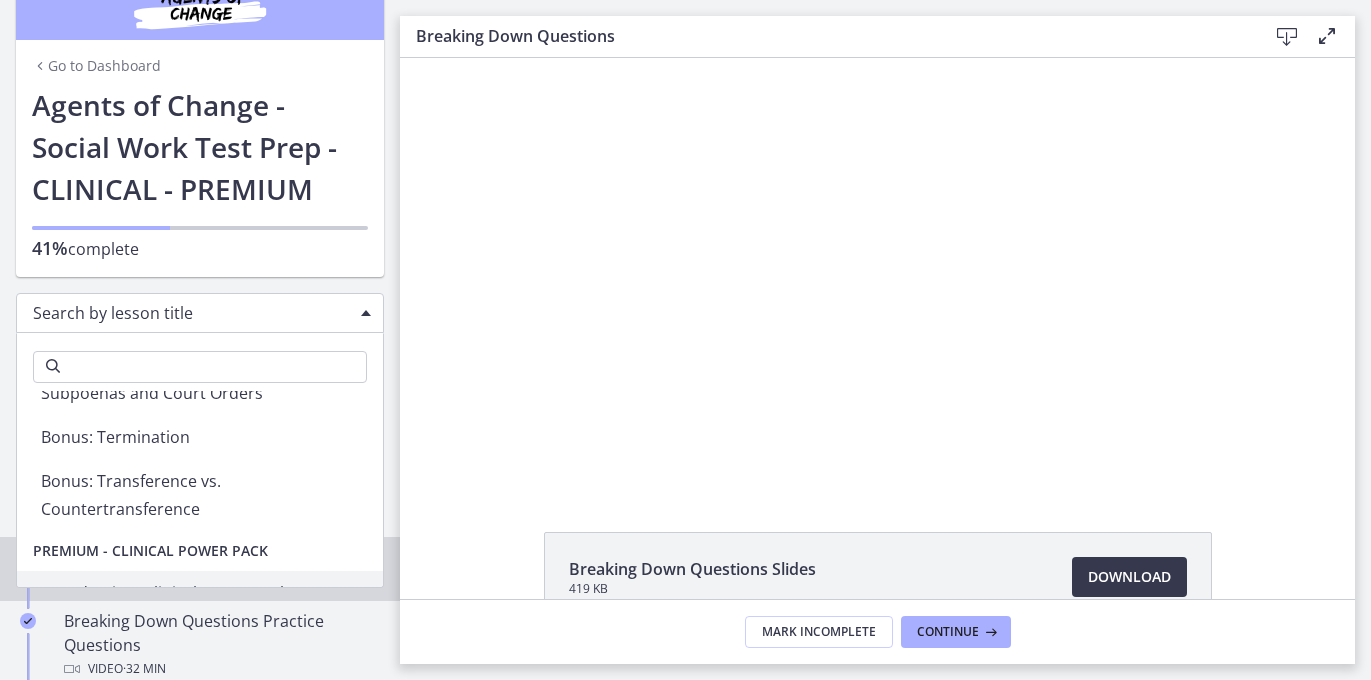 click on "Search by lesson title" at bounding box center (192, 313) 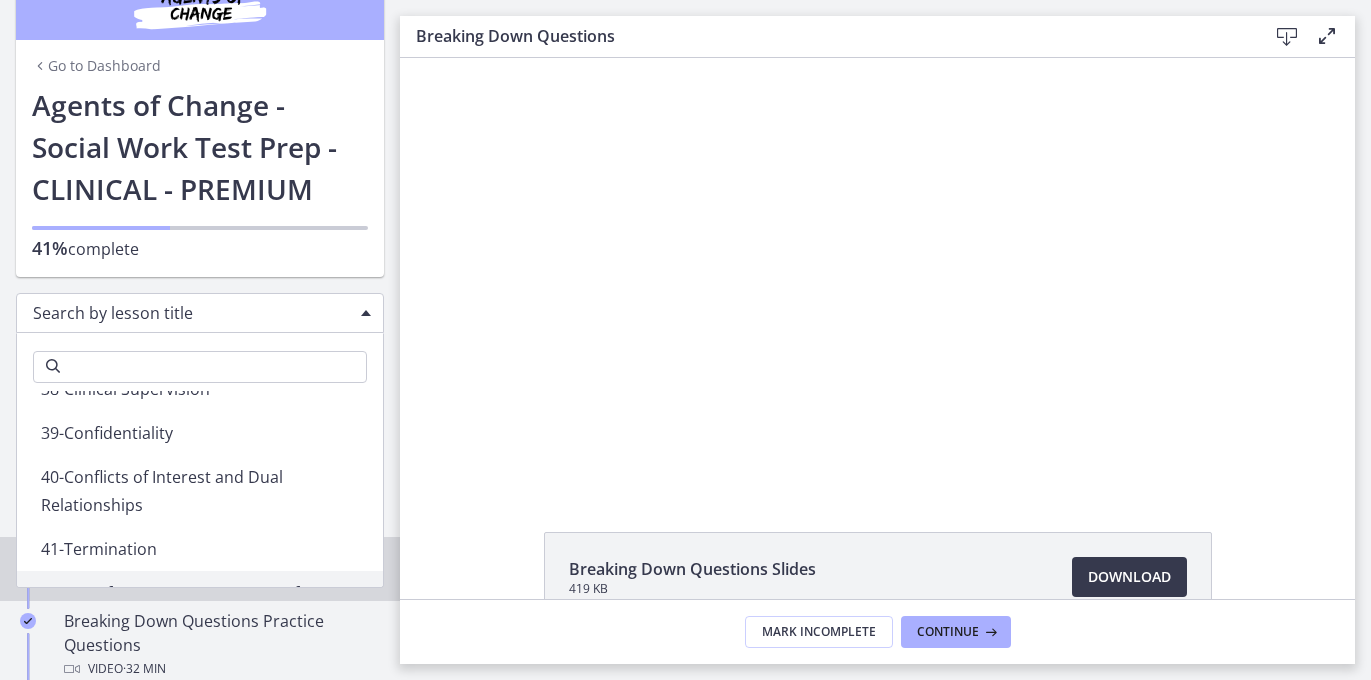 scroll, scrollTop: 6976, scrollLeft: 0, axis: vertical 